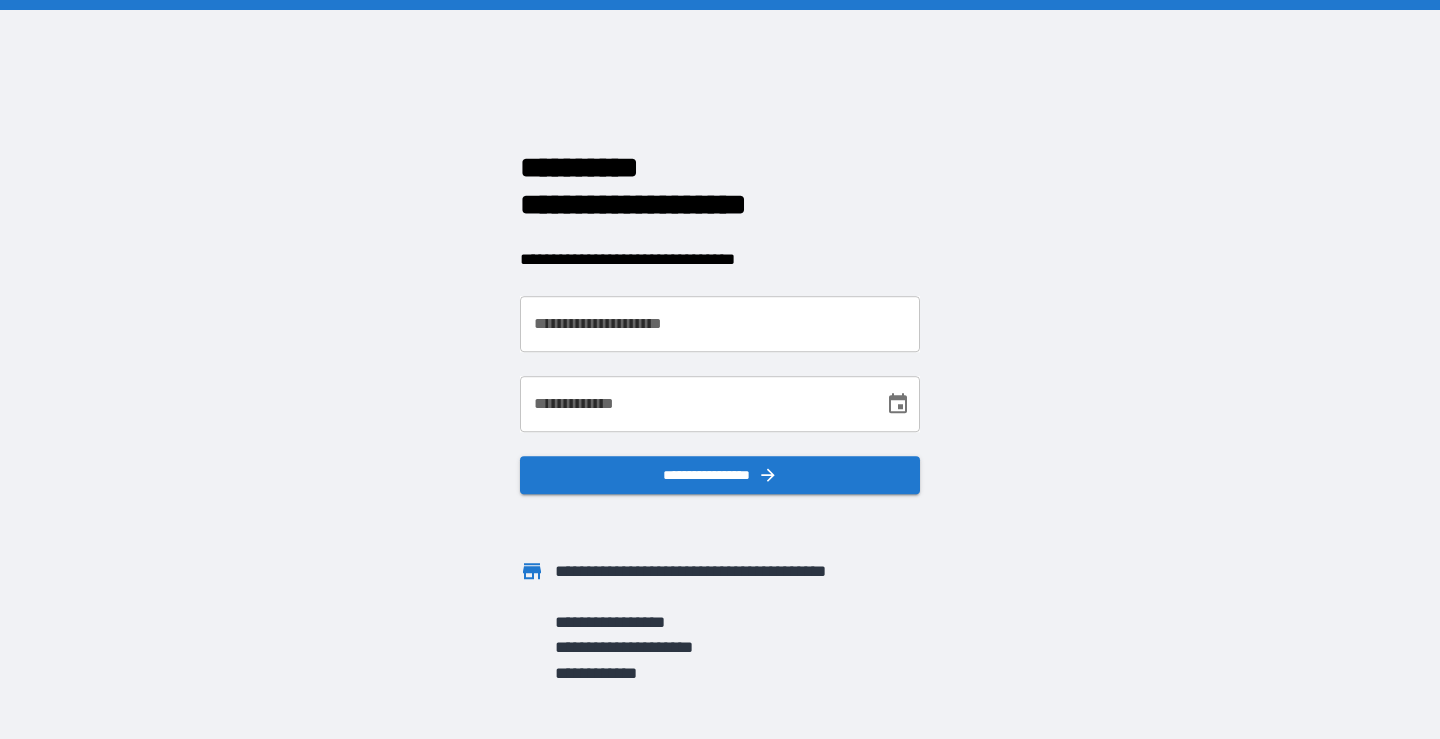 scroll, scrollTop: 0, scrollLeft: 0, axis: both 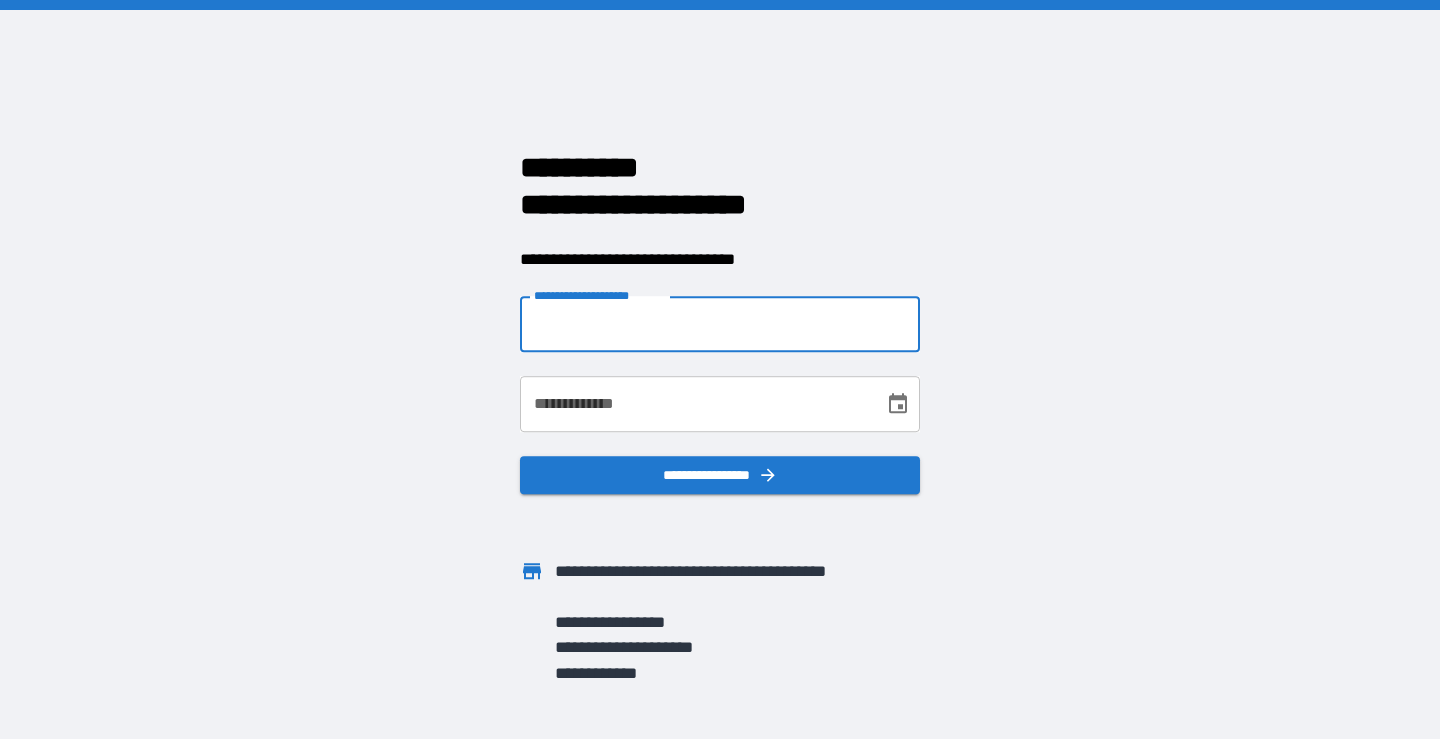click on "**********" at bounding box center (720, 324) 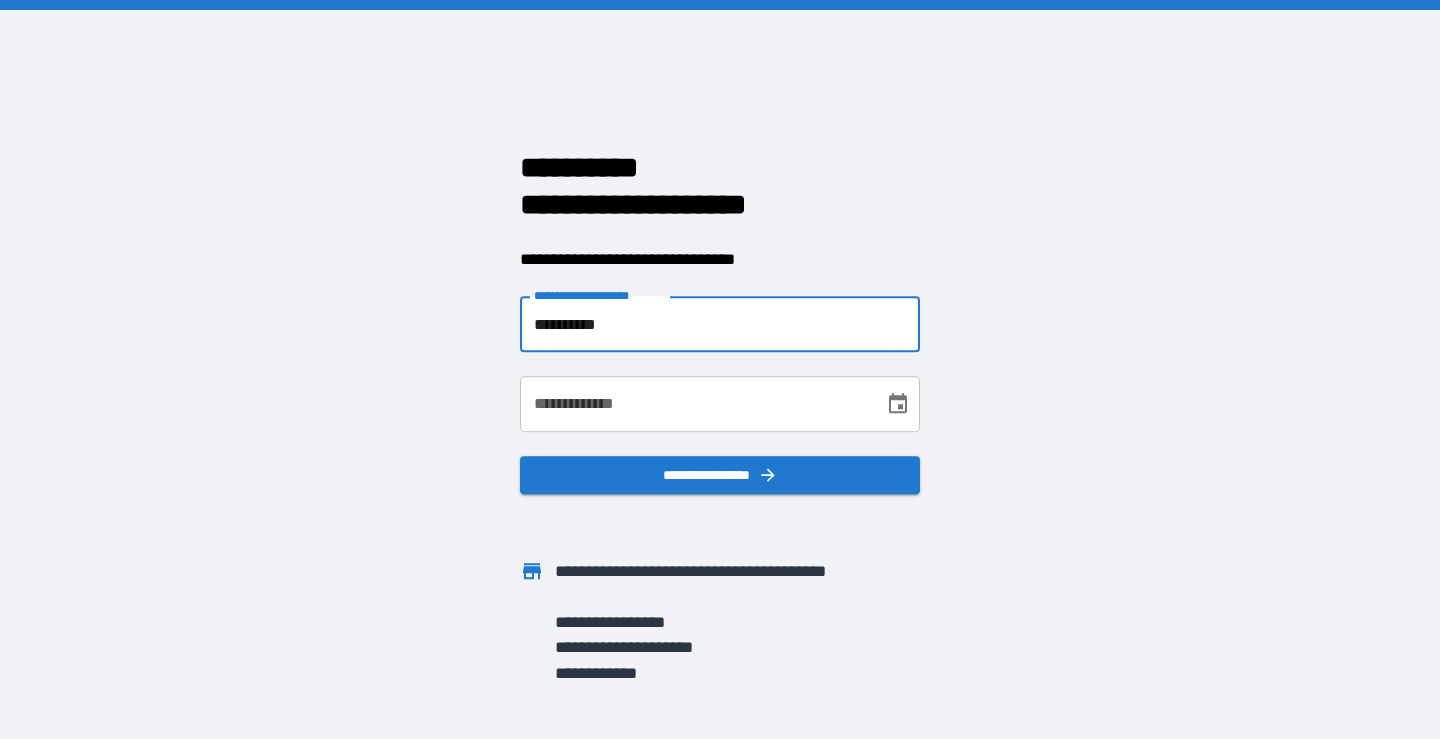 type on "**********" 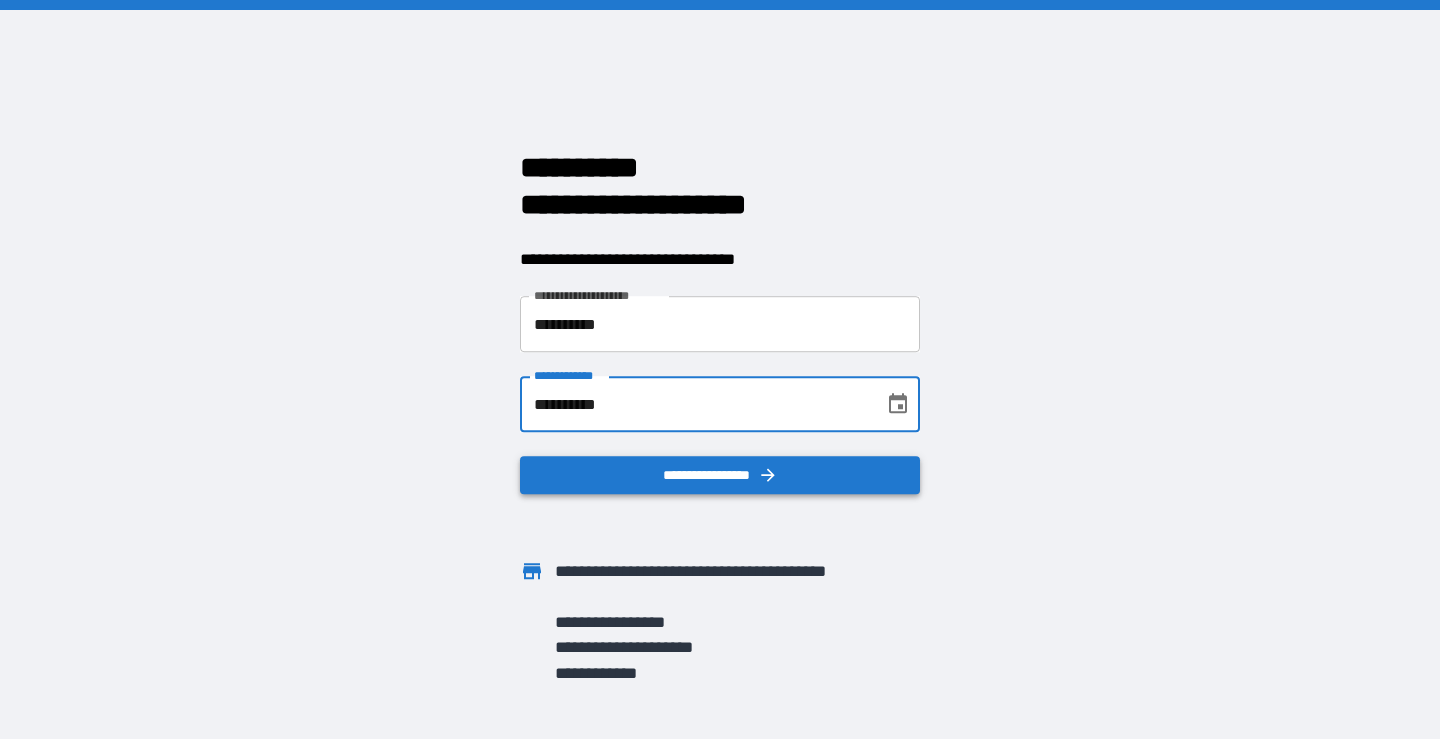 type on "**********" 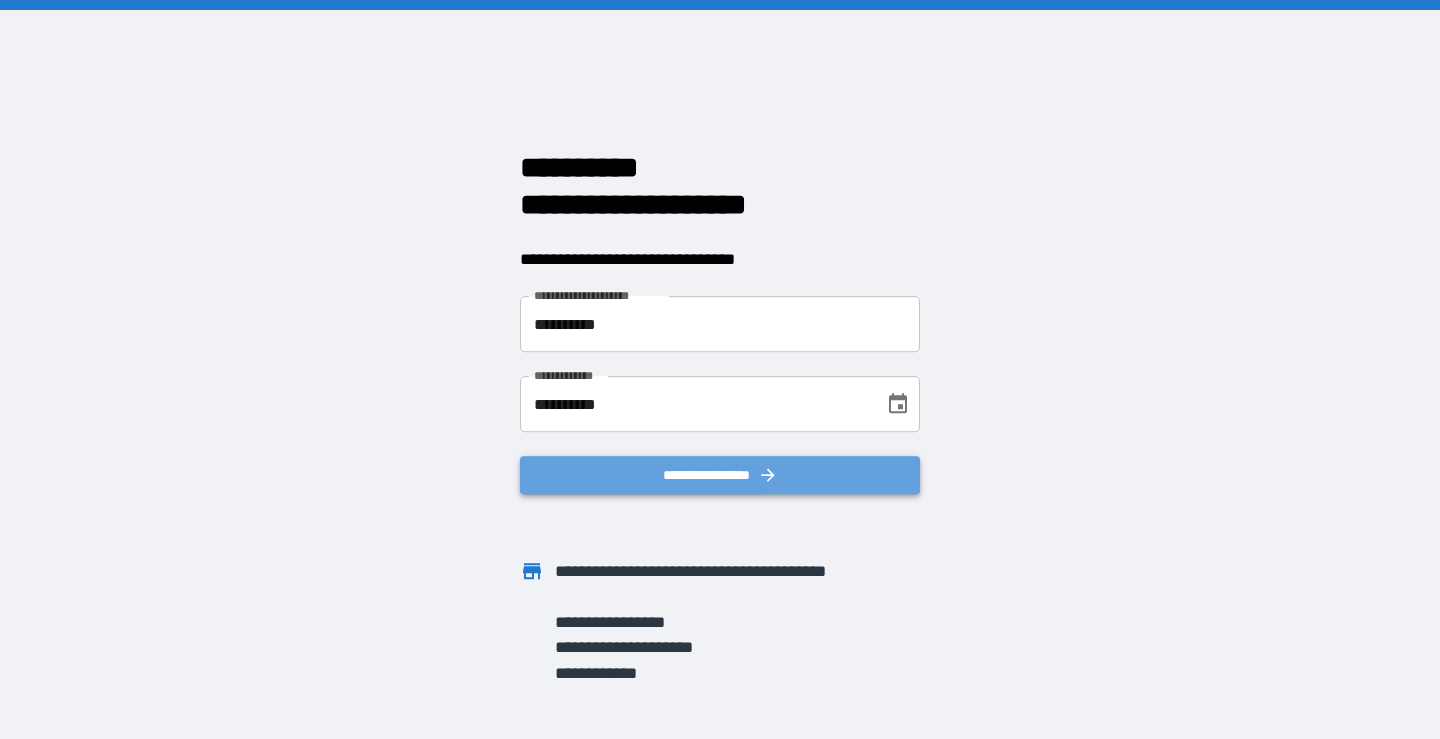click on "**********" at bounding box center (720, 475) 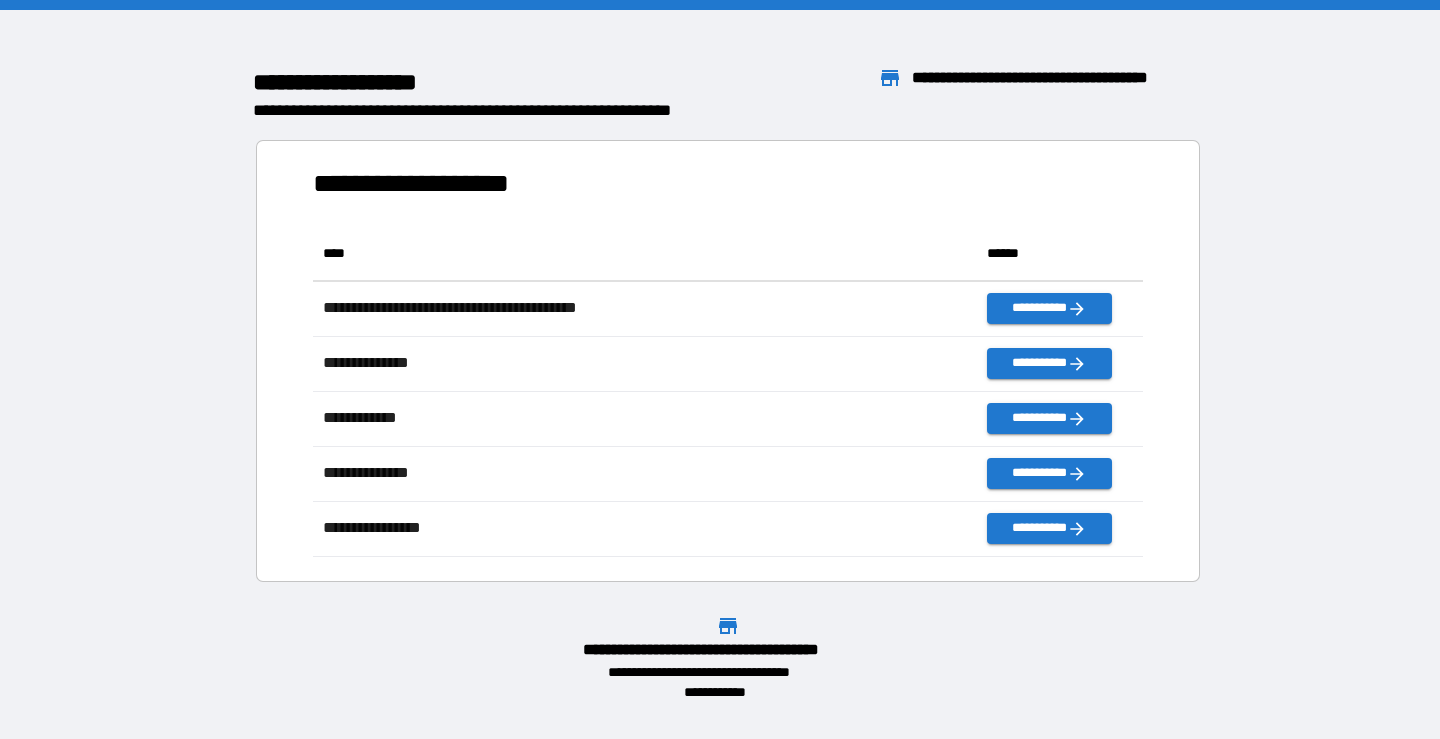 scroll, scrollTop: 1, scrollLeft: 1, axis: both 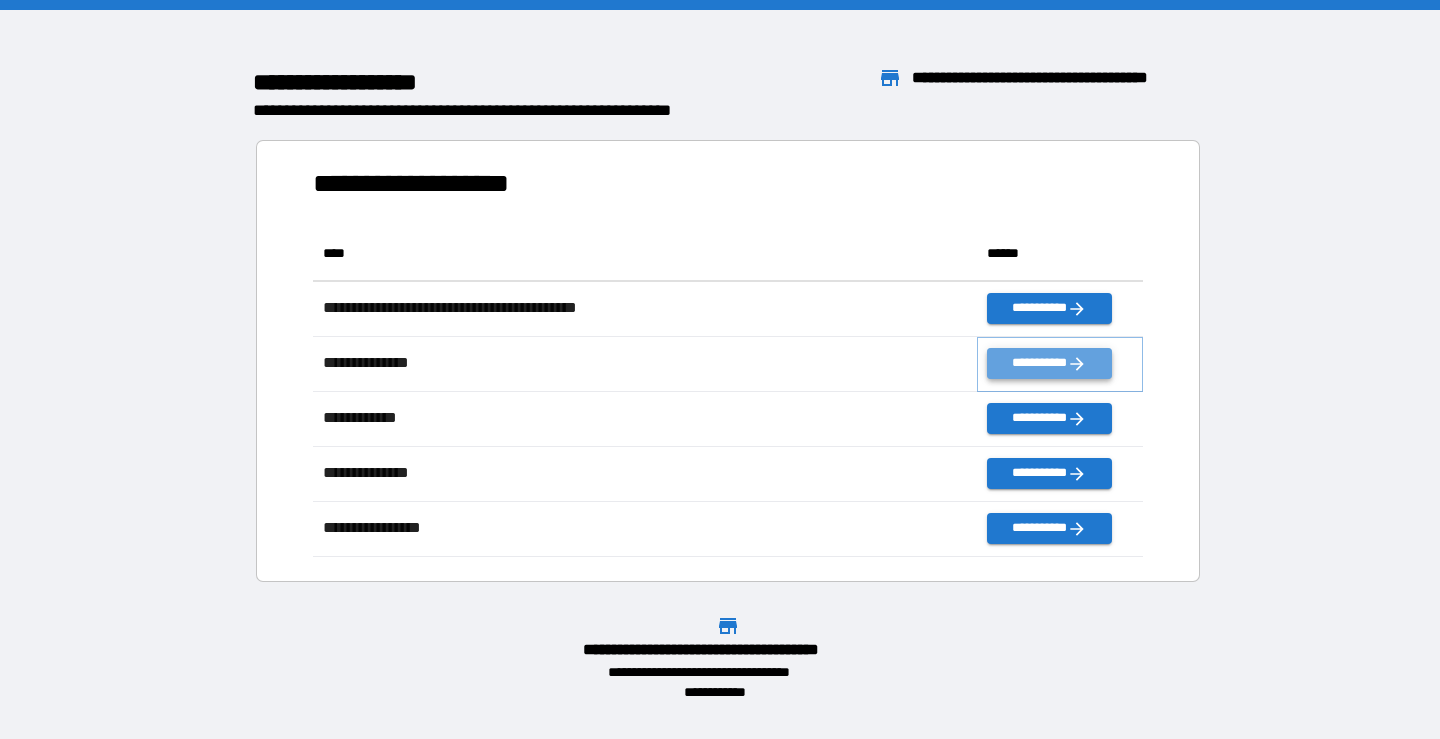 click on "**********" at bounding box center (1049, 363) 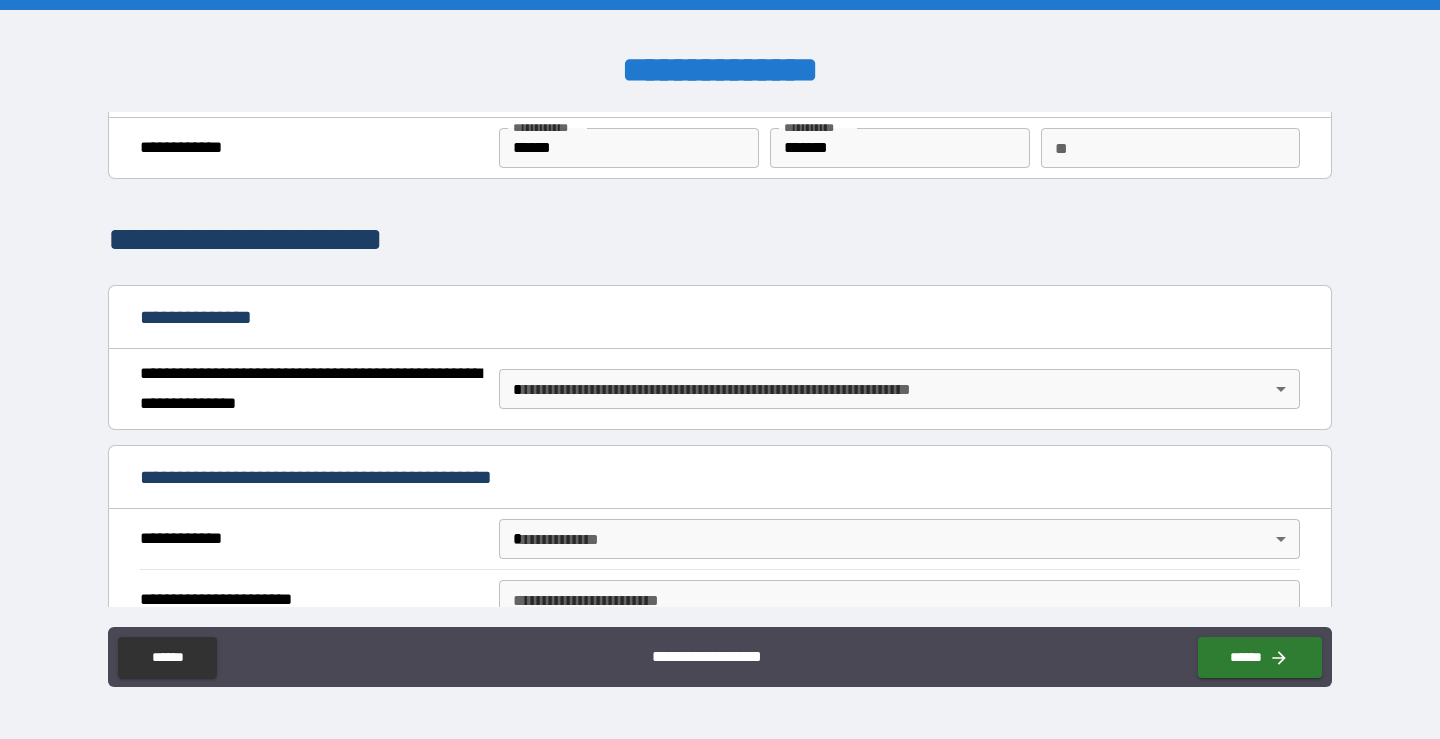 scroll, scrollTop: 74, scrollLeft: 0, axis: vertical 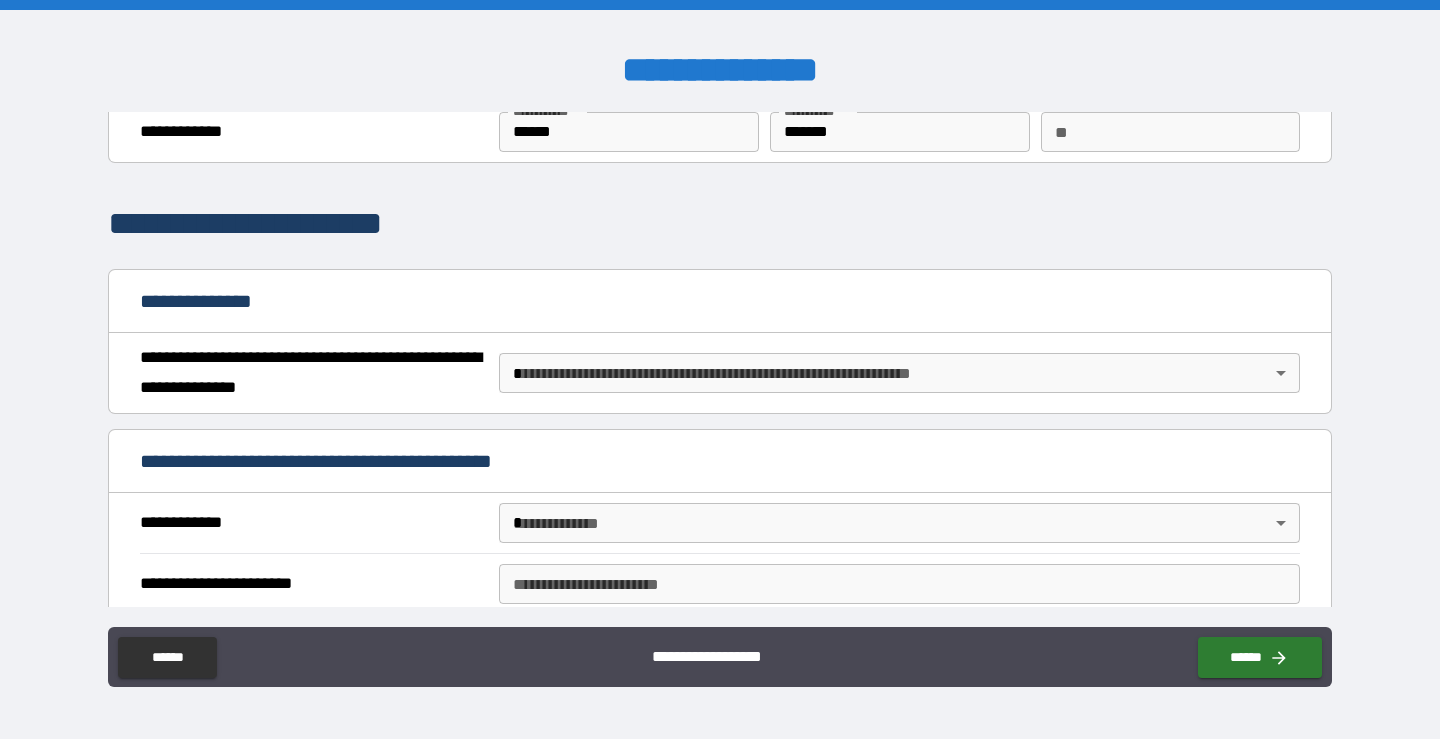 click on "**********" at bounding box center [720, 369] 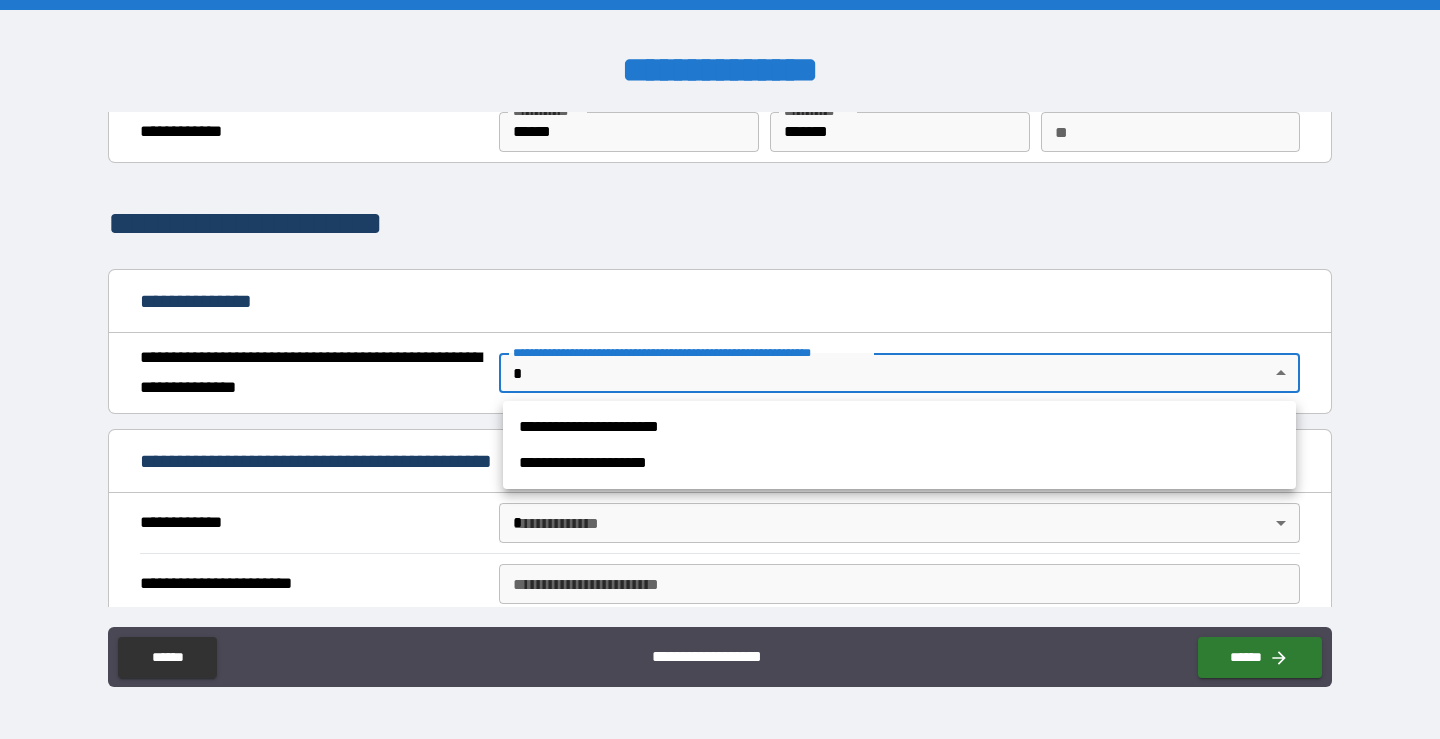 click on "**********" at bounding box center [899, 427] 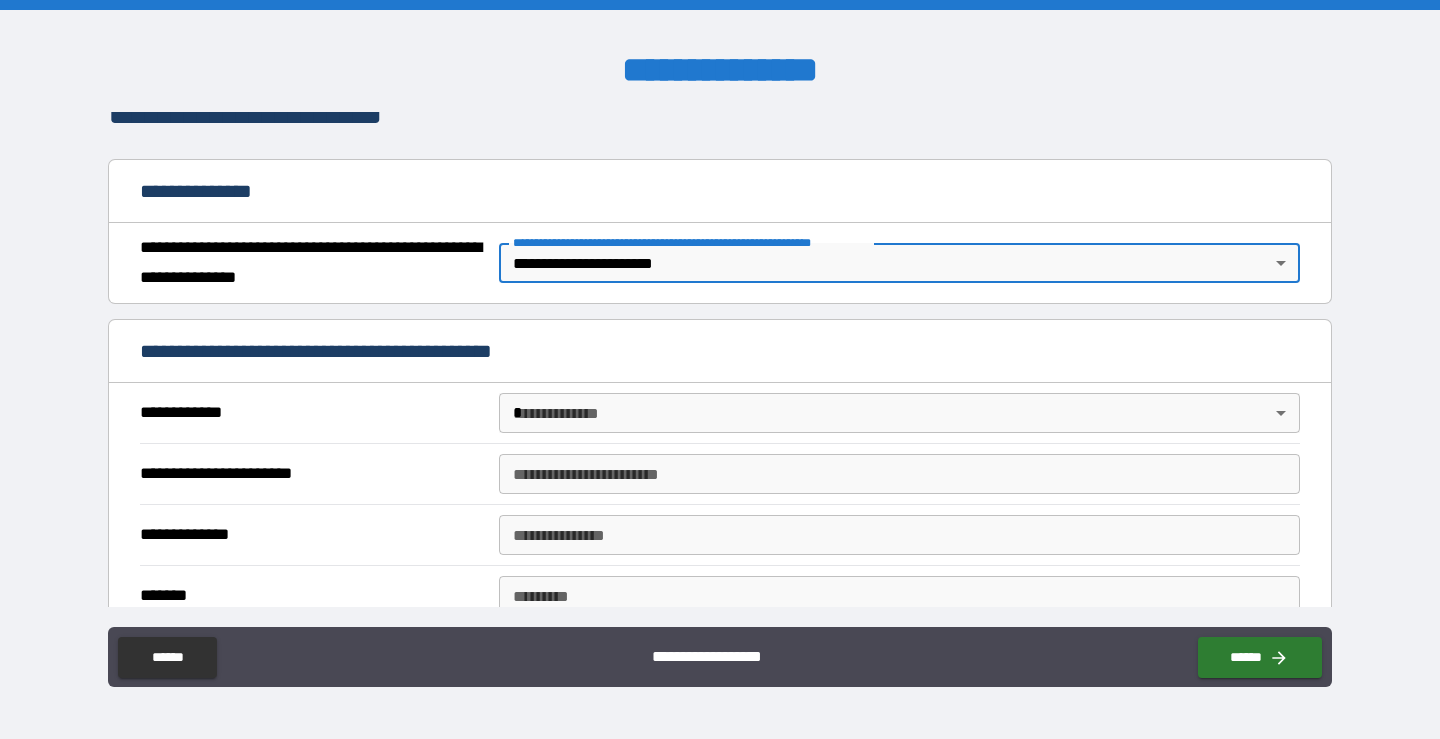 scroll, scrollTop: 195, scrollLeft: 0, axis: vertical 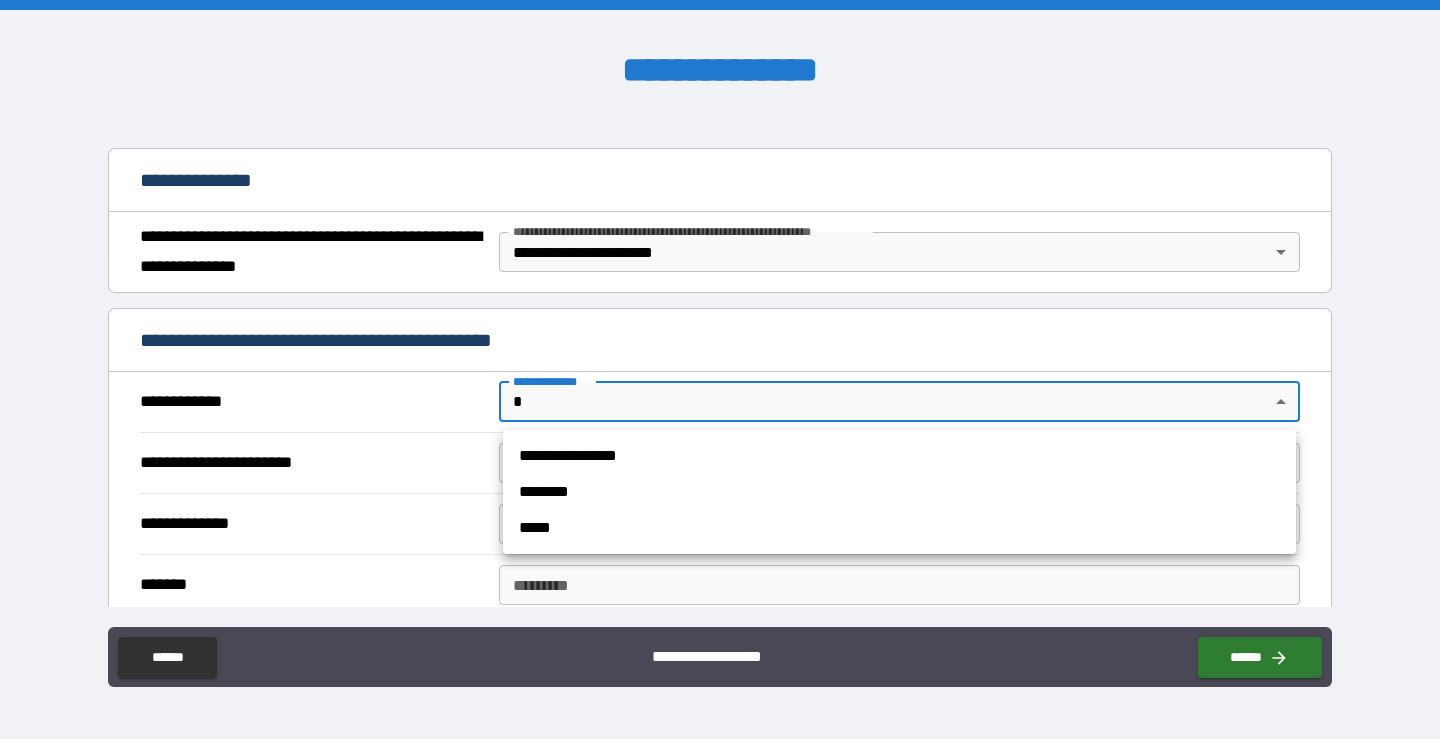 click on "**********" at bounding box center (720, 369) 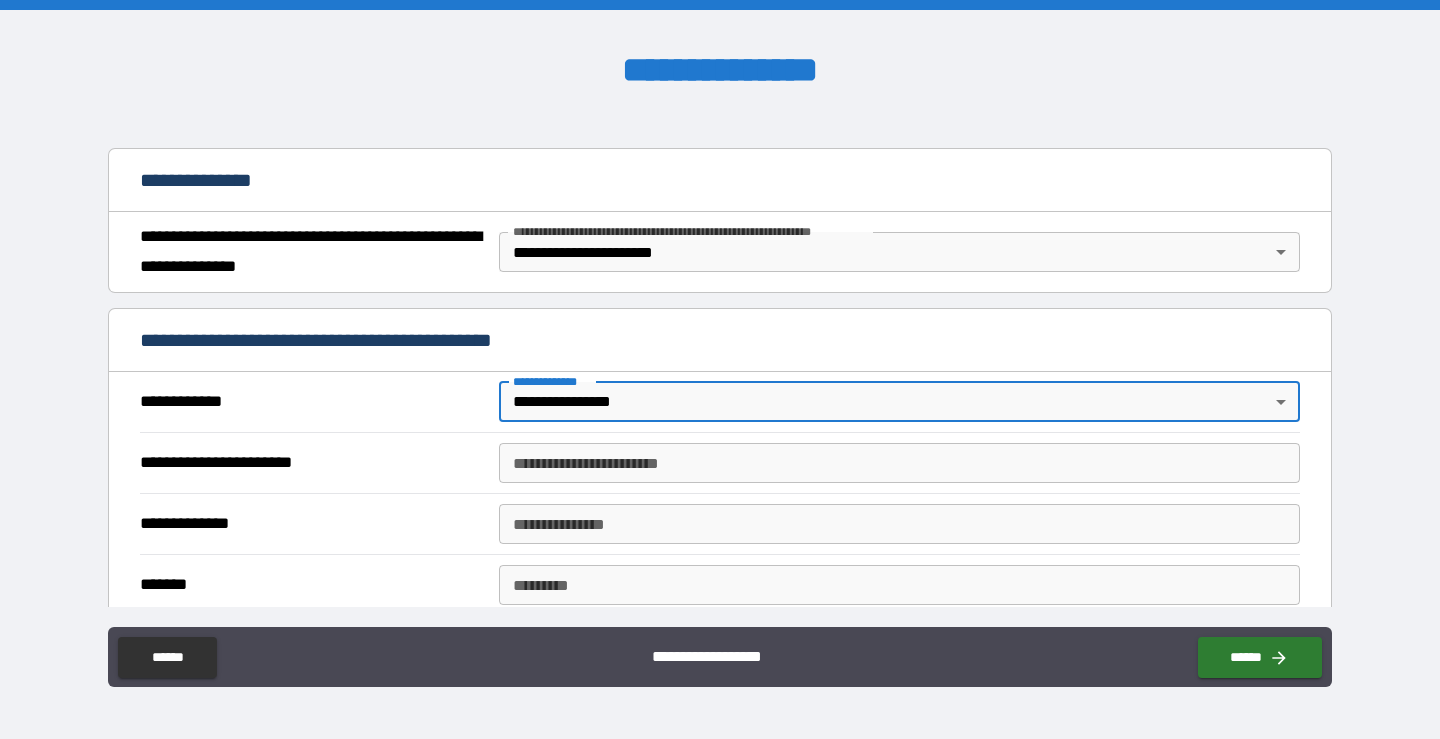 click on "**********" at bounding box center (899, 463) 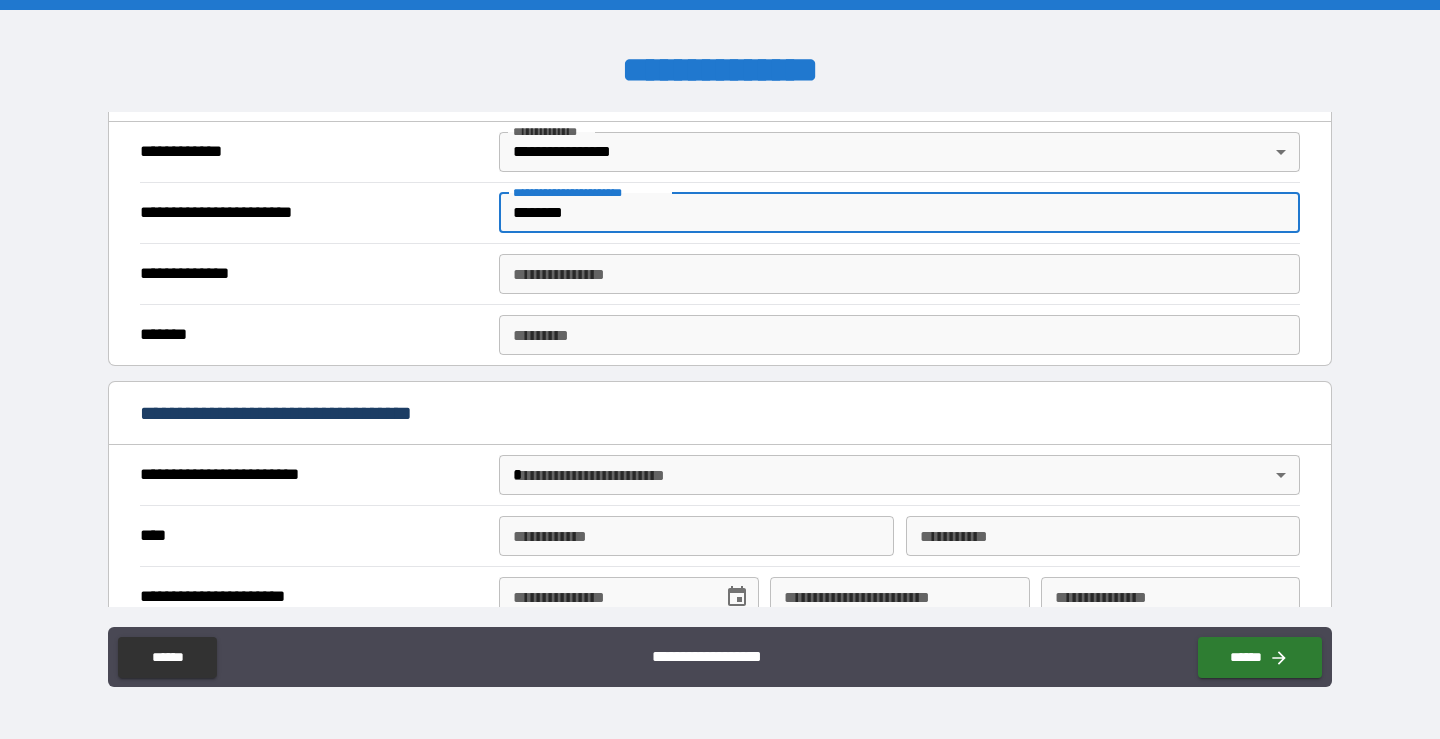 scroll, scrollTop: 462, scrollLeft: 0, axis: vertical 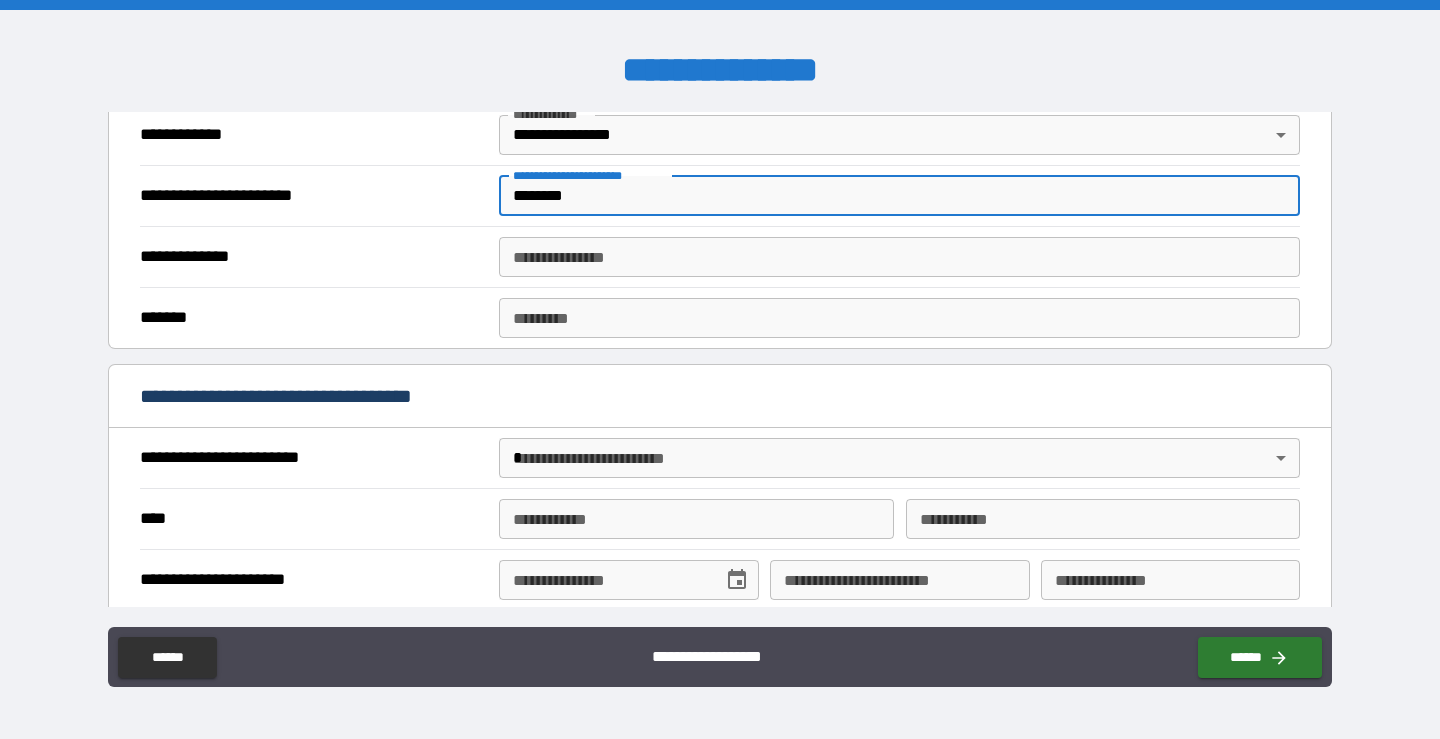 type on "********" 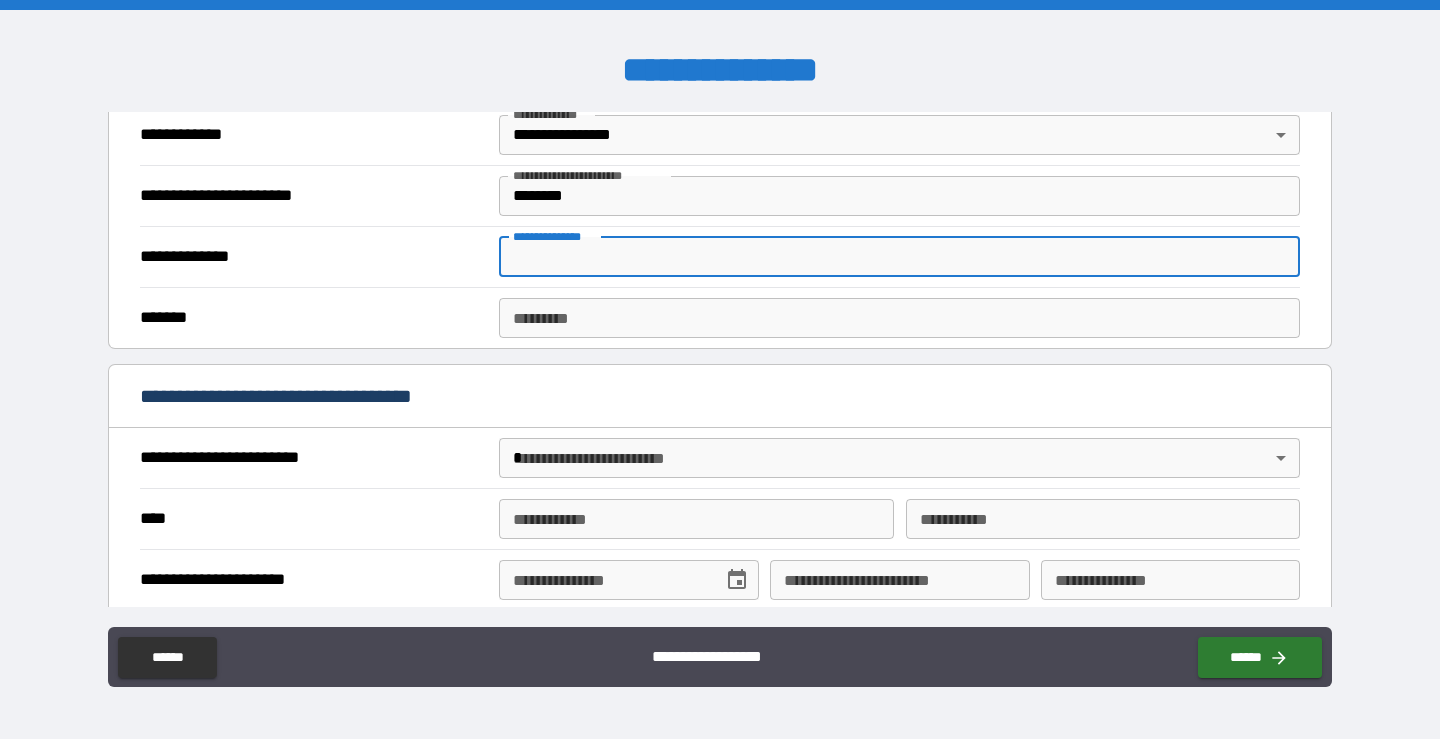 click on "**********" at bounding box center (899, 257) 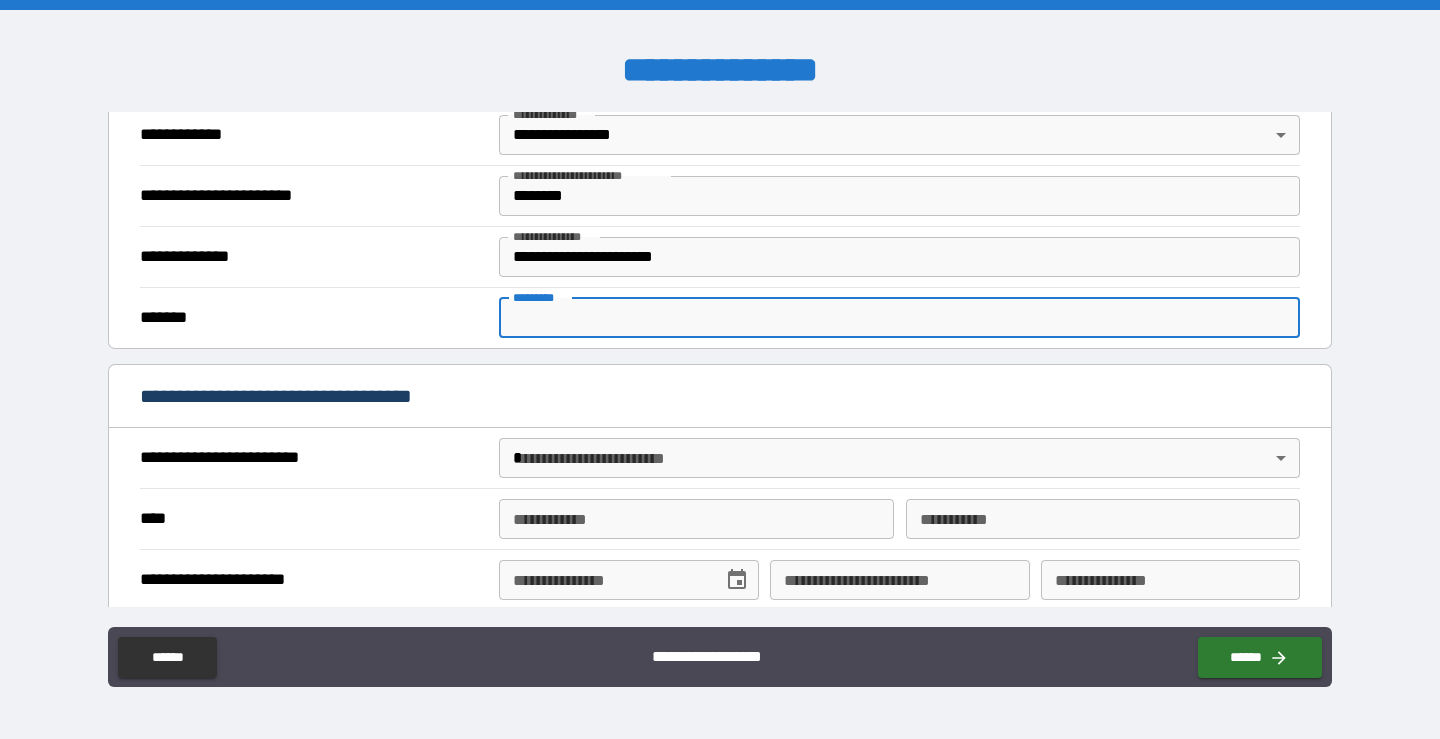 click on "*******   *" at bounding box center [899, 318] 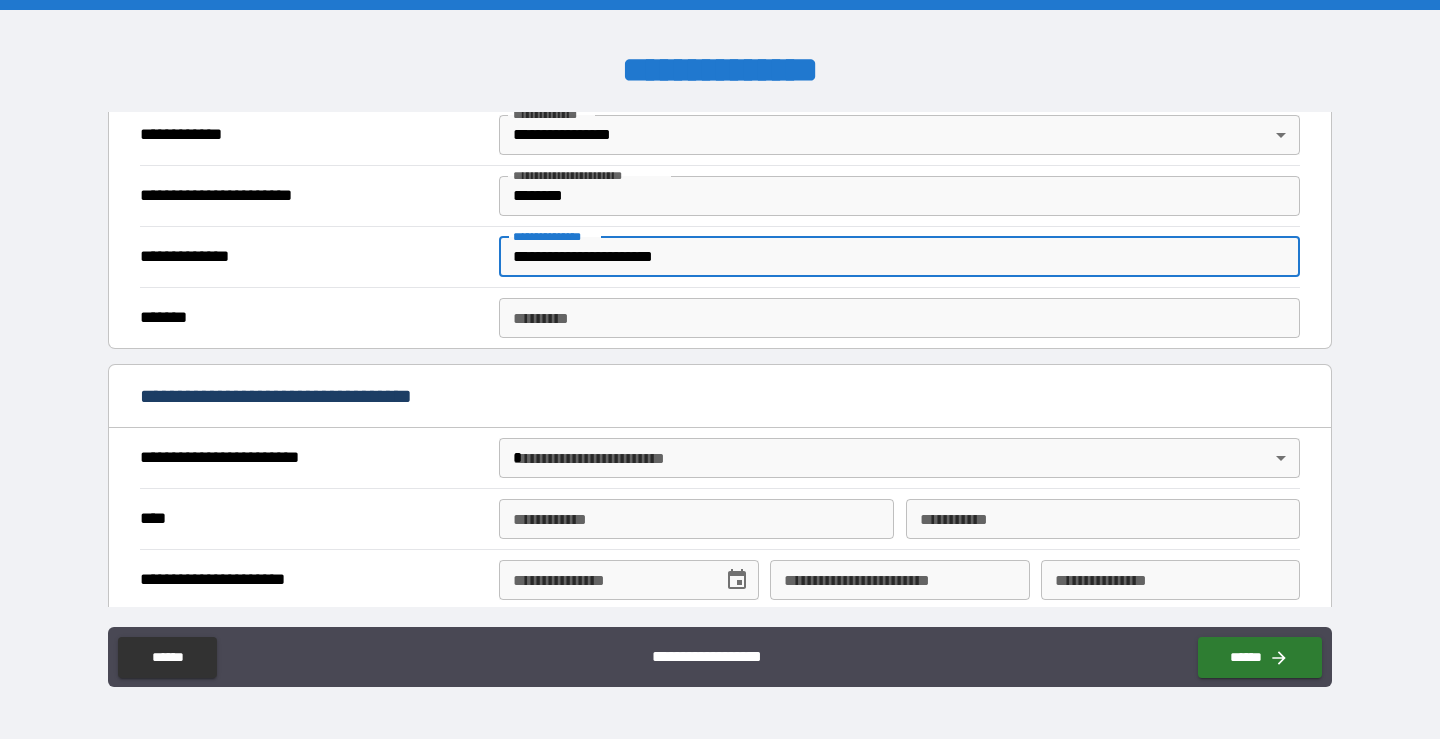 click on "**********" at bounding box center (899, 257) 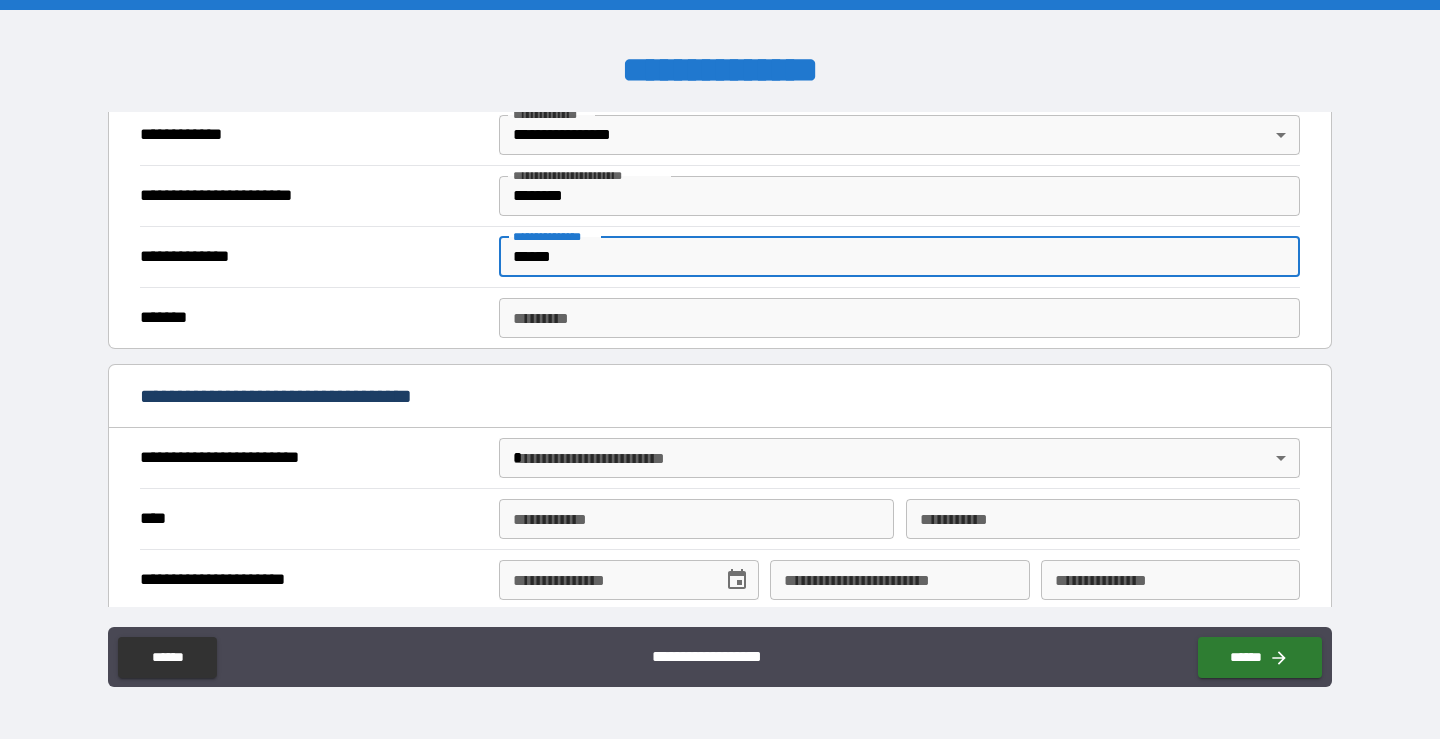 type on "******" 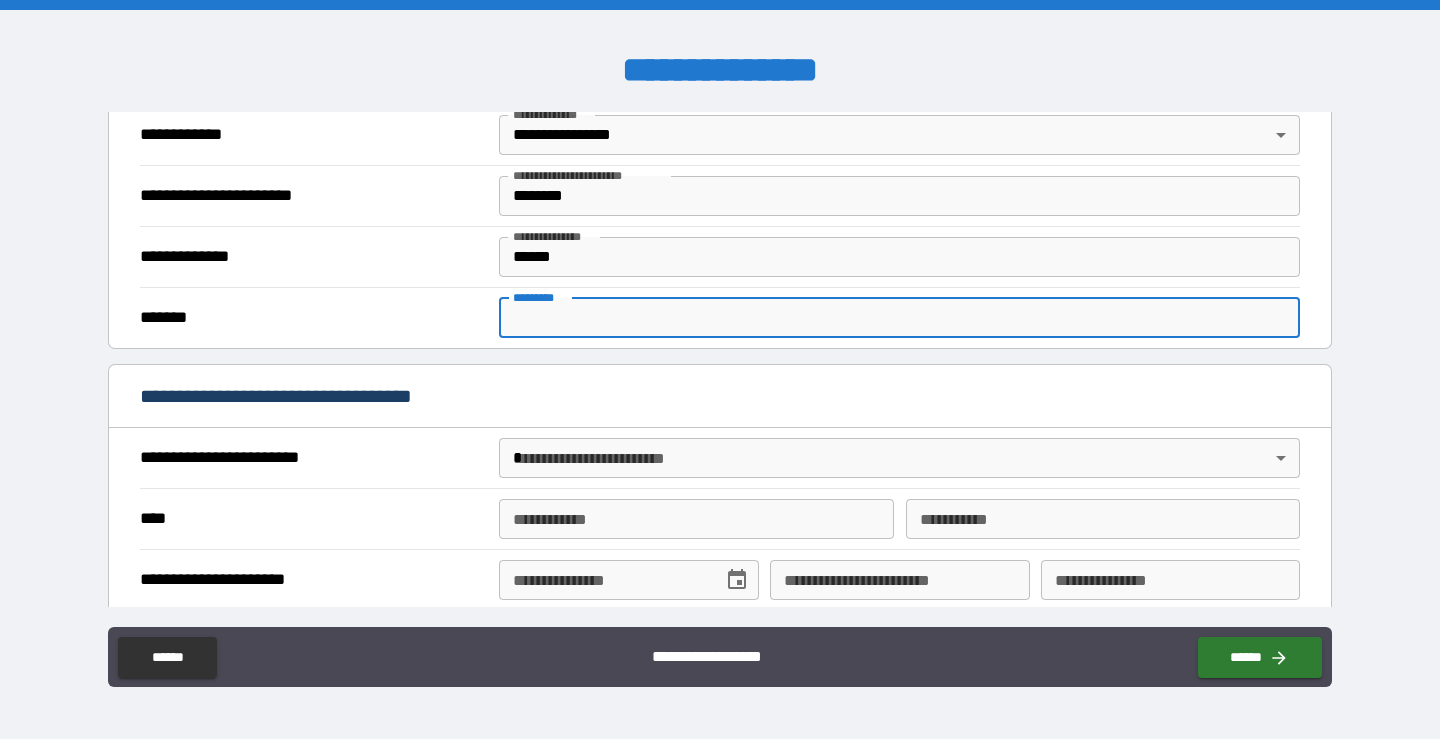 paste on "******" 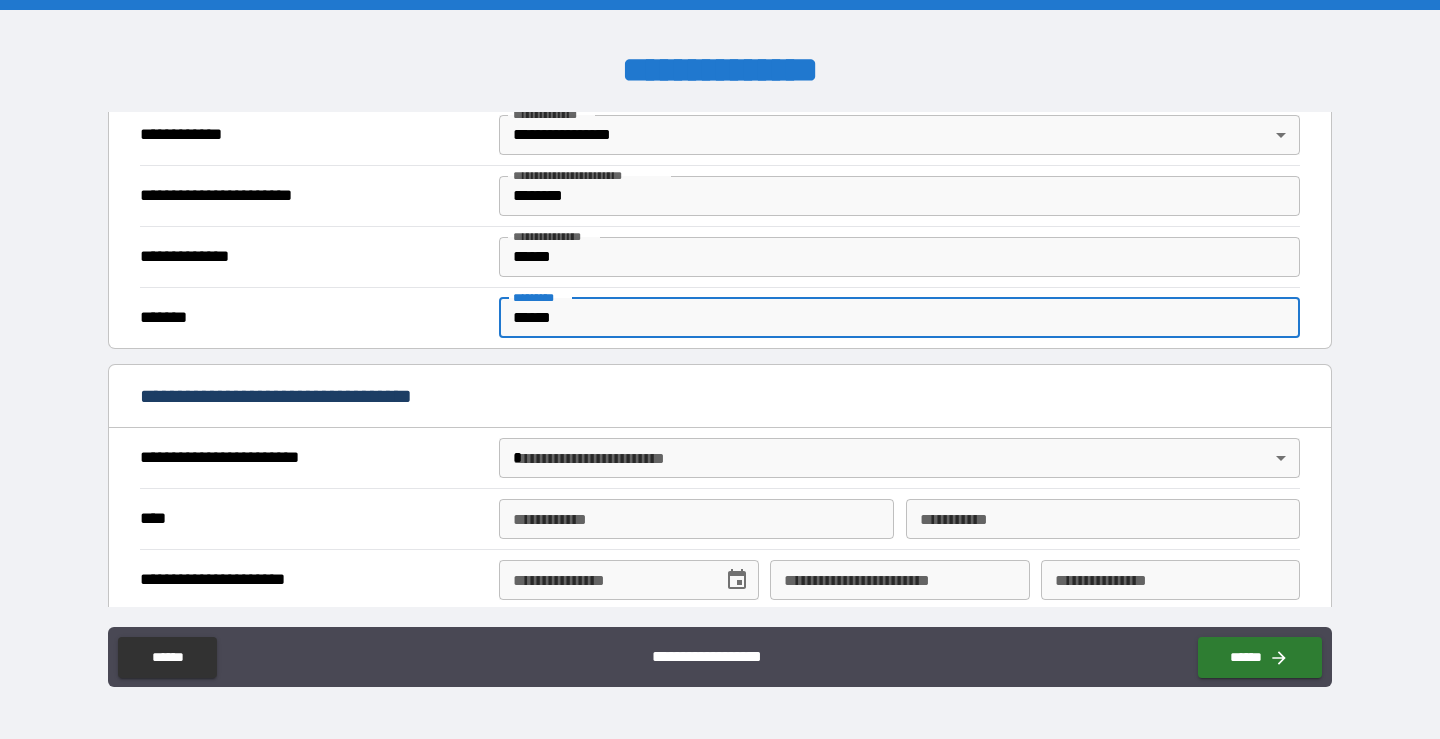 type on "******" 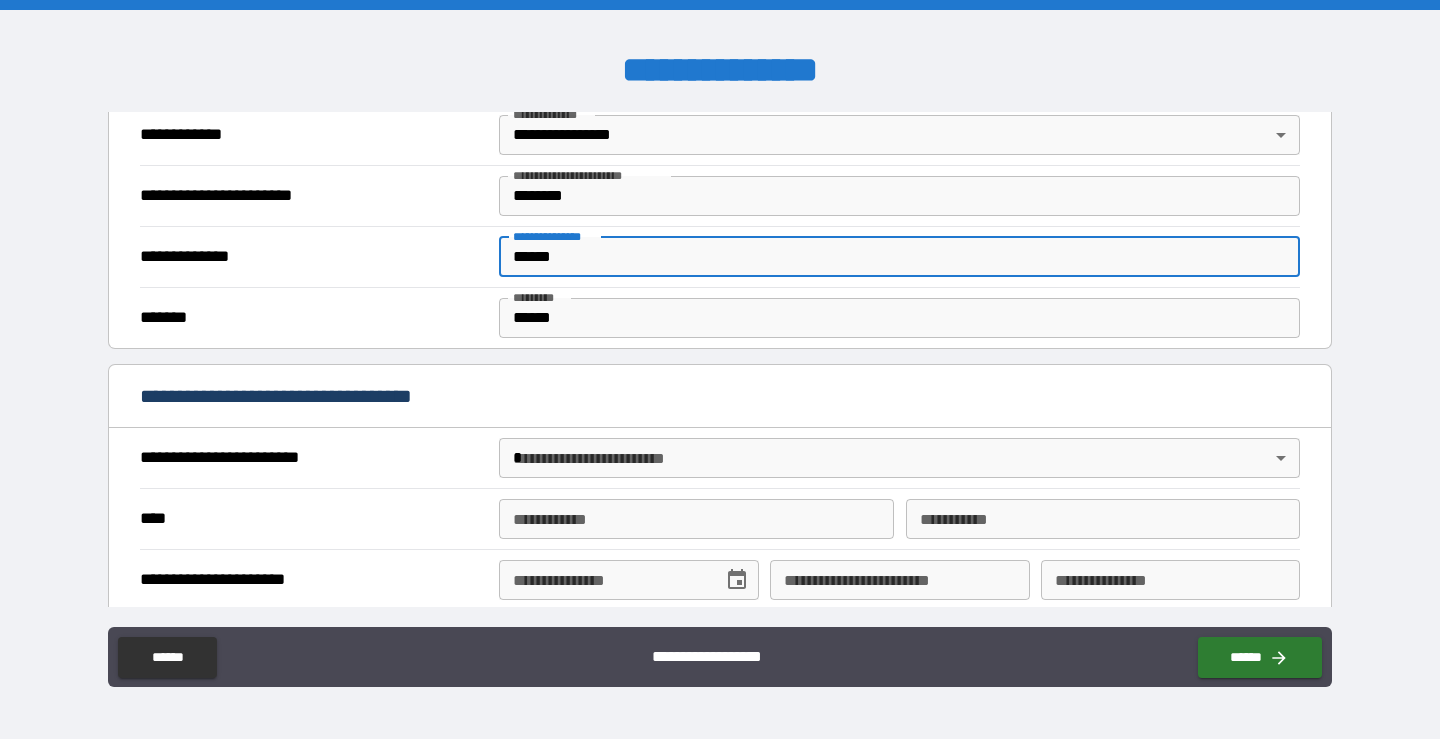 click on "******" at bounding box center [899, 257] 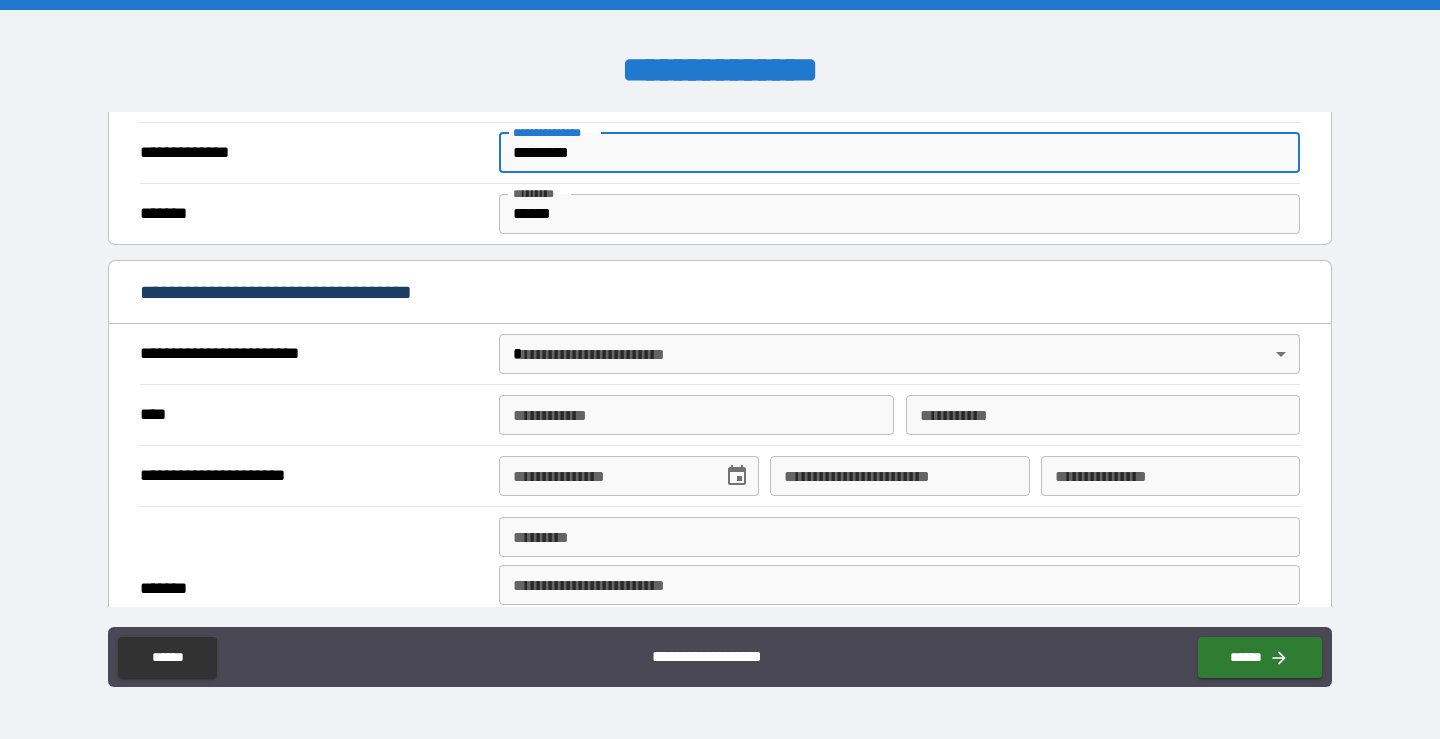 scroll, scrollTop: 580, scrollLeft: 0, axis: vertical 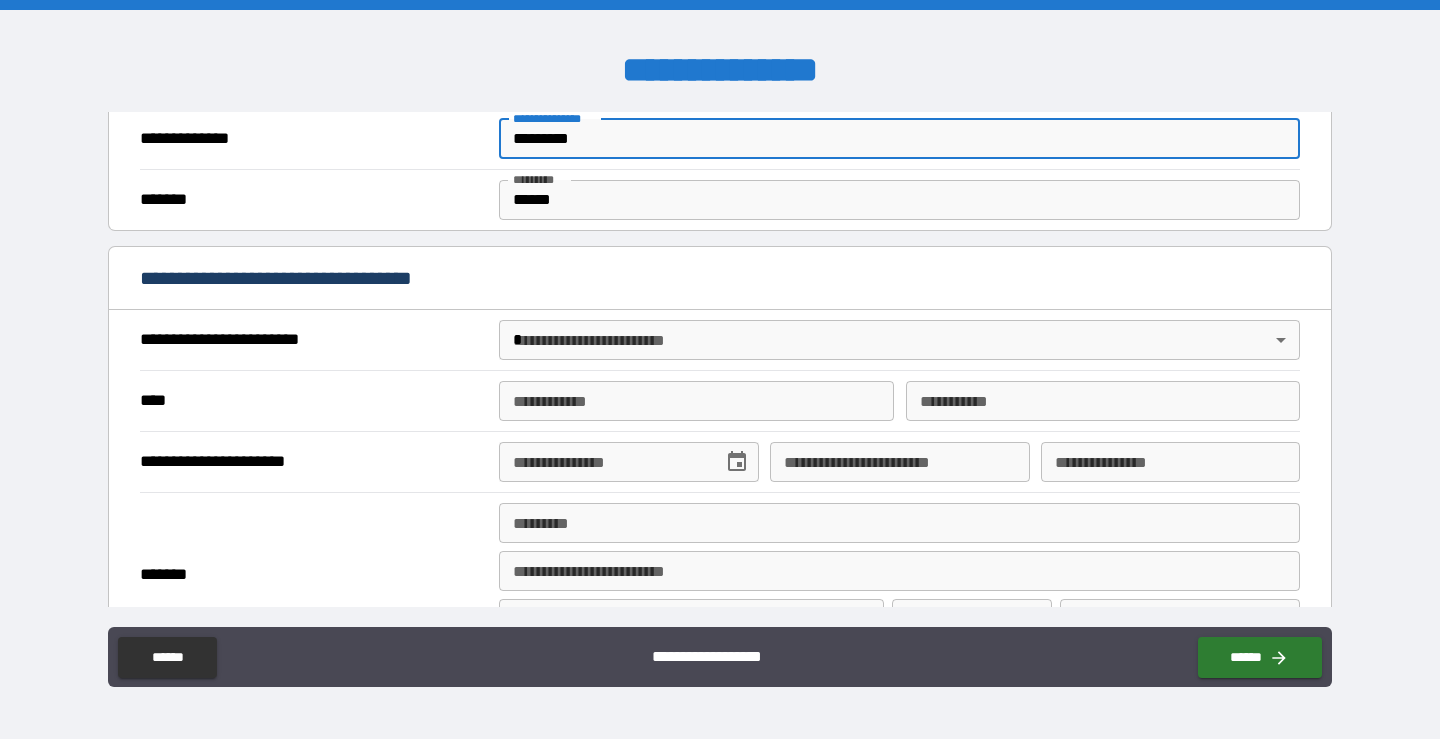 type on "*********" 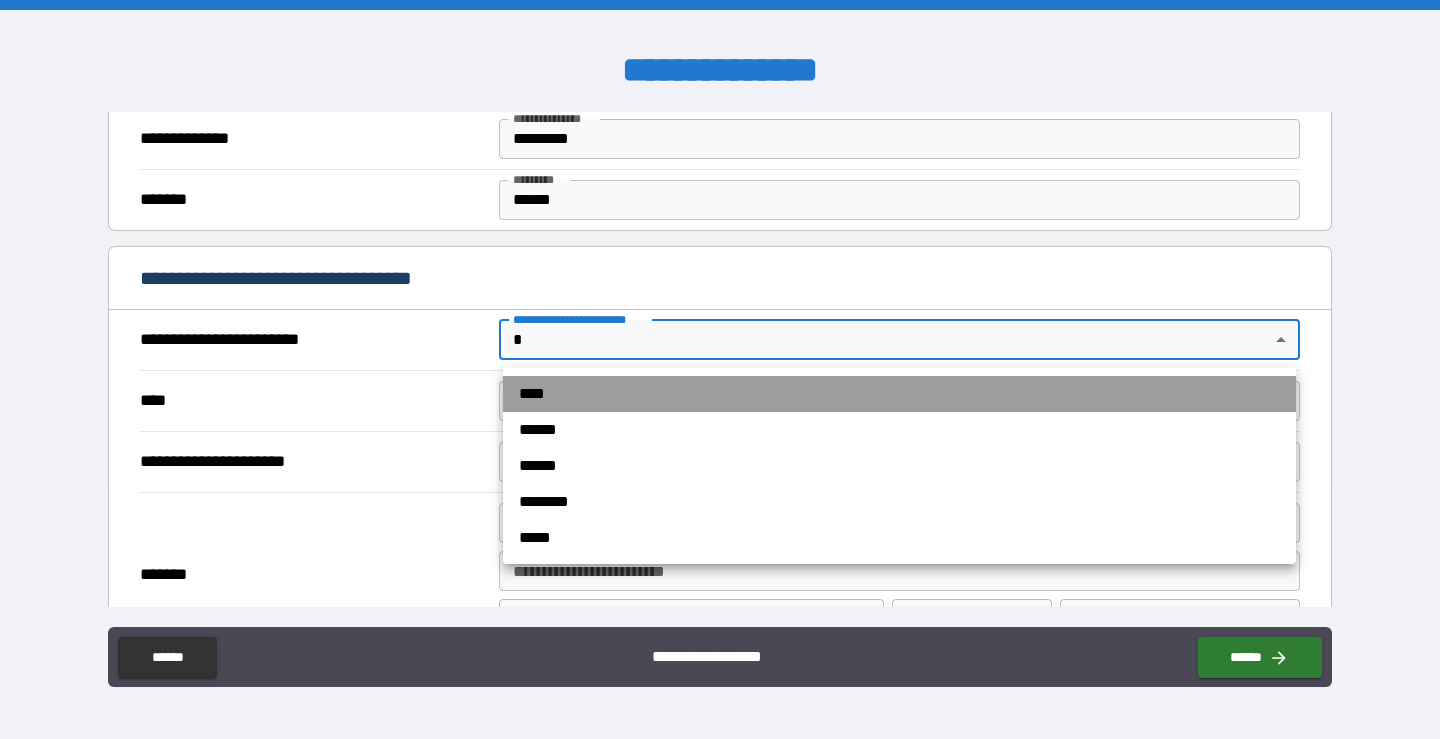 click on "****" at bounding box center (899, 394) 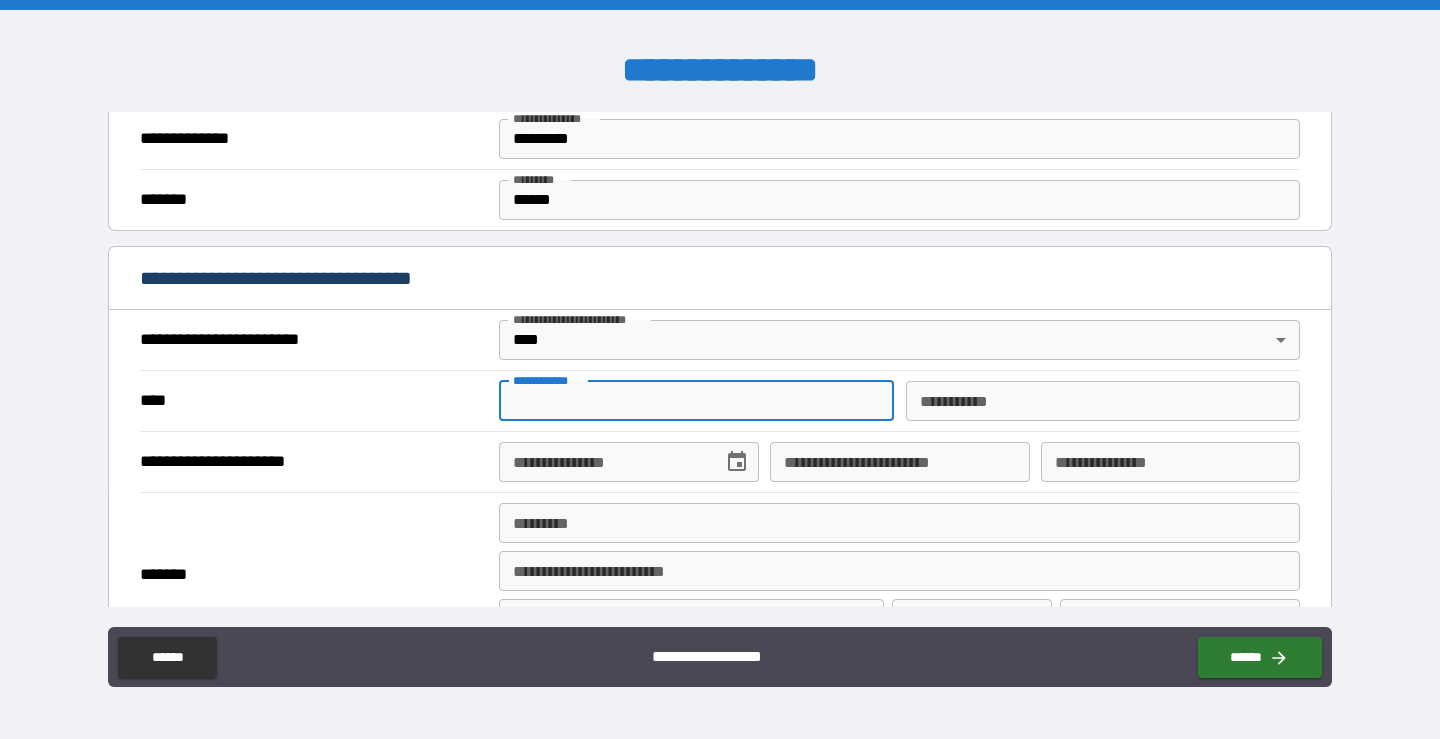 click on "**********" at bounding box center (696, 401) 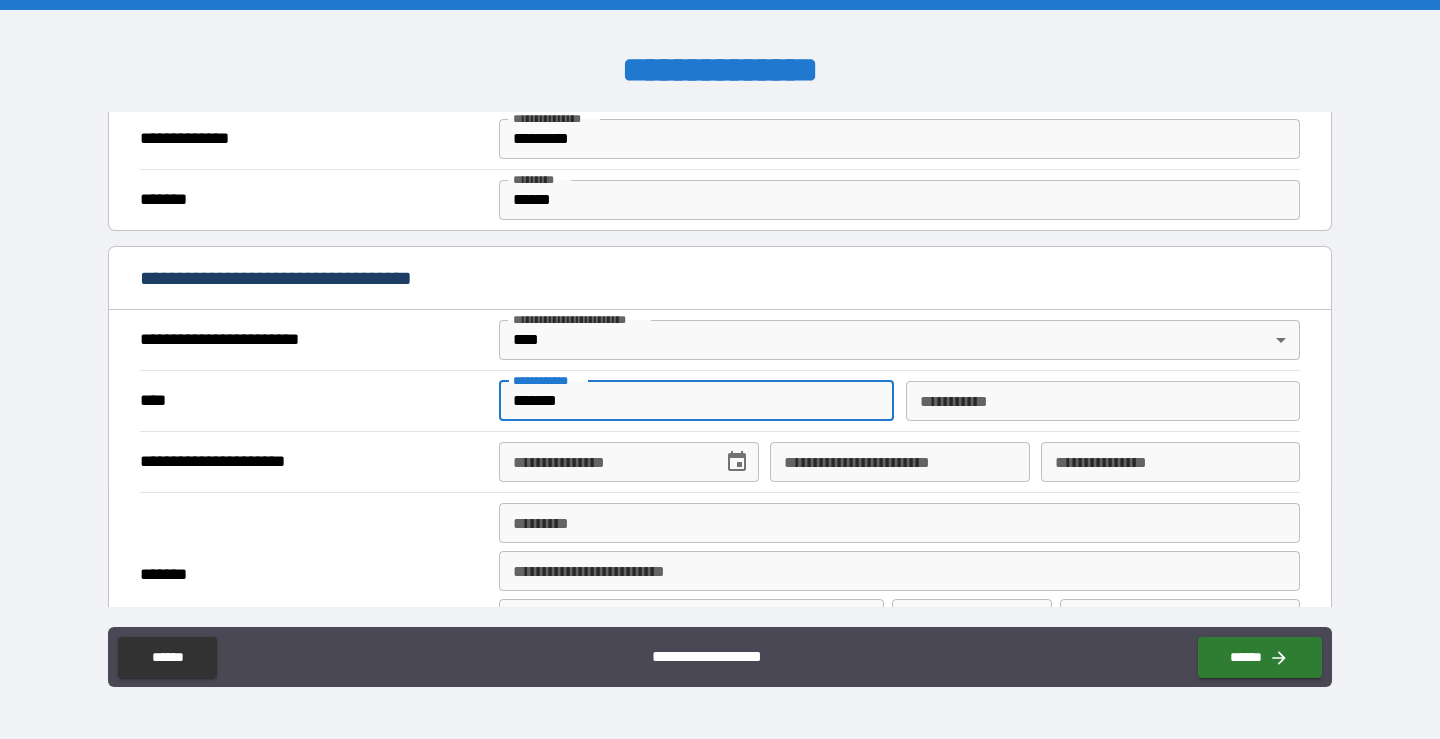 type on "*******" 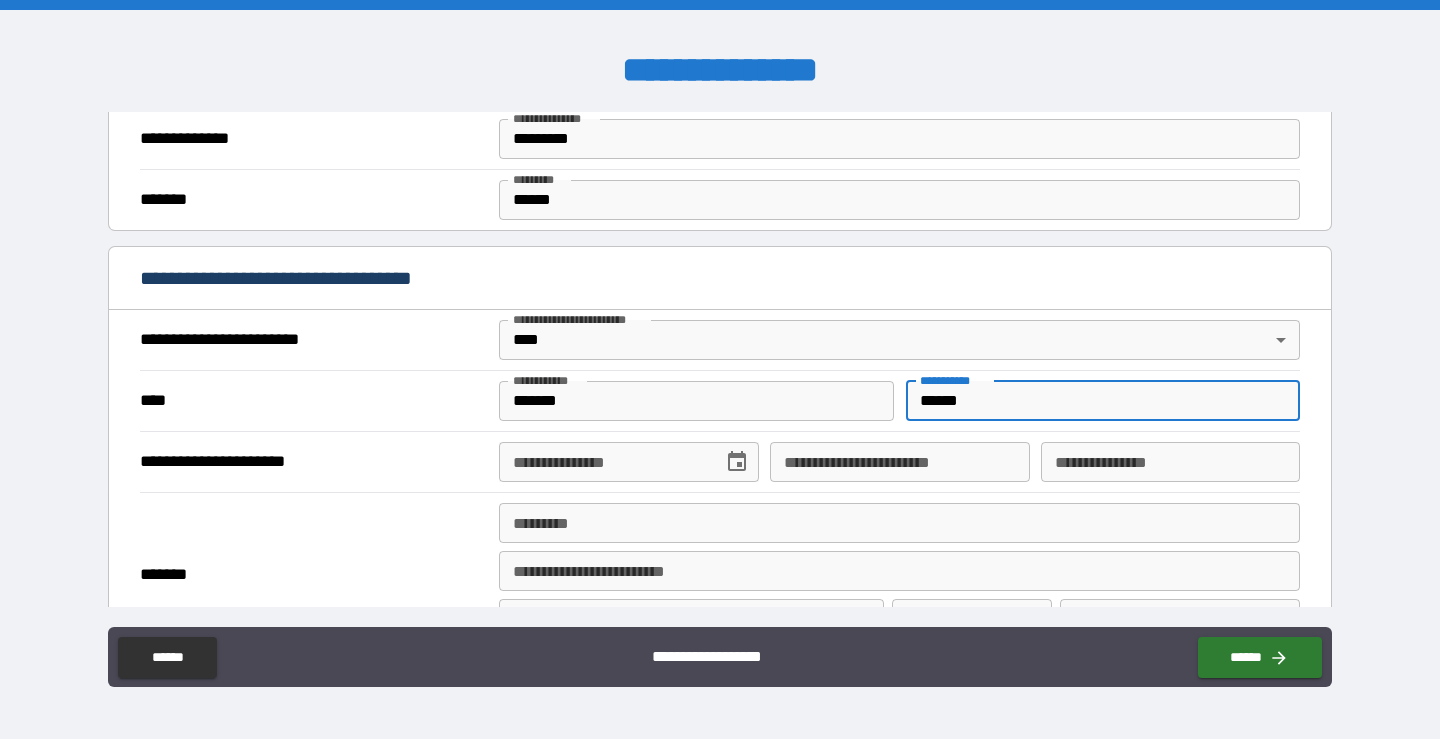 type on "******" 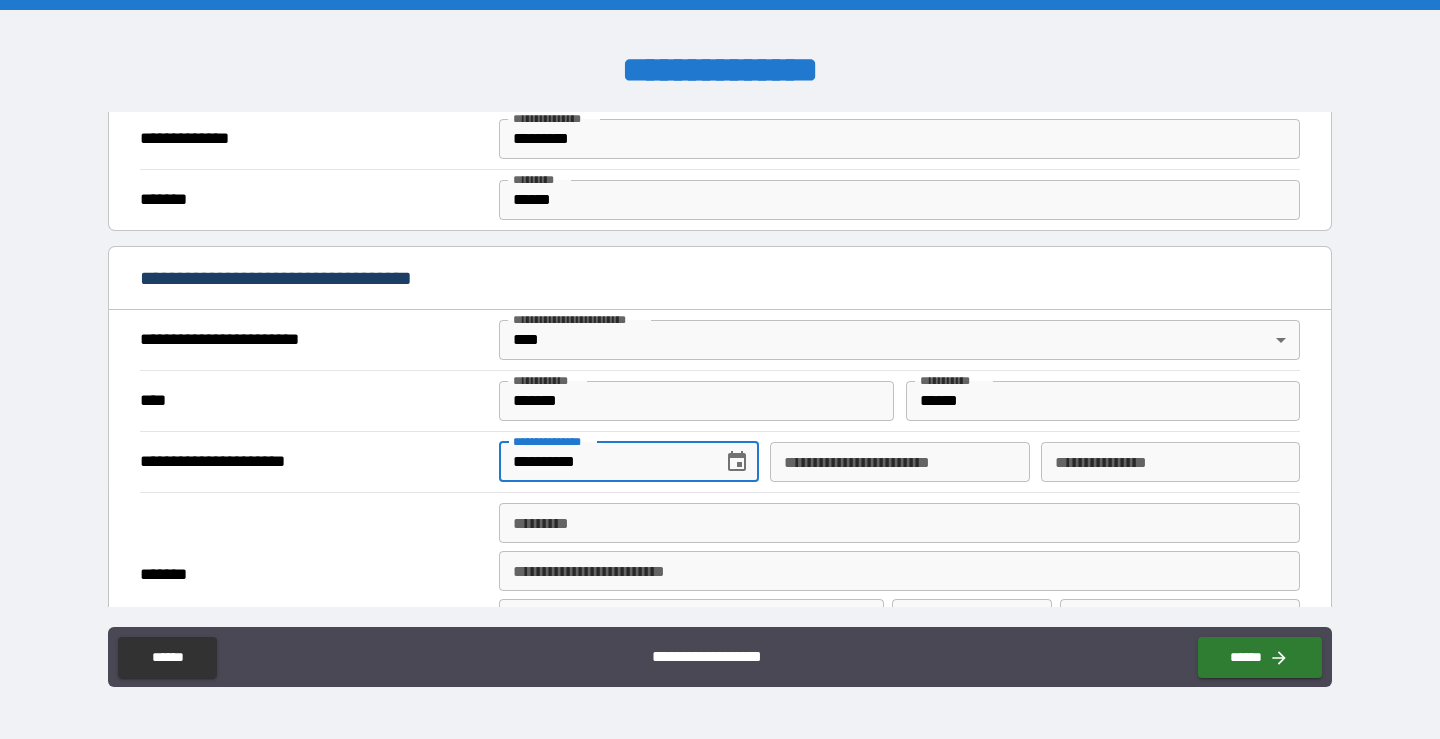 type on "**********" 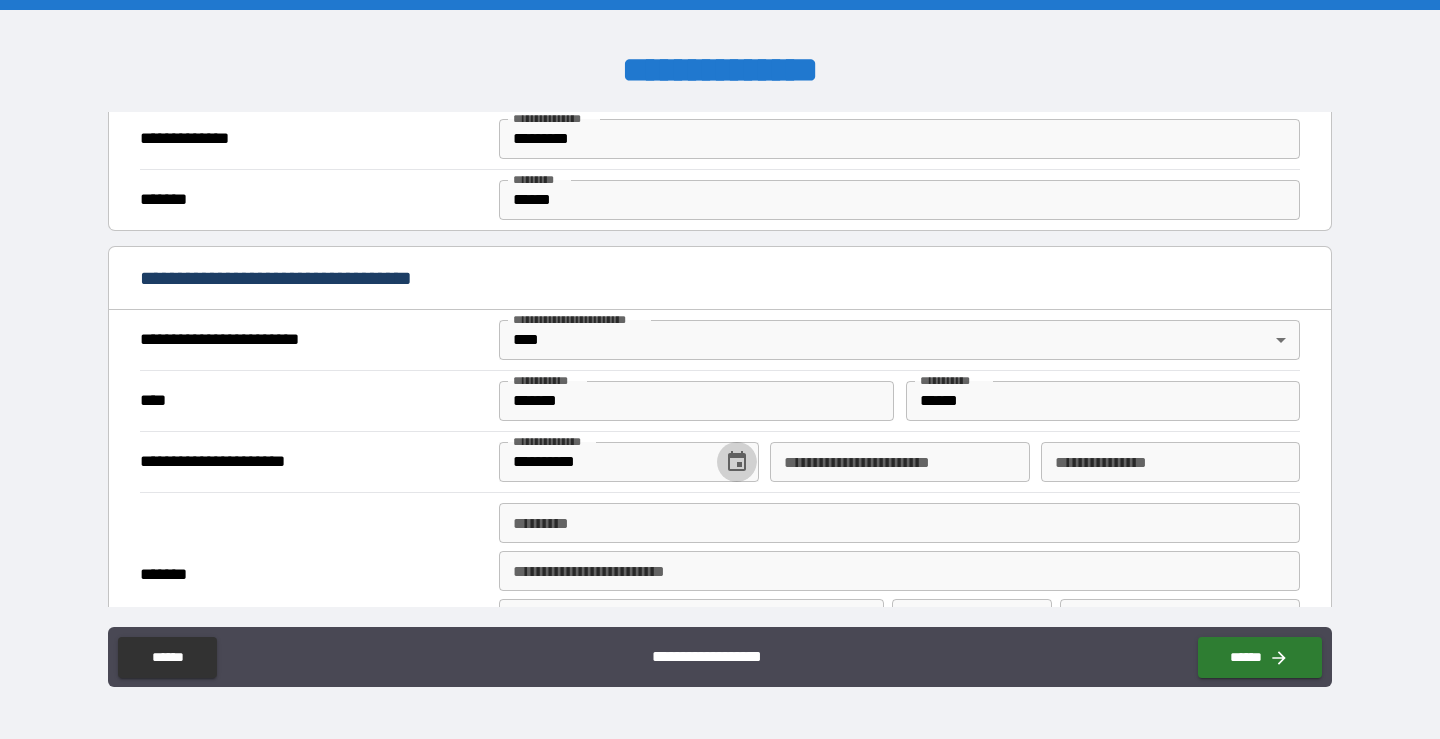 click on "**********" at bounding box center (899, 462) 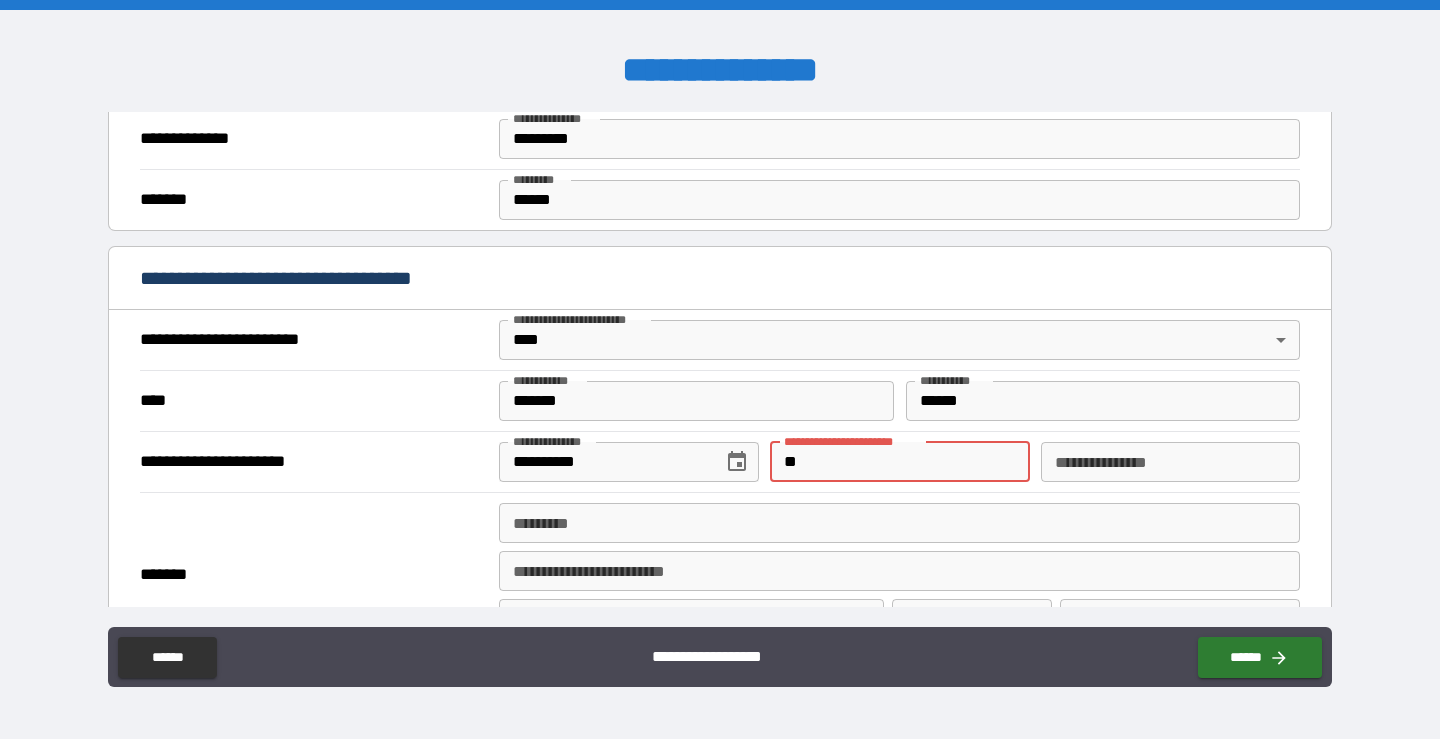 type on "**" 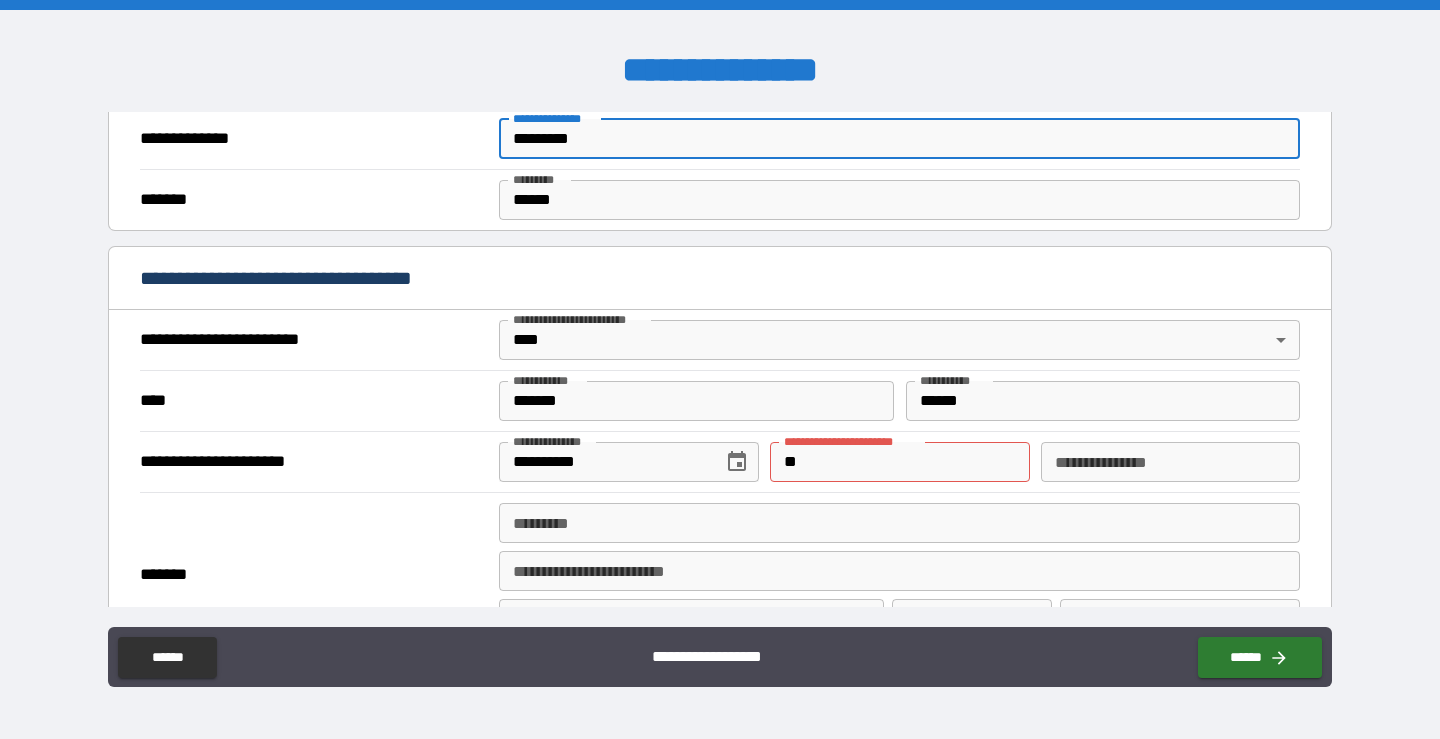 click on "*********" at bounding box center (899, 139) 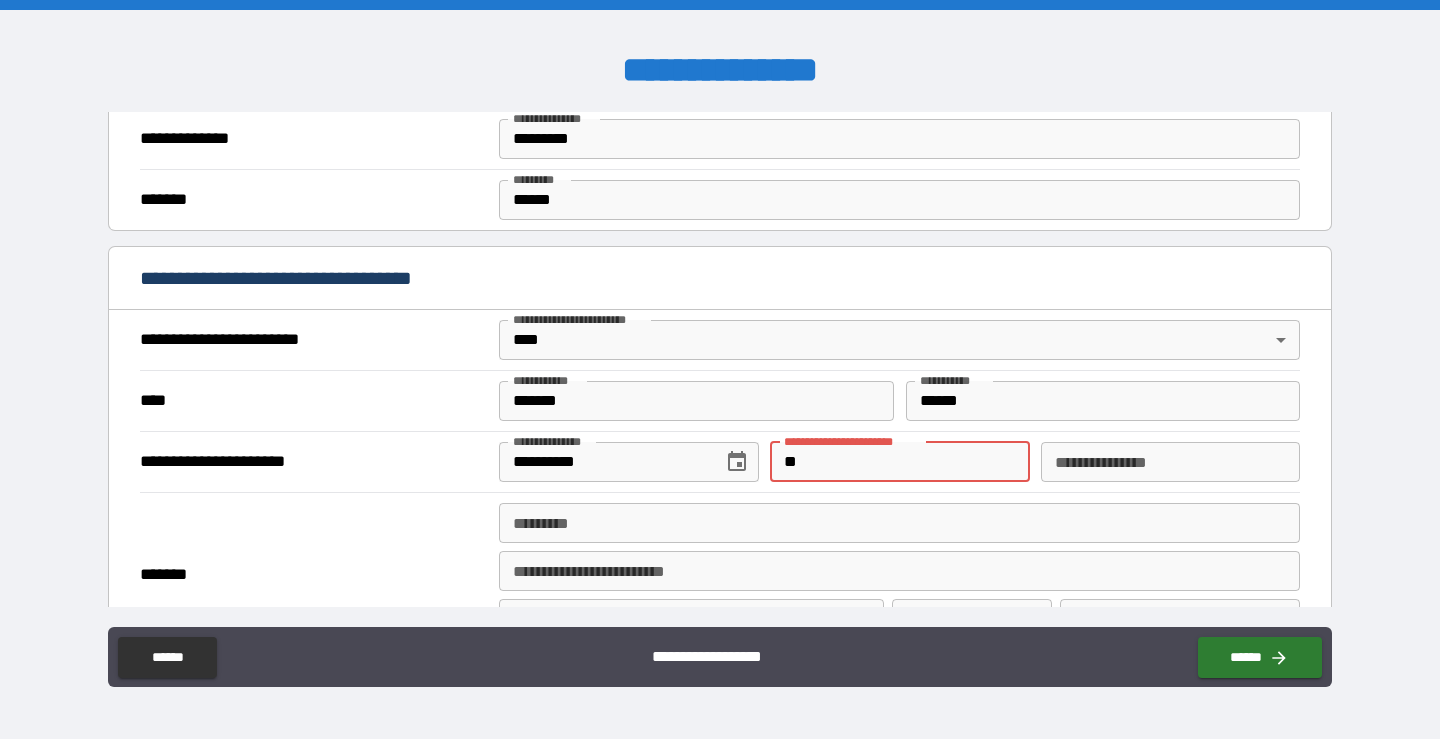 type on "*" 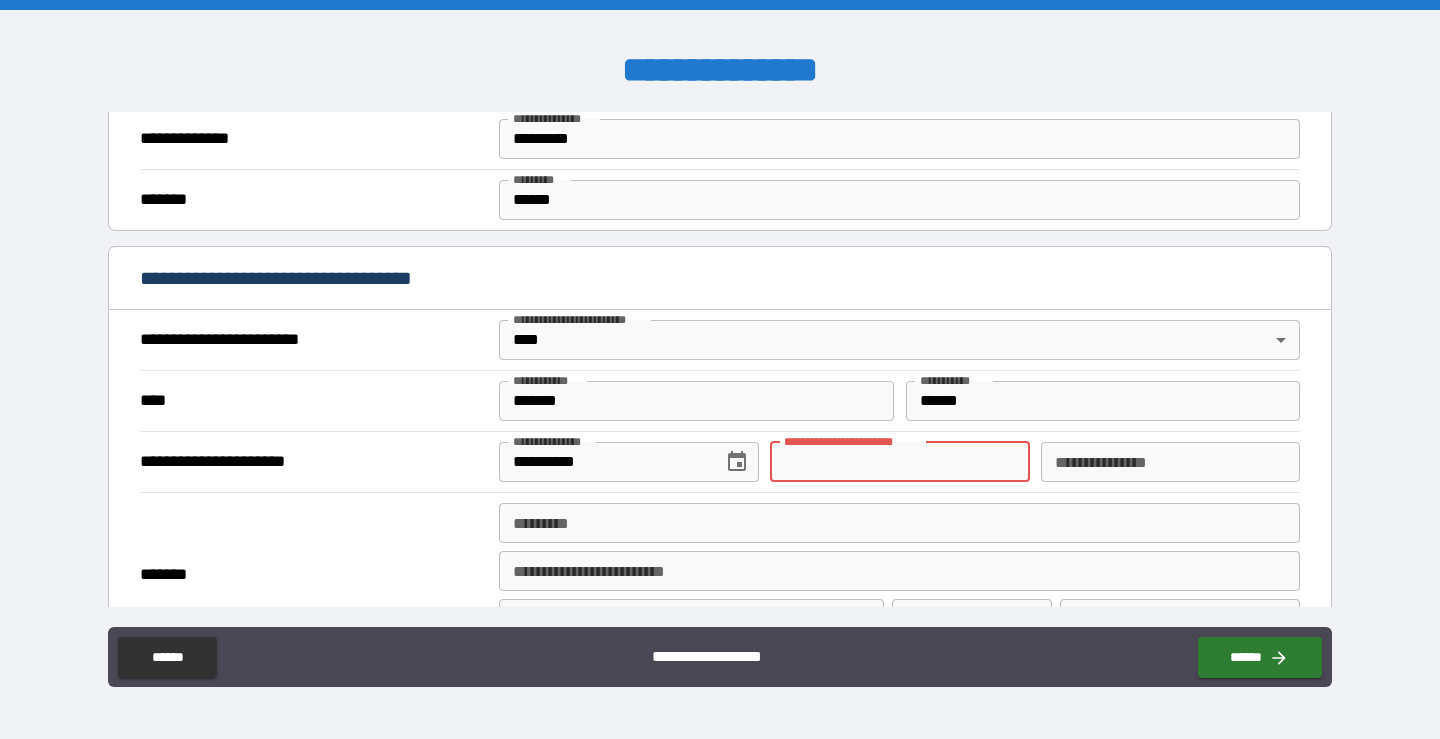 paste on "**********" 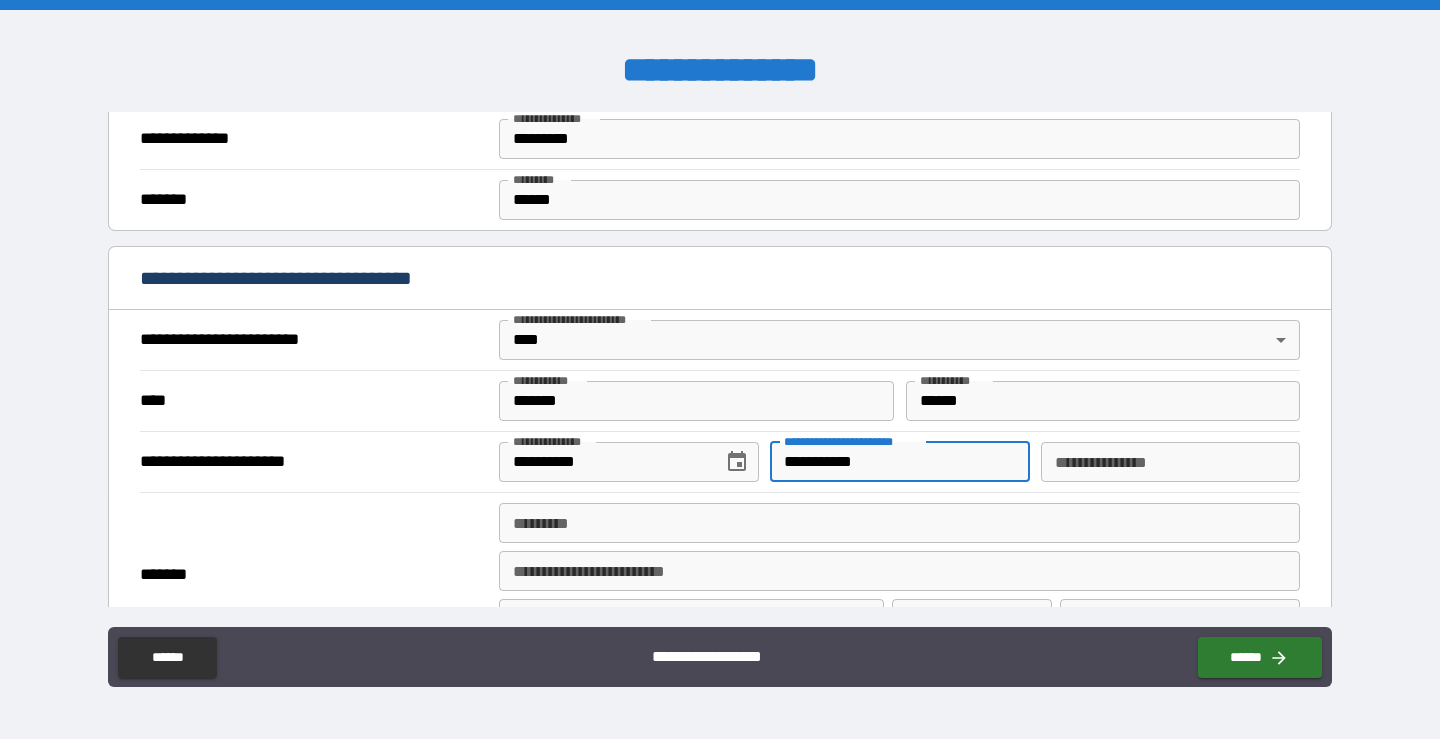 type on "**********" 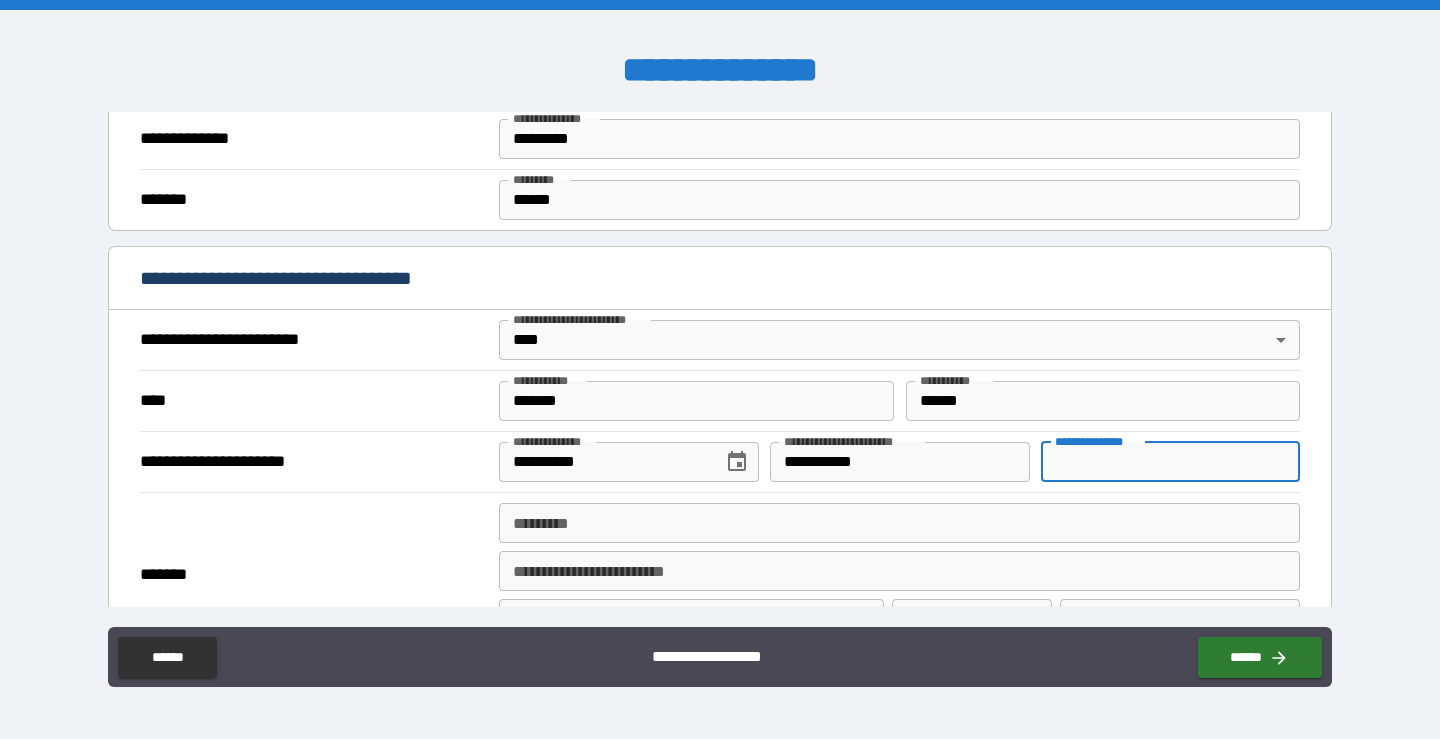 click on "**********" at bounding box center [1170, 462] 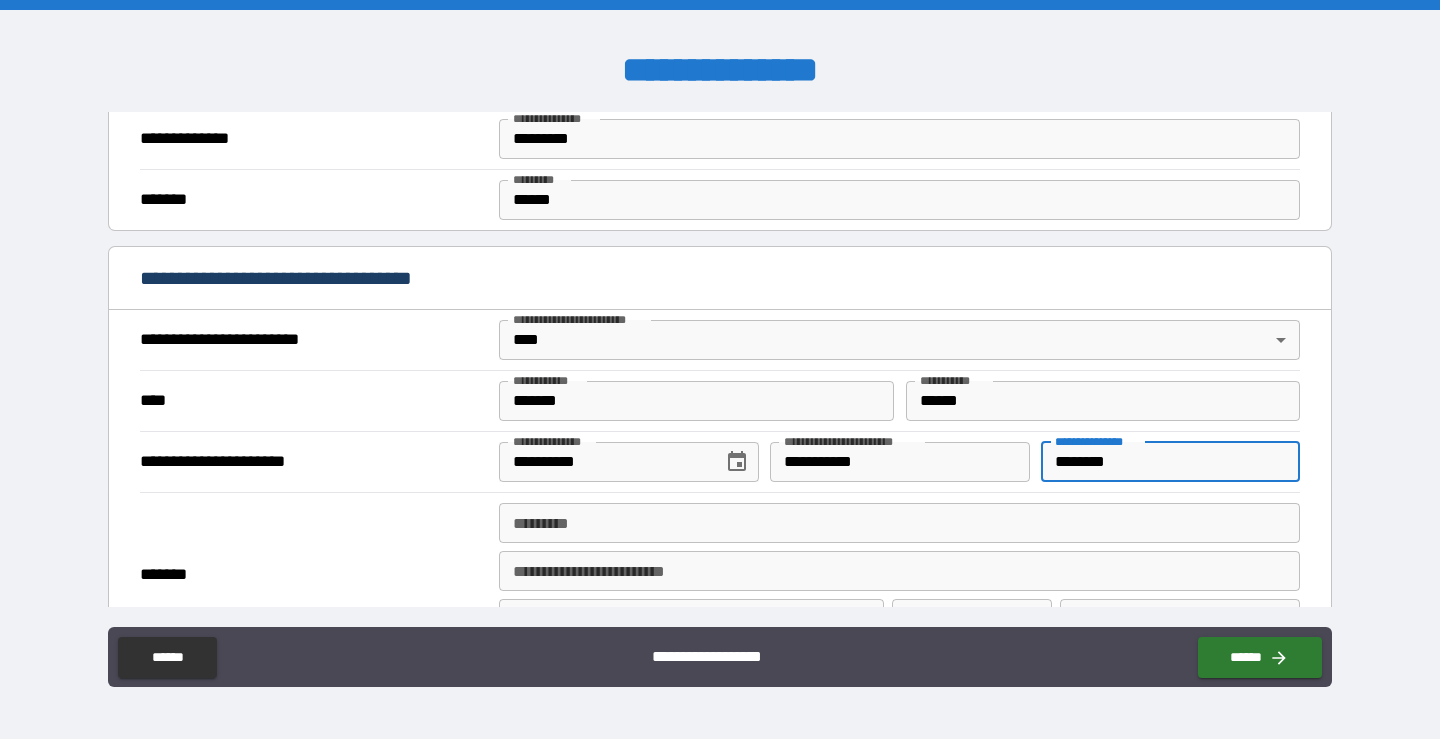 type on "********" 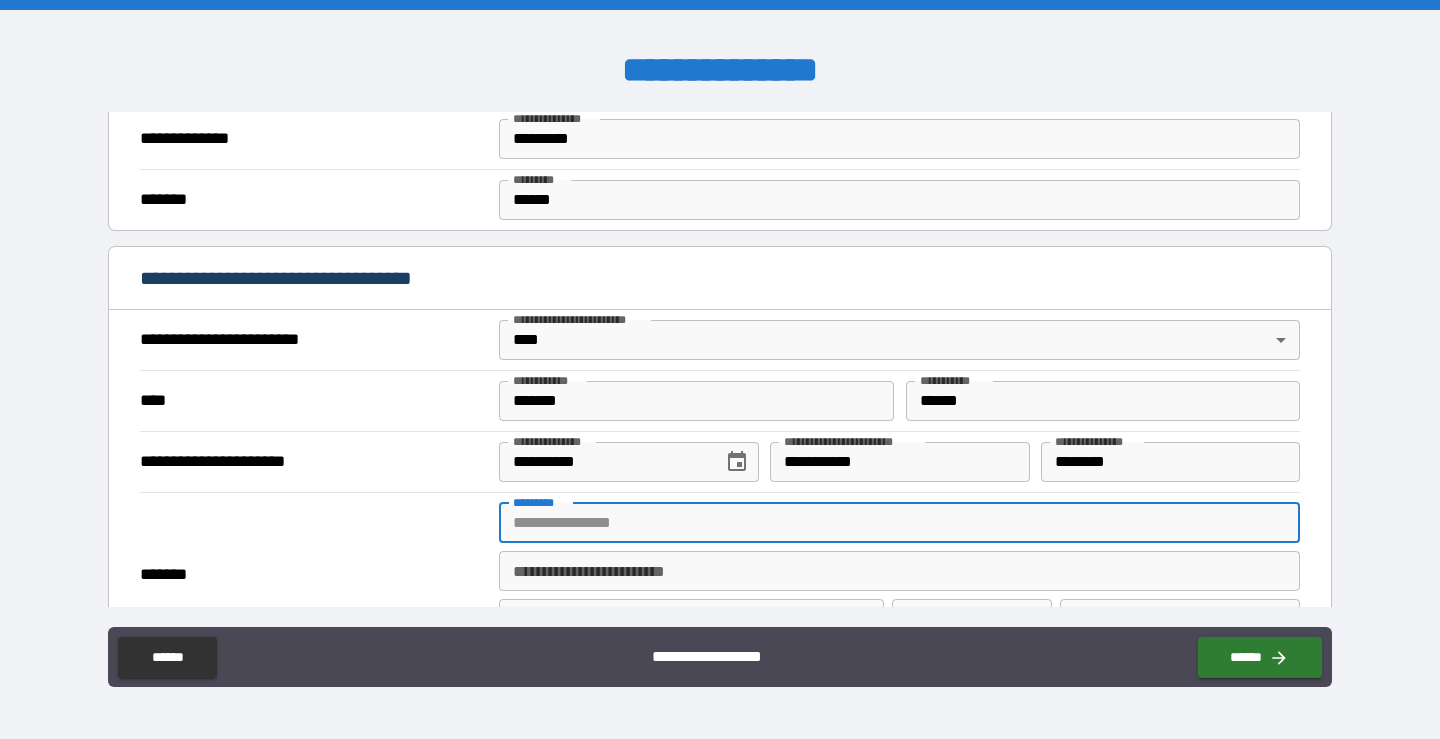click on "*******   *" at bounding box center (899, 523) 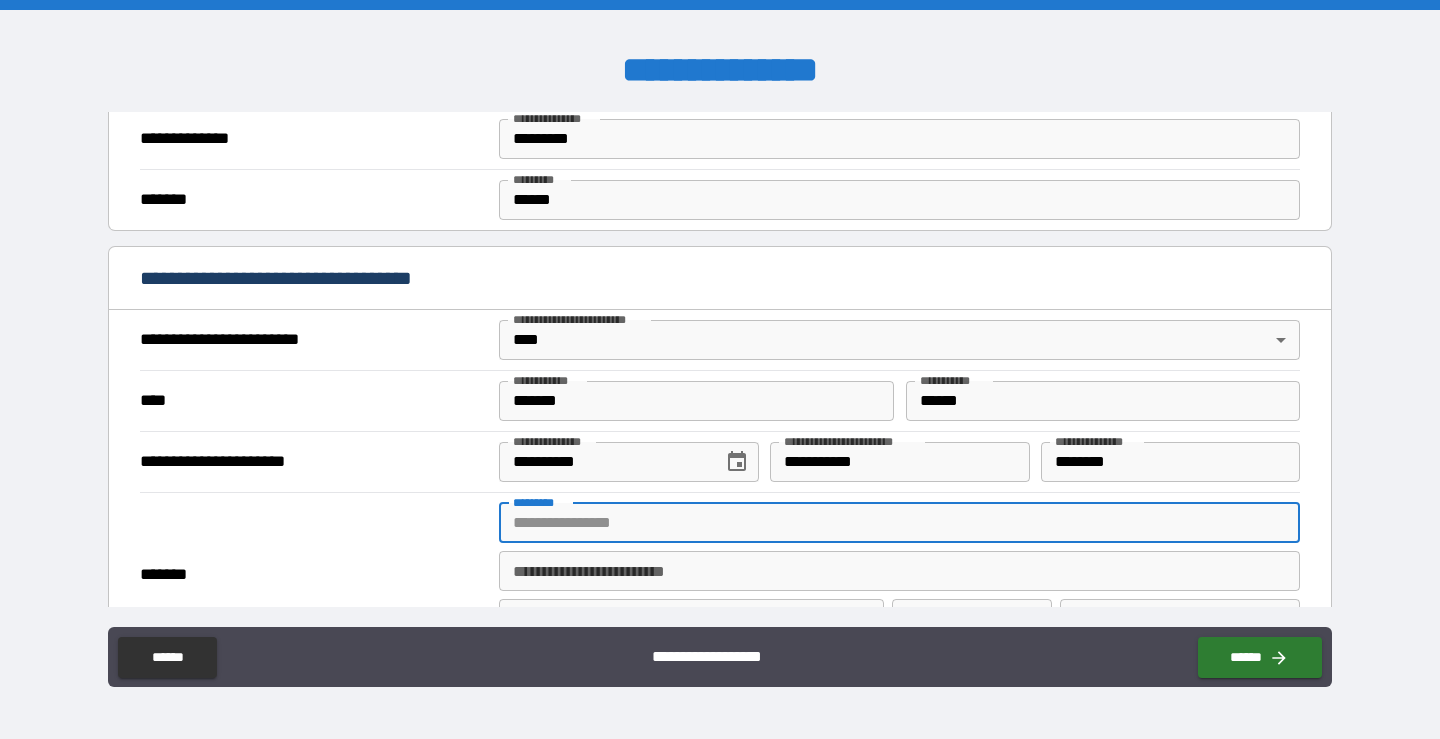 type on "**********" 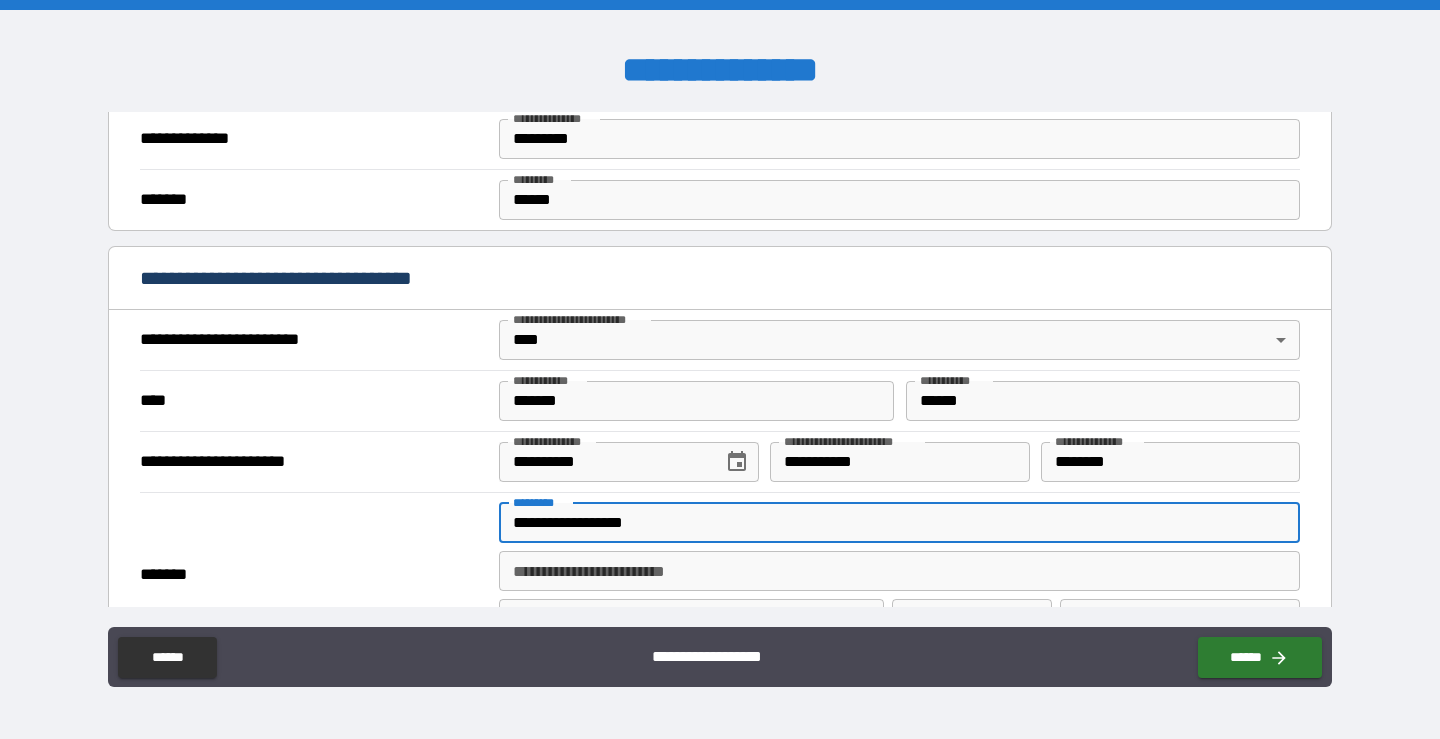 type on "***" 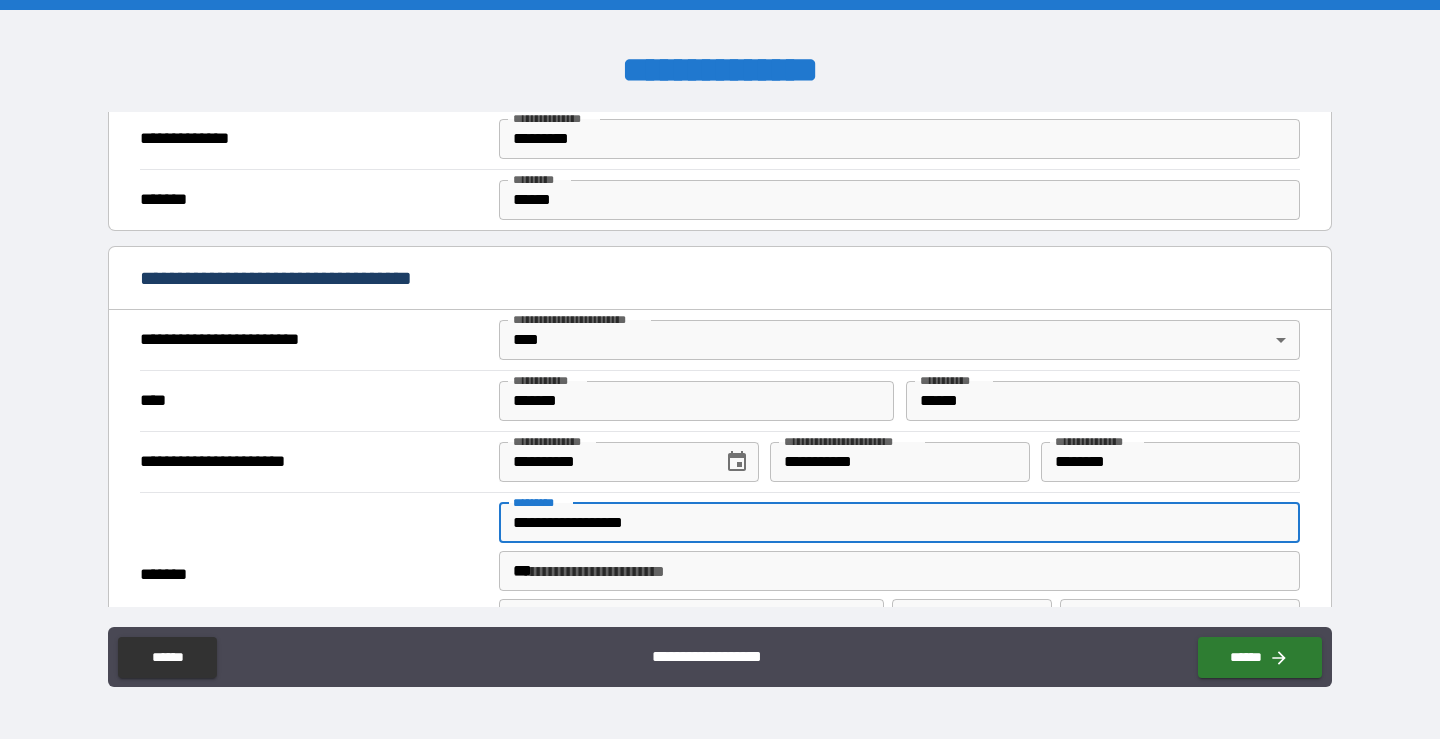 type on "**********" 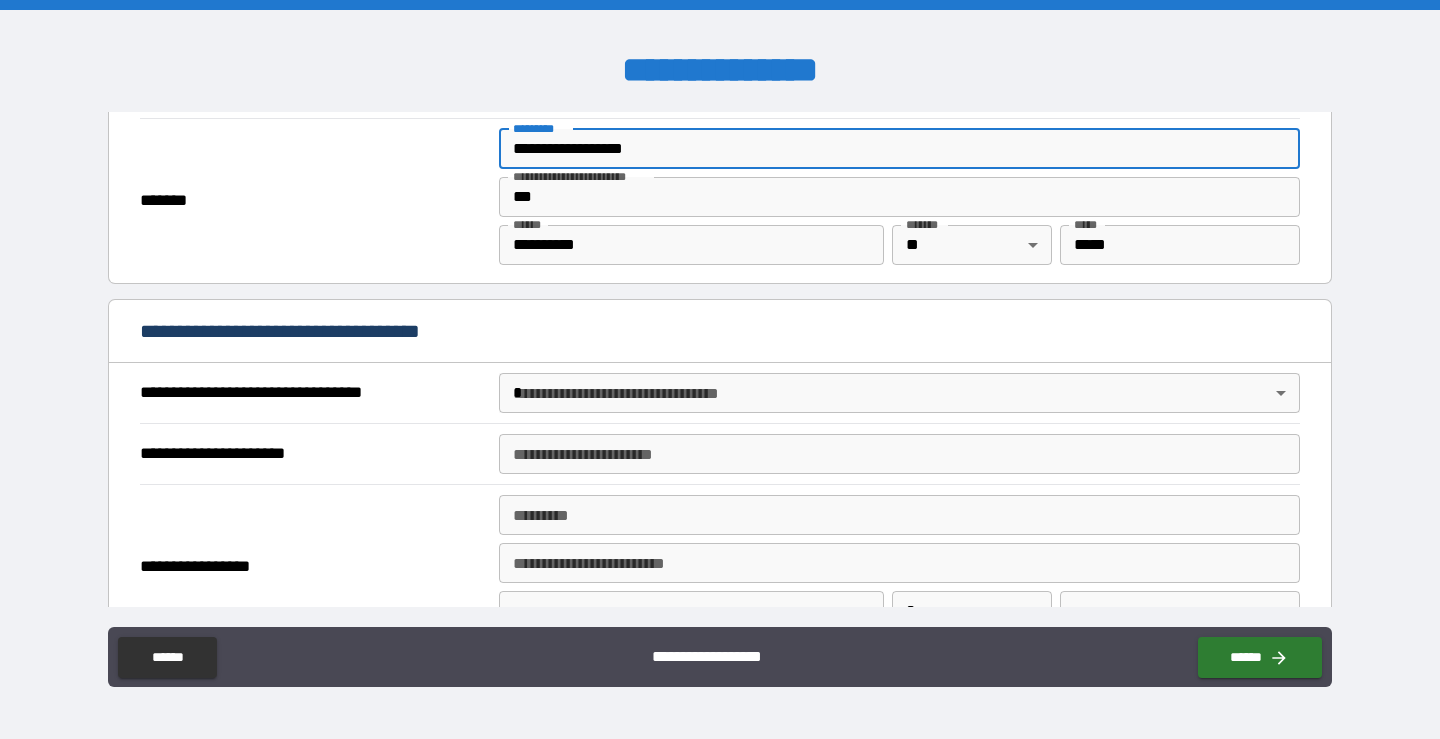 scroll, scrollTop: 965, scrollLeft: 0, axis: vertical 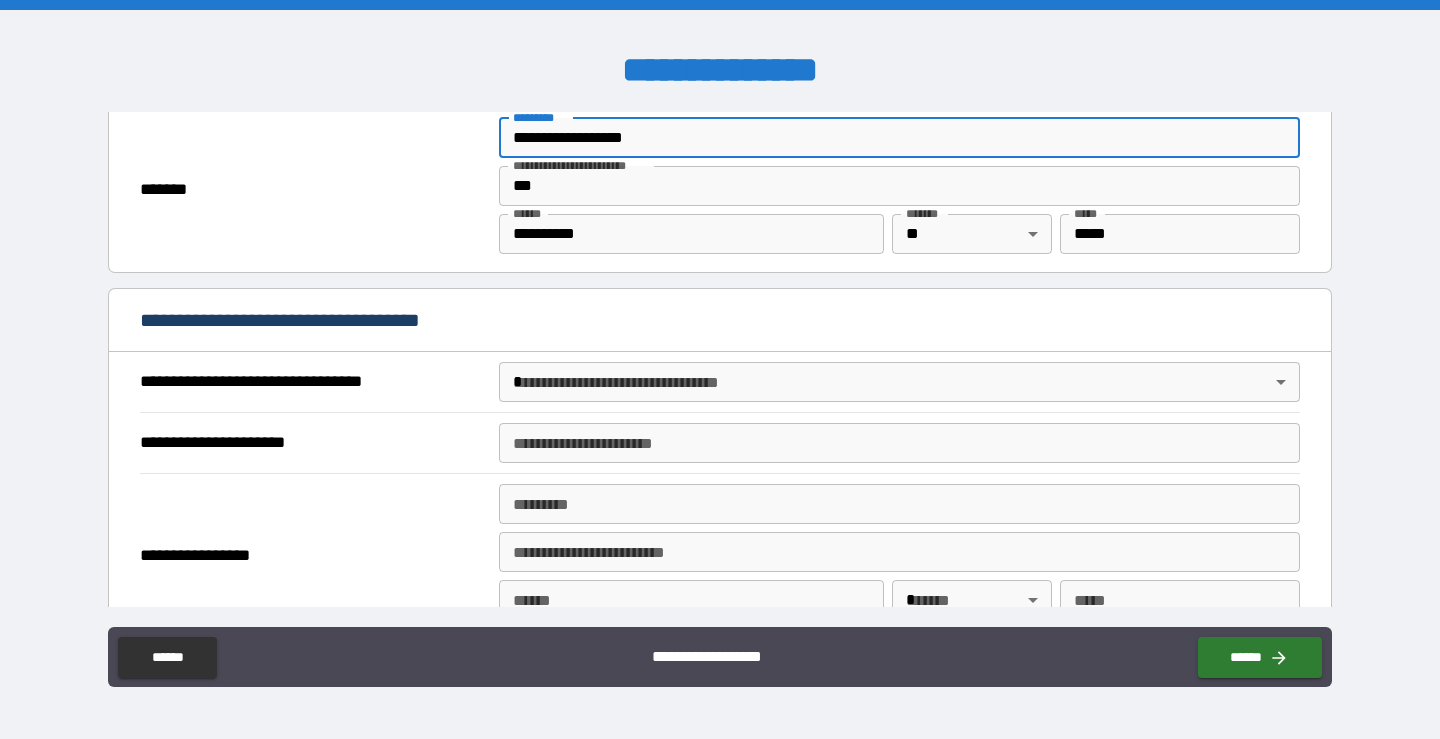 click on "**********" at bounding box center (720, 369) 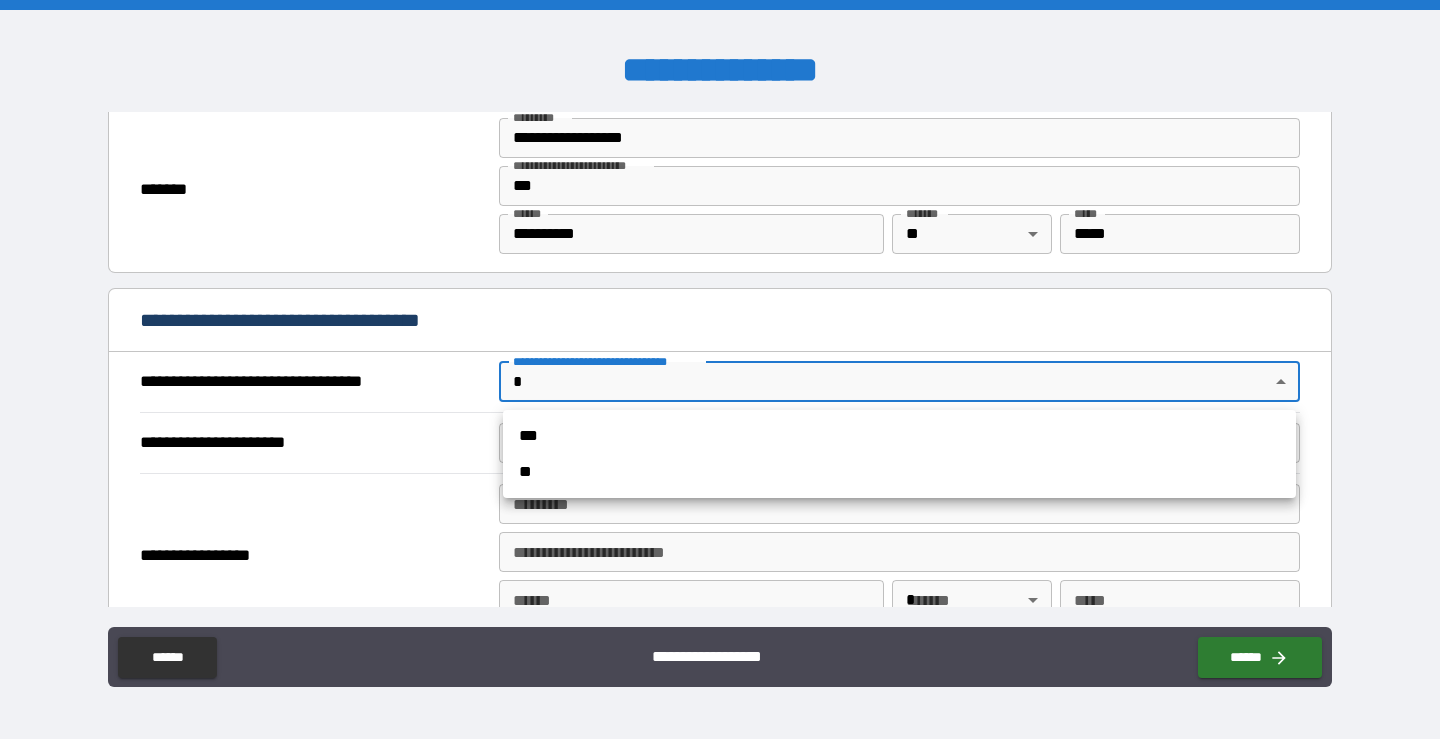 click on "***" at bounding box center (899, 436) 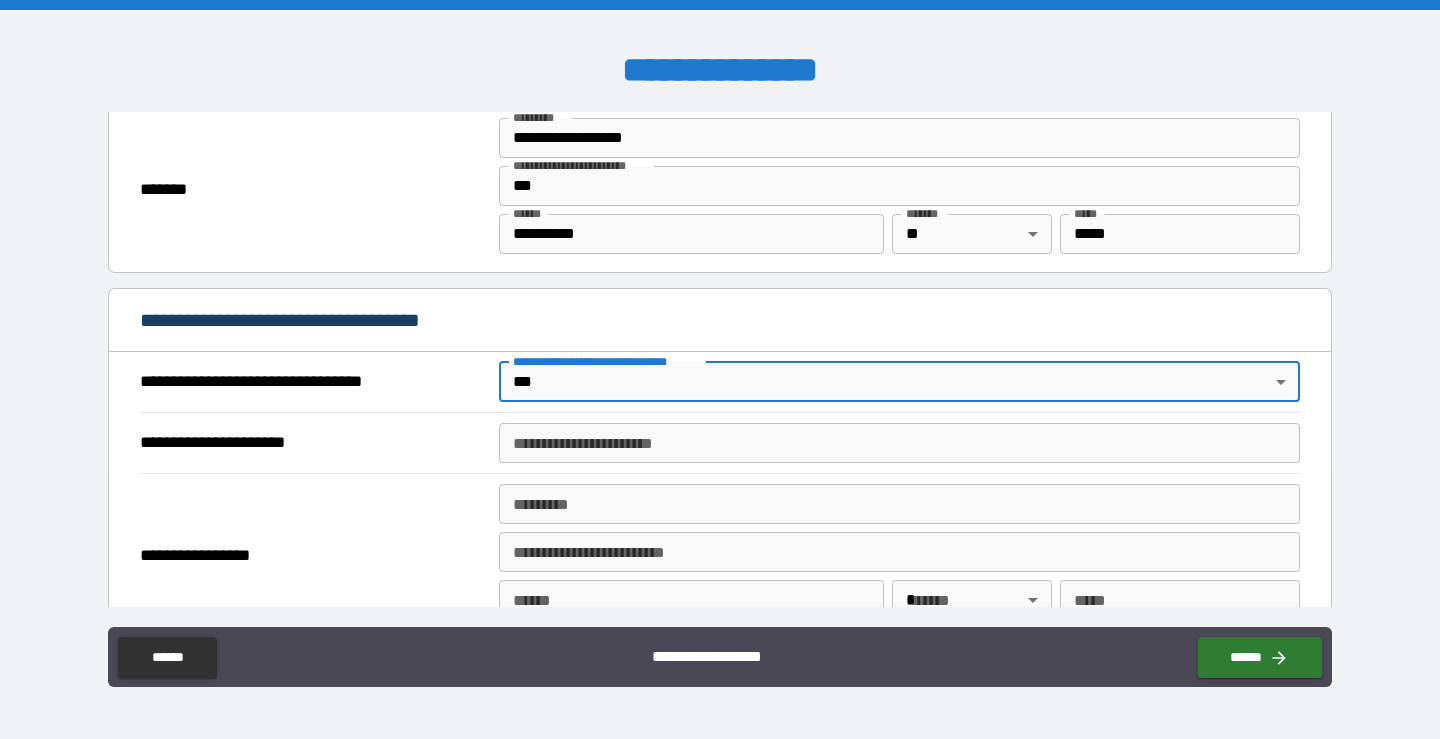 click on "**********" at bounding box center [899, 443] 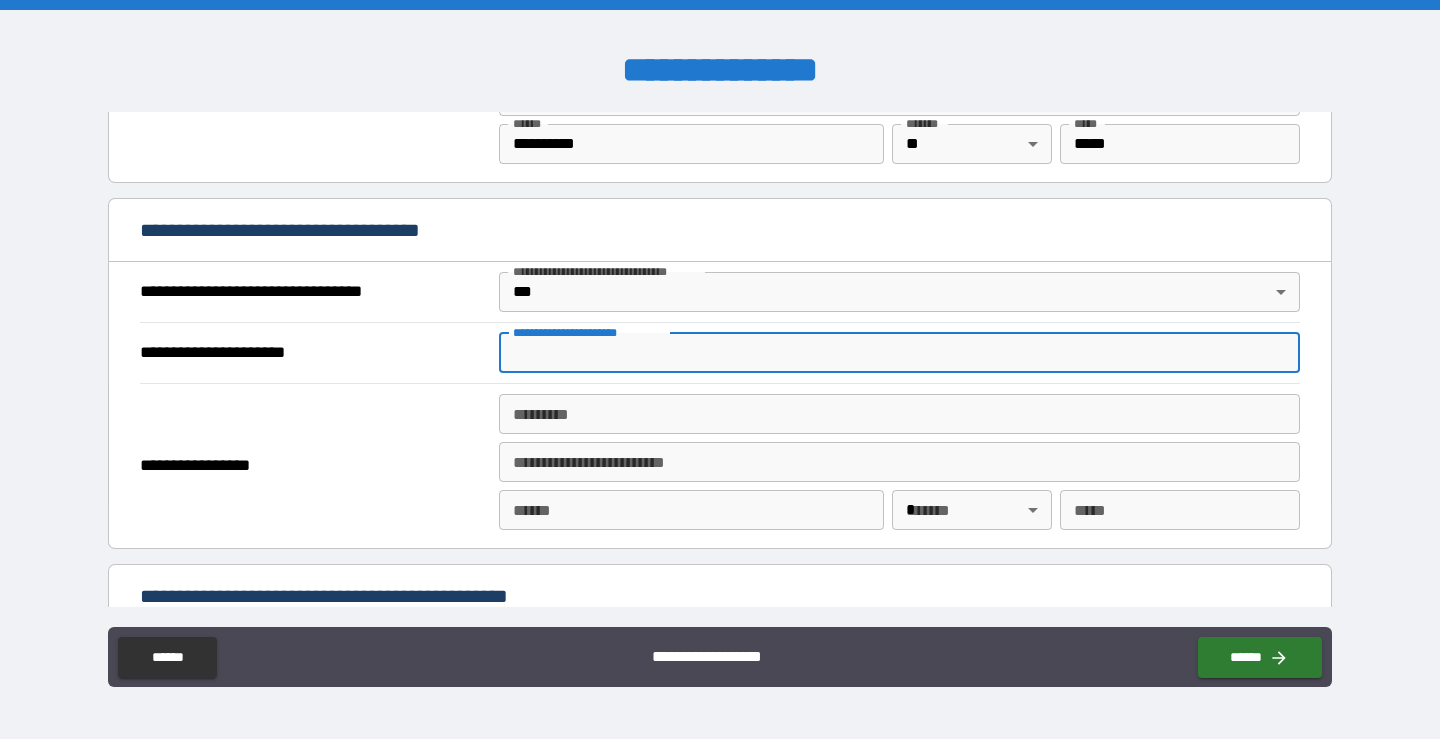 scroll, scrollTop: 1056, scrollLeft: 0, axis: vertical 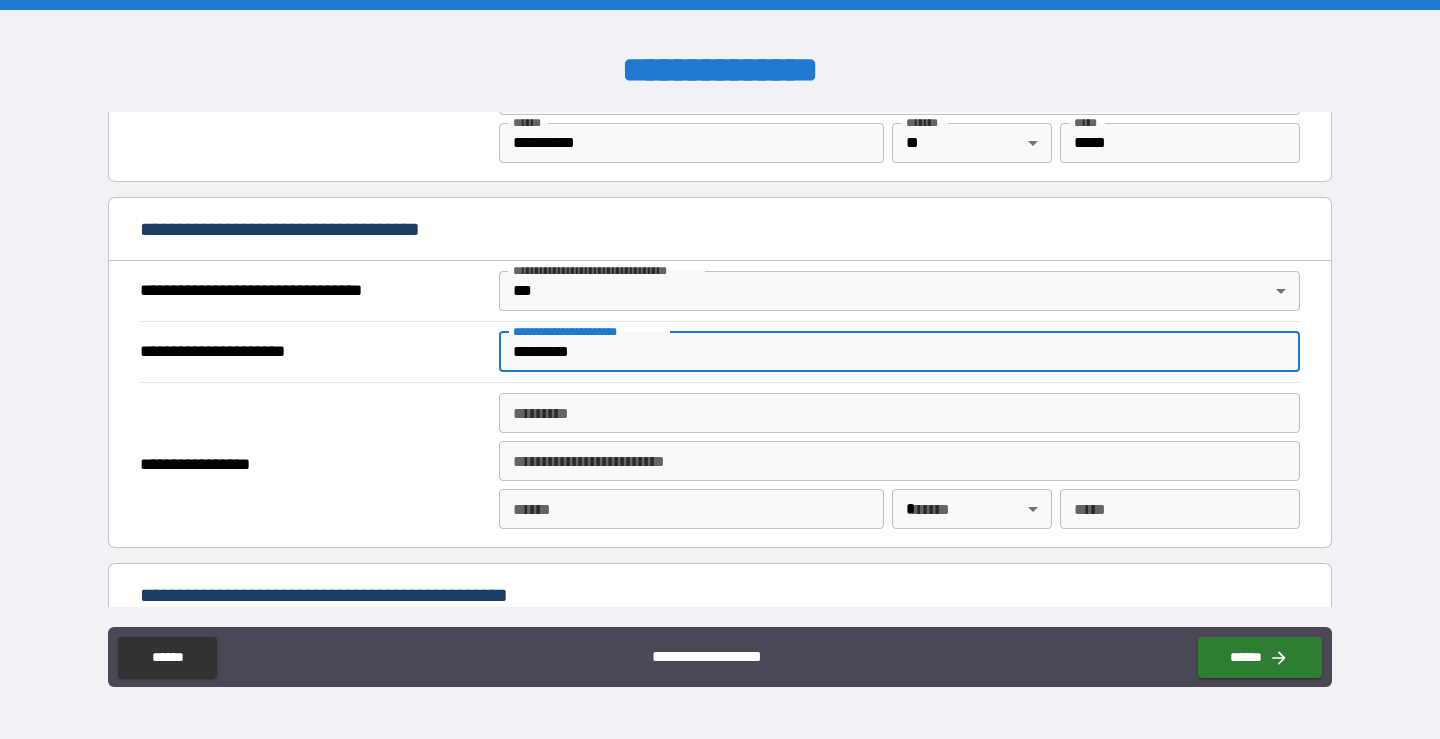 type on "*********" 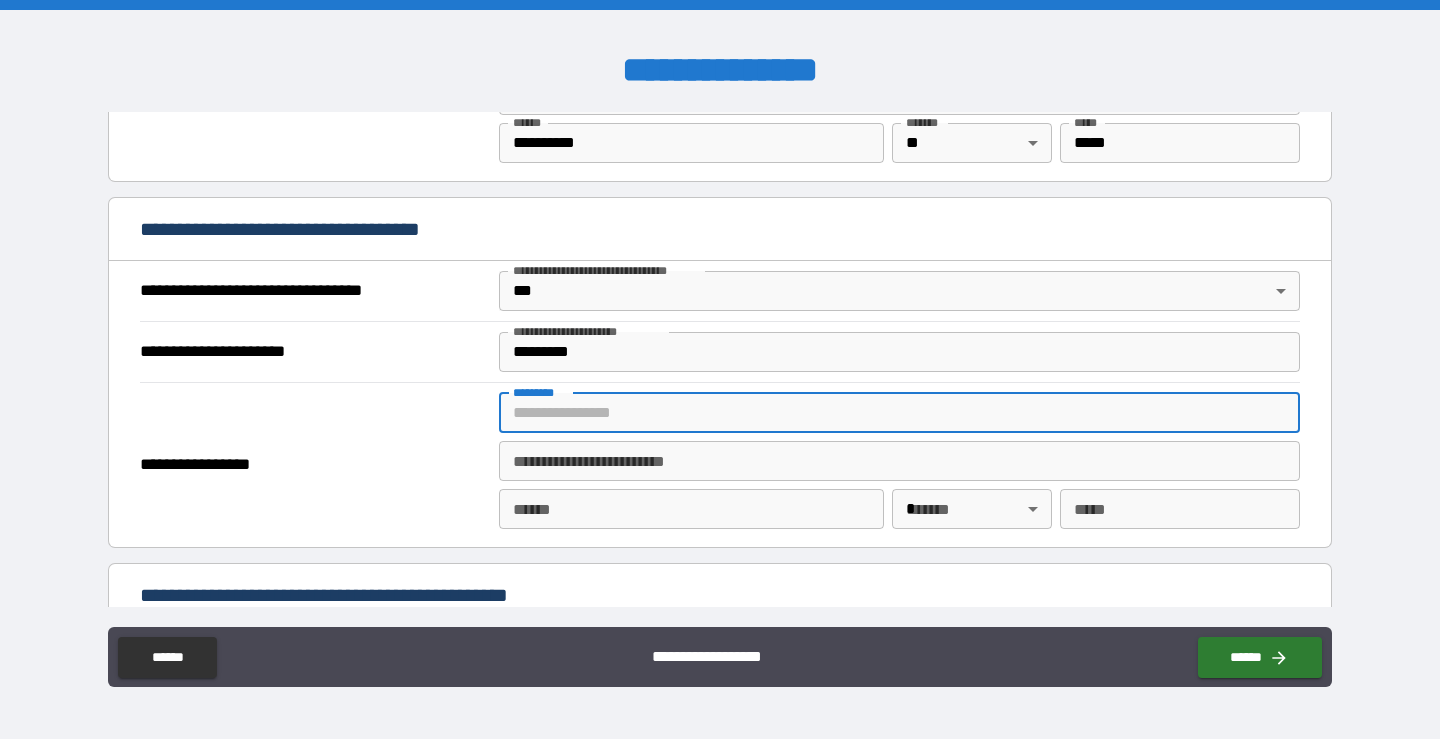 type on "**********" 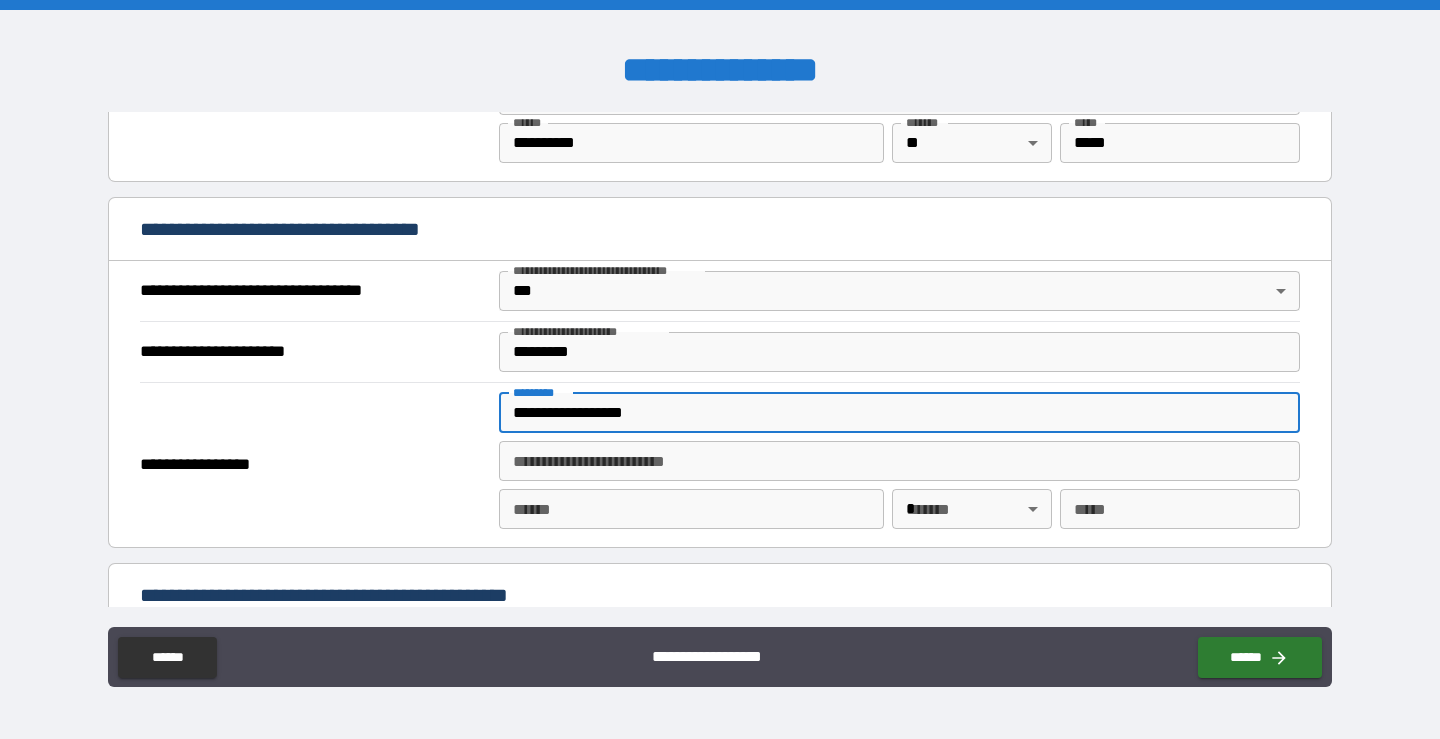 type on "**********" 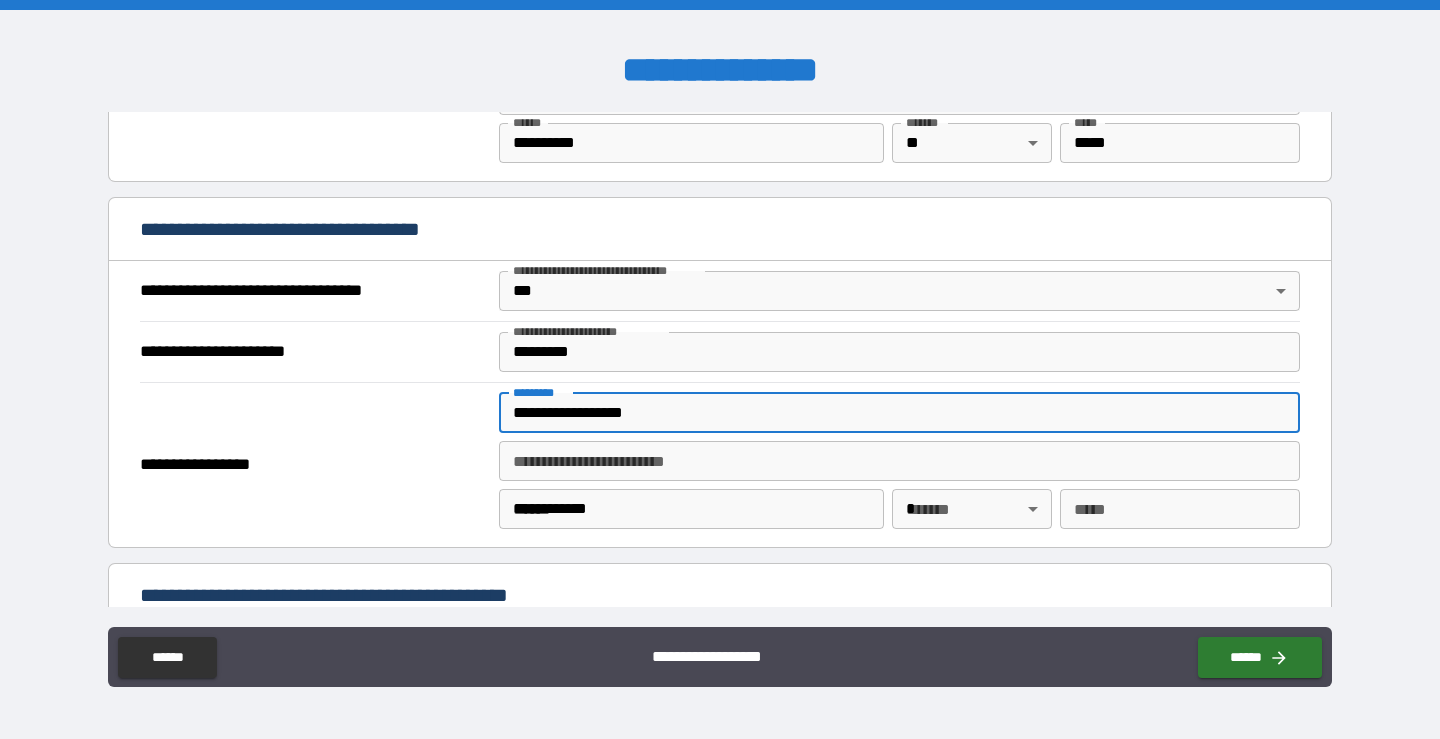 type 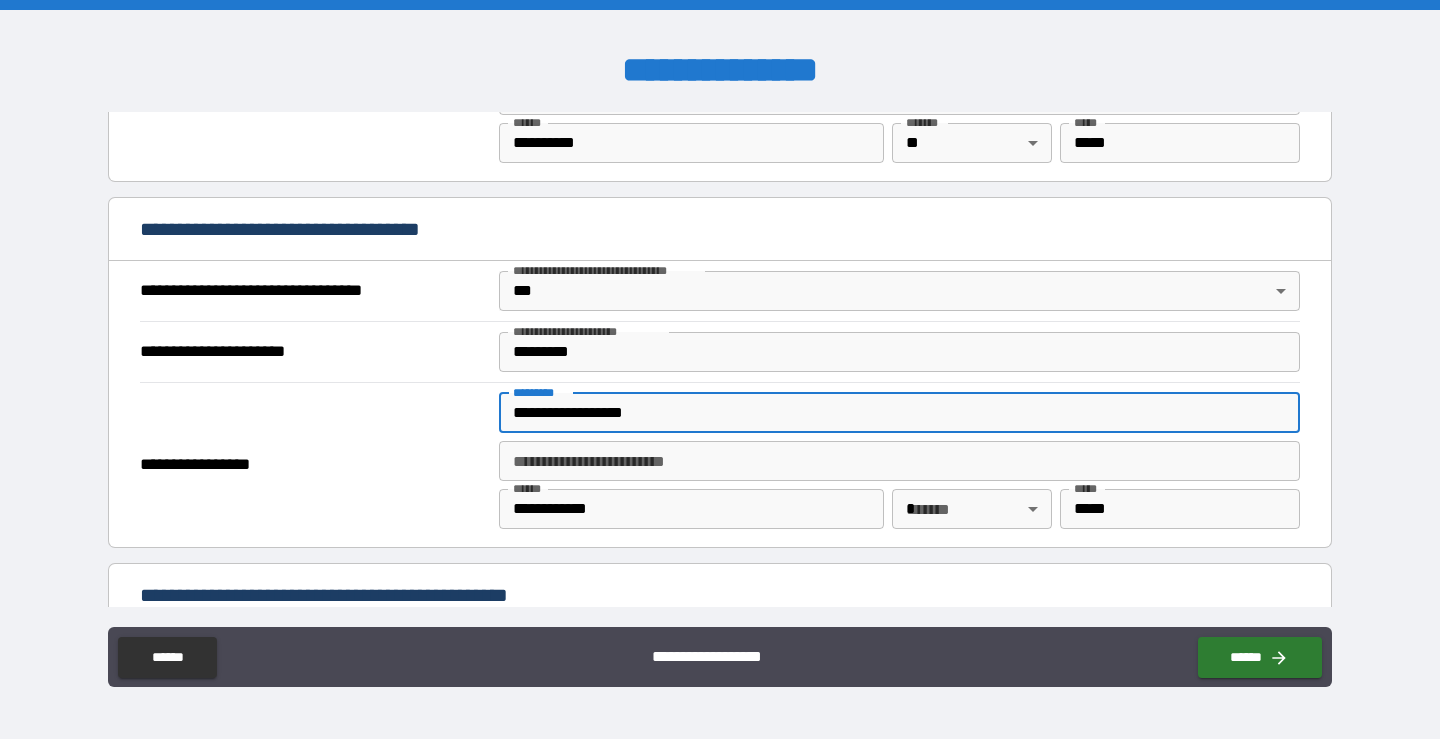 click on "**********" at bounding box center [720, 369] 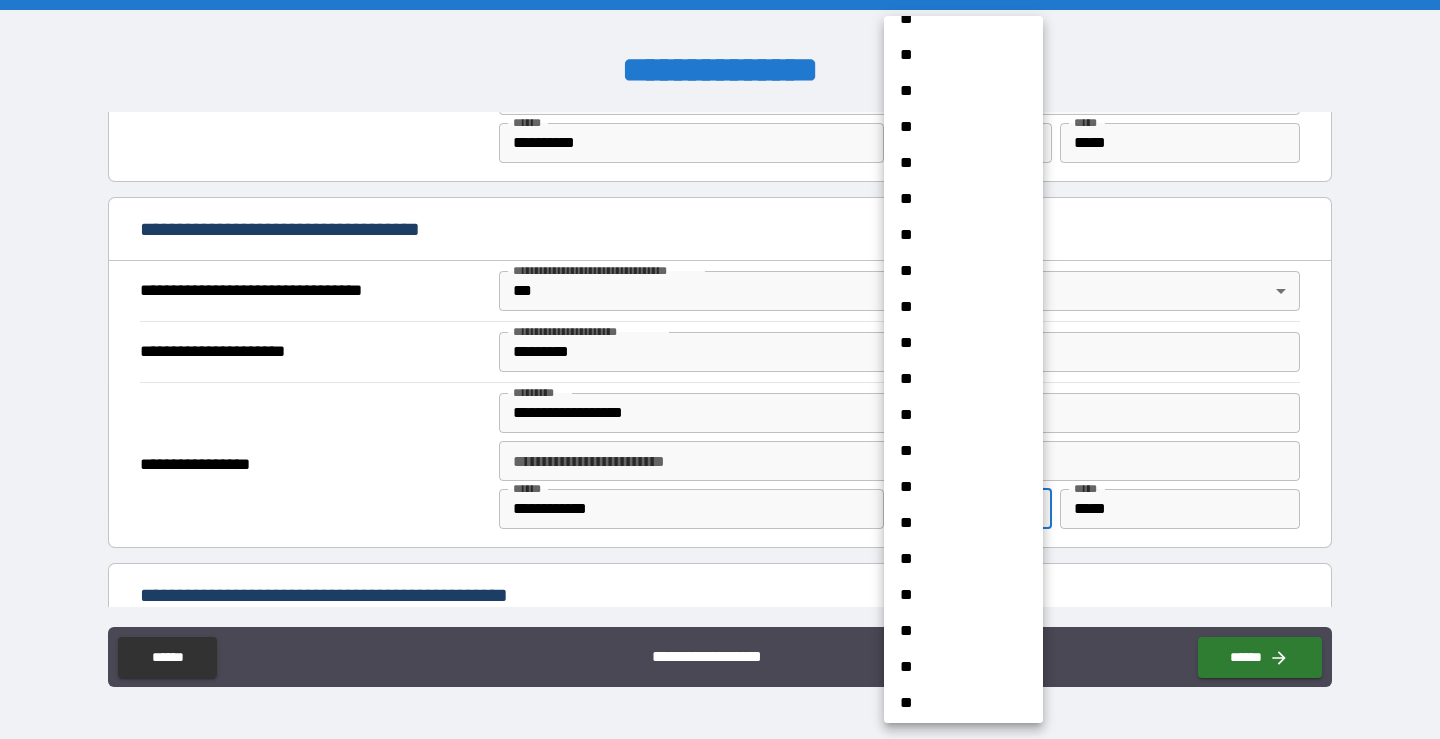scroll, scrollTop: 1038, scrollLeft: 0, axis: vertical 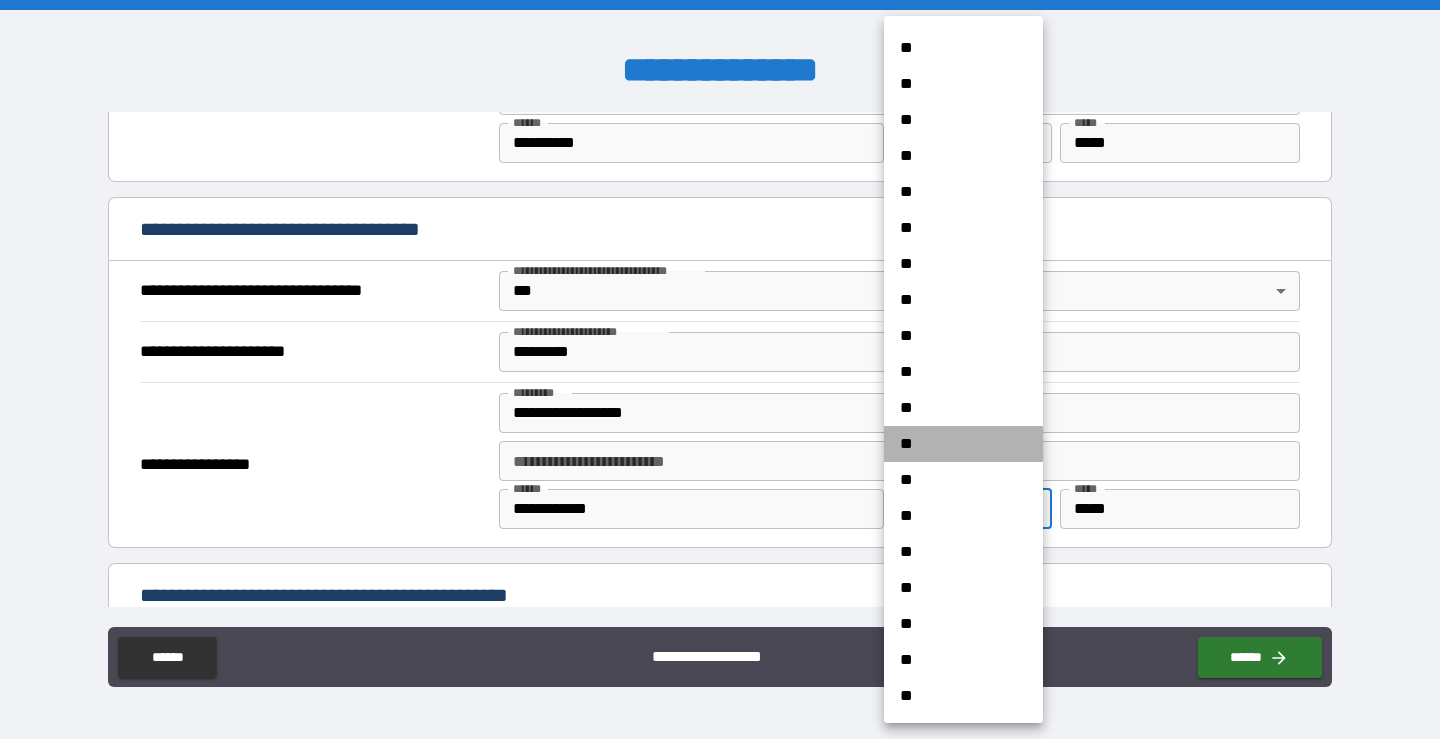 click on "**" at bounding box center [963, 444] 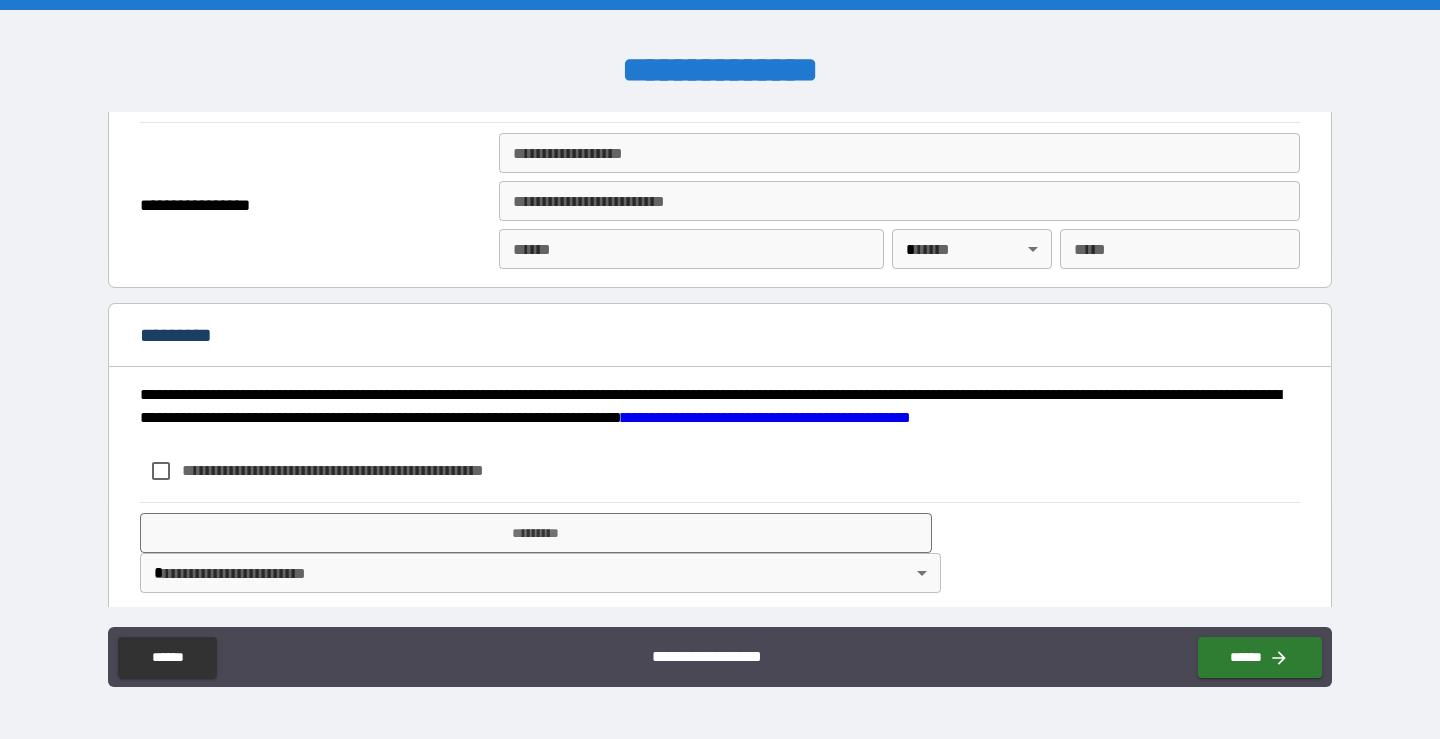 scroll, scrollTop: 2516, scrollLeft: 0, axis: vertical 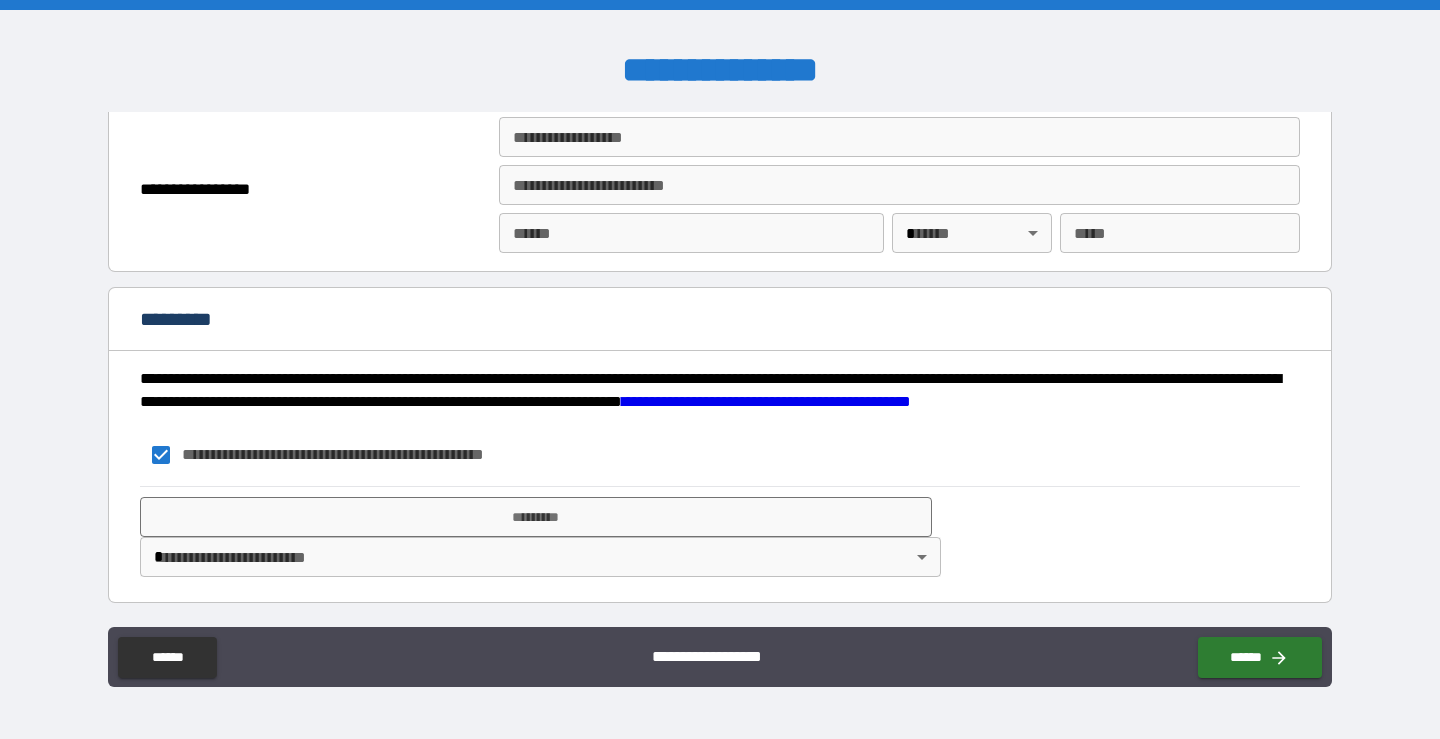 click on "**********" at bounding box center (720, 369) 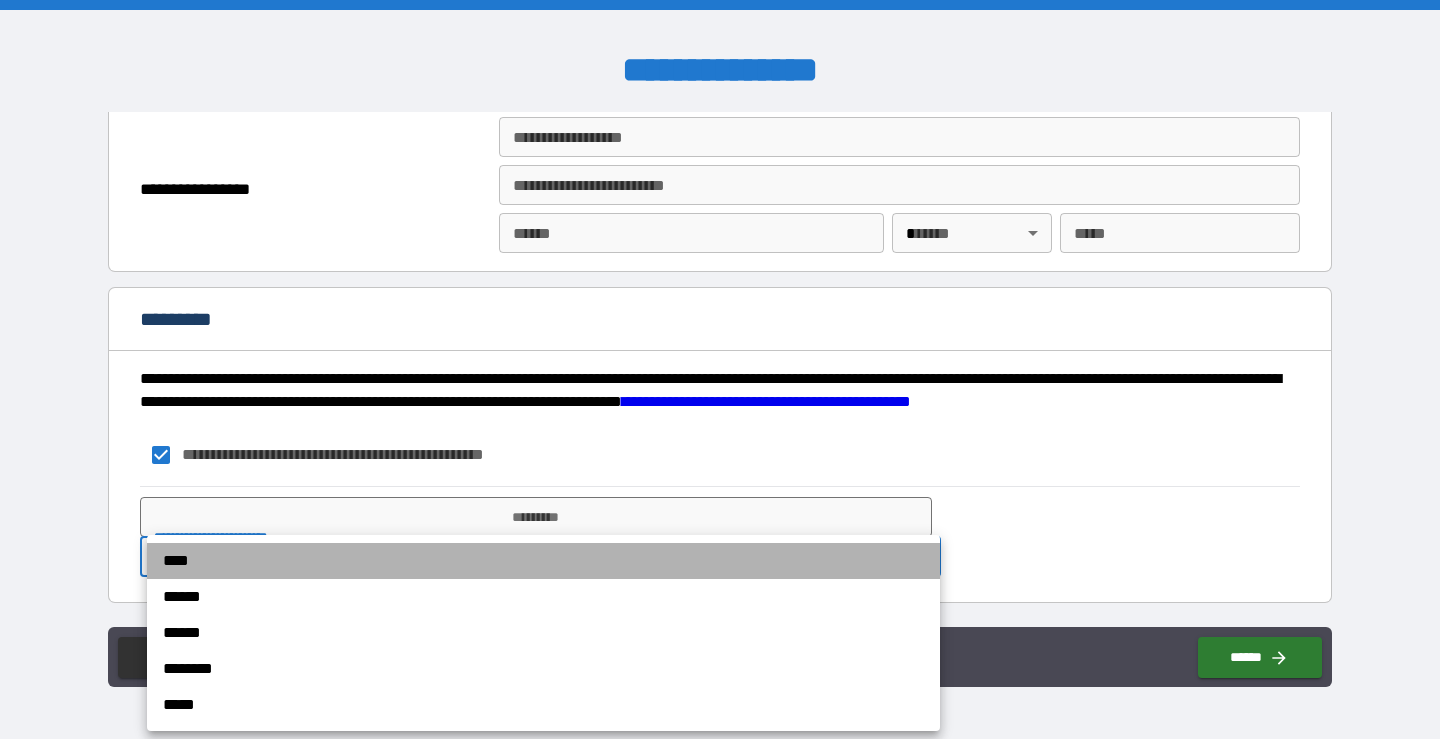 click on "****" at bounding box center (543, 561) 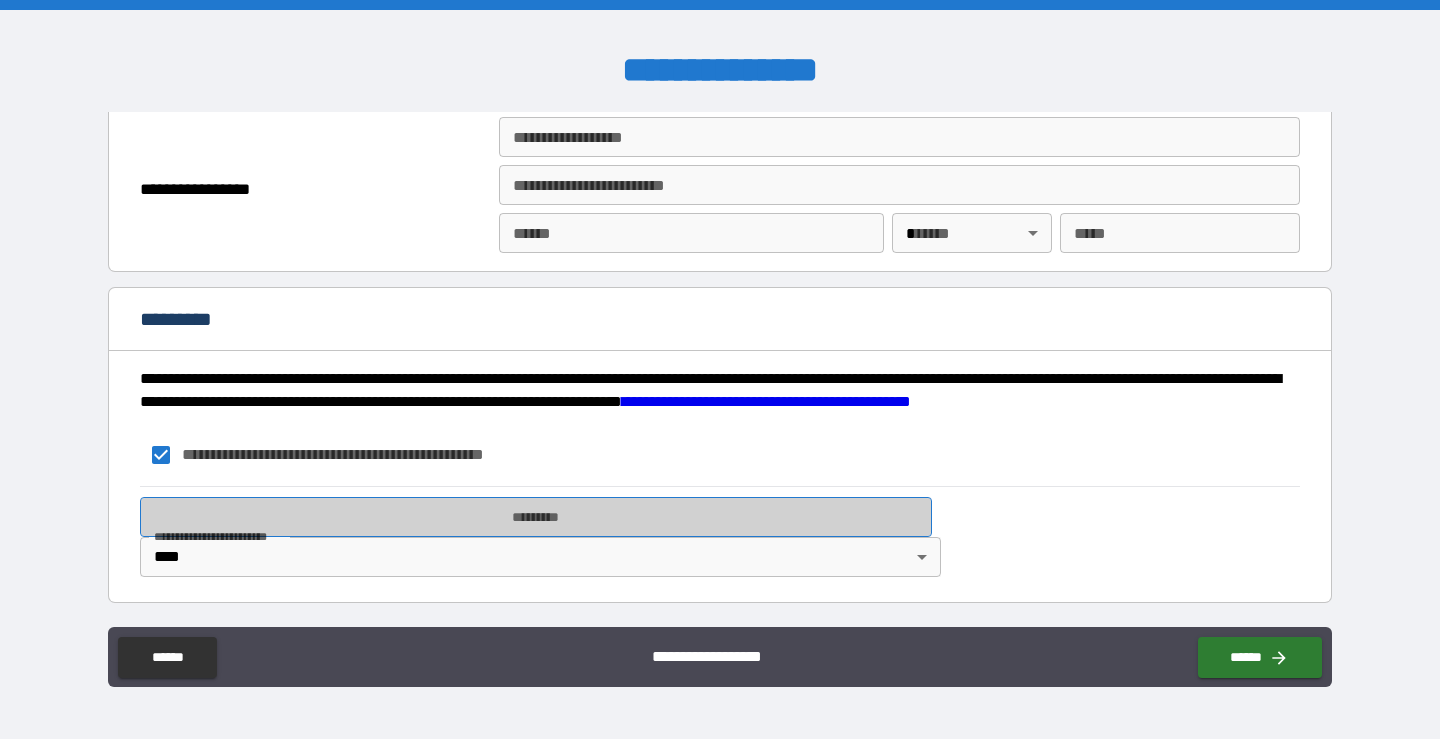 click on "*********" at bounding box center (536, 517) 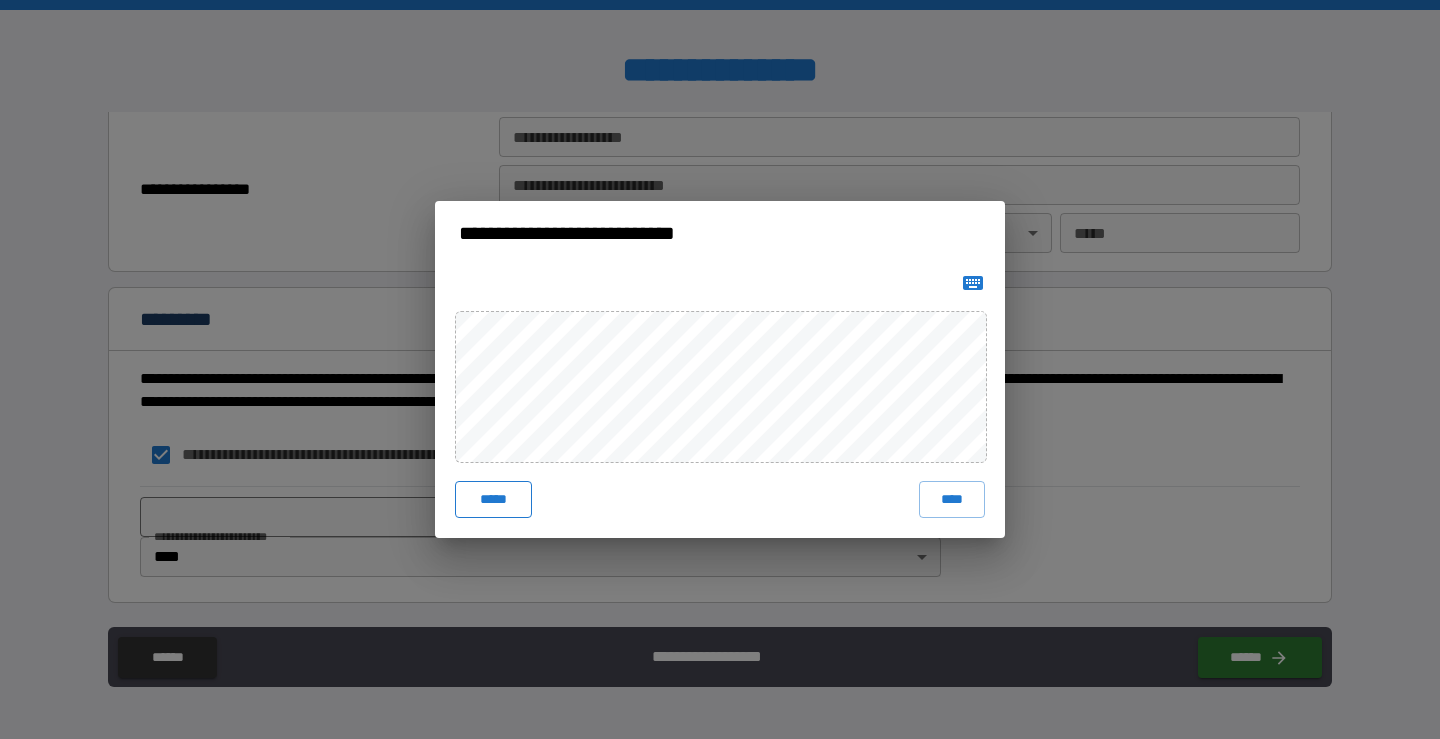click on "*****" at bounding box center [493, 499] 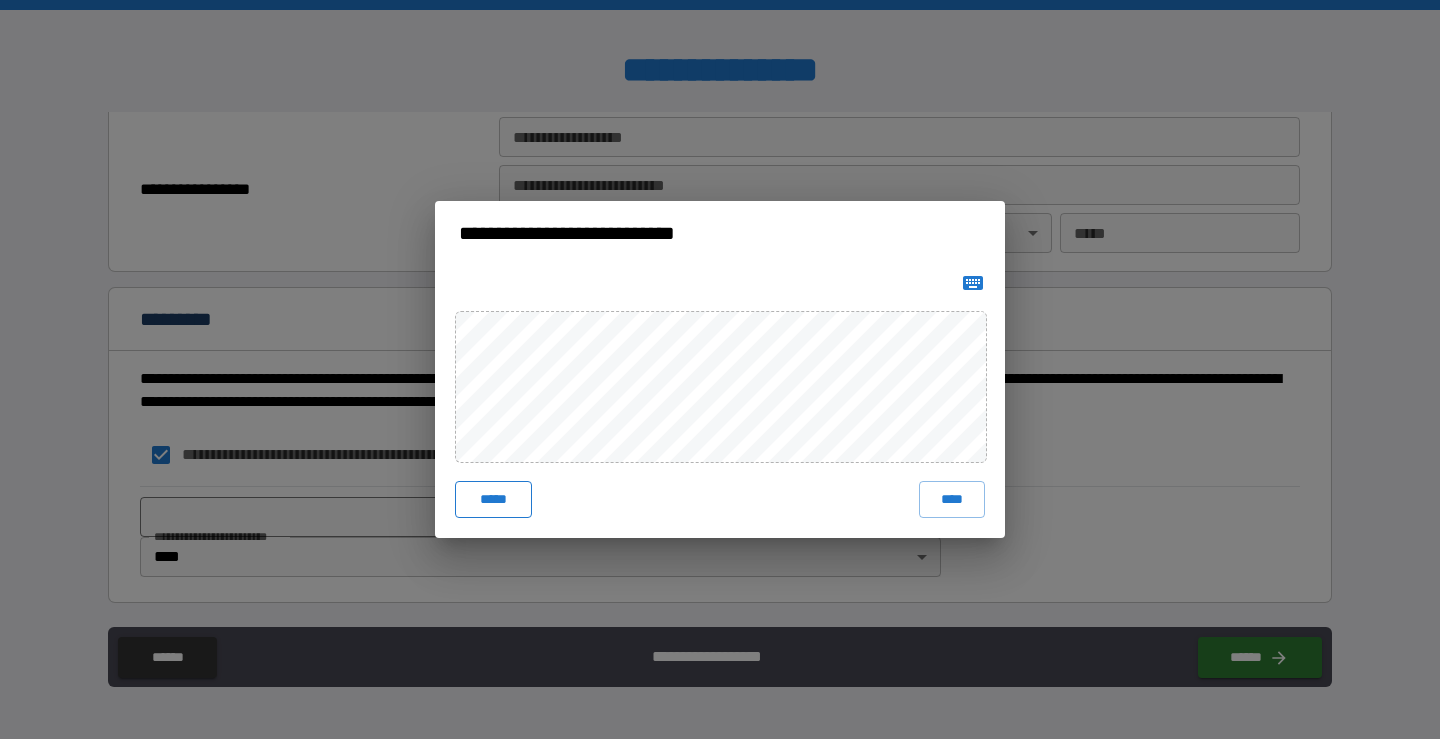 click on "*****" at bounding box center (493, 499) 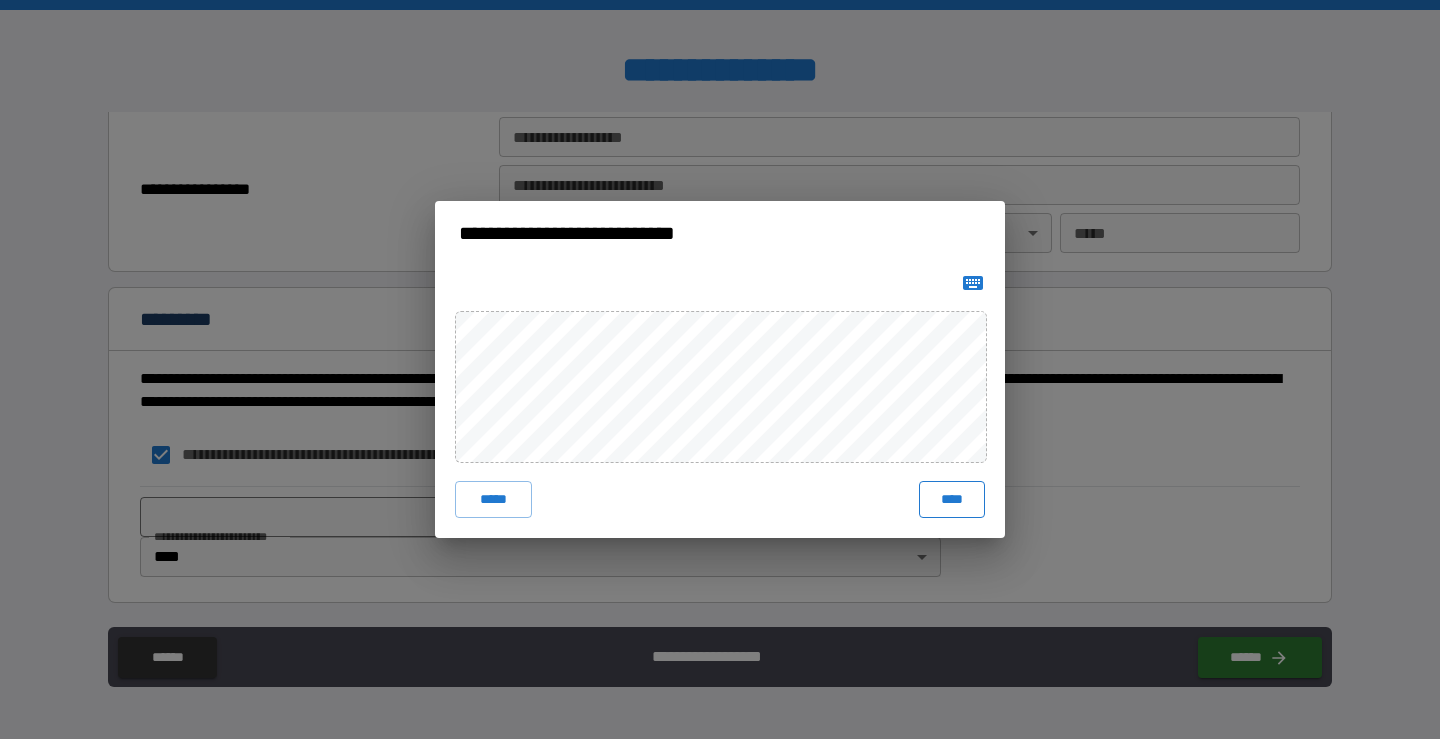 click on "****" at bounding box center (952, 499) 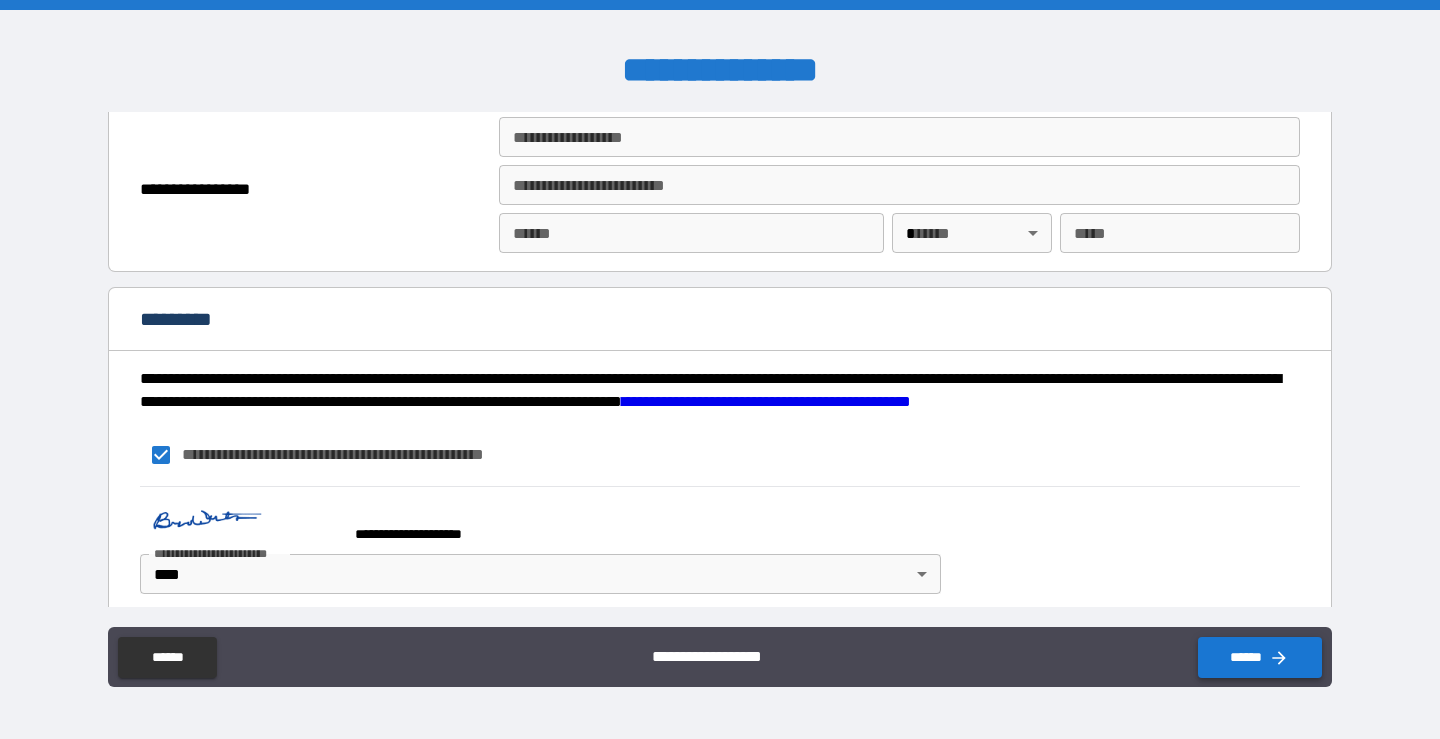 click on "******" at bounding box center [1260, 657] 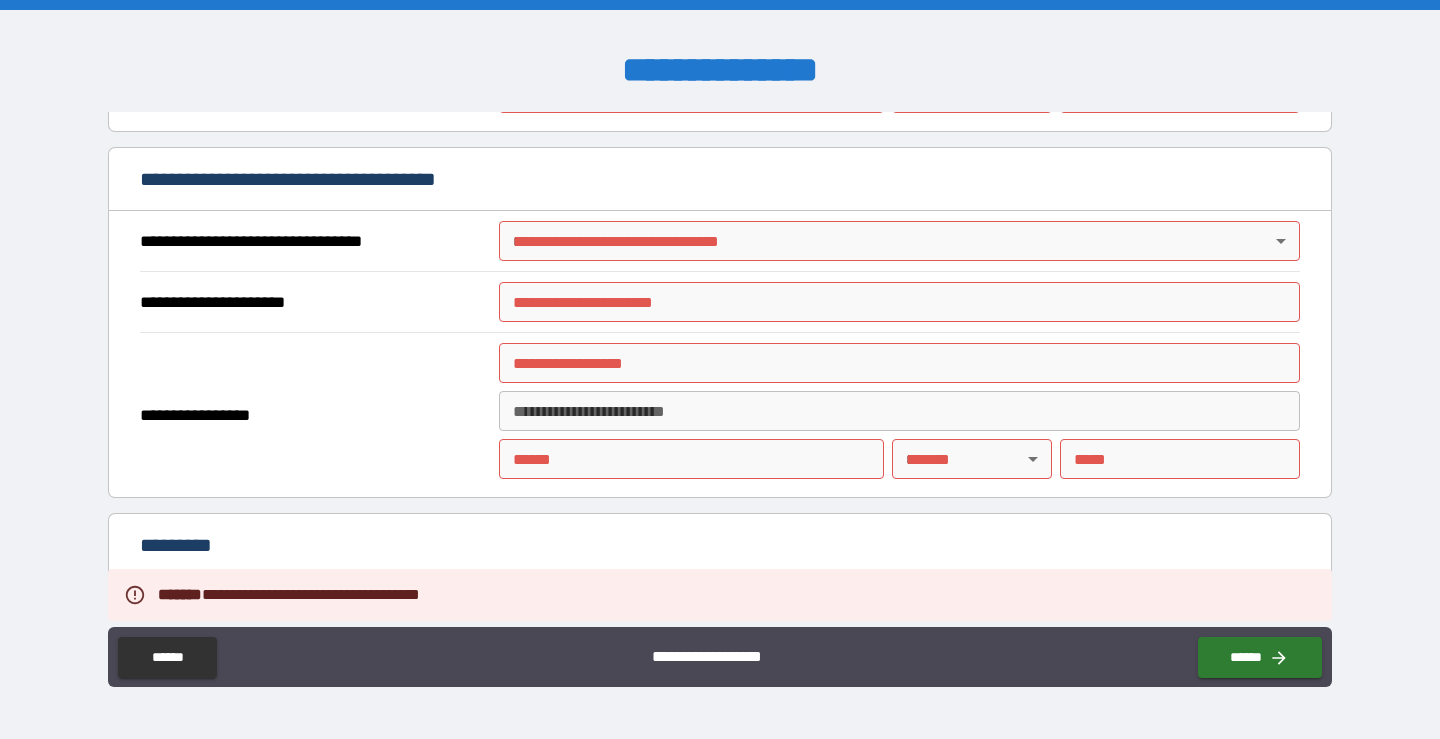 scroll, scrollTop: 2272, scrollLeft: 0, axis: vertical 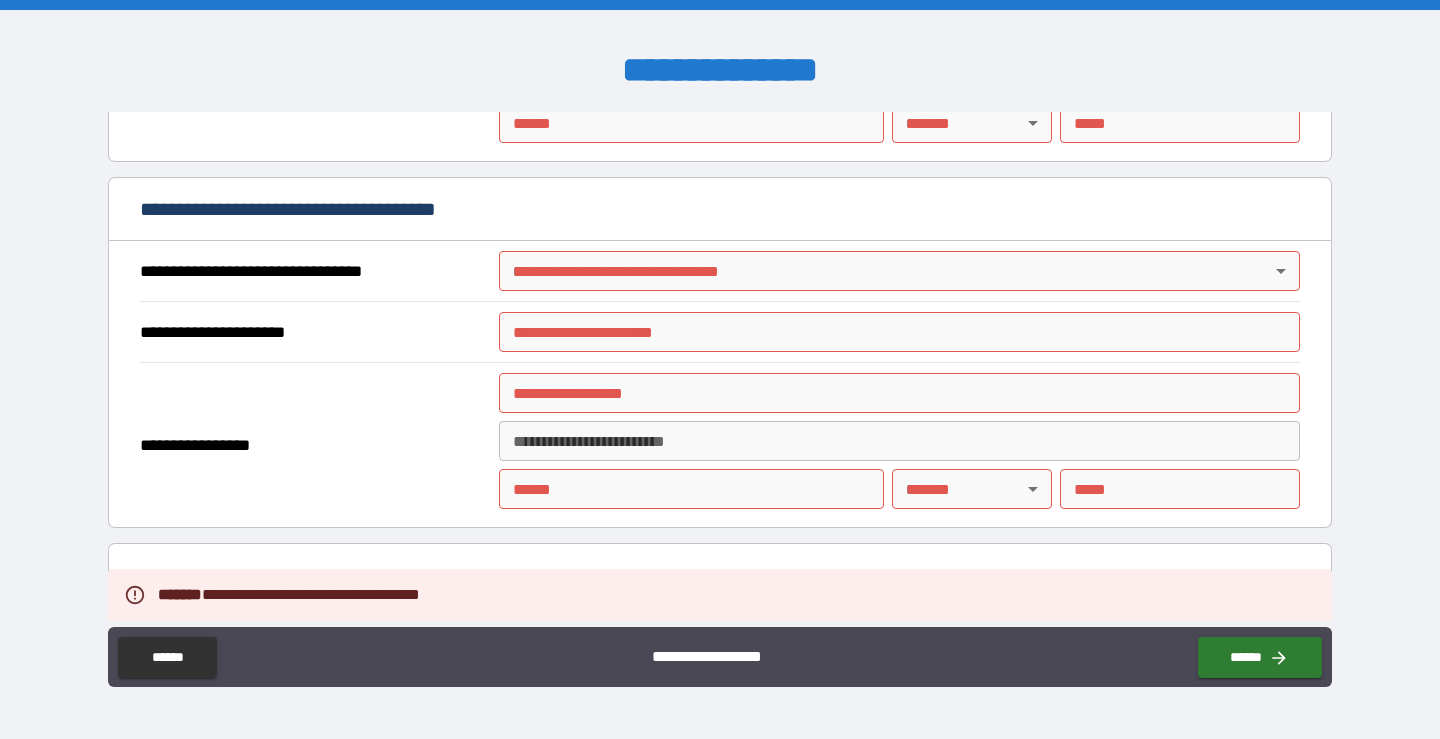 click on "**********" at bounding box center [720, 369] 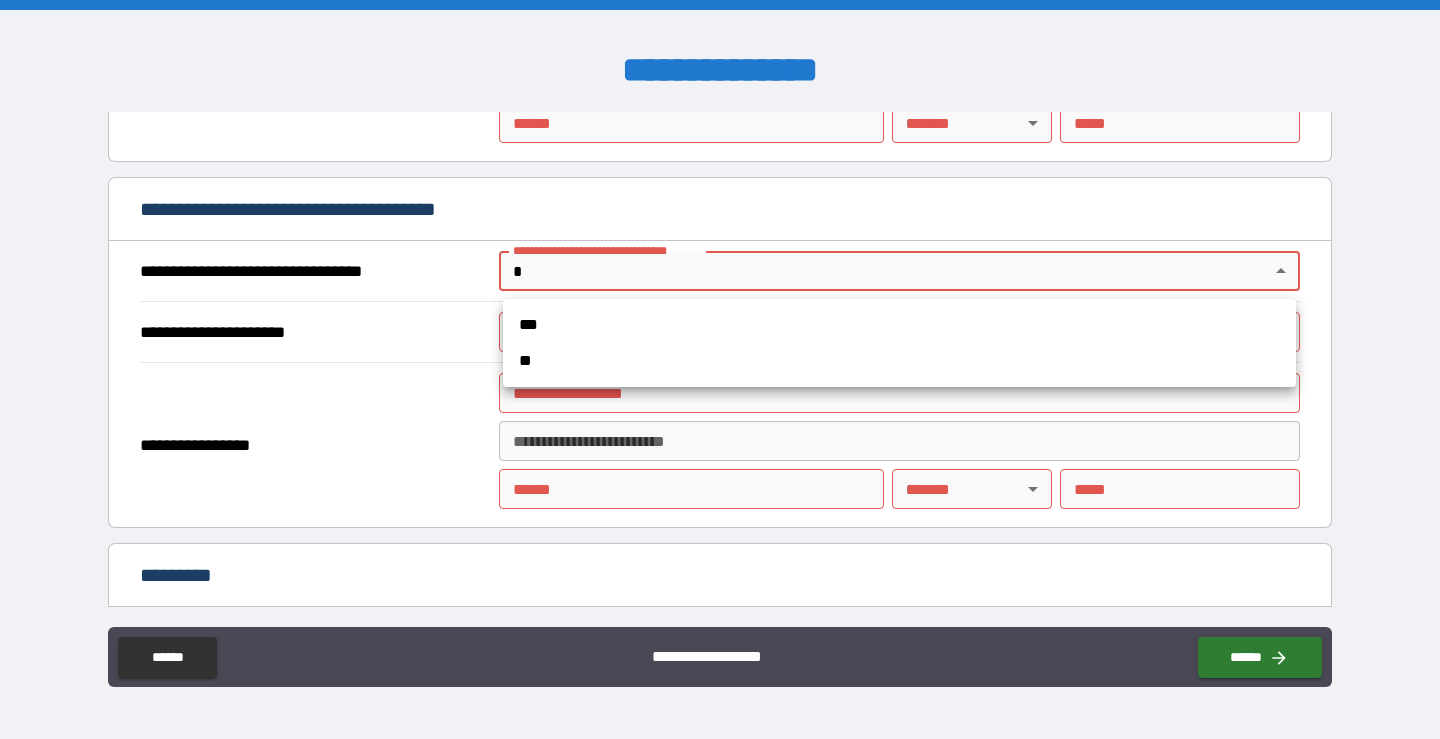 click at bounding box center (720, 369) 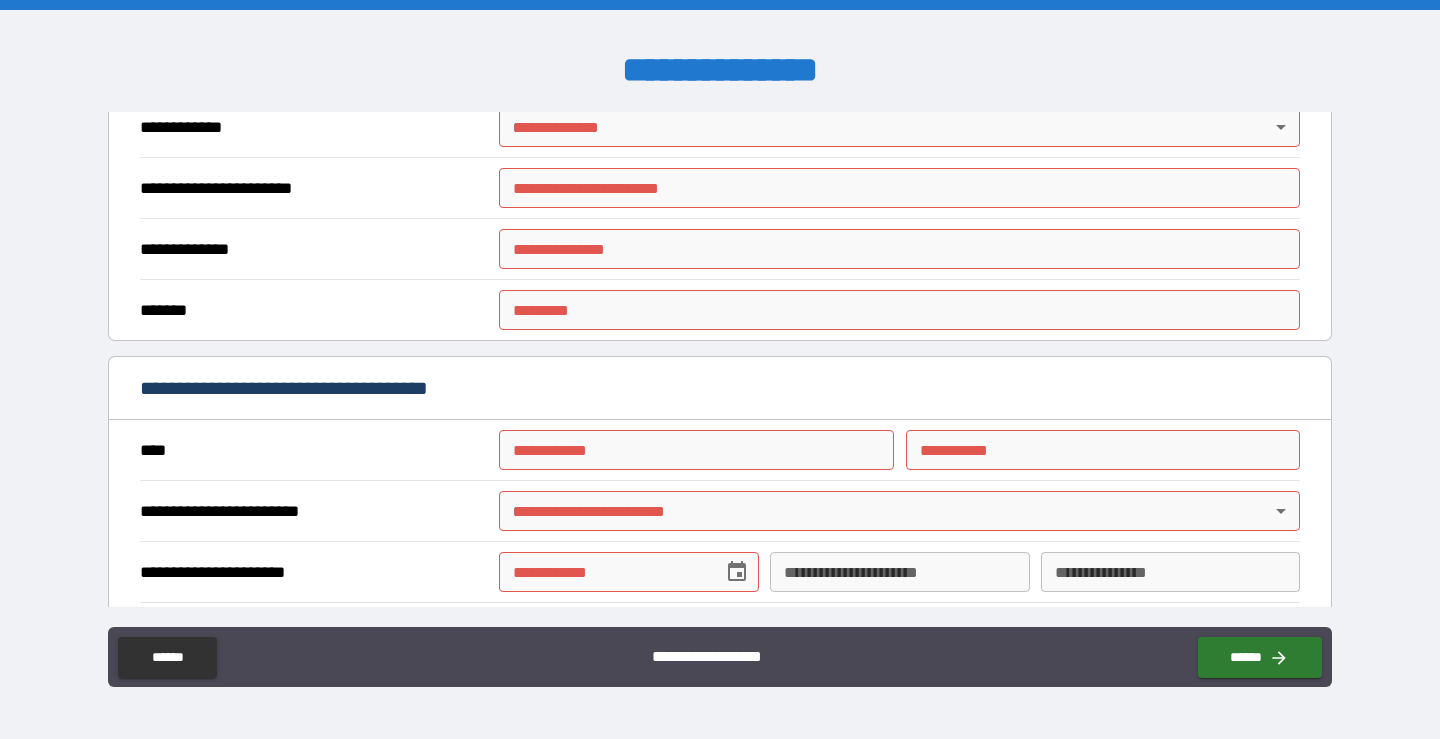 scroll, scrollTop: 1284, scrollLeft: 0, axis: vertical 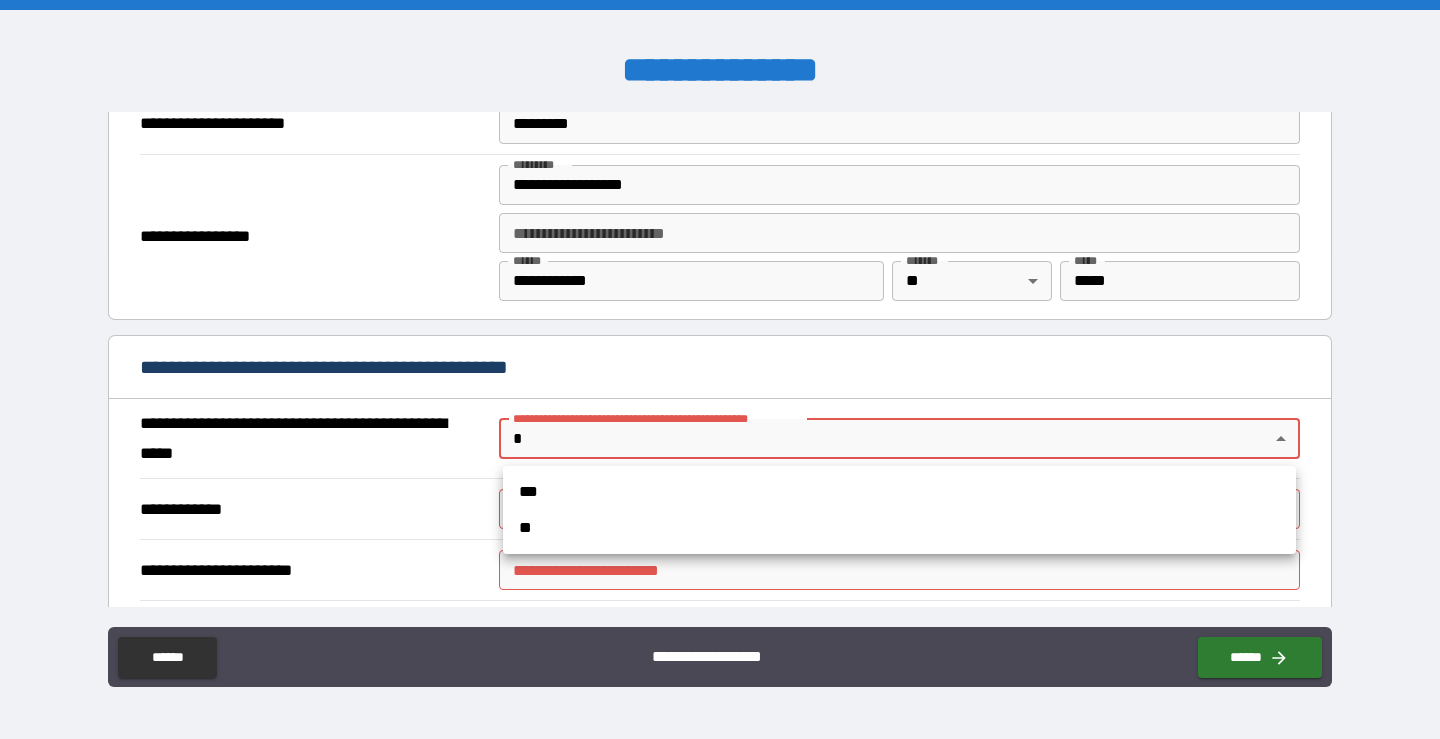 click on "**********" at bounding box center [720, 369] 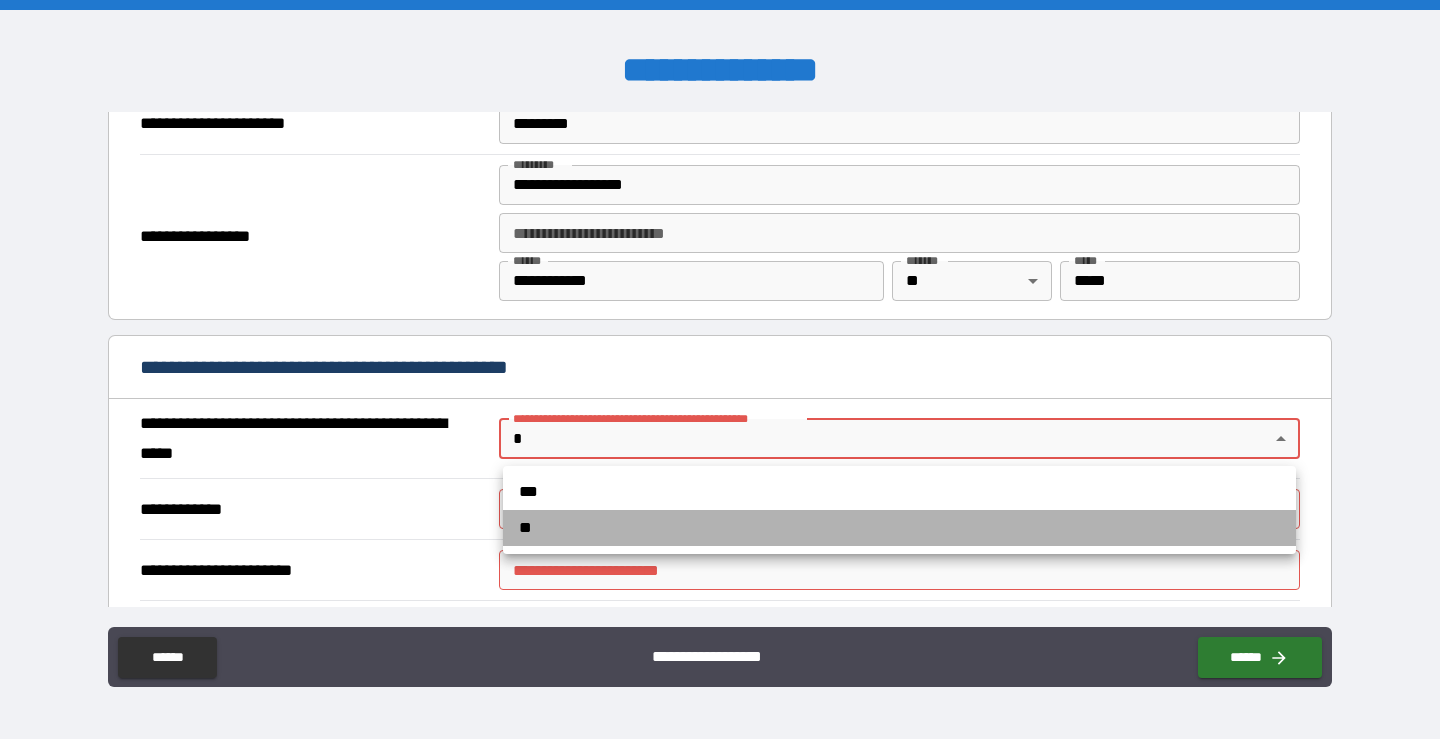 click on "**" at bounding box center [899, 528] 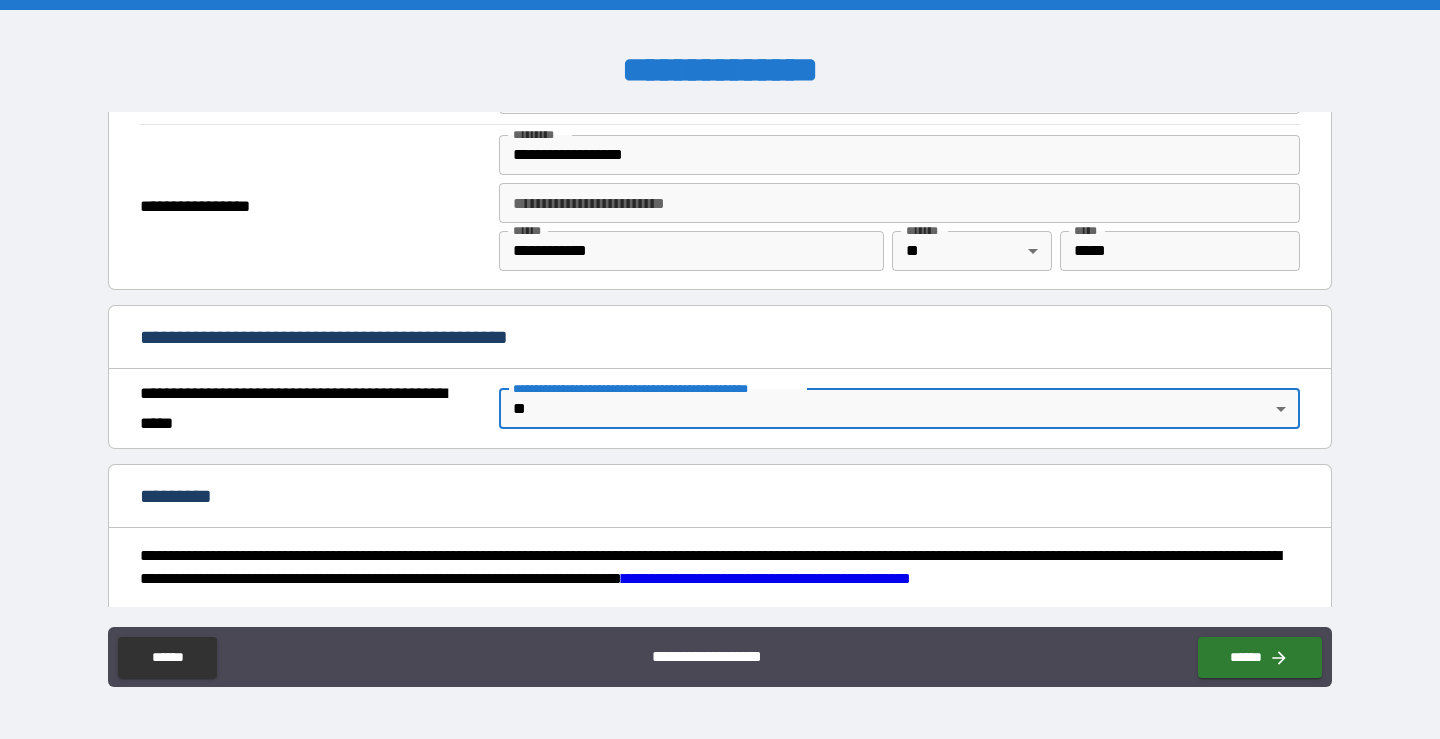 scroll, scrollTop: 1508, scrollLeft: 0, axis: vertical 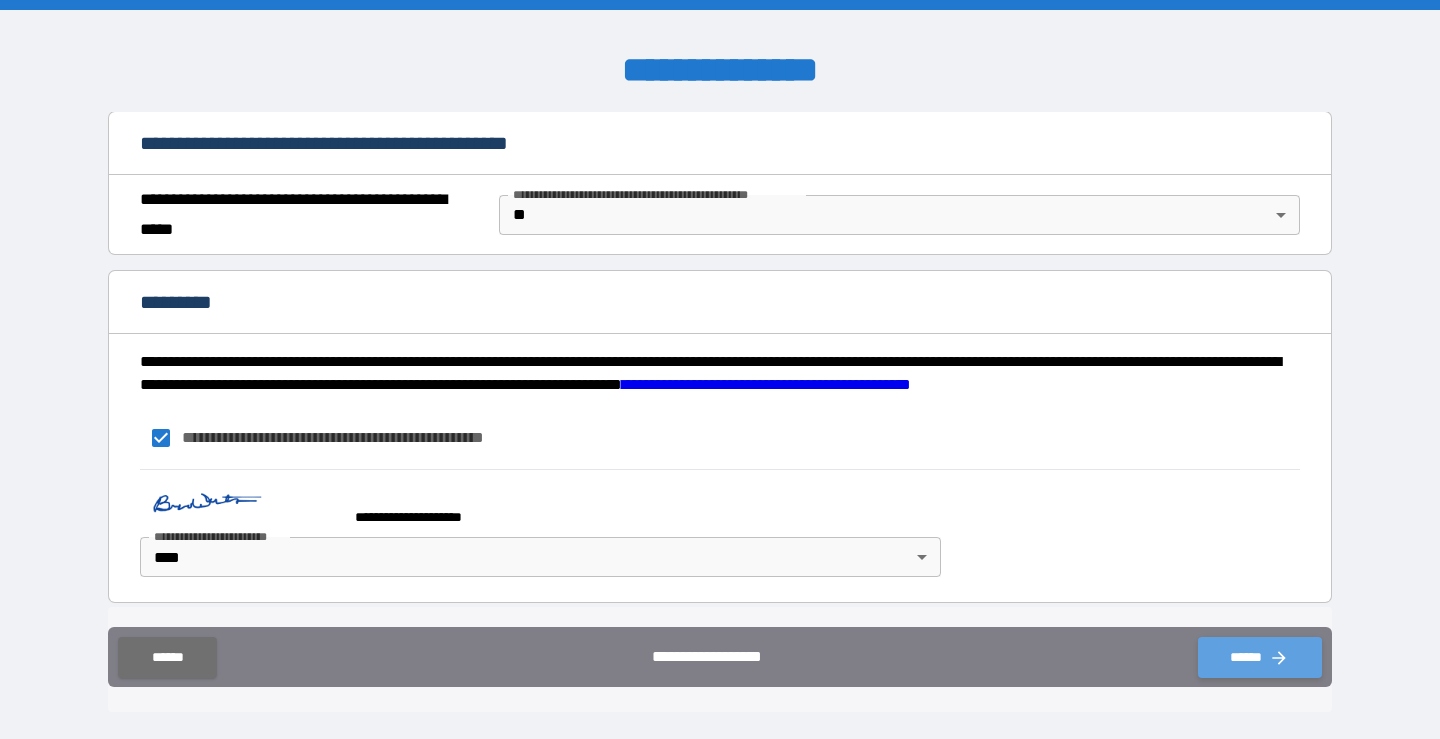 click on "******" at bounding box center (1260, 657) 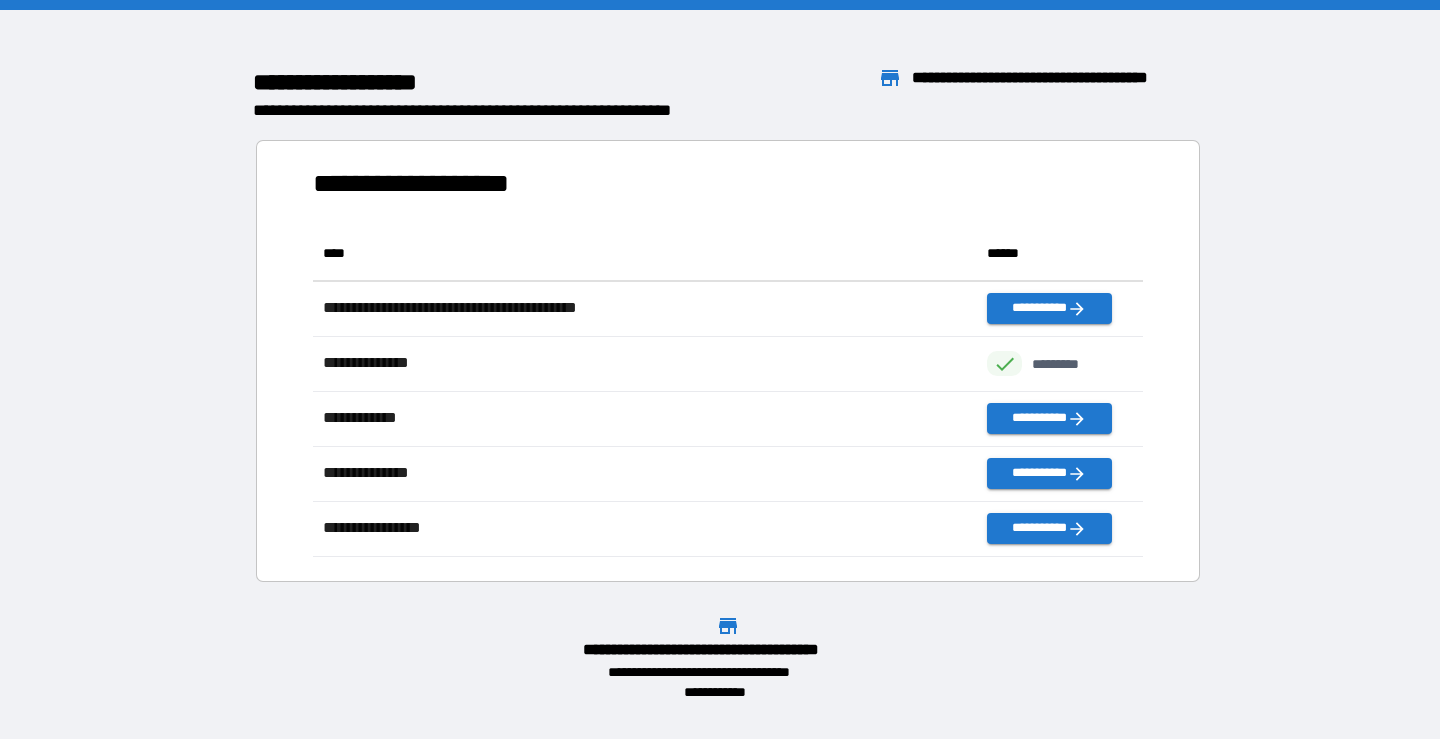 scroll, scrollTop: 1, scrollLeft: 1, axis: both 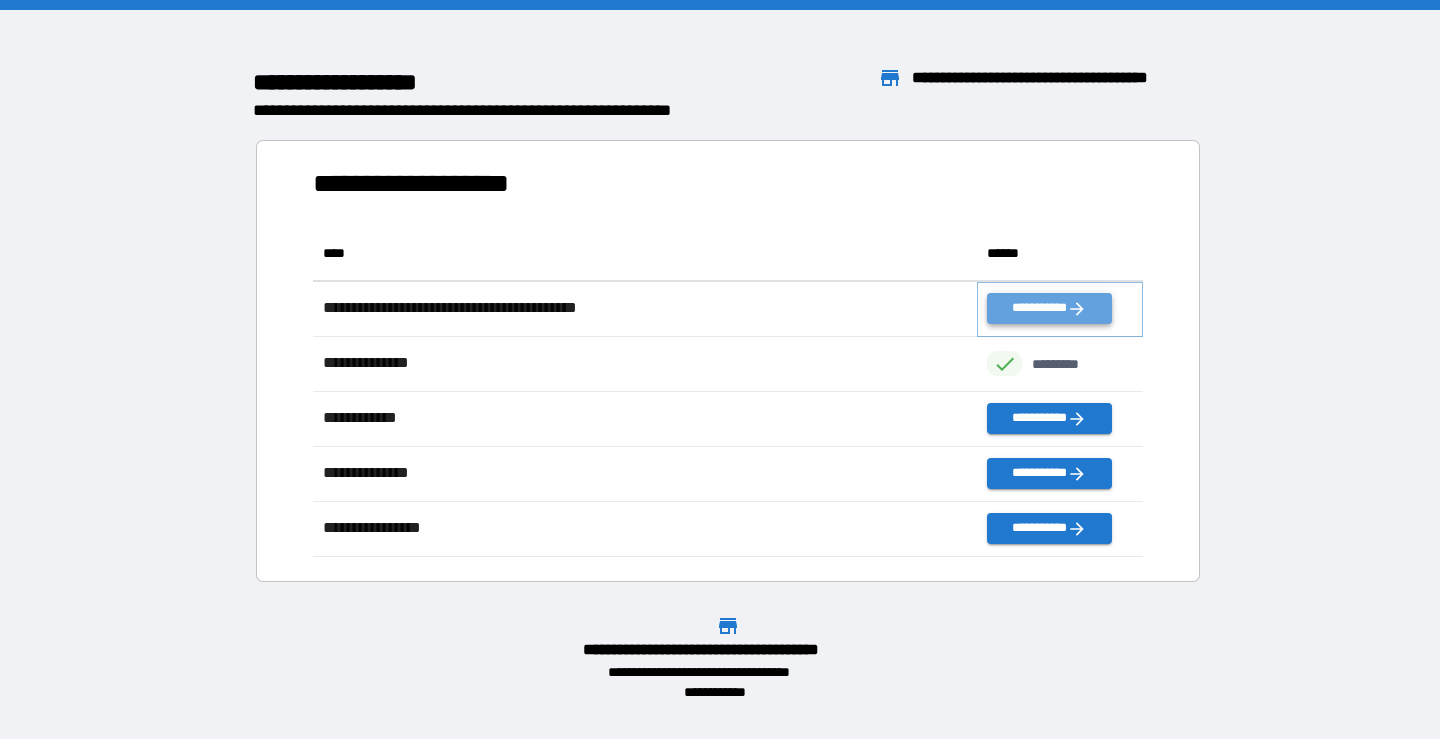 click on "**********" at bounding box center (1049, 308) 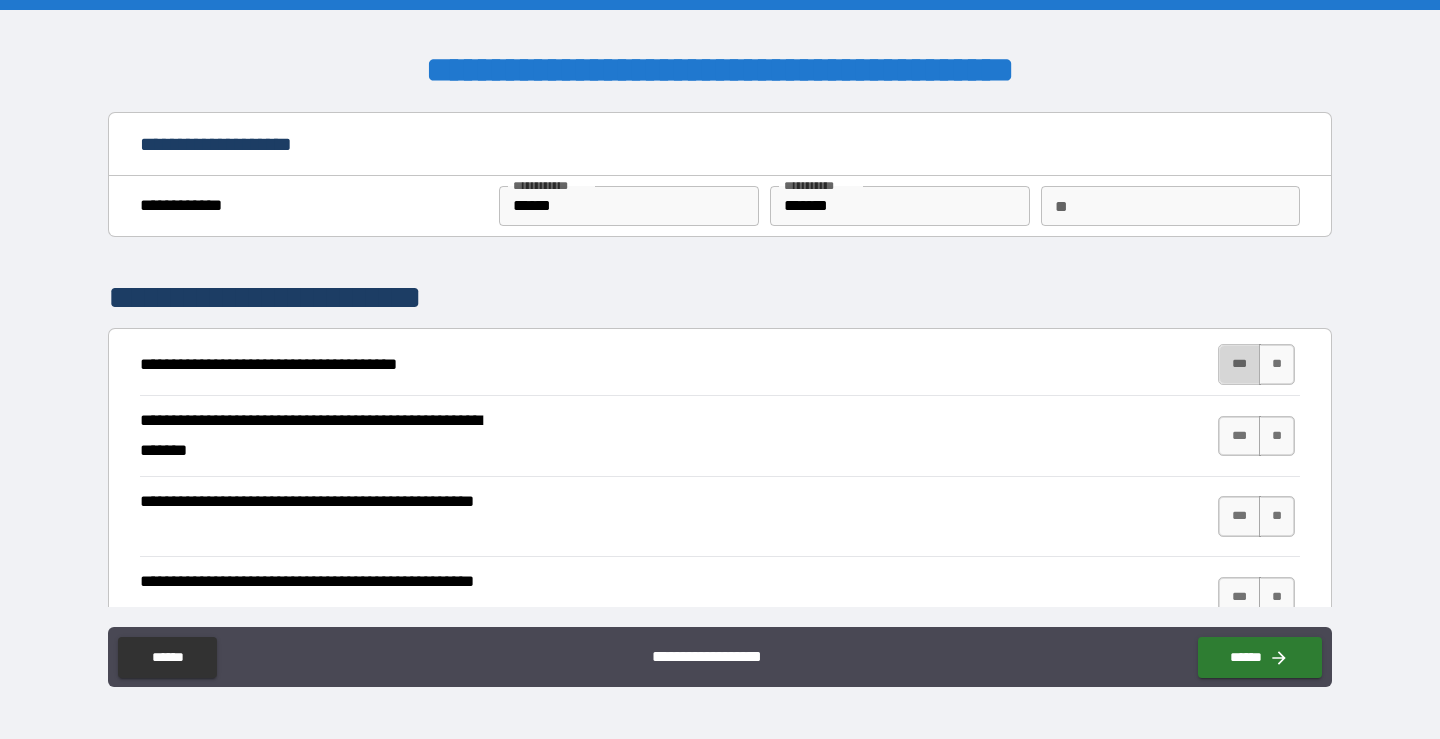 click on "***" at bounding box center (1239, 364) 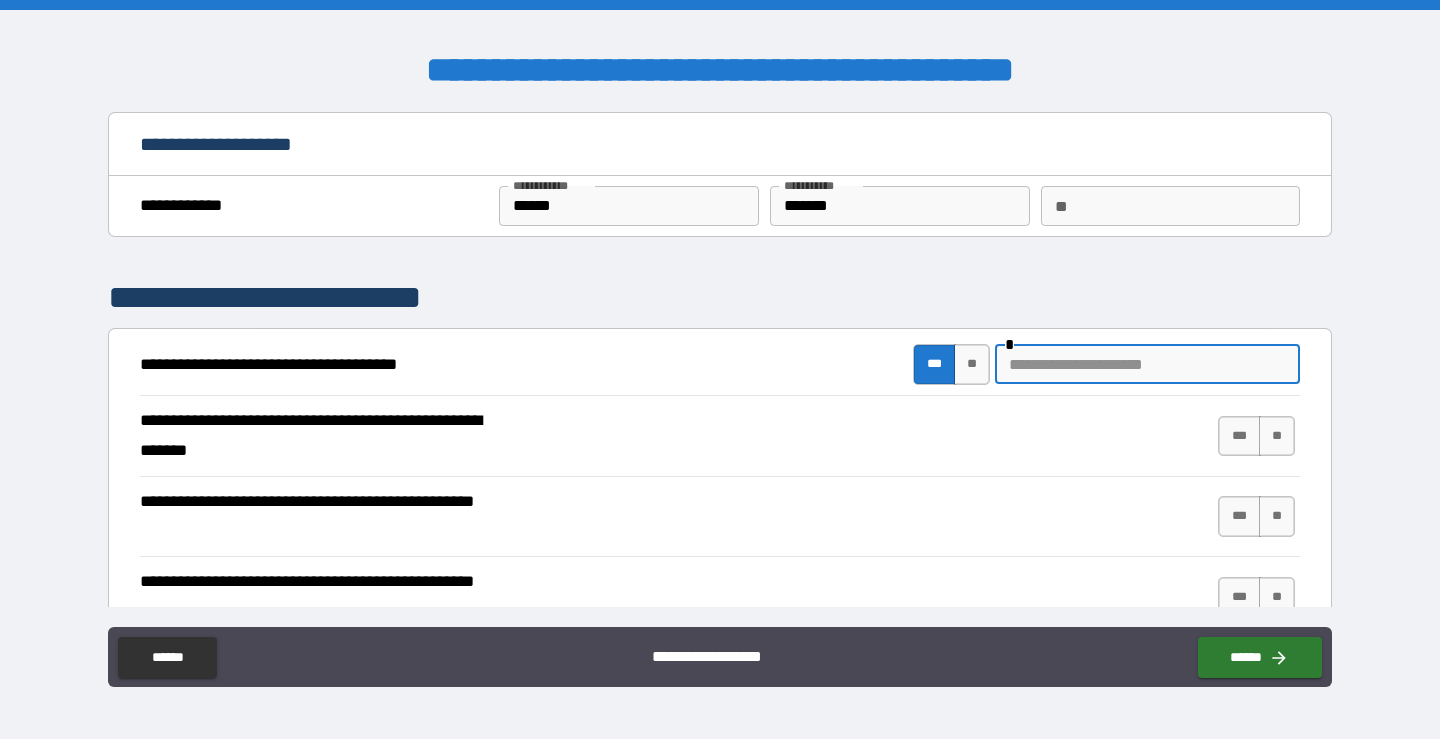 click at bounding box center [1147, 364] 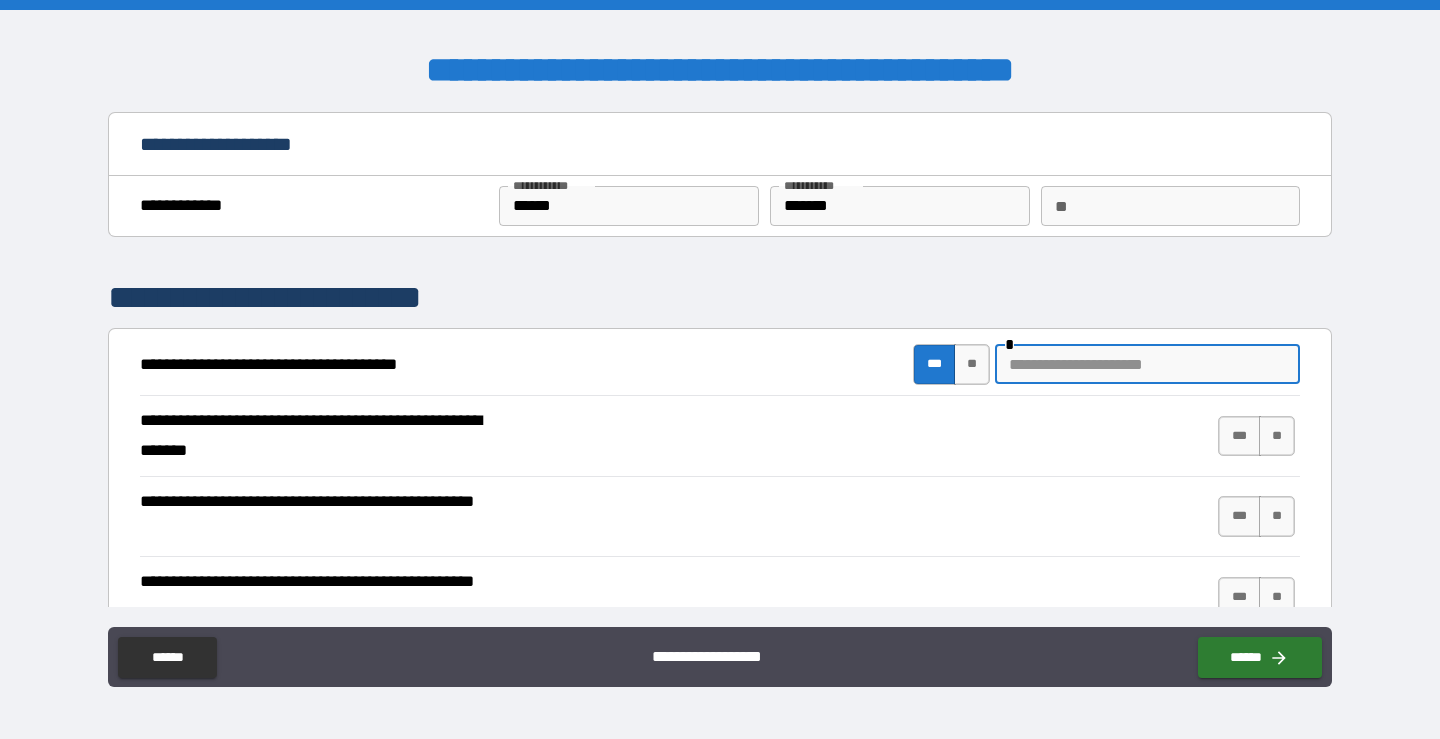 scroll, scrollTop: 50, scrollLeft: 0, axis: vertical 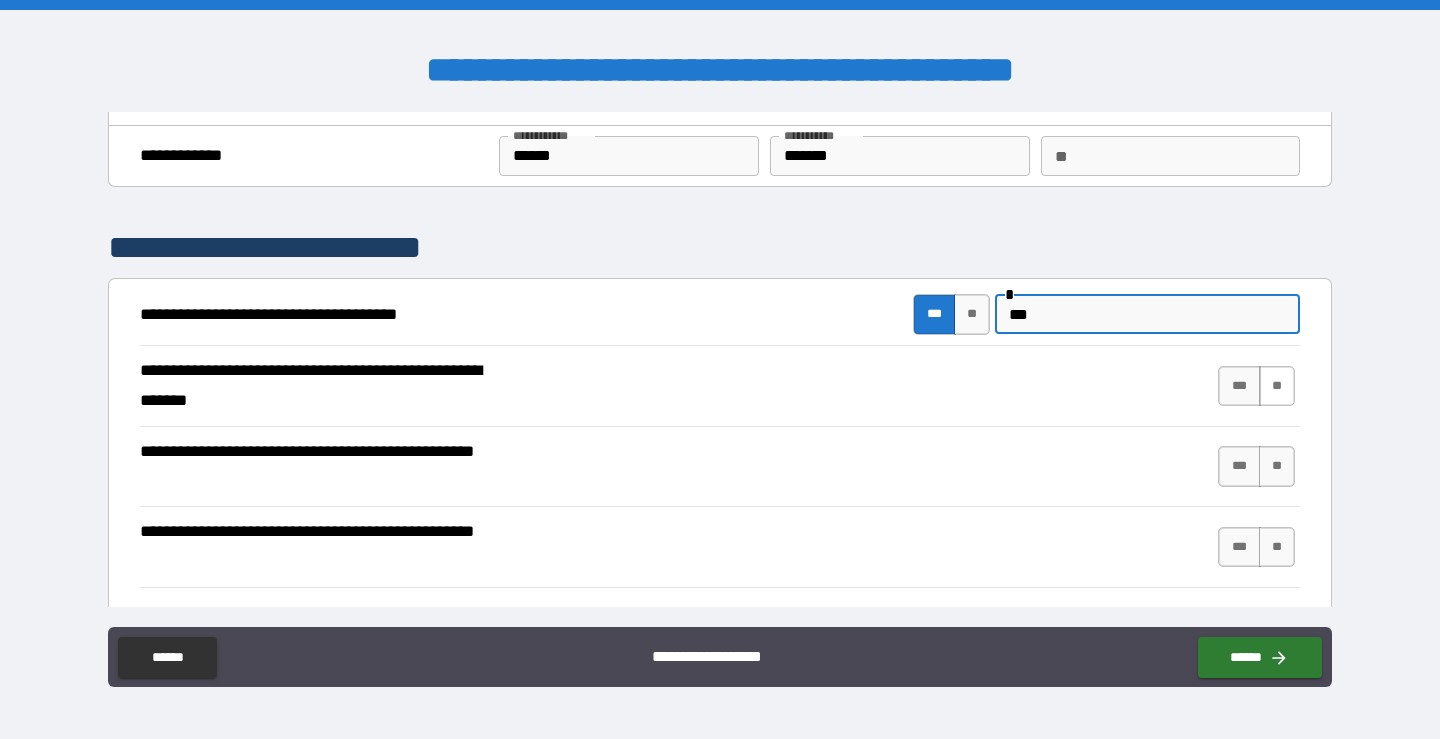 type on "***" 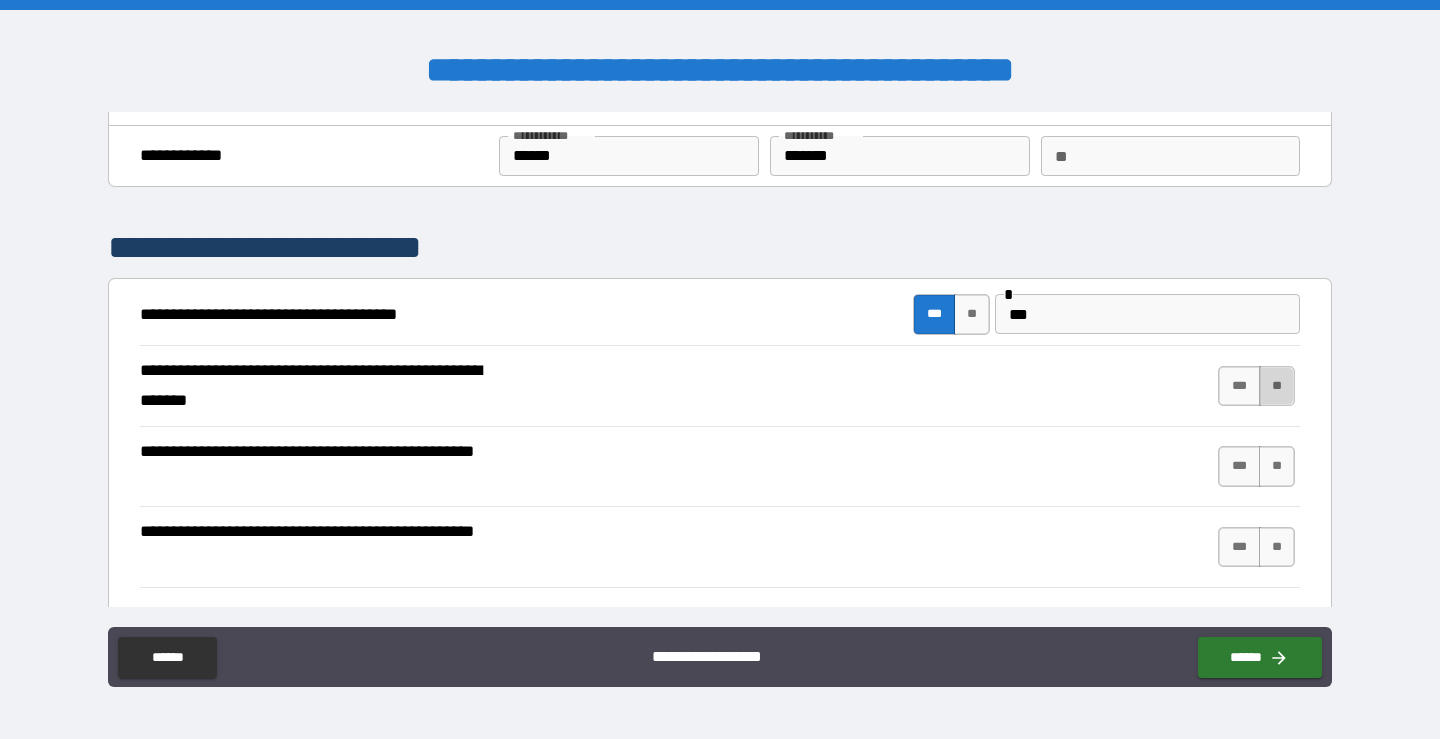 click on "**" at bounding box center (1277, 386) 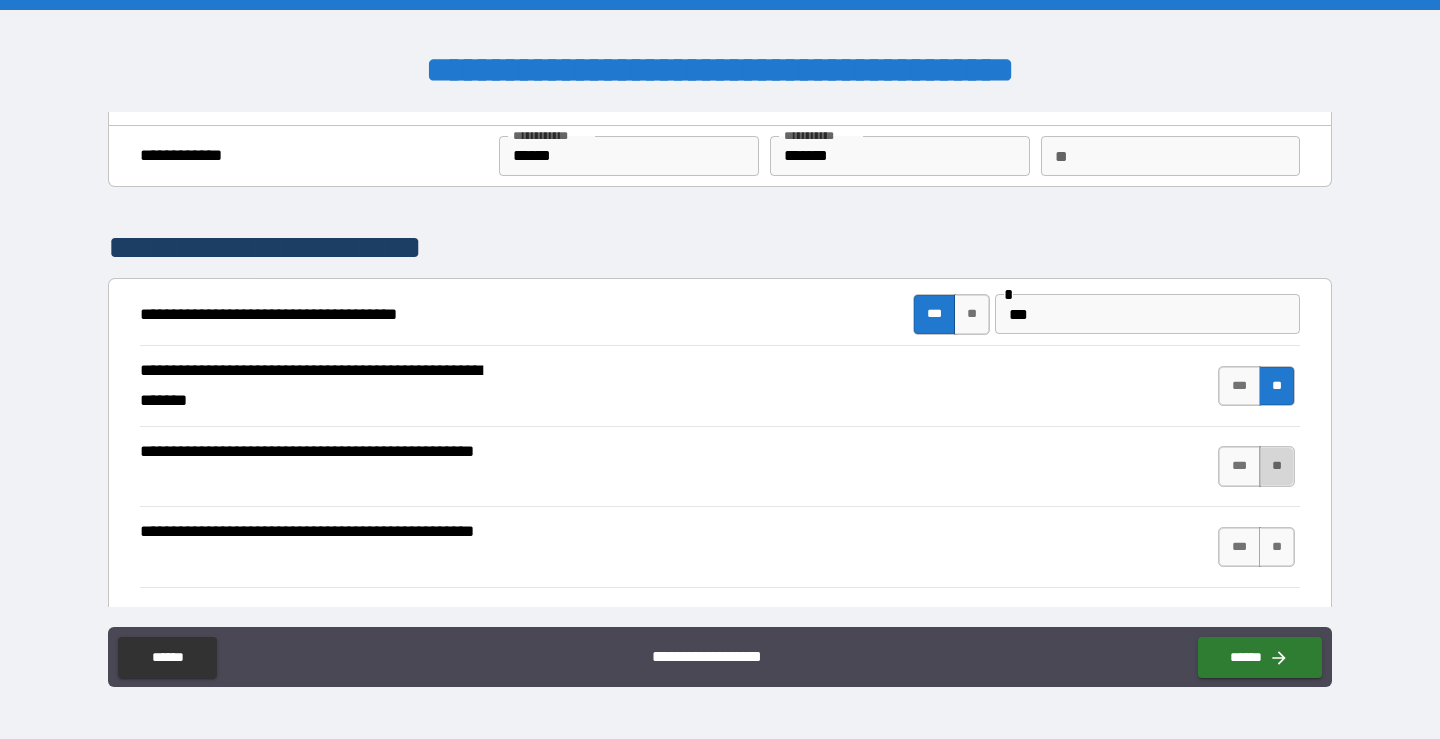 click on "**" at bounding box center [1277, 466] 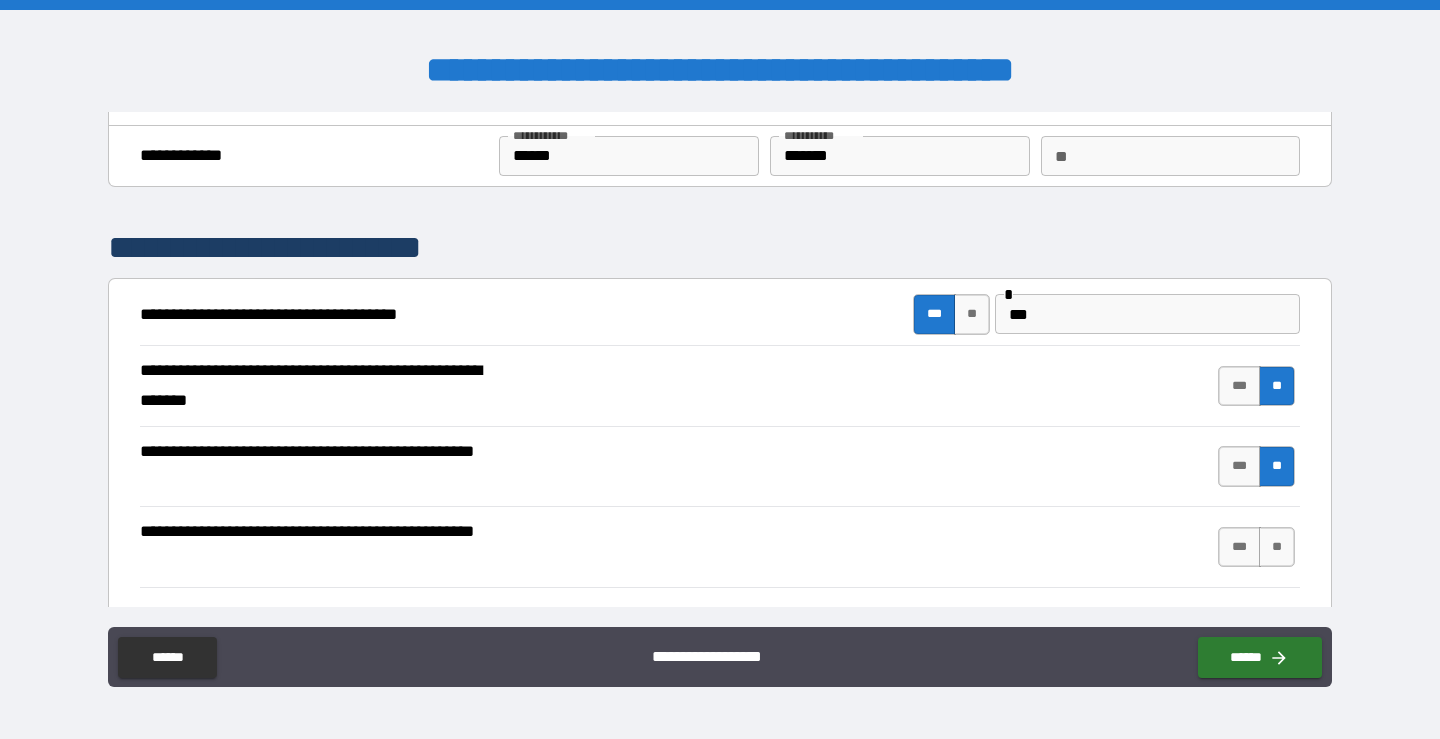 scroll, scrollTop: 127, scrollLeft: 0, axis: vertical 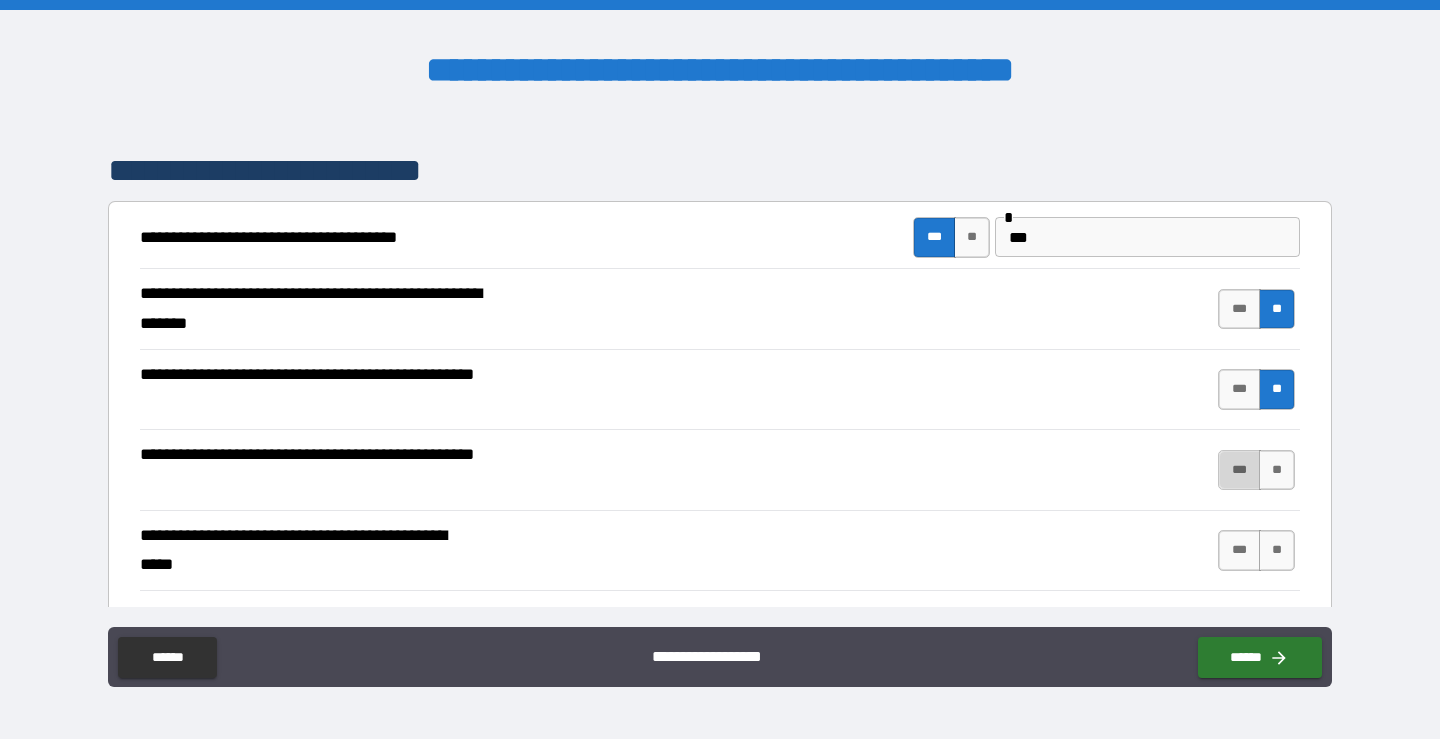 click on "***" at bounding box center (1239, 470) 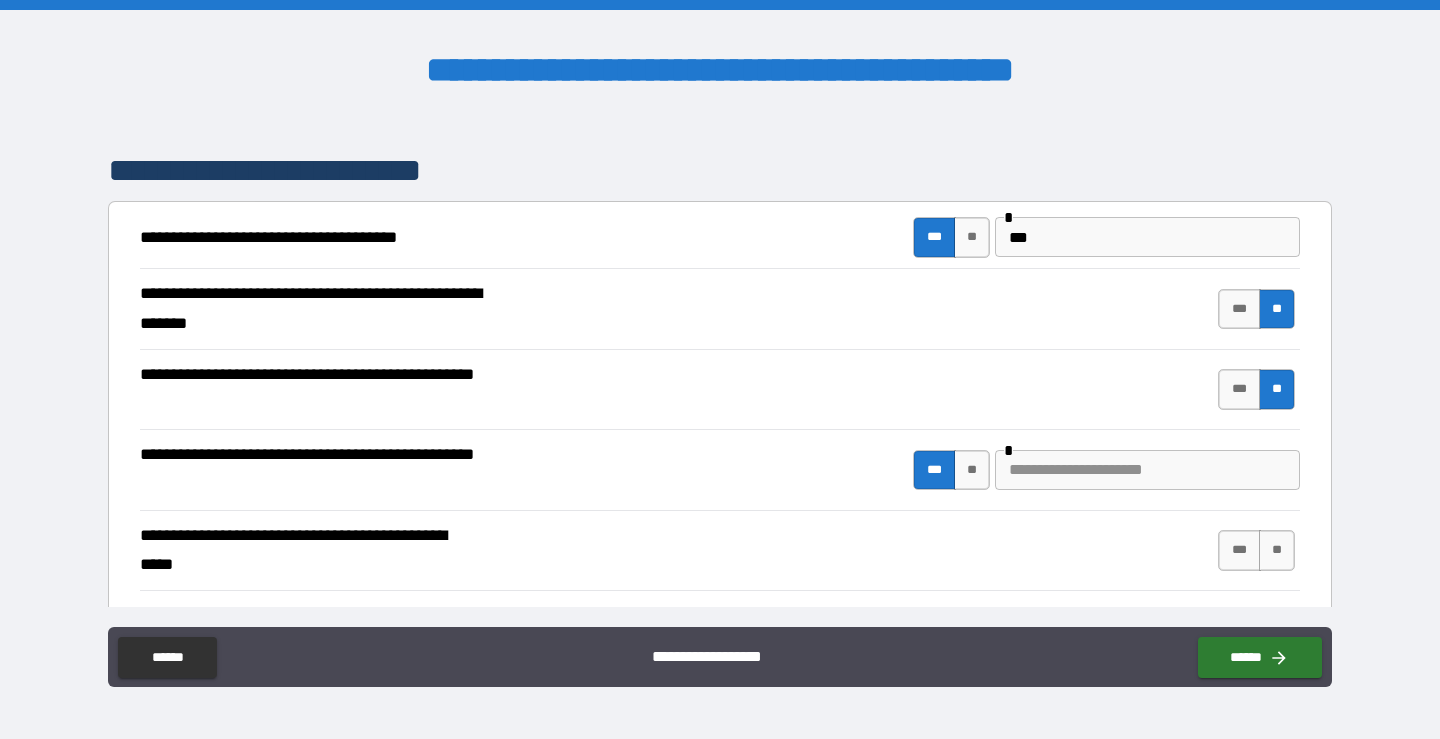 click at bounding box center [1147, 470] 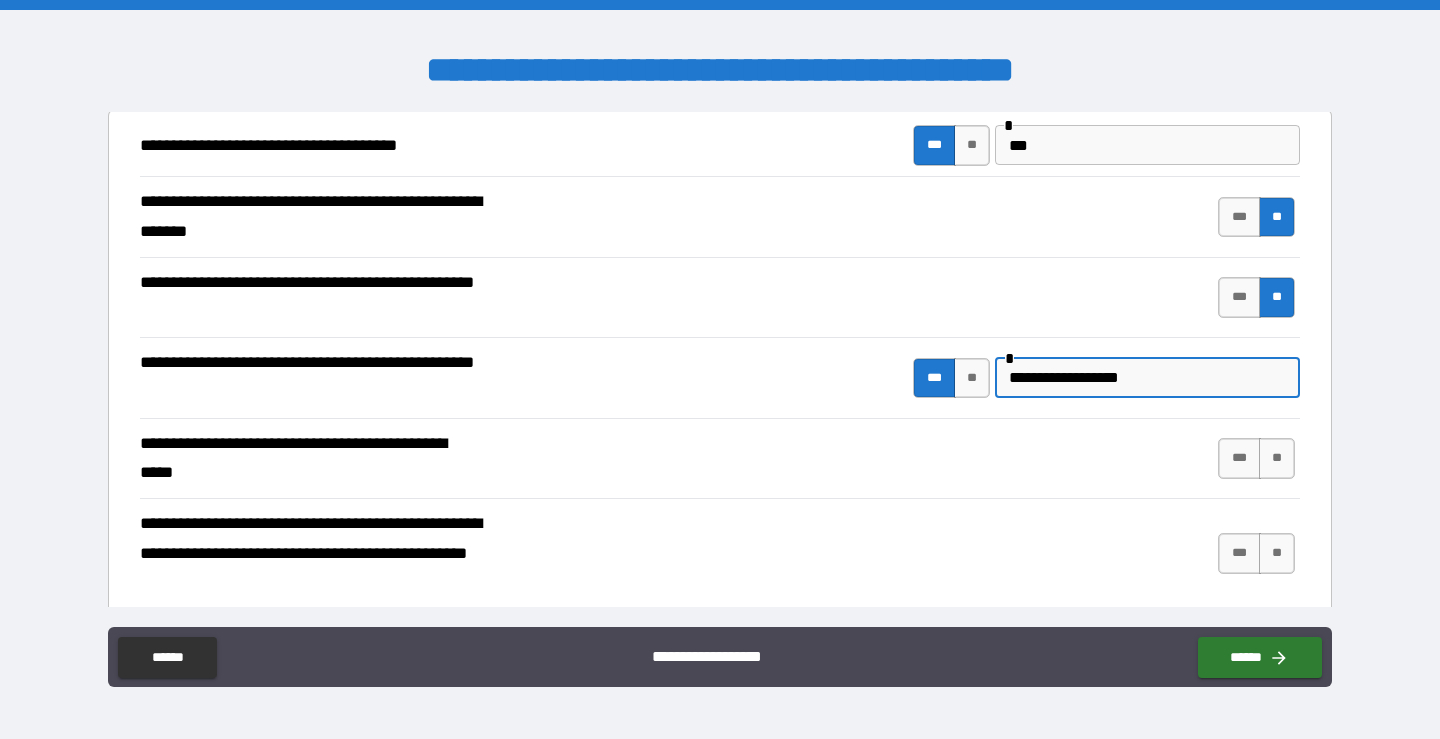 scroll, scrollTop: 243, scrollLeft: 0, axis: vertical 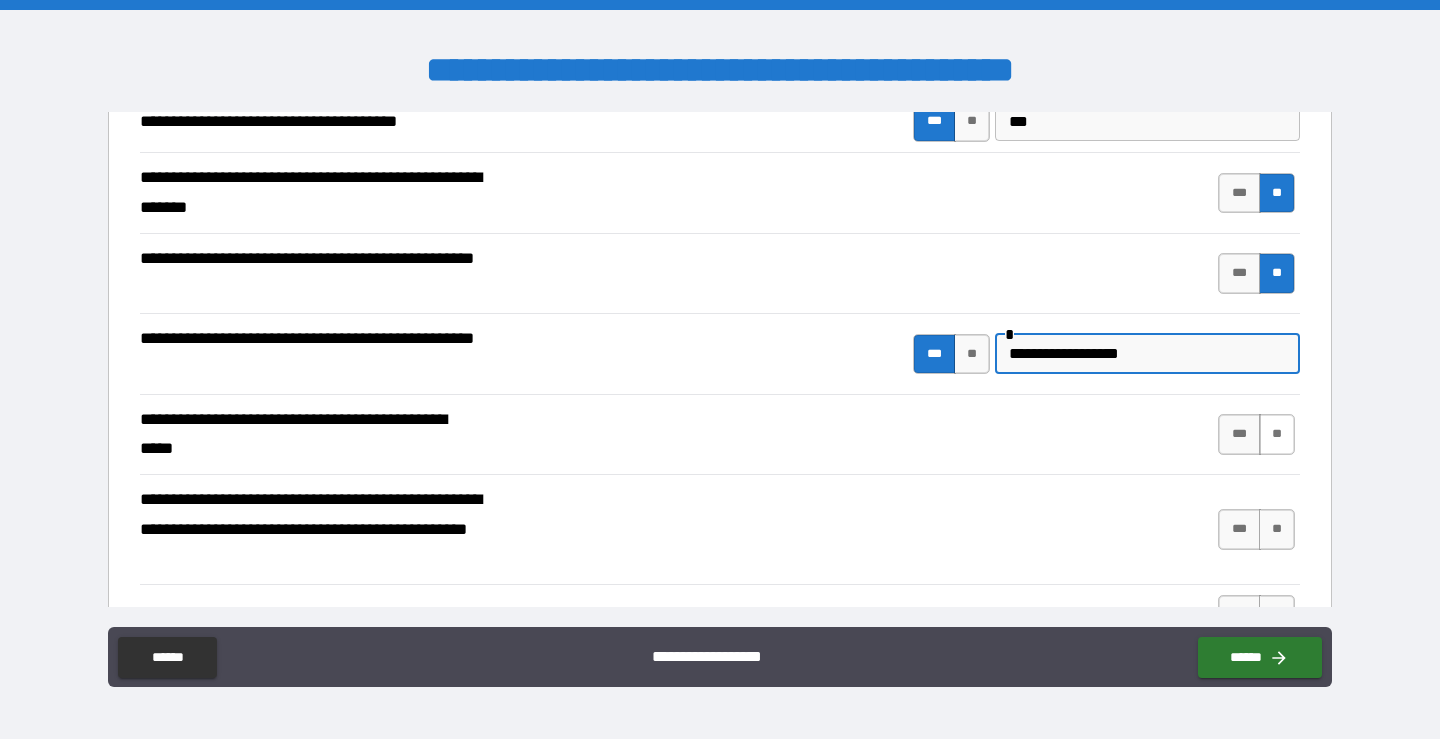 type on "**********" 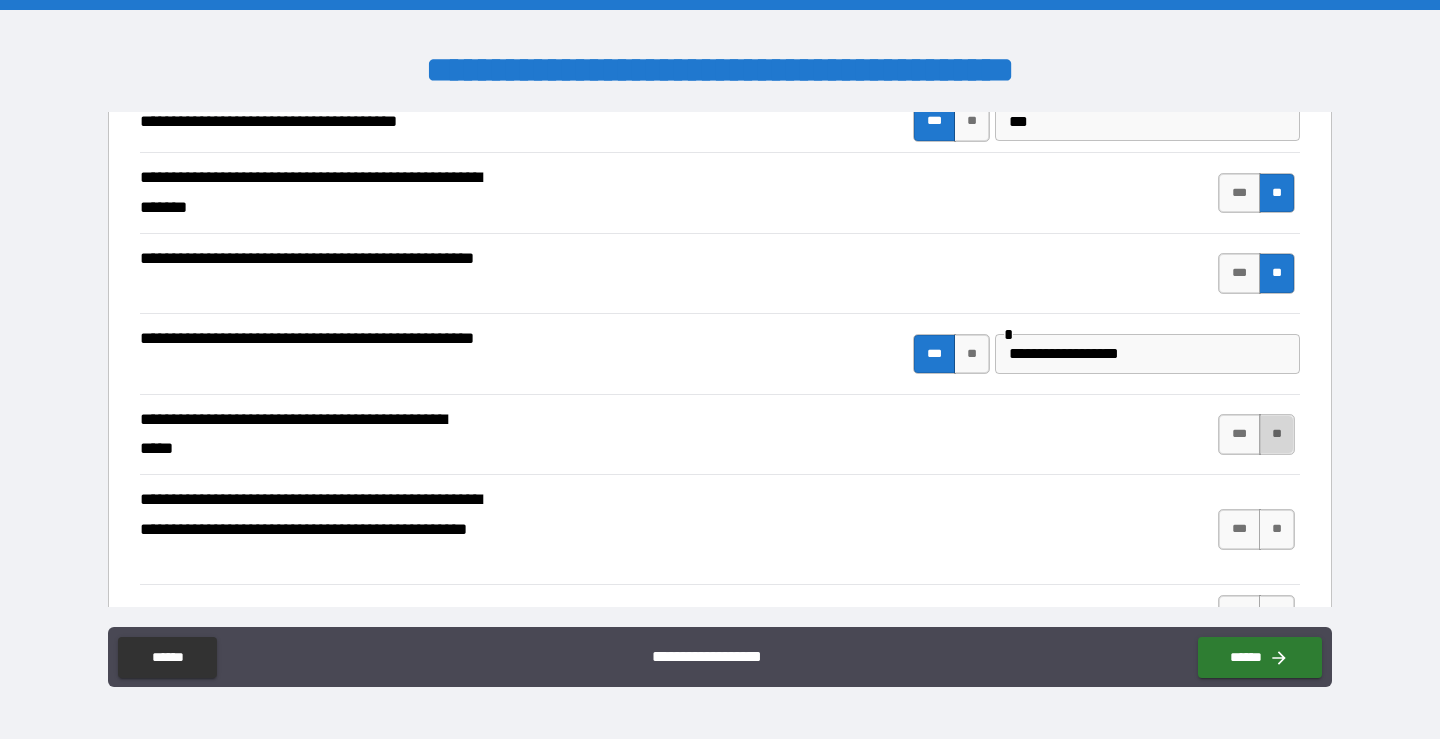 click on "**" at bounding box center [1277, 434] 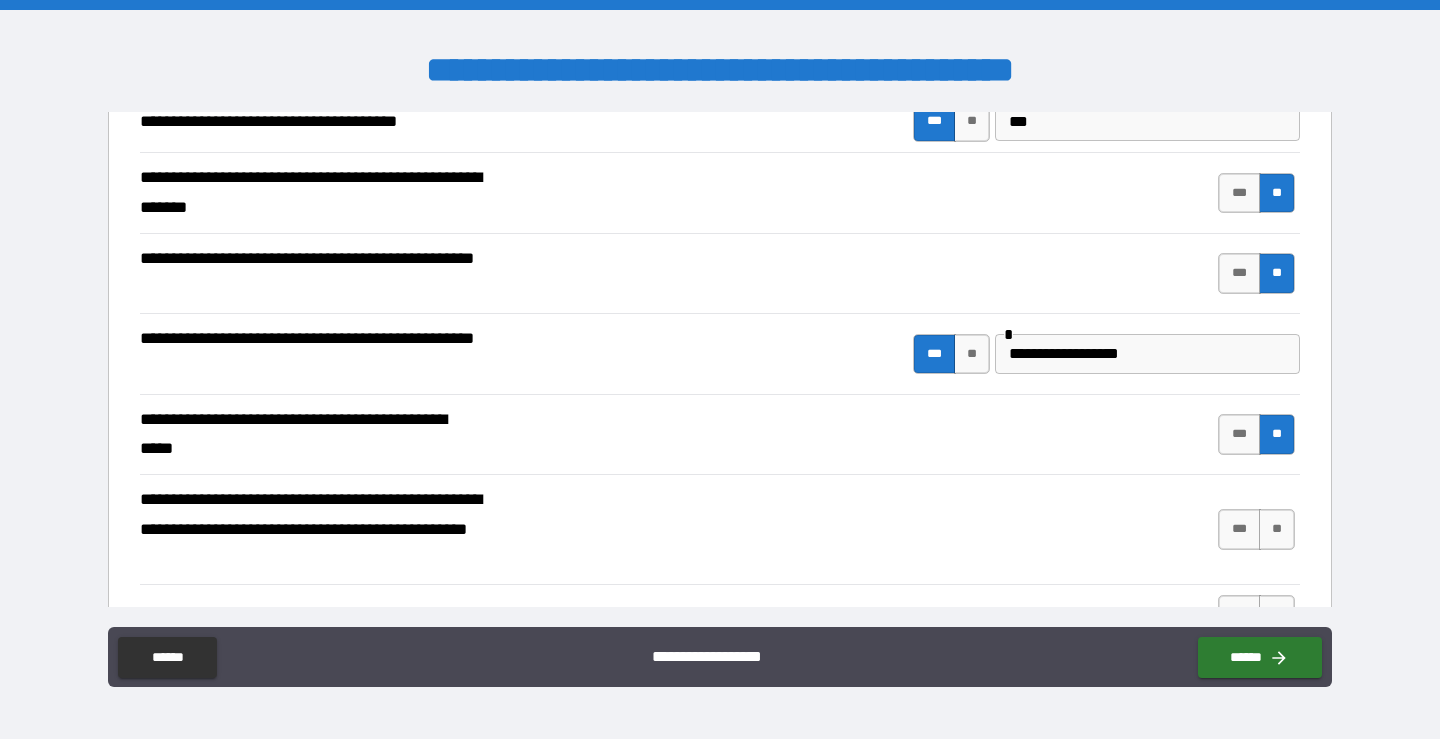 scroll, scrollTop: 353, scrollLeft: 0, axis: vertical 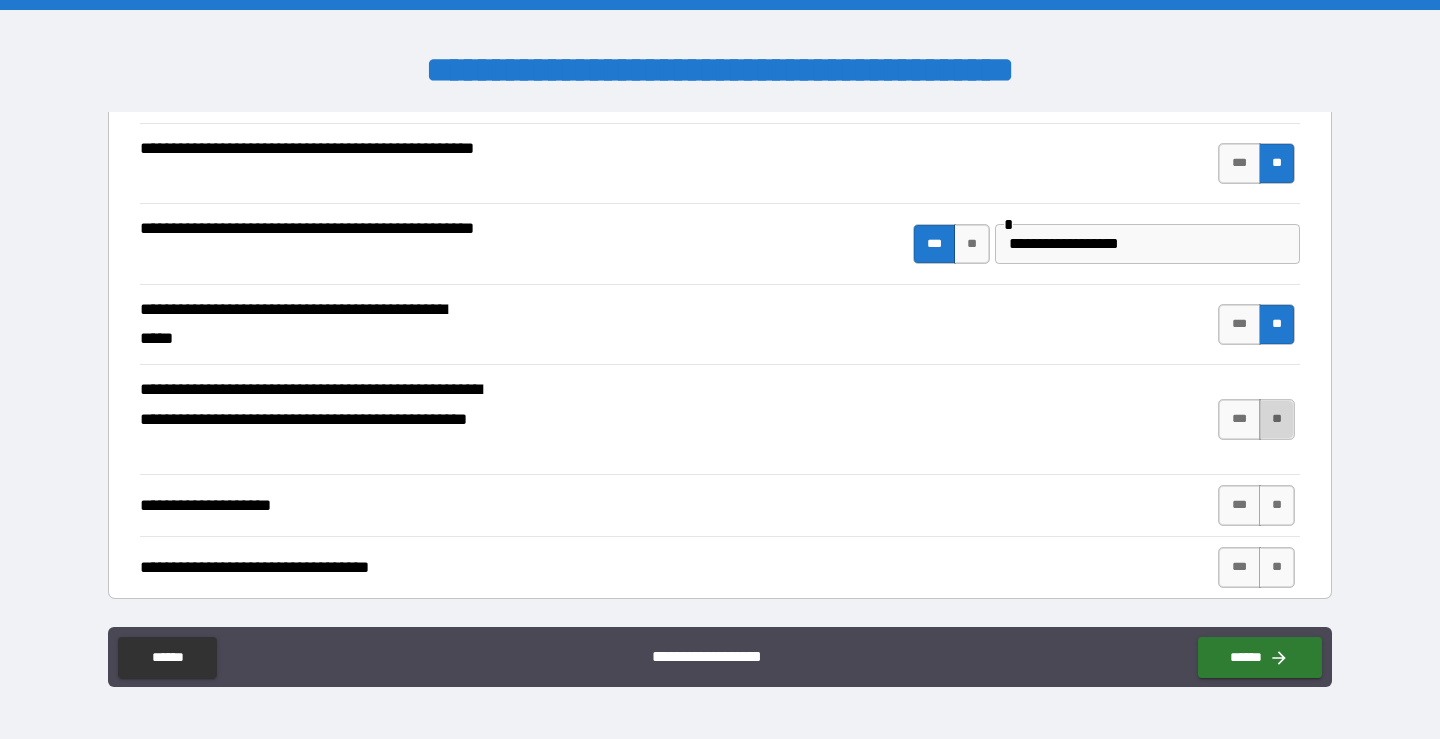 click on "**" at bounding box center [1277, 419] 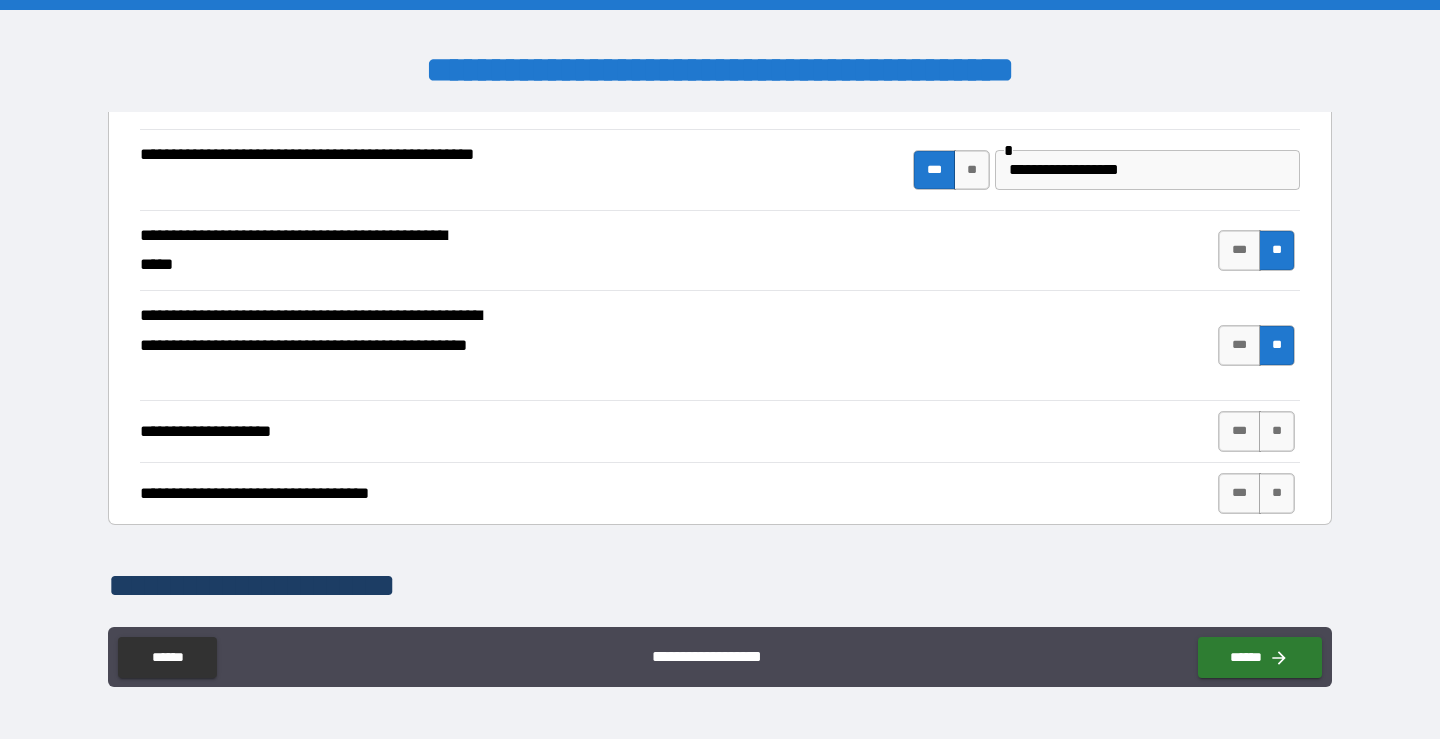 scroll, scrollTop: 443, scrollLeft: 0, axis: vertical 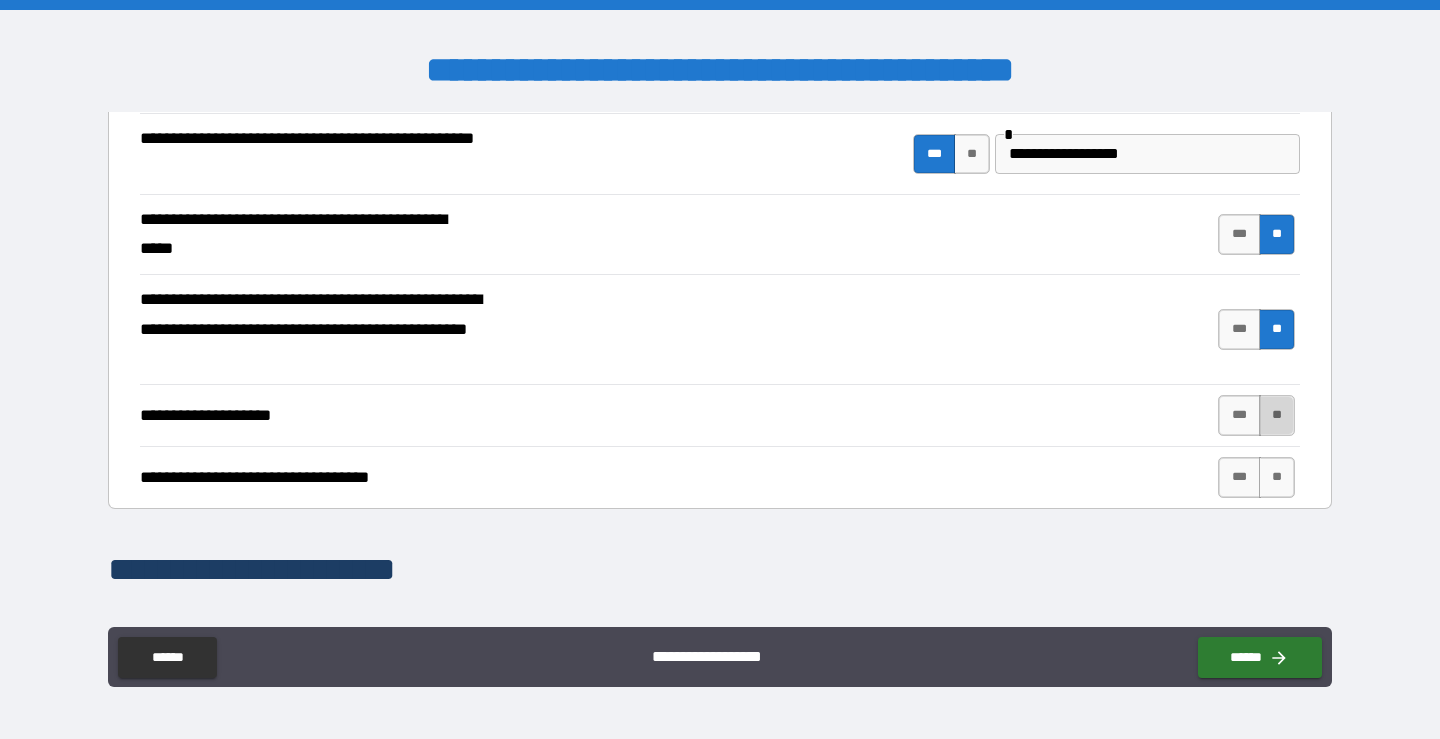 click on "**" at bounding box center (1277, 415) 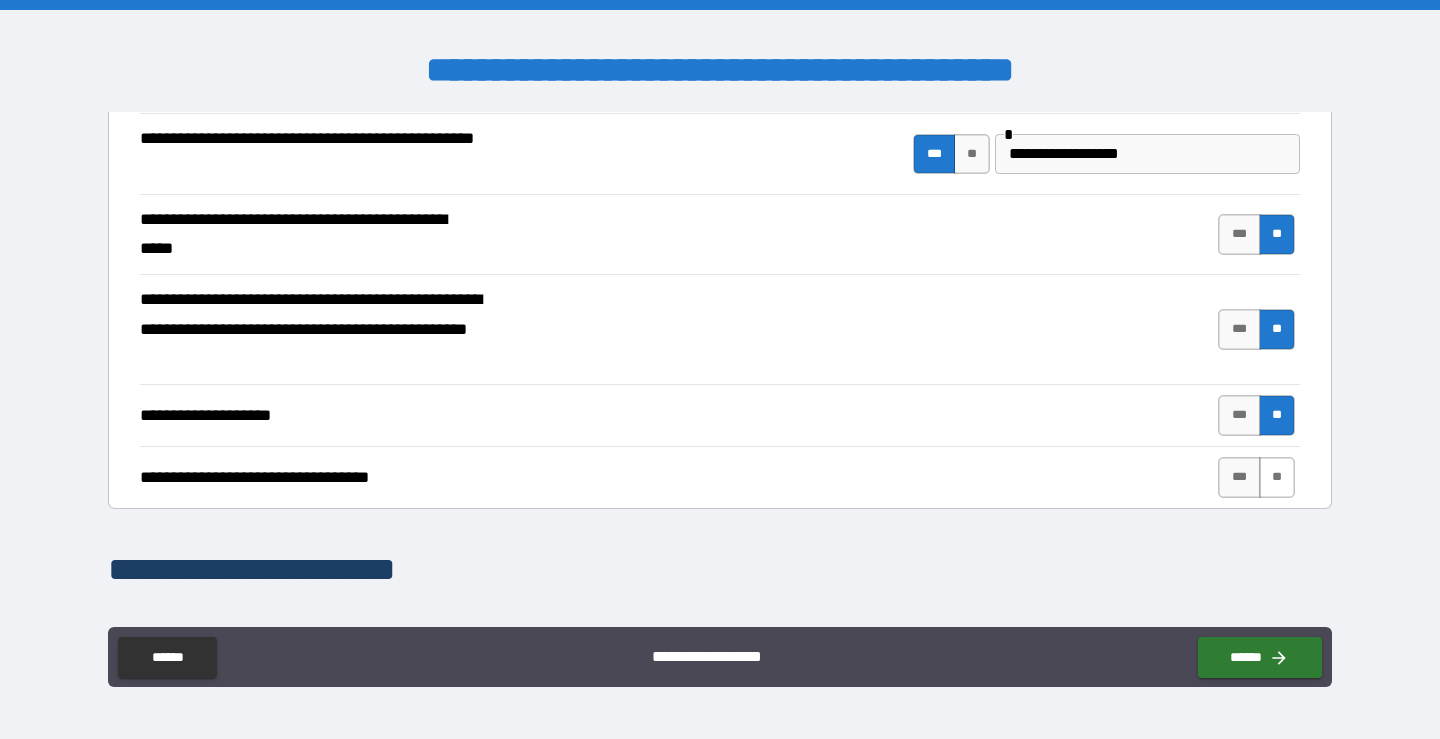 click on "**" at bounding box center [1277, 477] 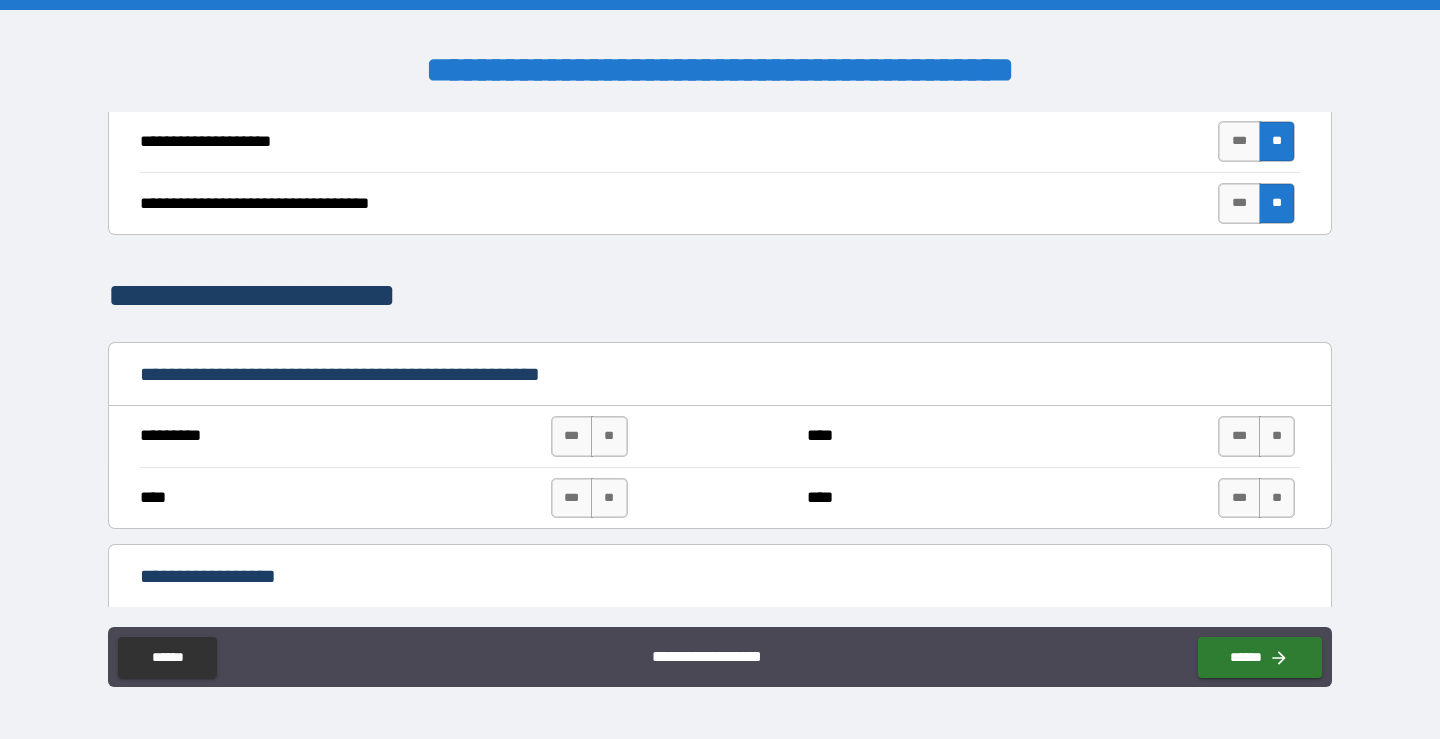 scroll, scrollTop: 731, scrollLeft: 0, axis: vertical 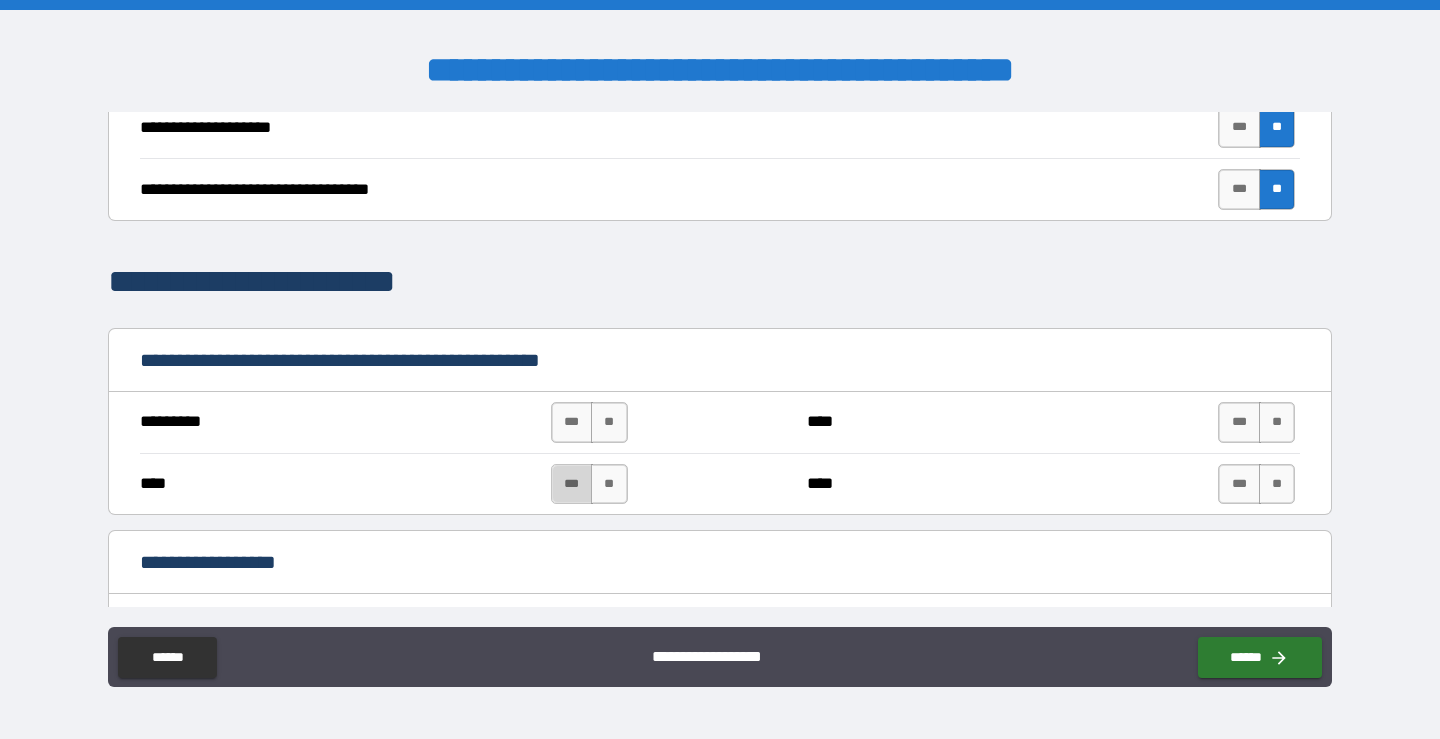 click on "***" at bounding box center [572, 484] 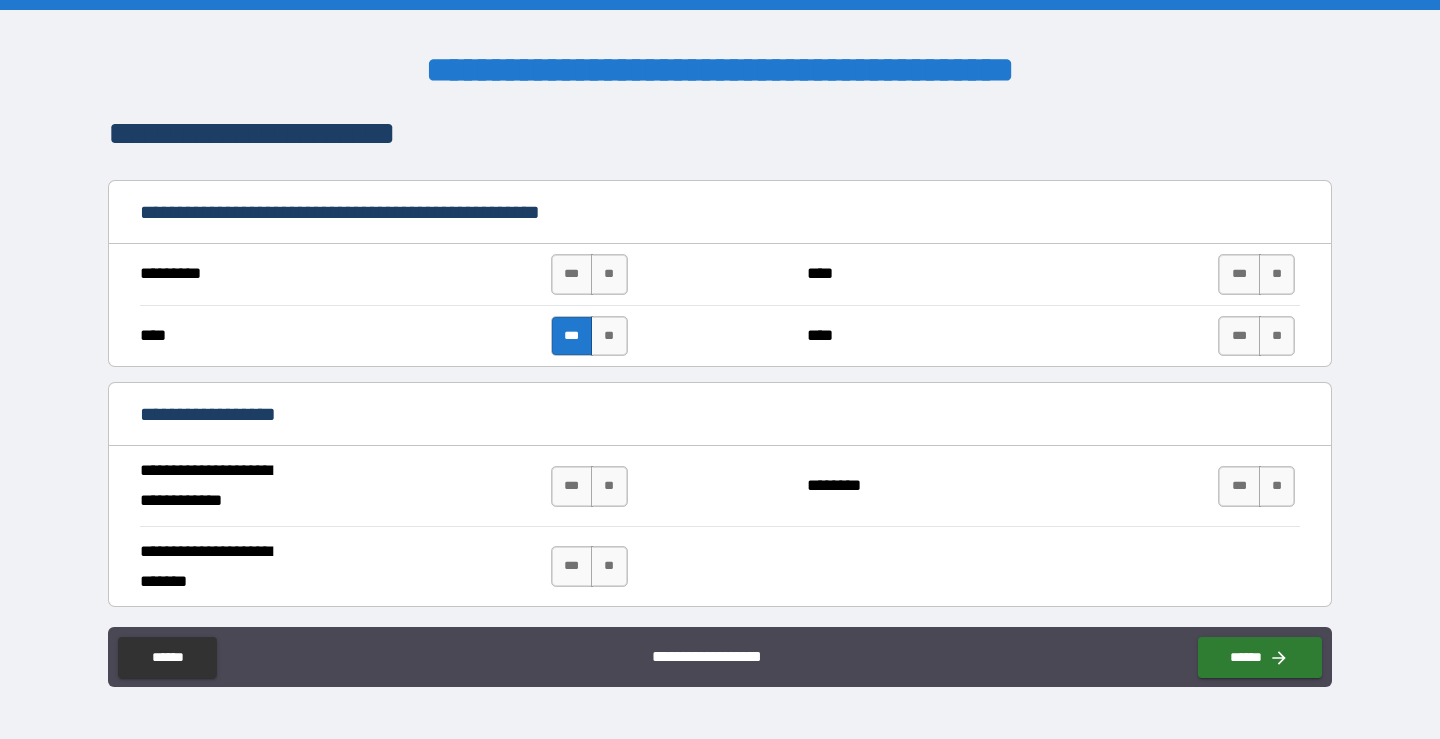 scroll, scrollTop: 990, scrollLeft: 0, axis: vertical 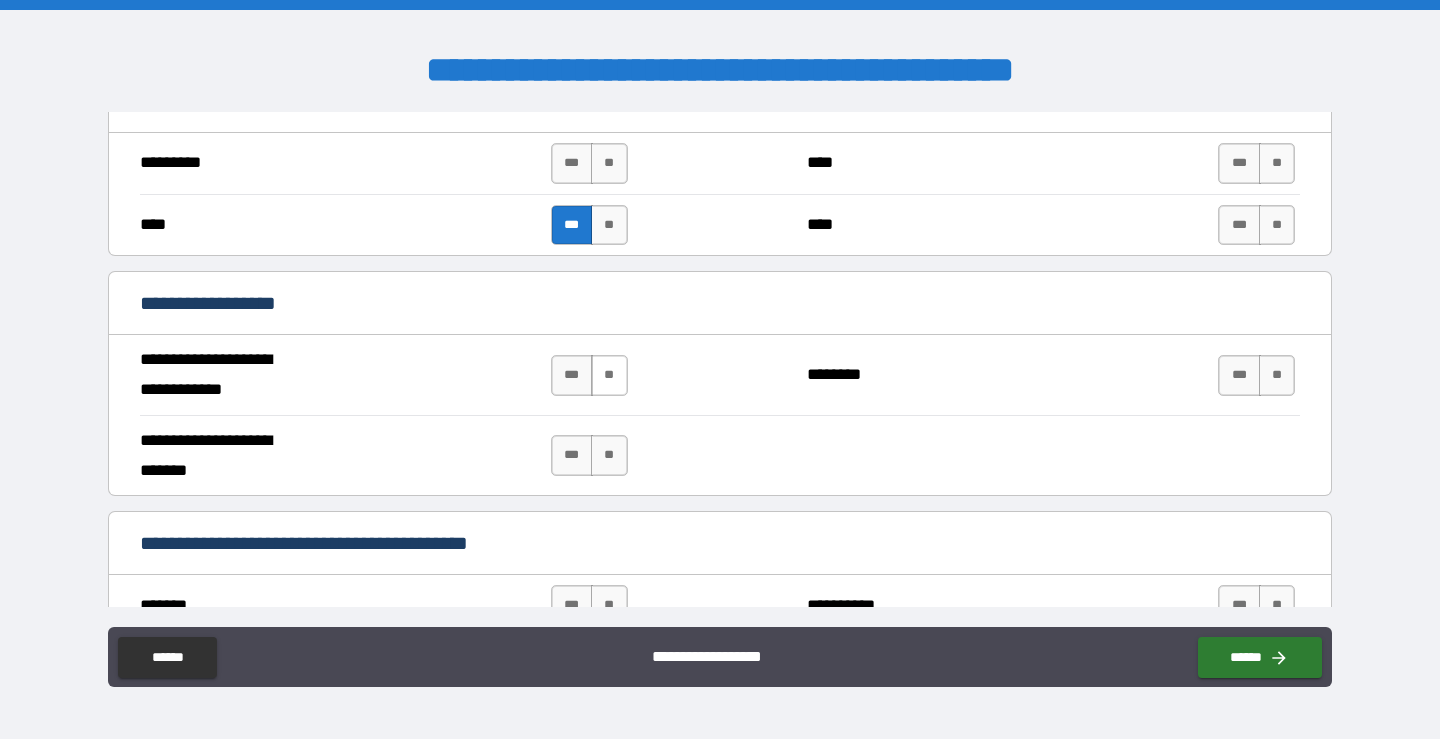 click on "**" at bounding box center (609, 375) 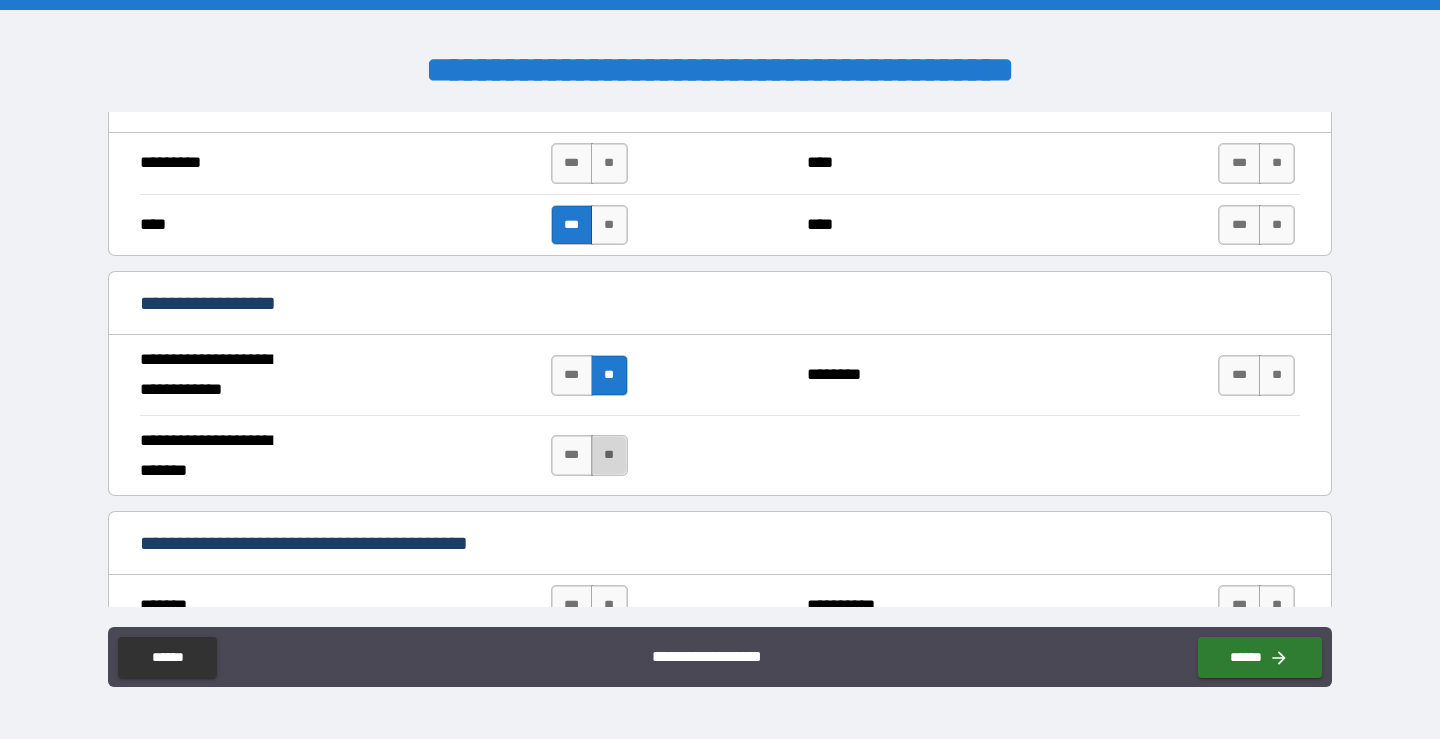 click on "**" at bounding box center (609, 455) 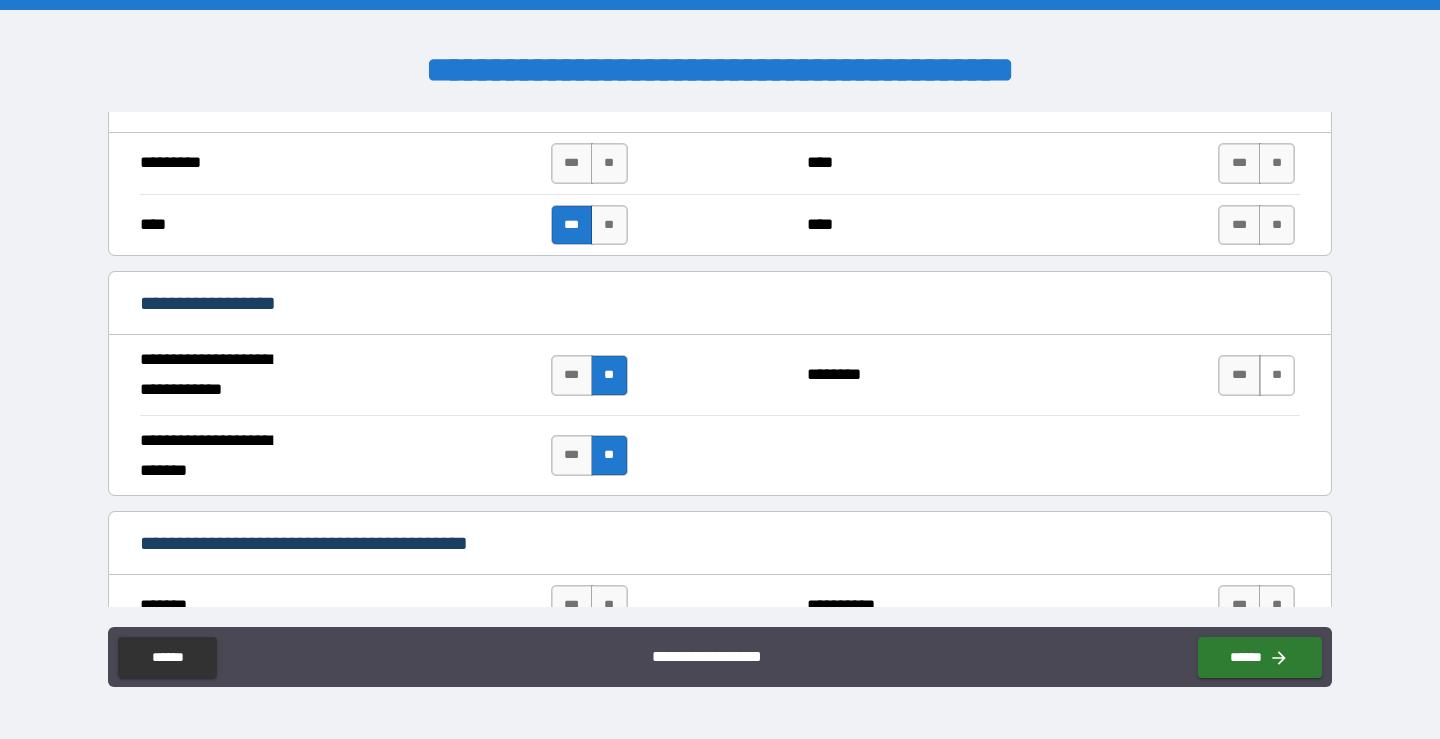 click on "**" at bounding box center (1277, 375) 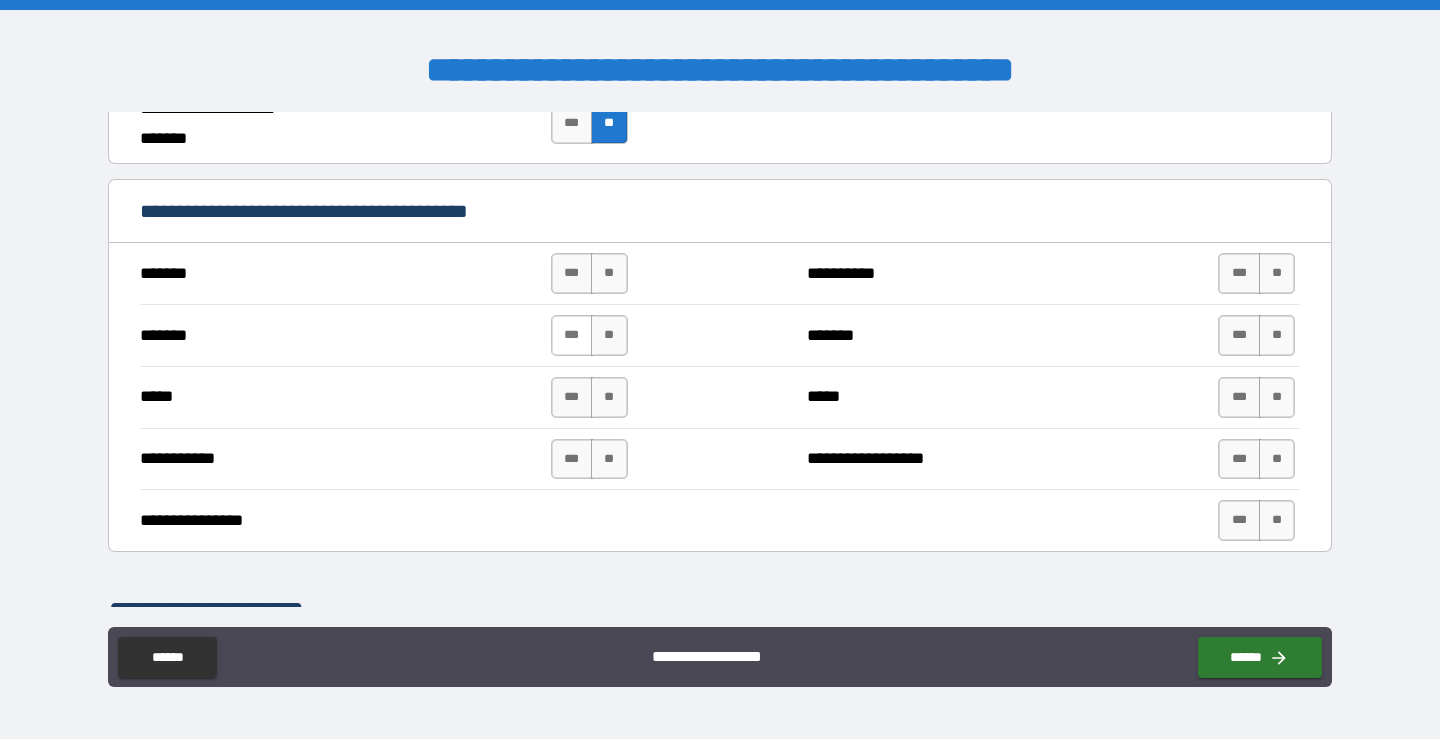 scroll, scrollTop: 1357, scrollLeft: 0, axis: vertical 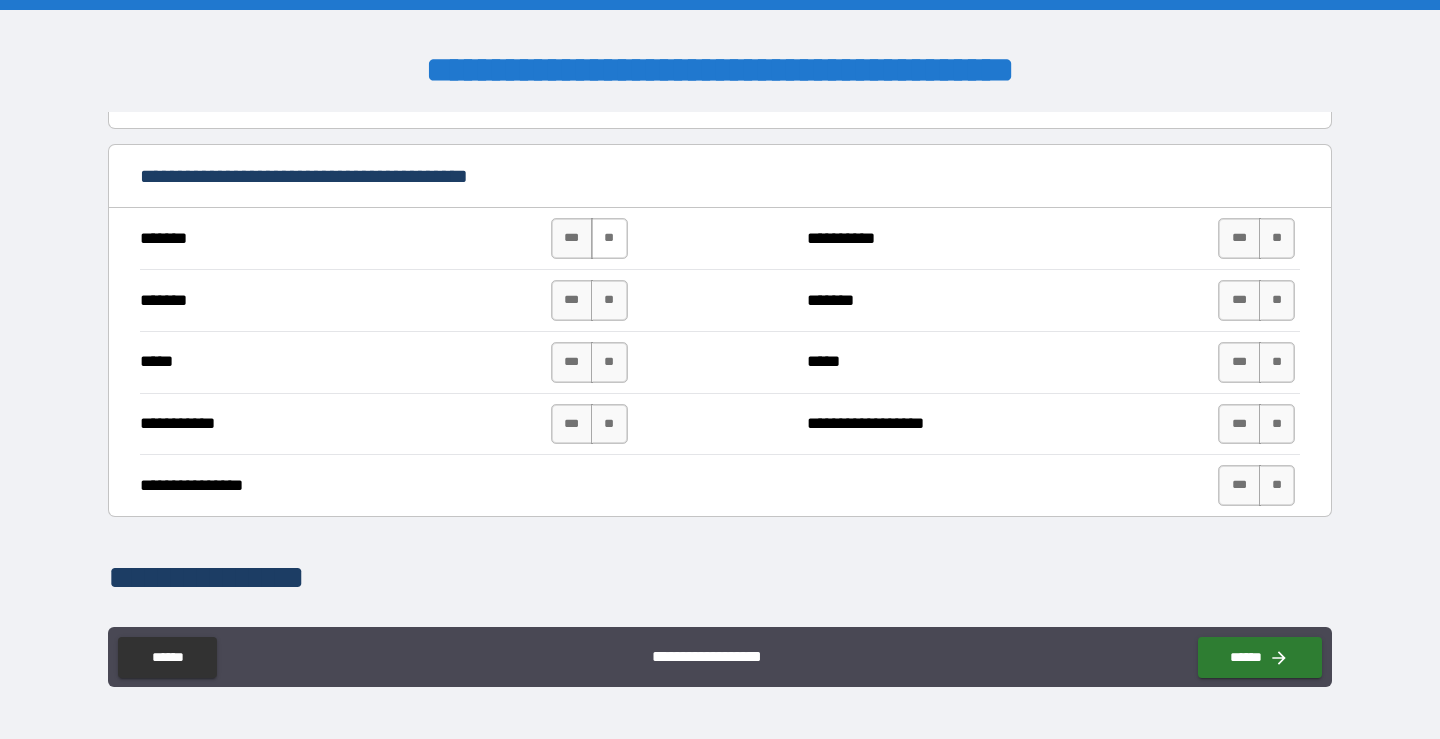 click on "**" at bounding box center (609, 238) 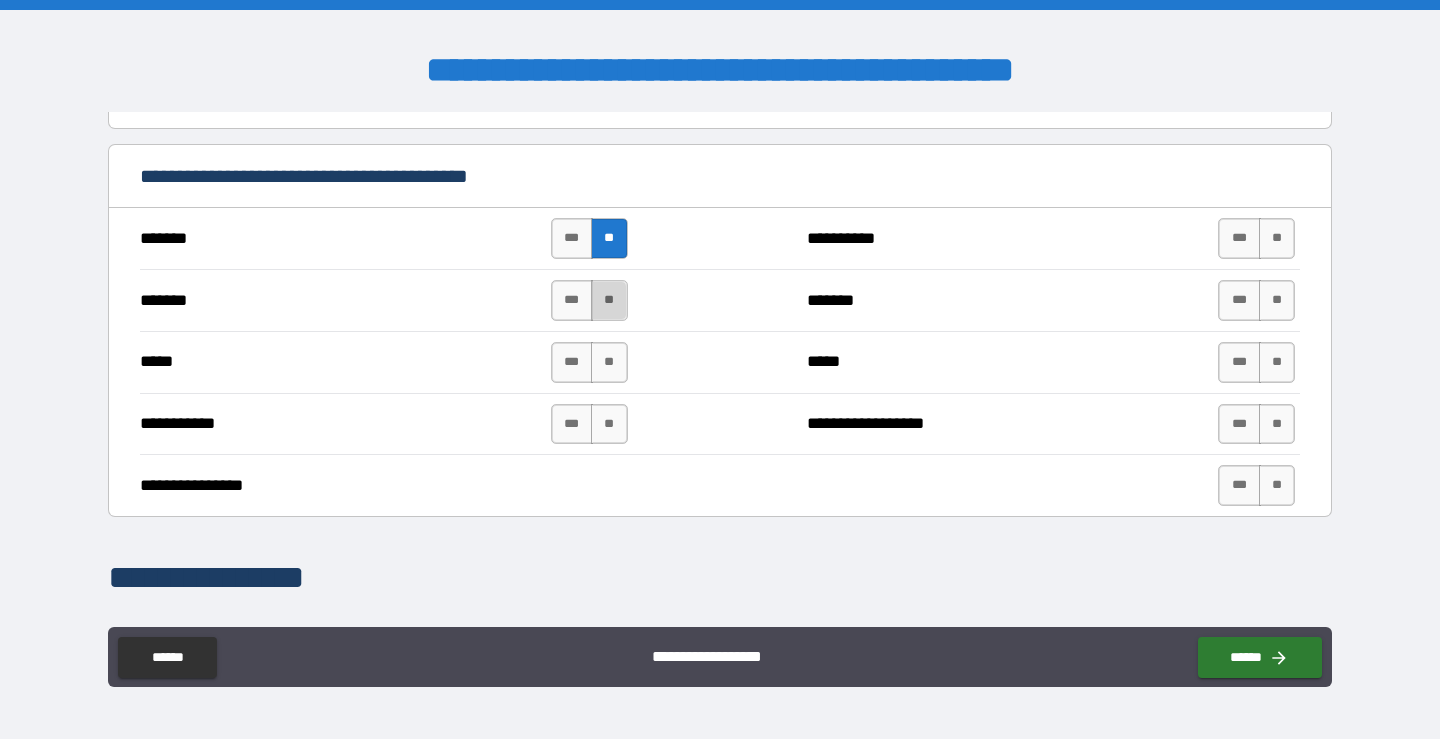 click on "**" at bounding box center [609, 300] 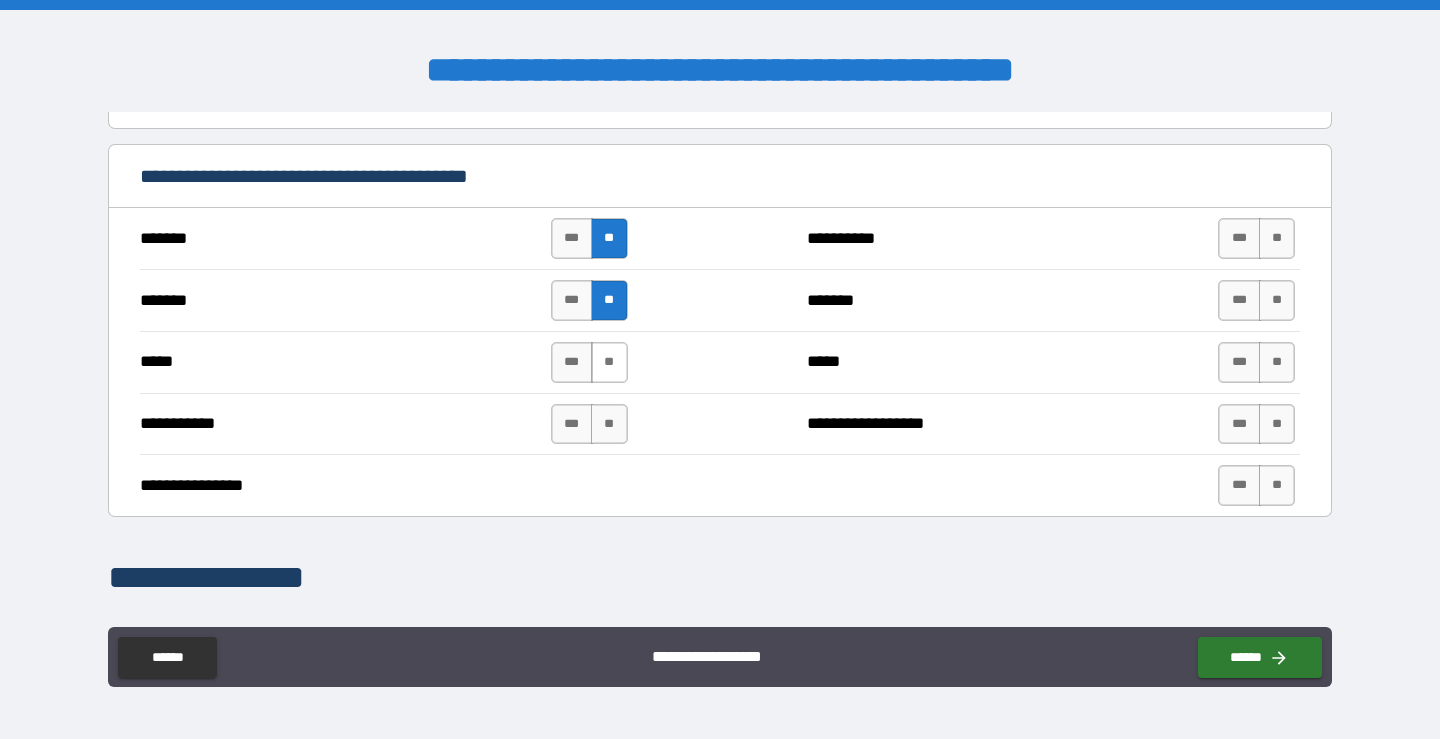 click on "**" at bounding box center [609, 362] 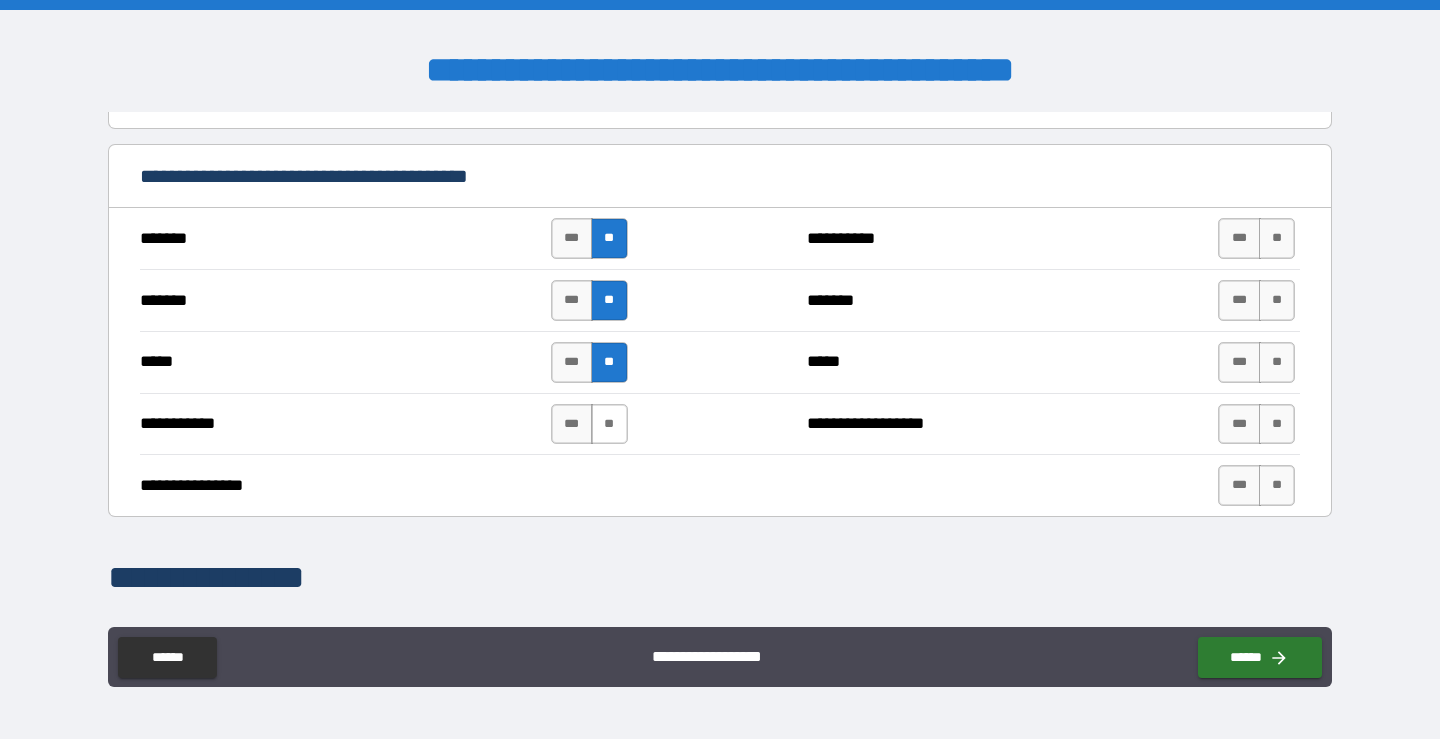 click on "**" at bounding box center (609, 424) 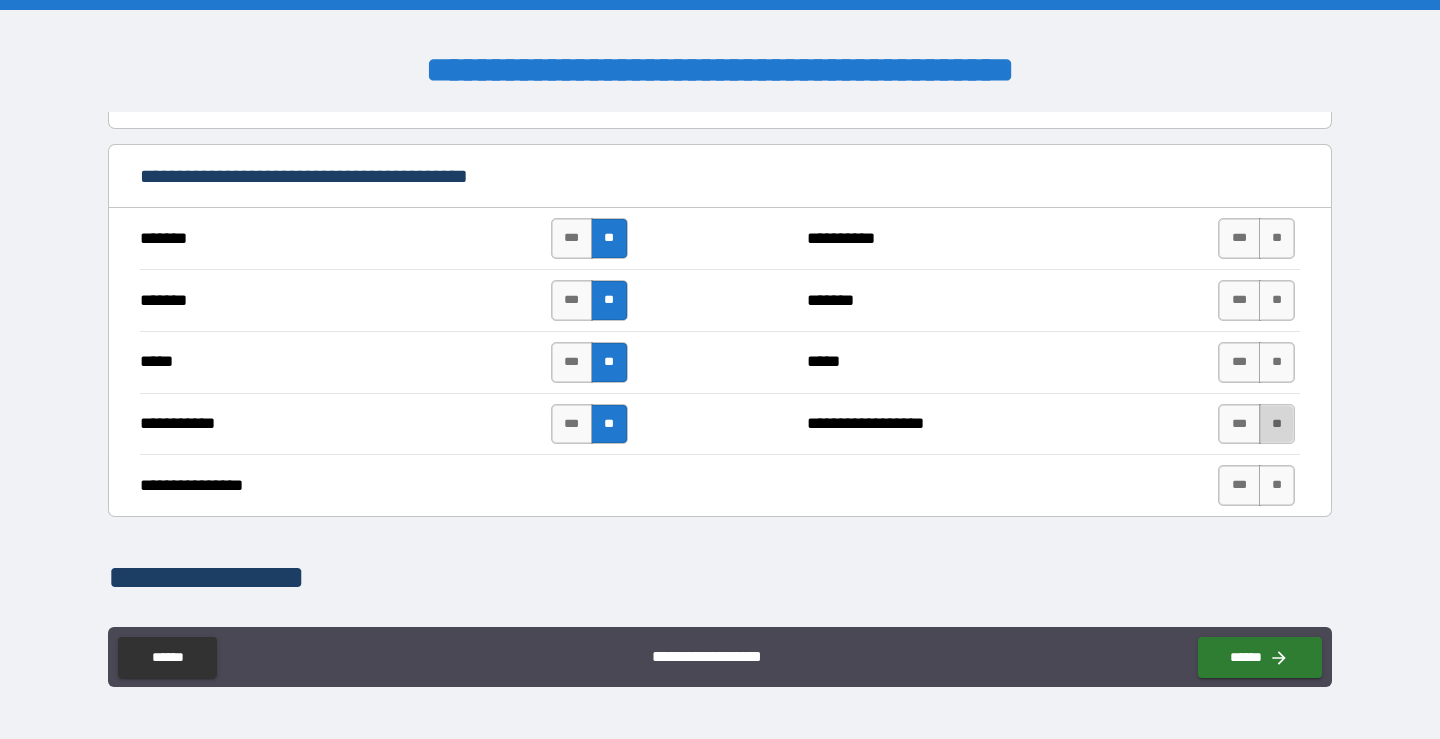click on "**" at bounding box center [1277, 424] 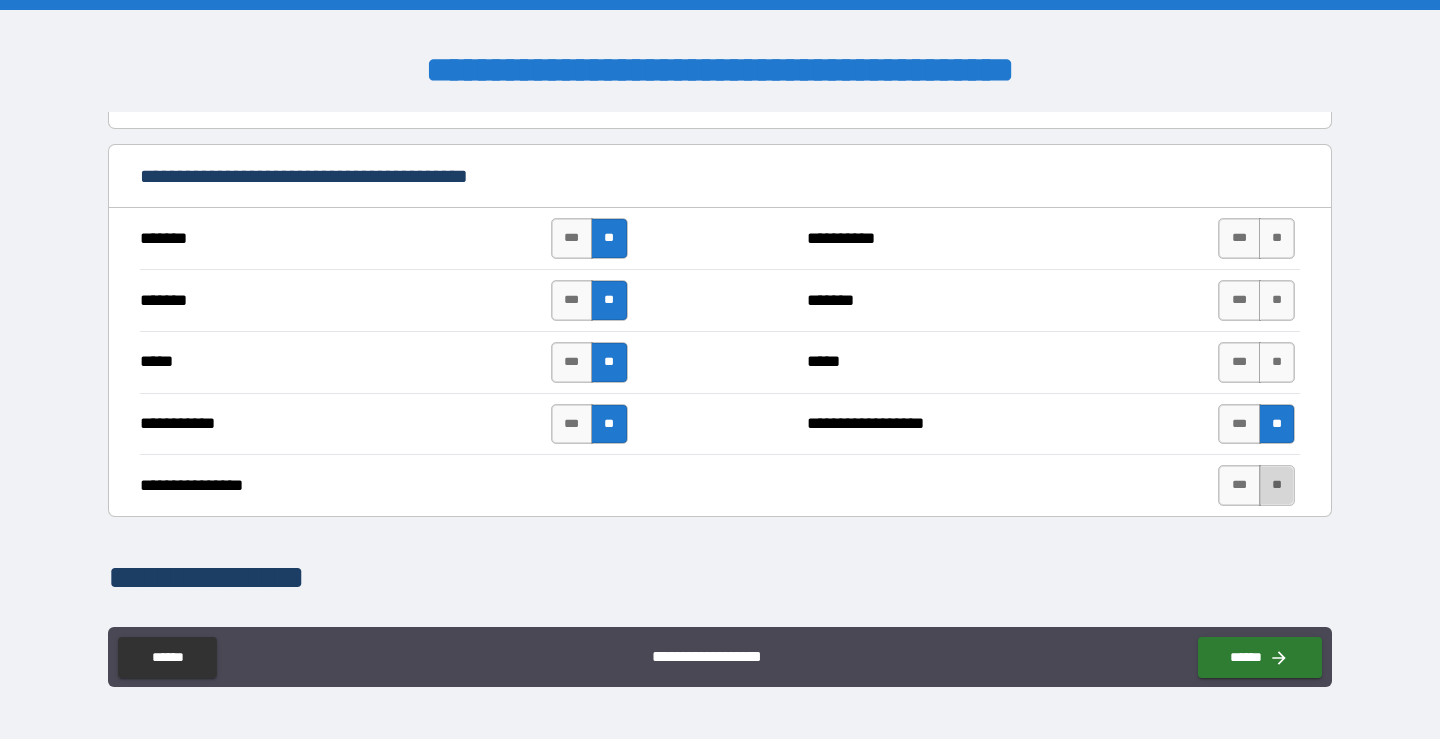 click on "**" at bounding box center (1277, 485) 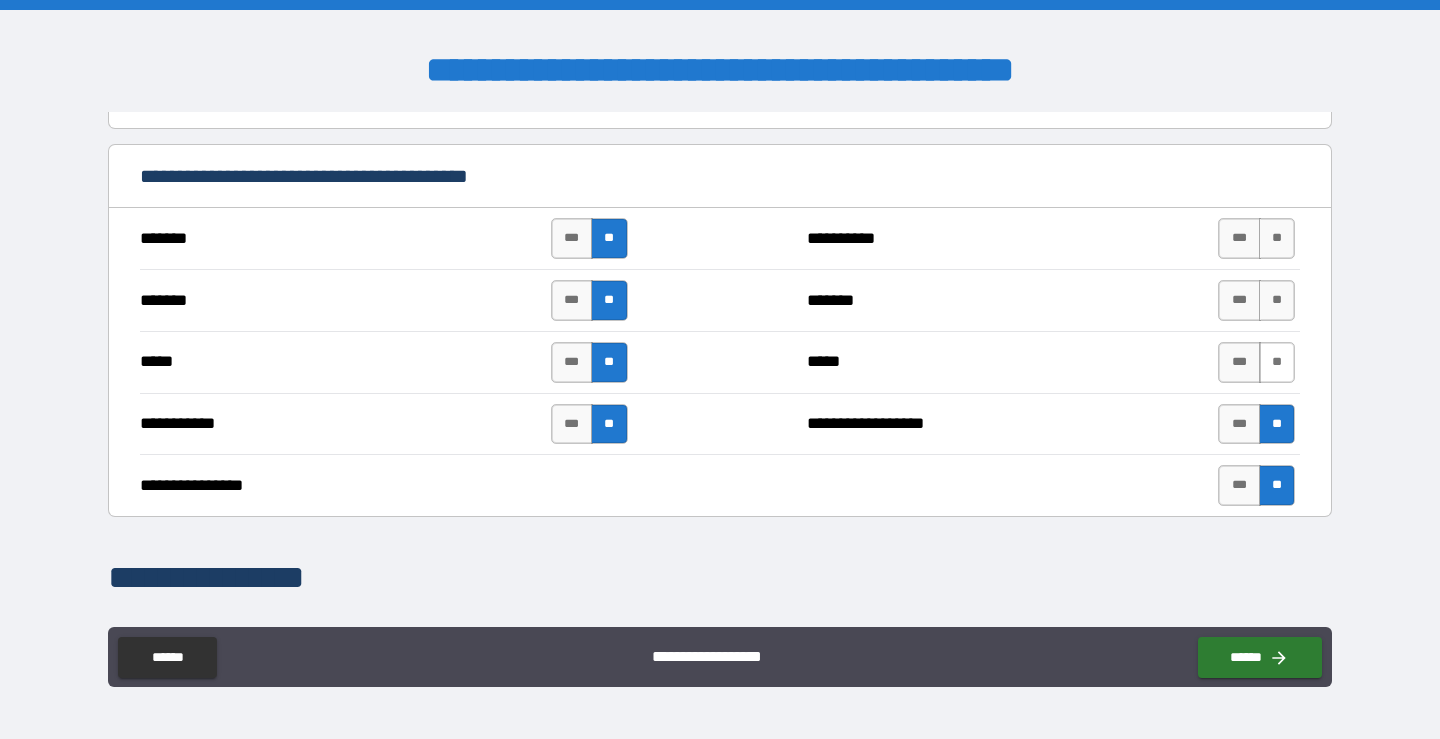 click on "**" at bounding box center (1277, 362) 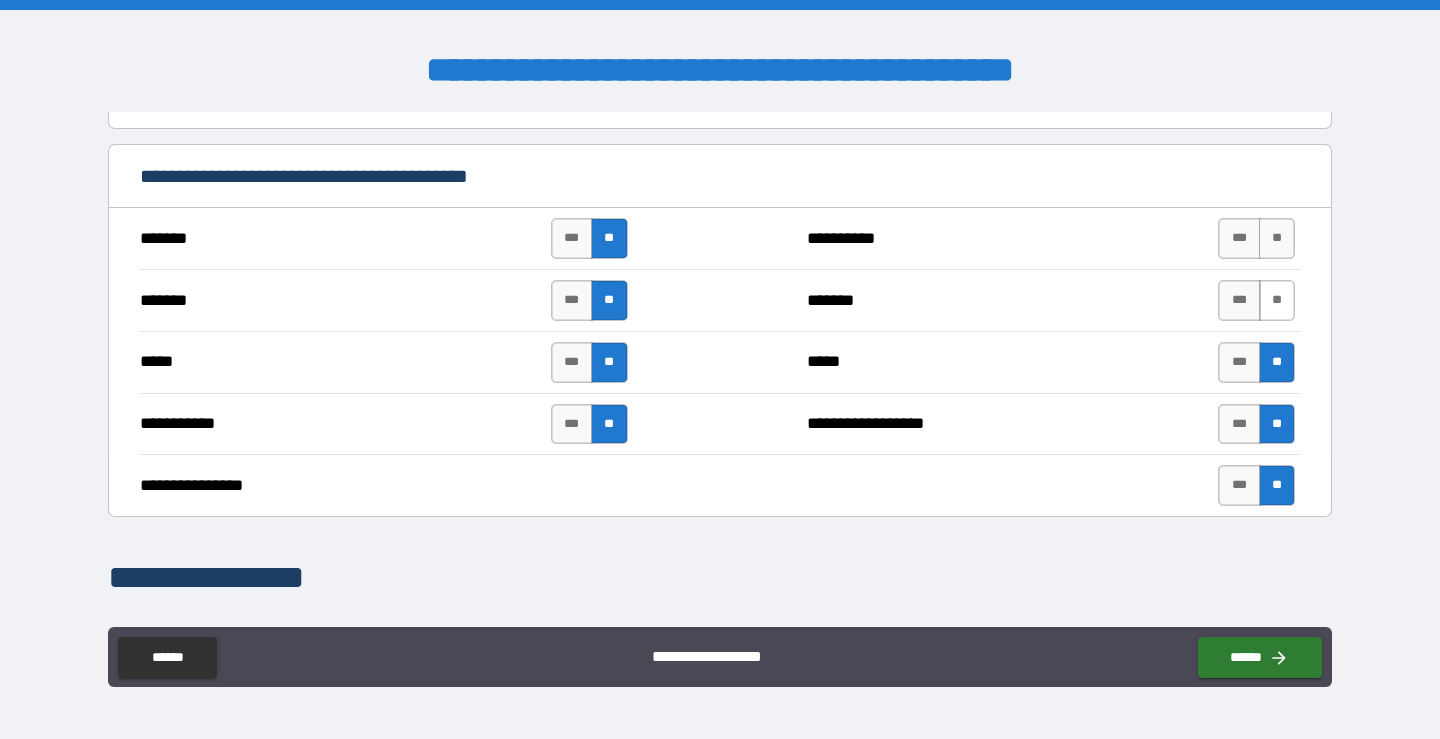 click on "**" at bounding box center [1277, 300] 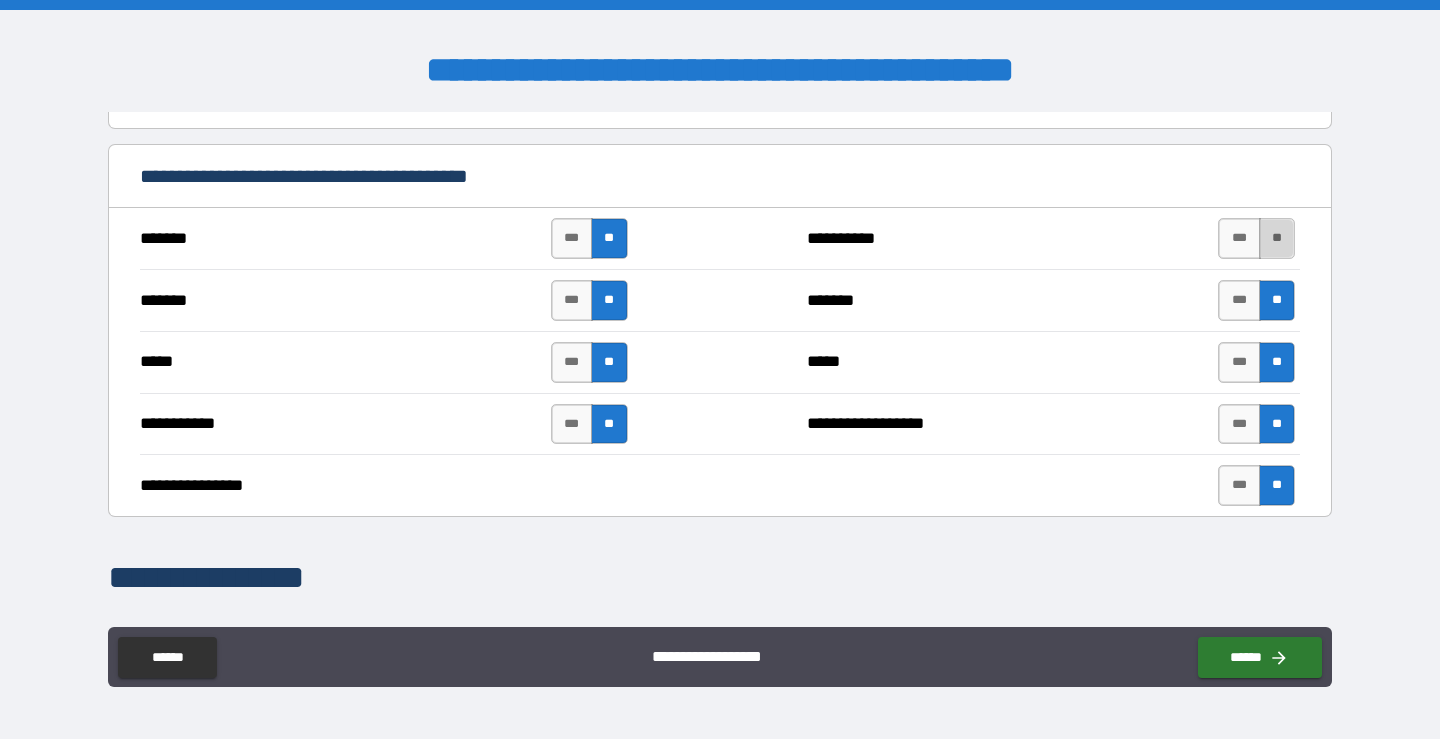 click on "**" at bounding box center (1277, 238) 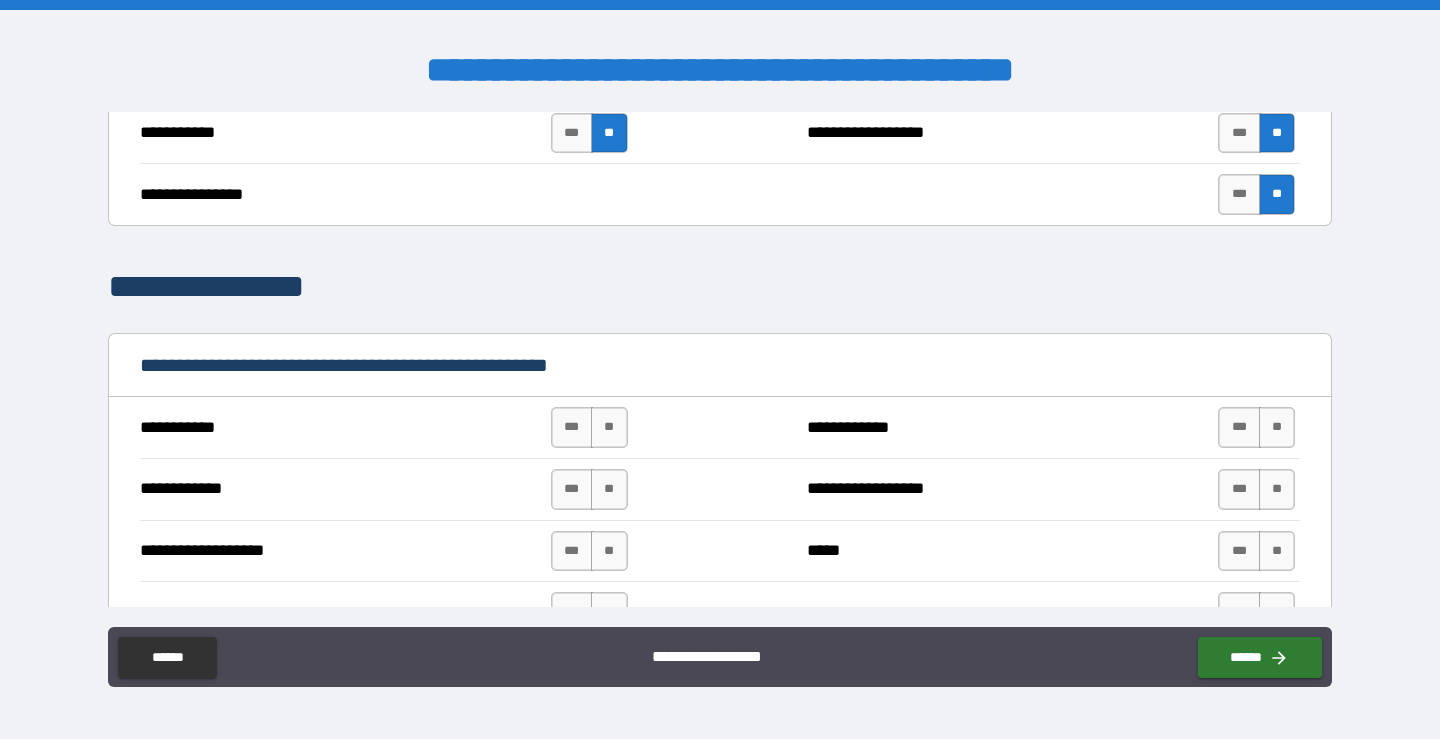 scroll, scrollTop: 1654, scrollLeft: 0, axis: vertical 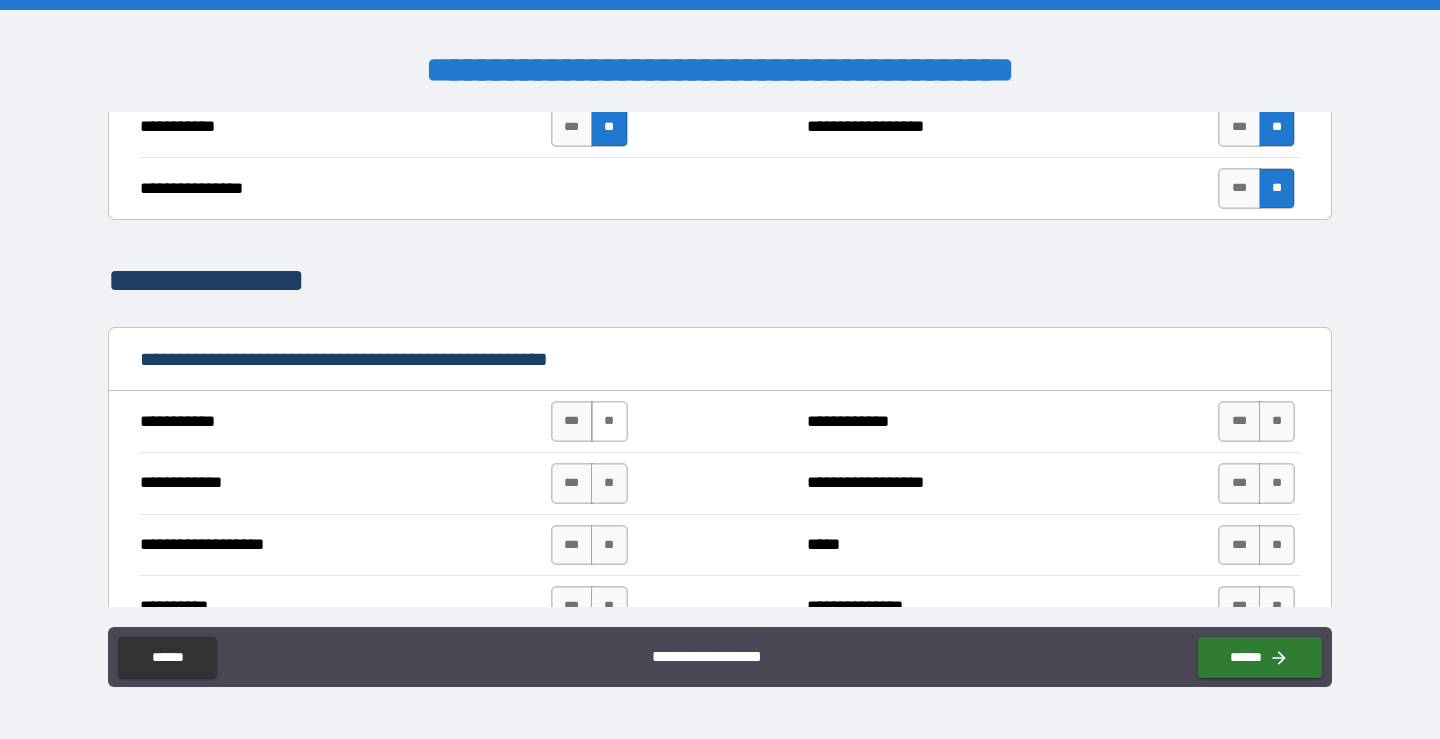 click on "**" at bounding box center [609, 421] 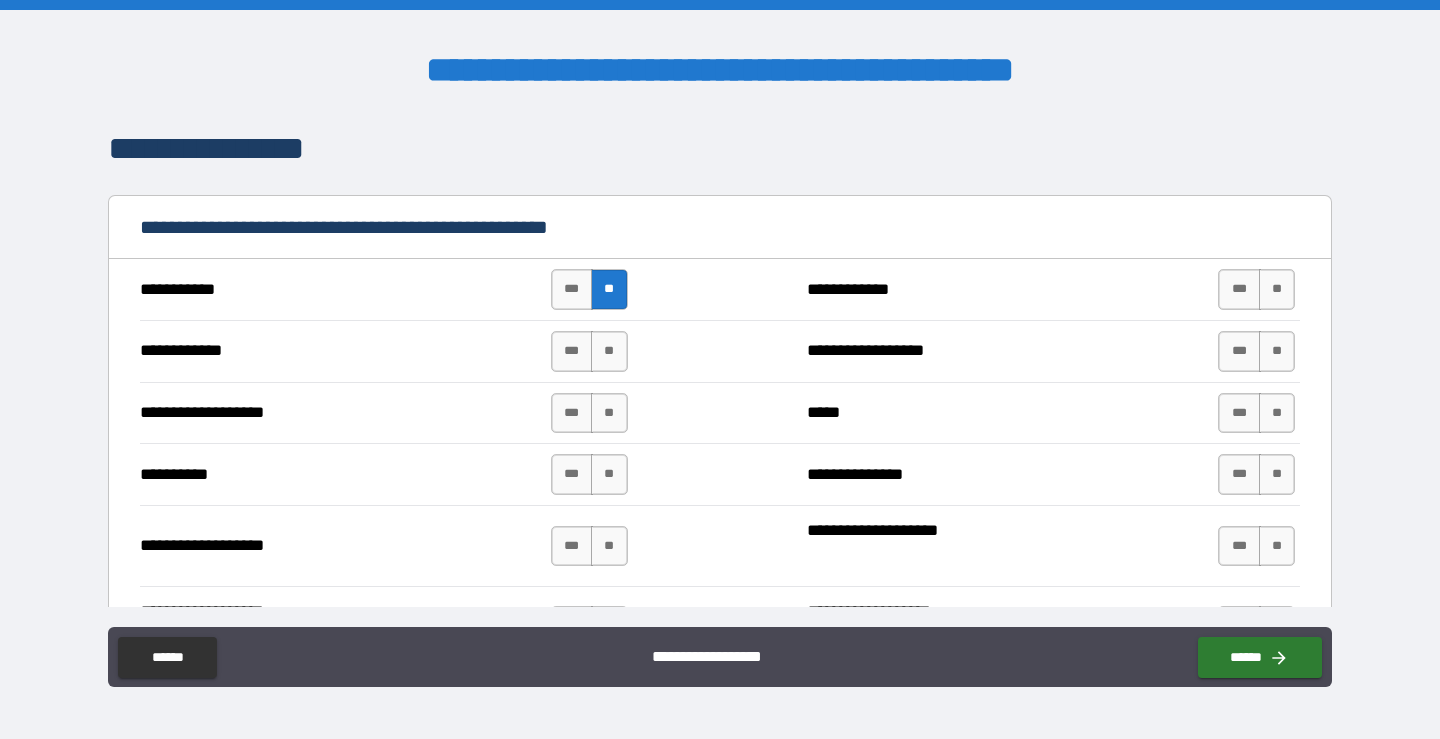 scroll, scrollTop: 1821, scrollLeft: 0, axis: vertical 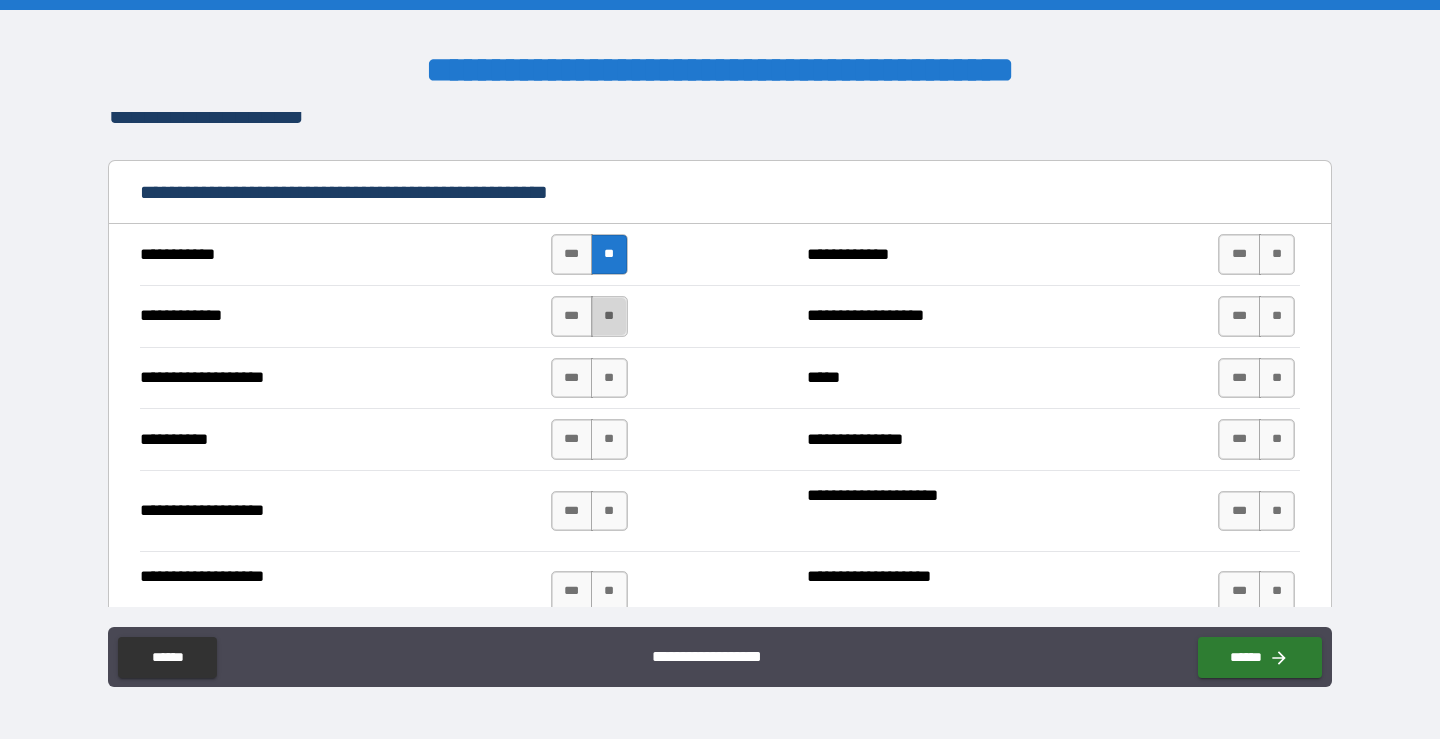 click on "**" at bounding box center [609, 316] 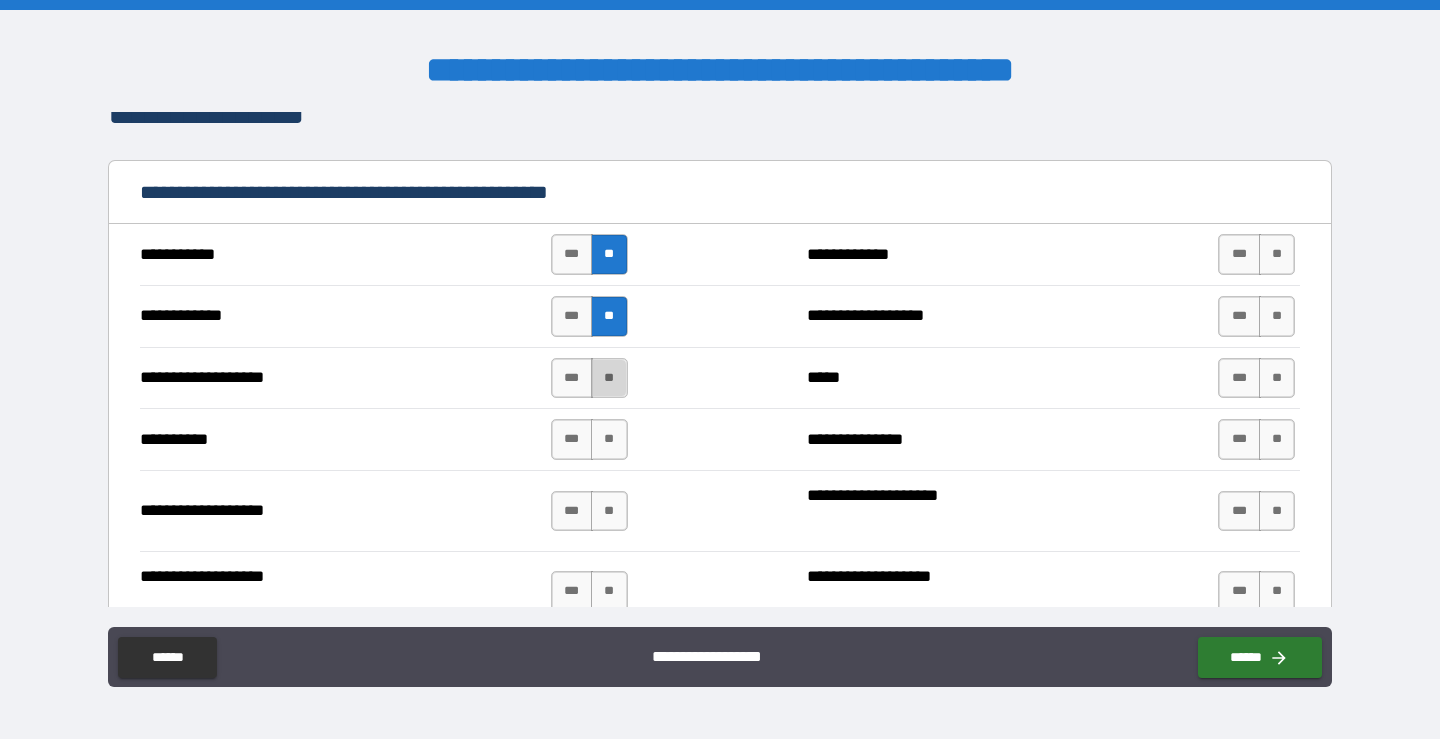 click on "**" at bounding box center [609, 378] 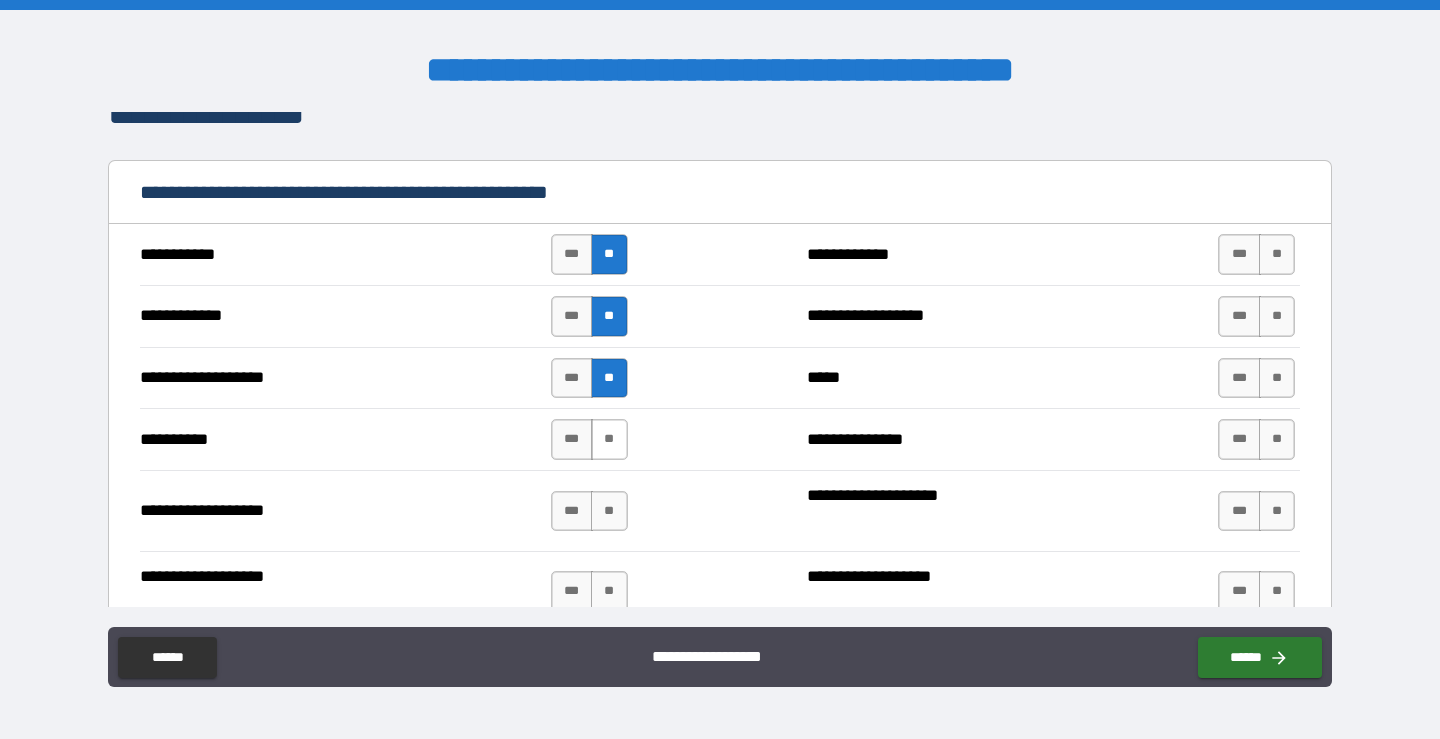 click on "**" at bounding box center [609, 439] 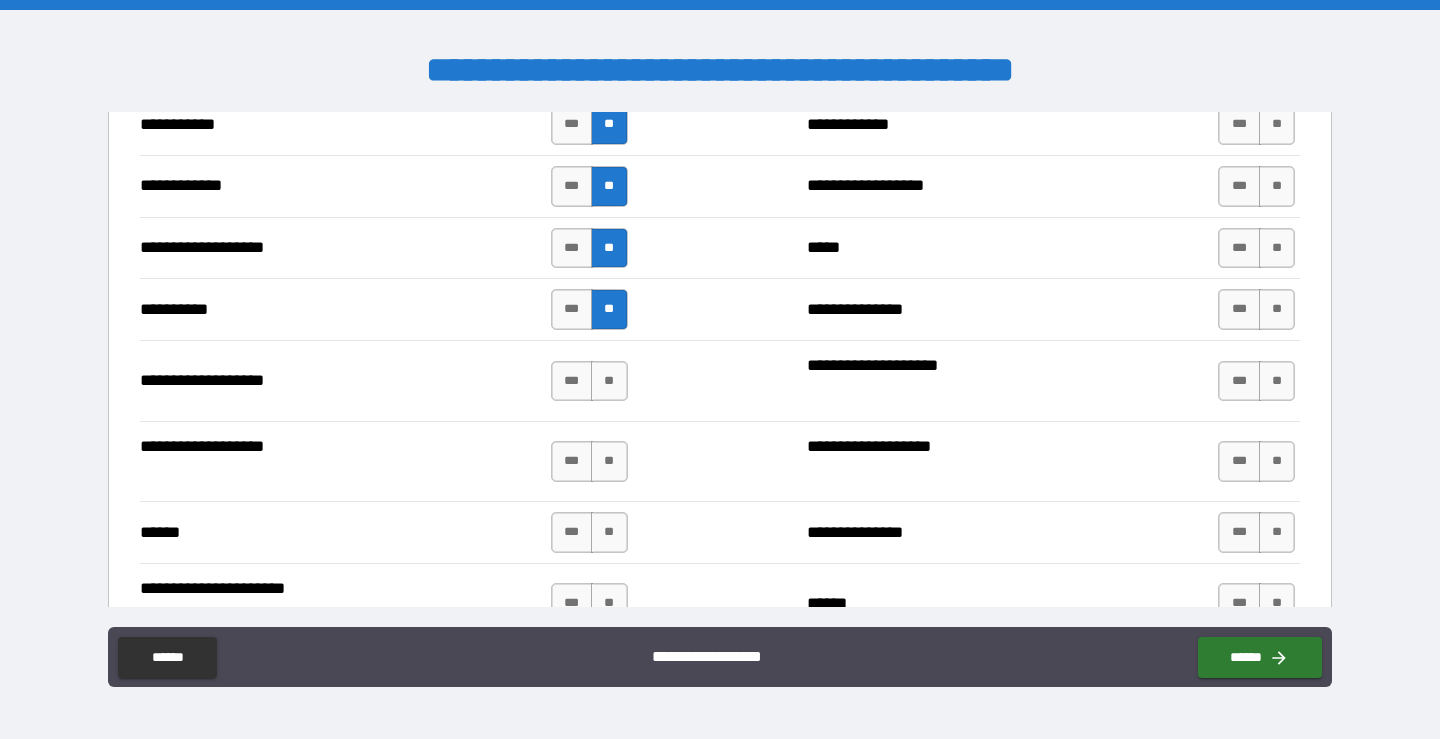 scroll, scrollTop: 1963, scrollLeft: 0, axis: vertical 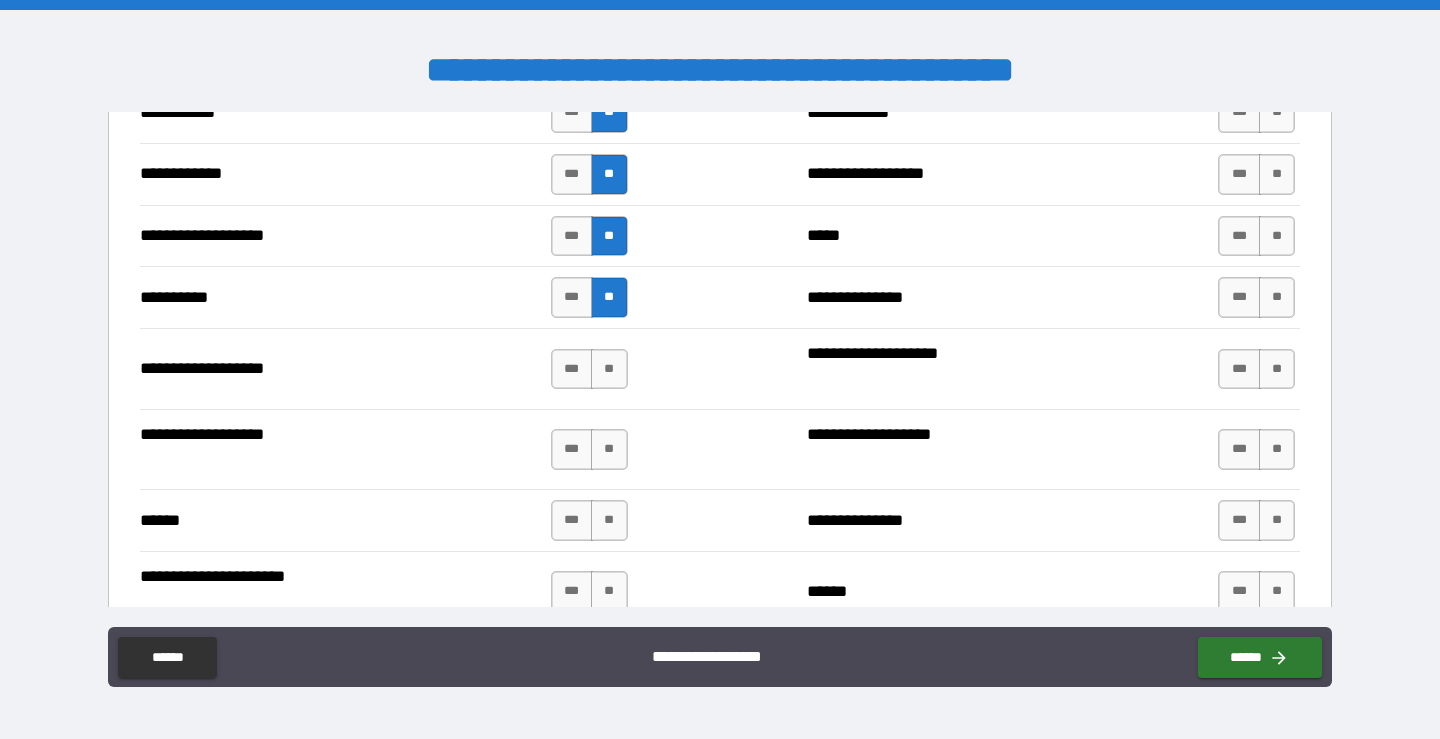 click on "**********" at bounding box center (720, 368) 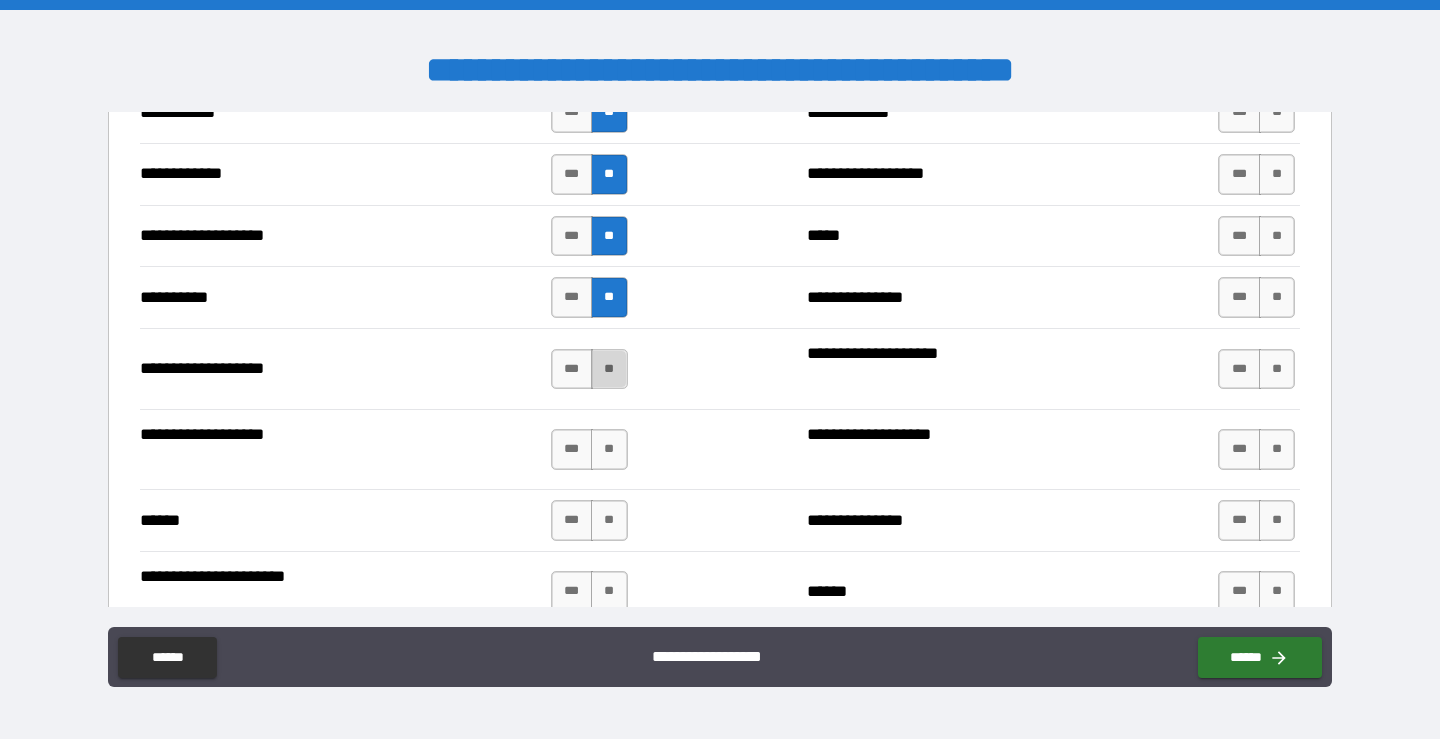 click on "**" at bounding box center (609, 369) 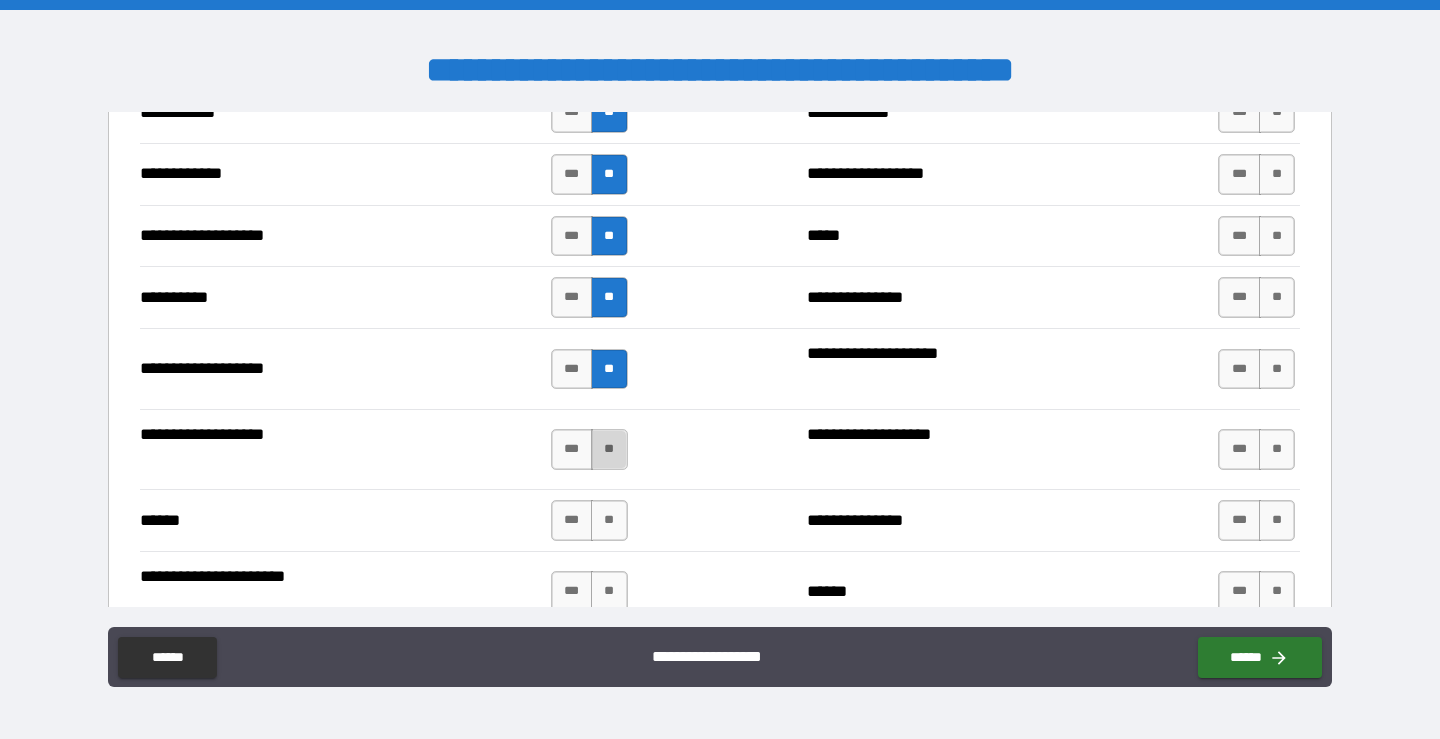 click on "**" at bounding box center [609, 449] 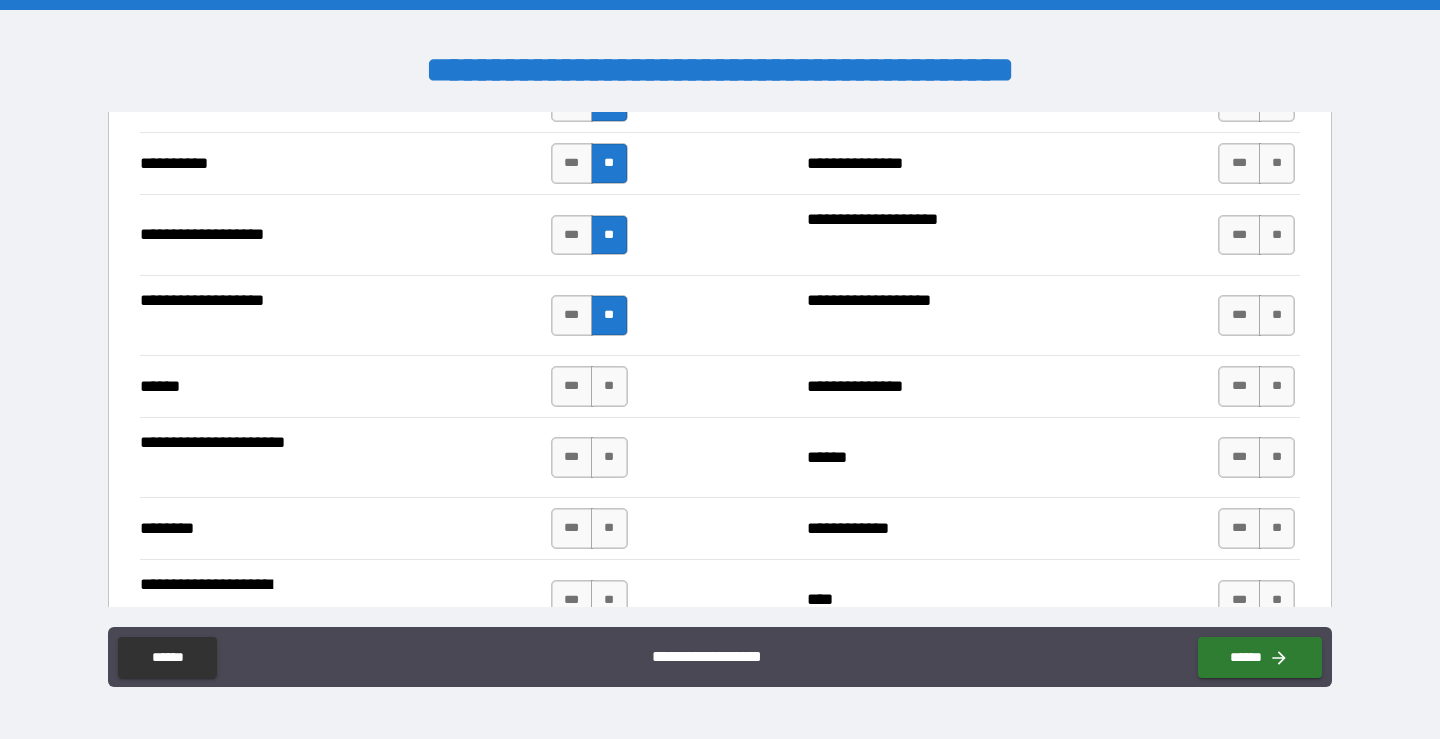 scroll, scrollTop: 2118, scrollLeft: 0, axis: vertical 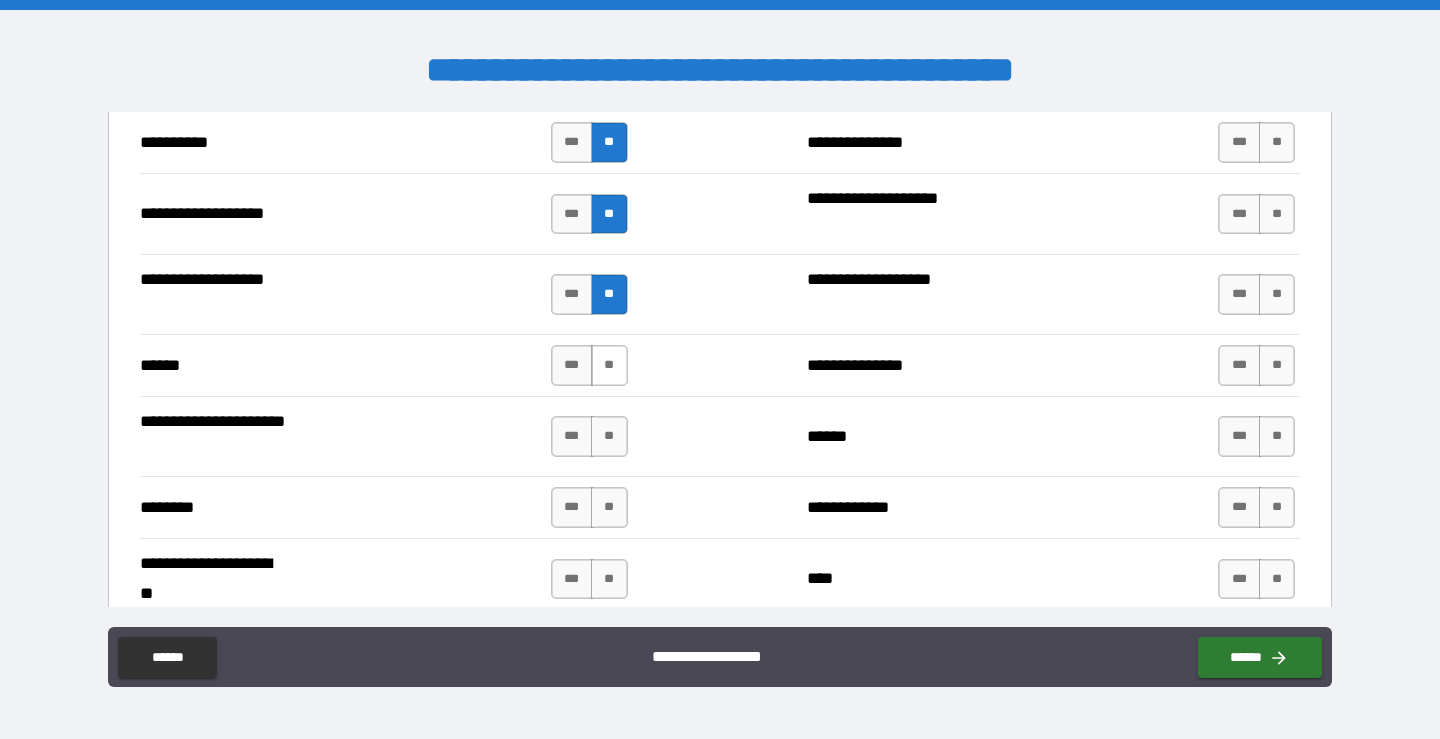 click on "**" at bounding box center (609, 365) 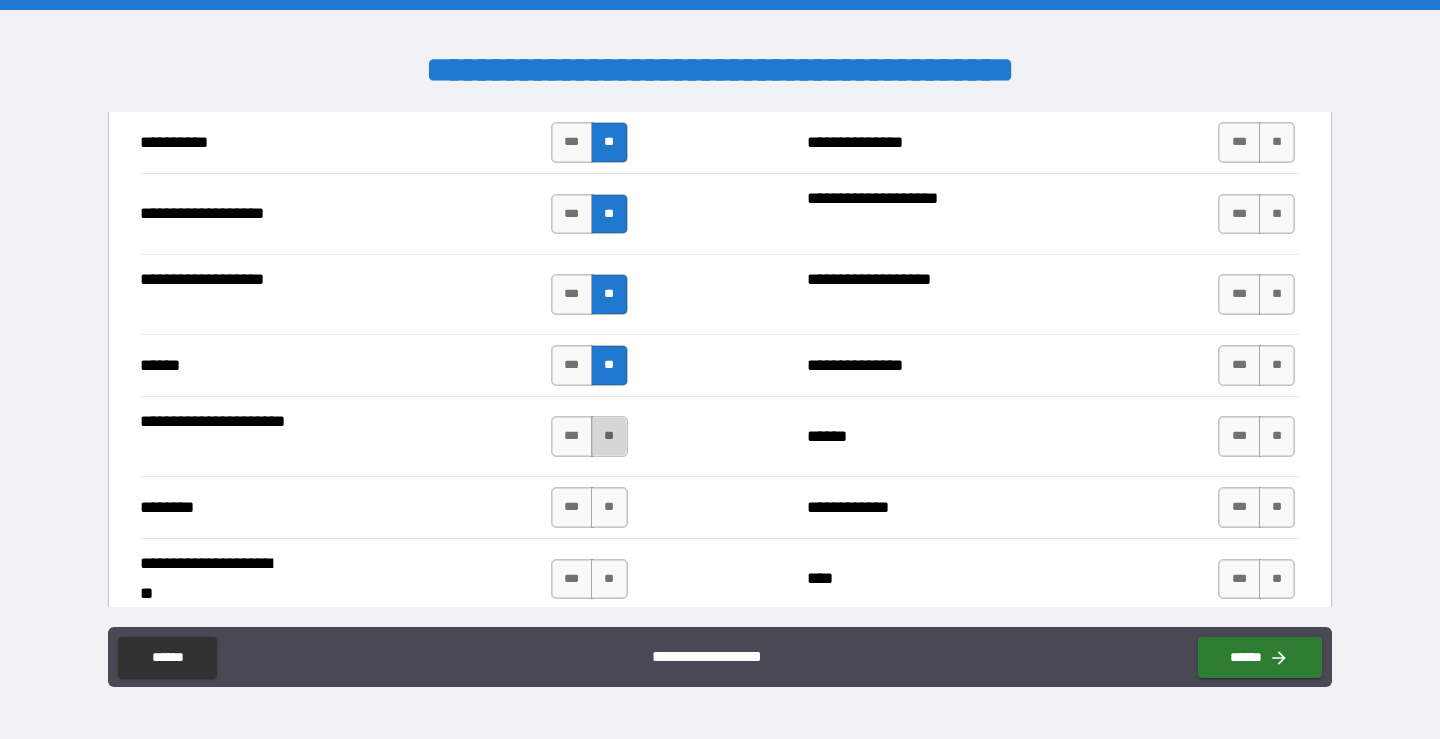 click on "**" at bounding box center (609, 436) 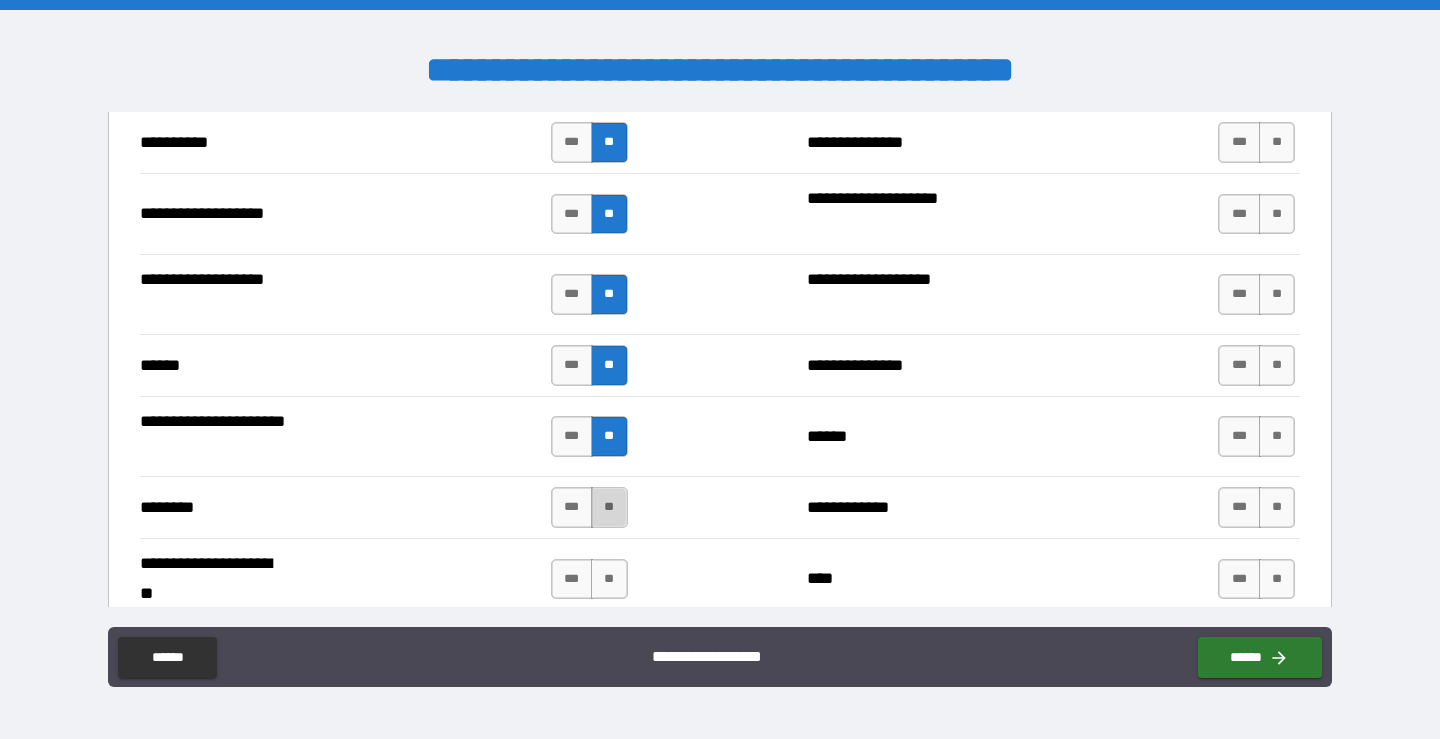 click on "**" at bounding box center (609, 507) 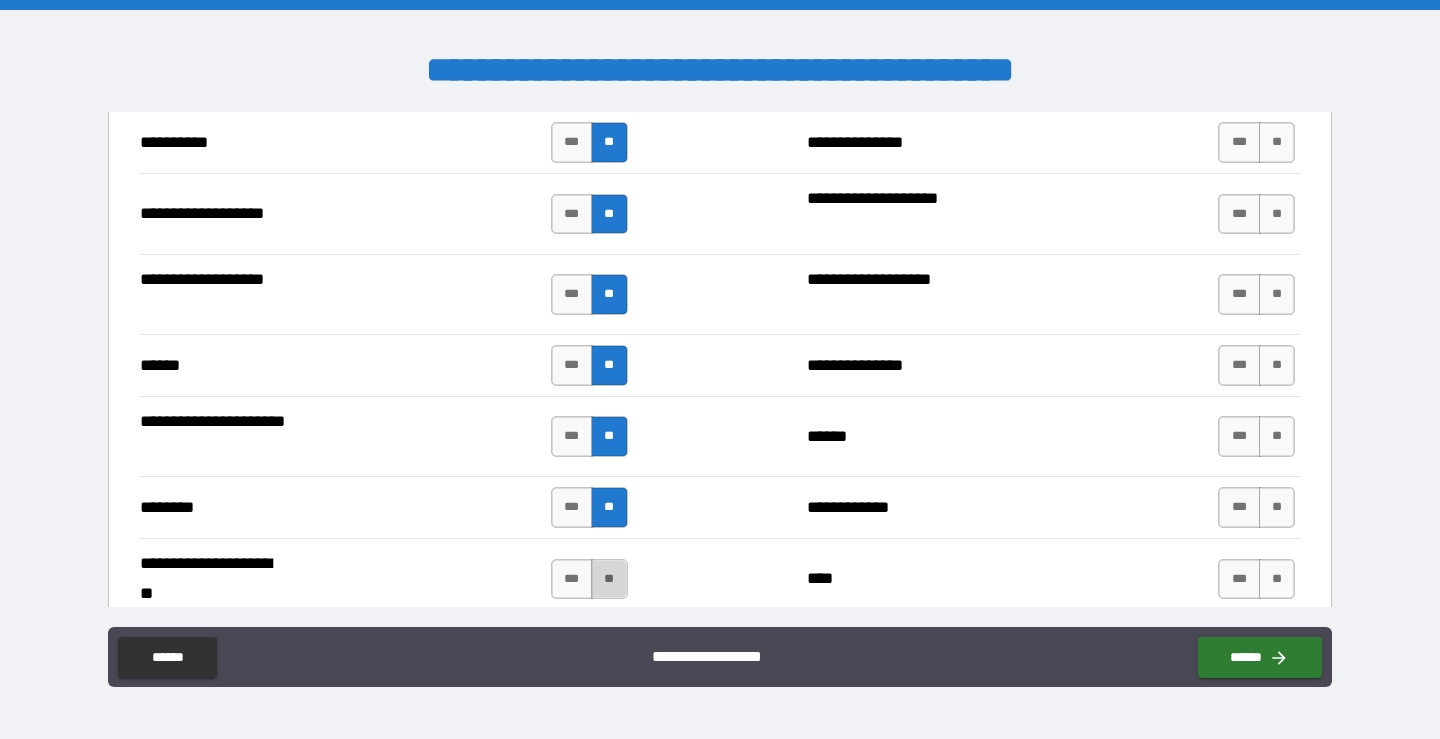 click on "**" at bounding box center [609, 579] 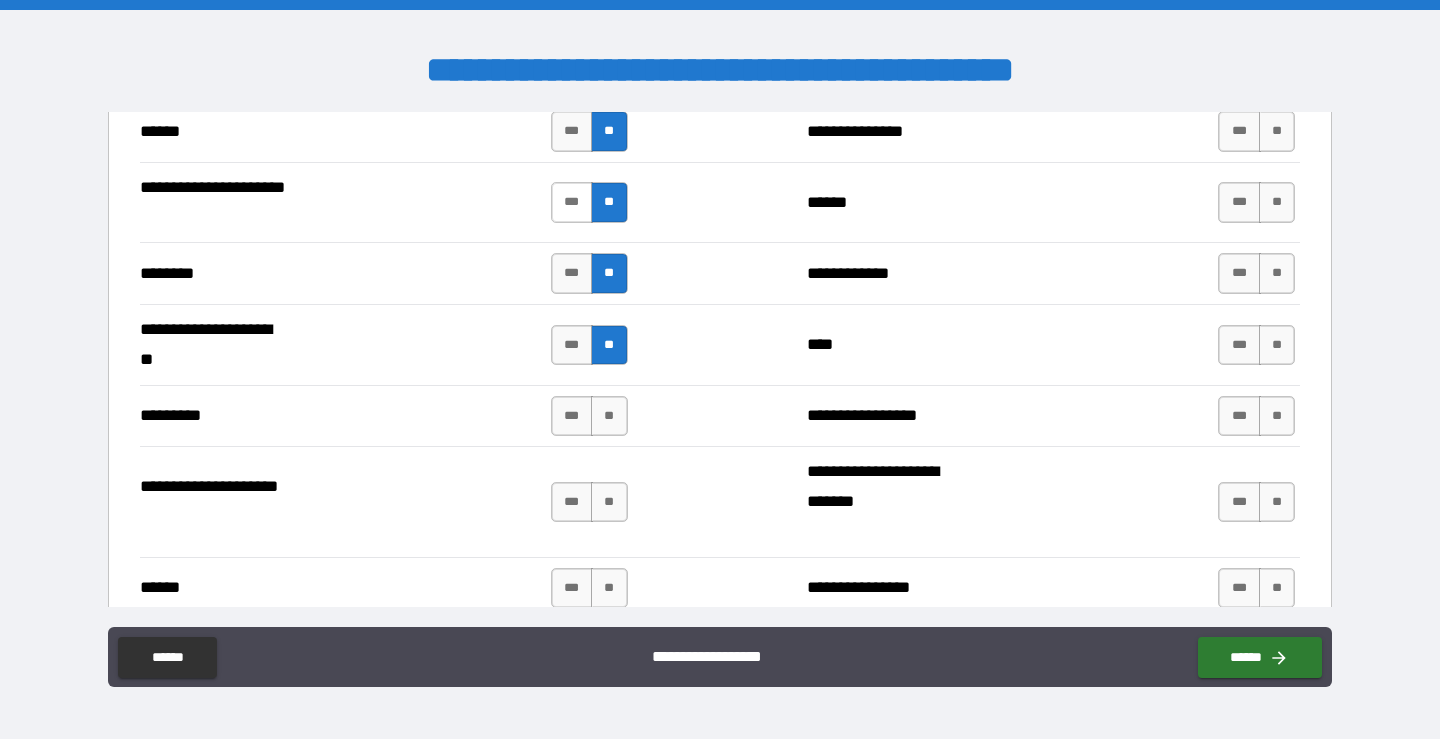 scroll, scrollTop: 2370, scrollLeft: 0, axis: vertical 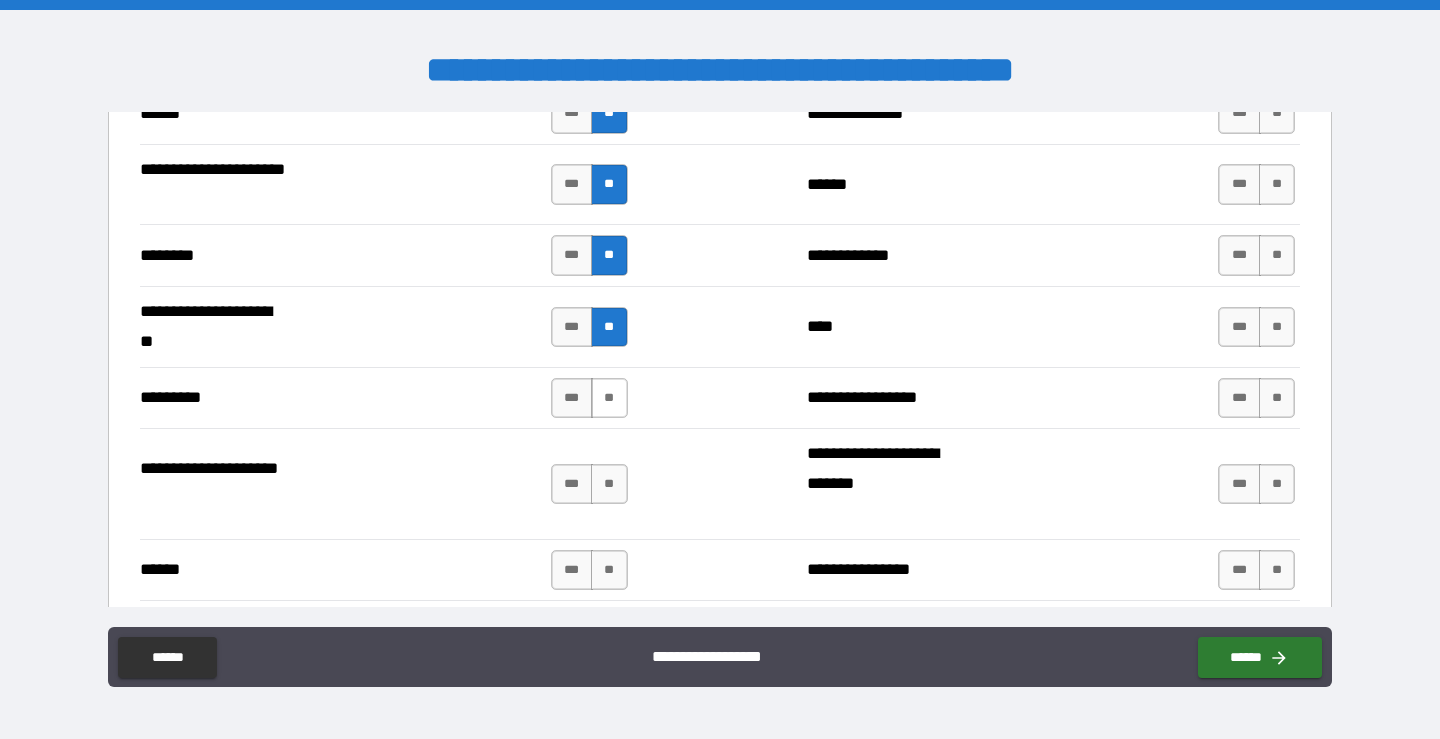 click on "**" at bounding box center (609, 398) 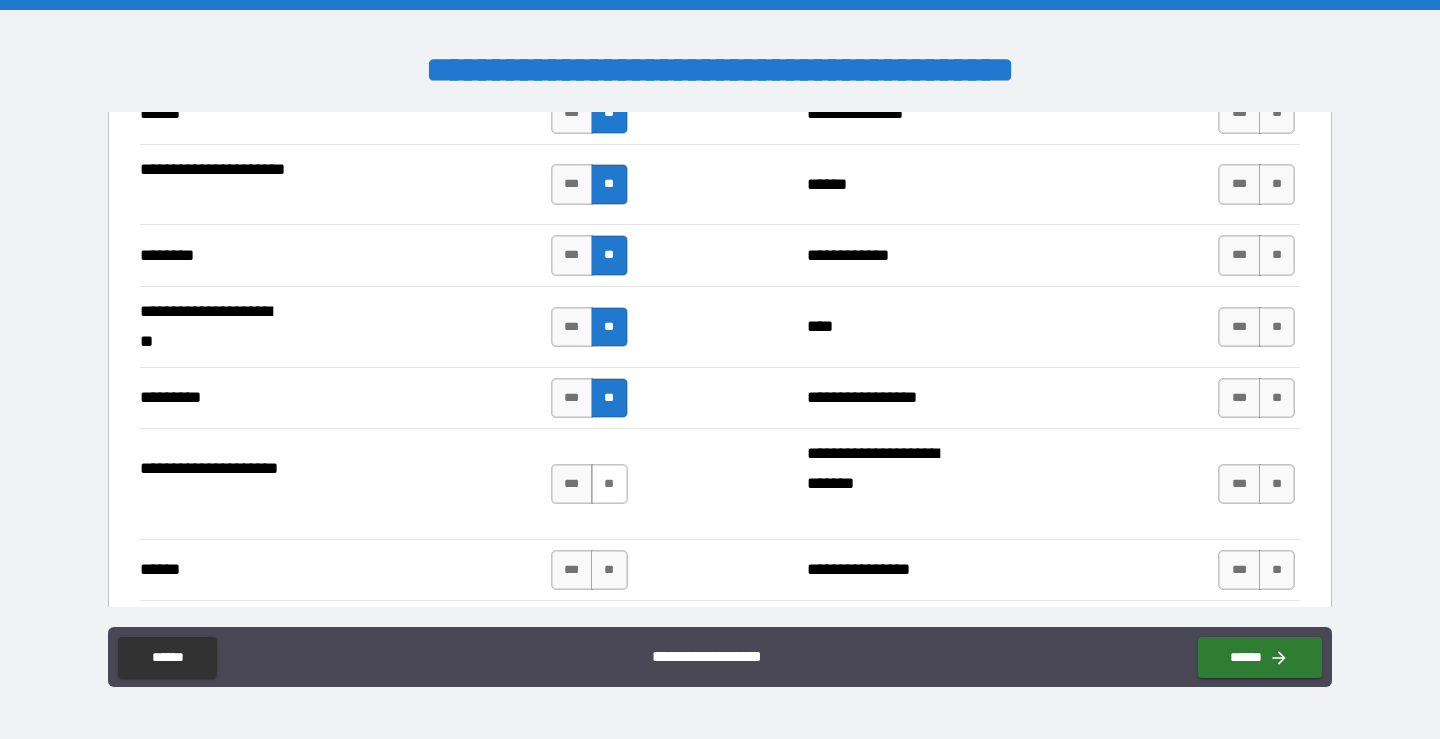 click on "**" at bounding box center (609, 484) 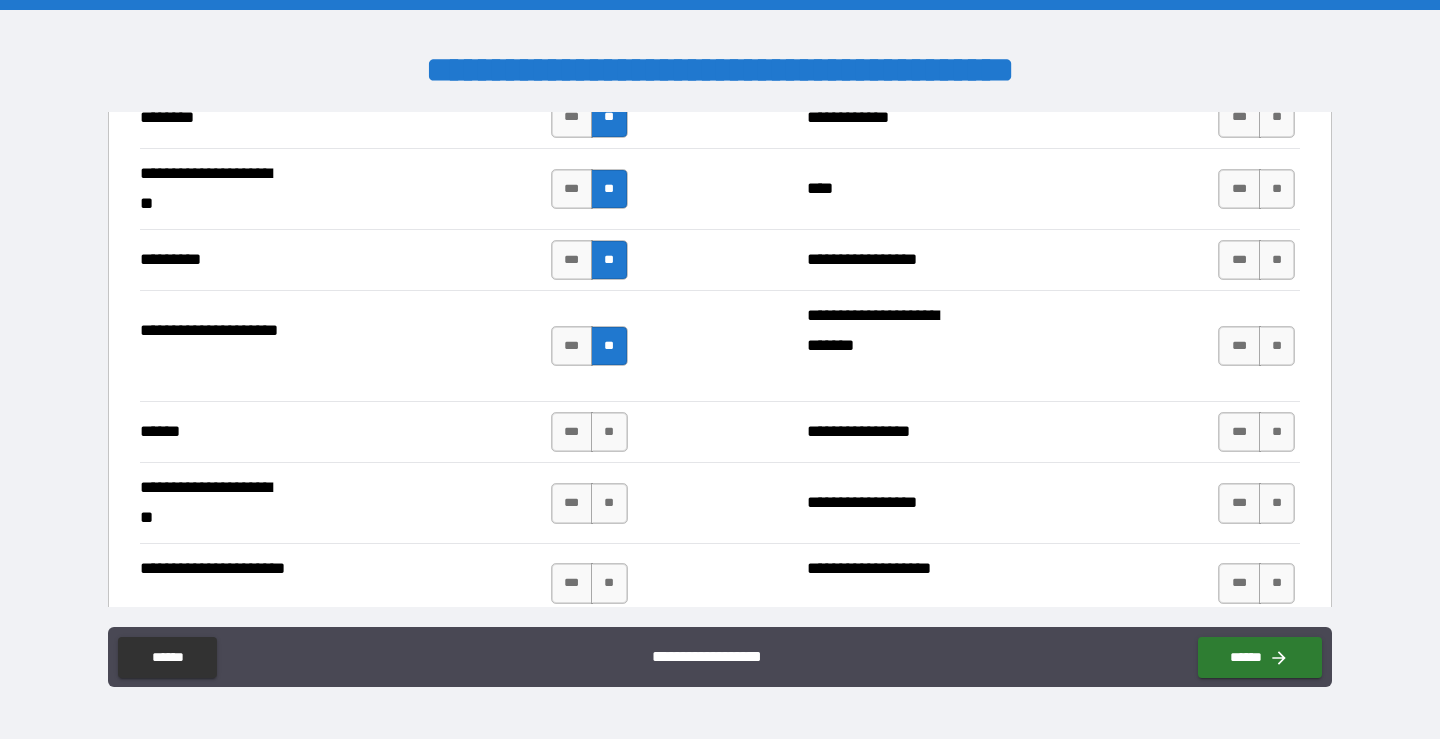 scroll, scrollTop: 2532, scrollLeft: 0, axis: vertical 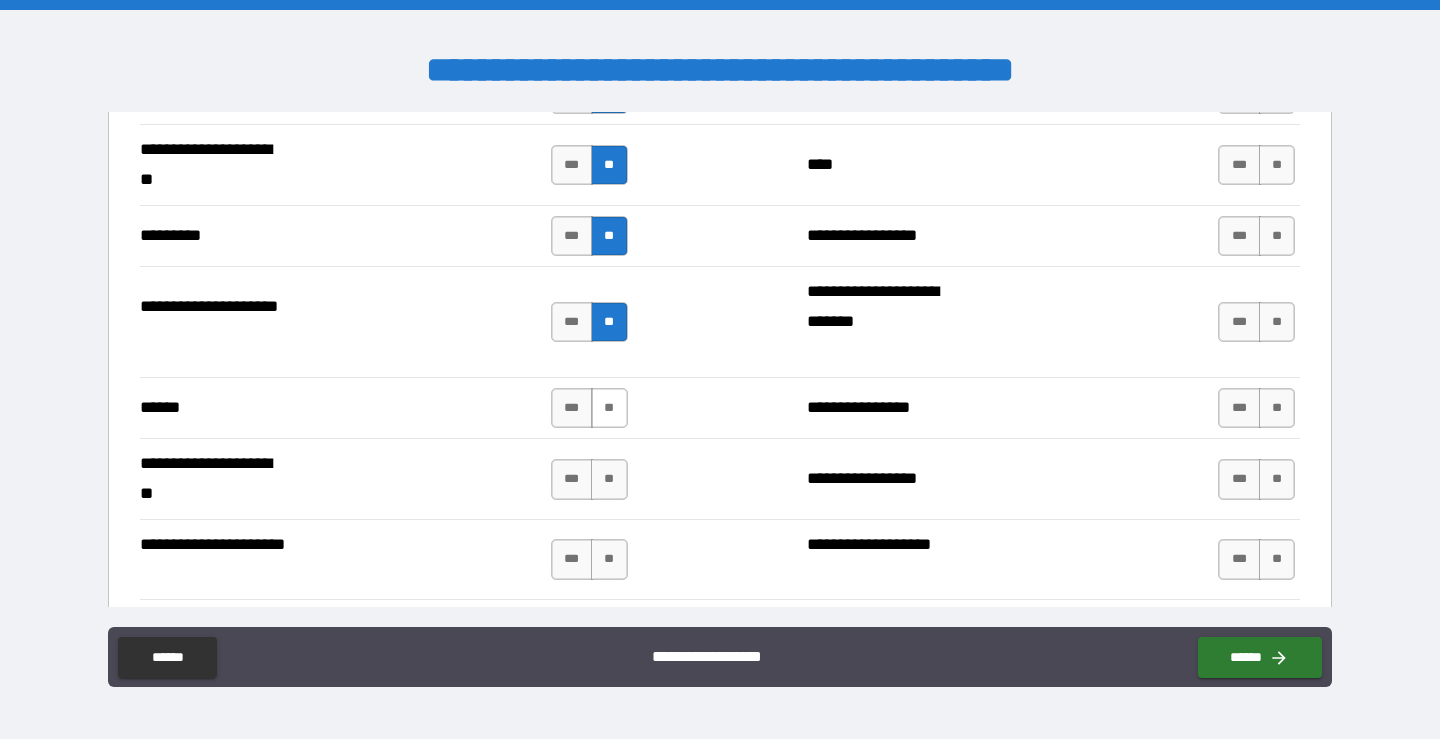 click on "**" at bounding box center (609, 408) 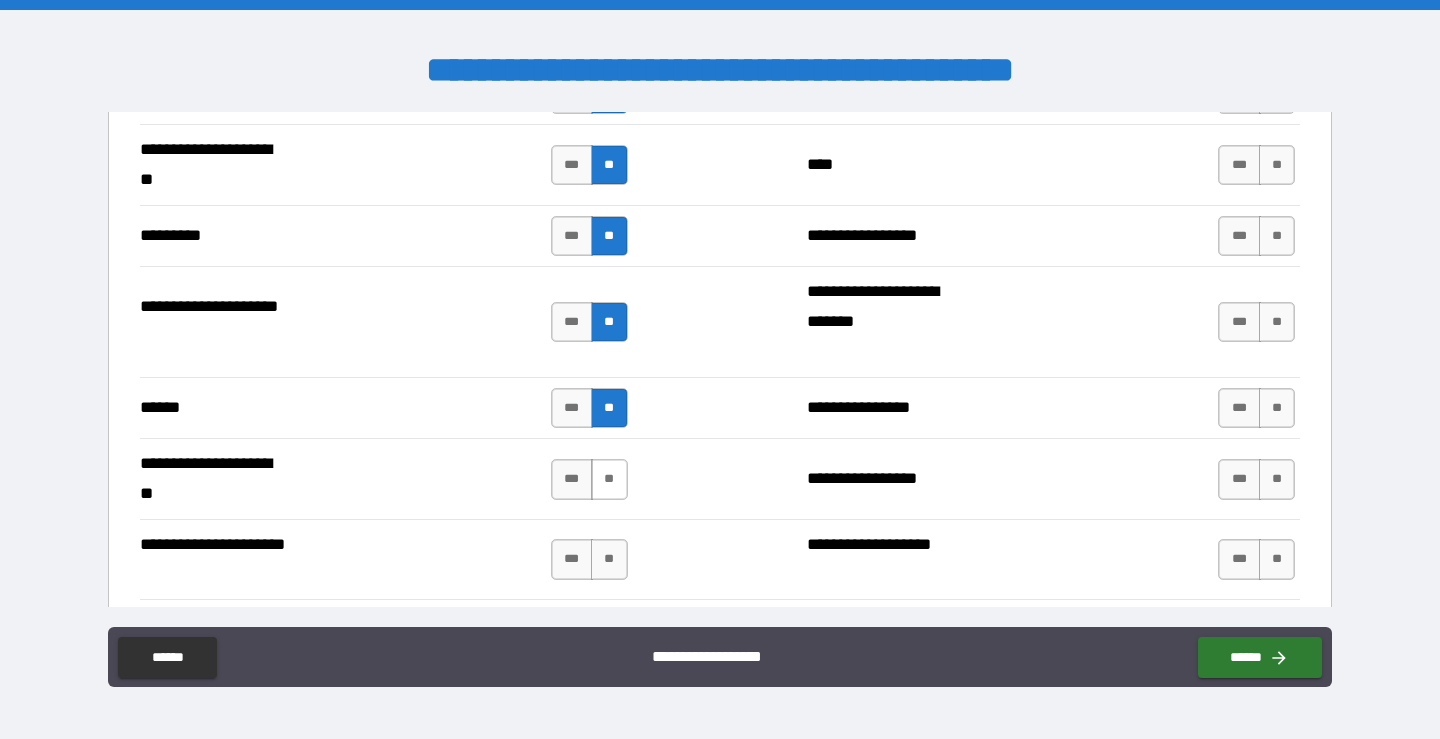 click on "**" at bounding box center (609, 479) 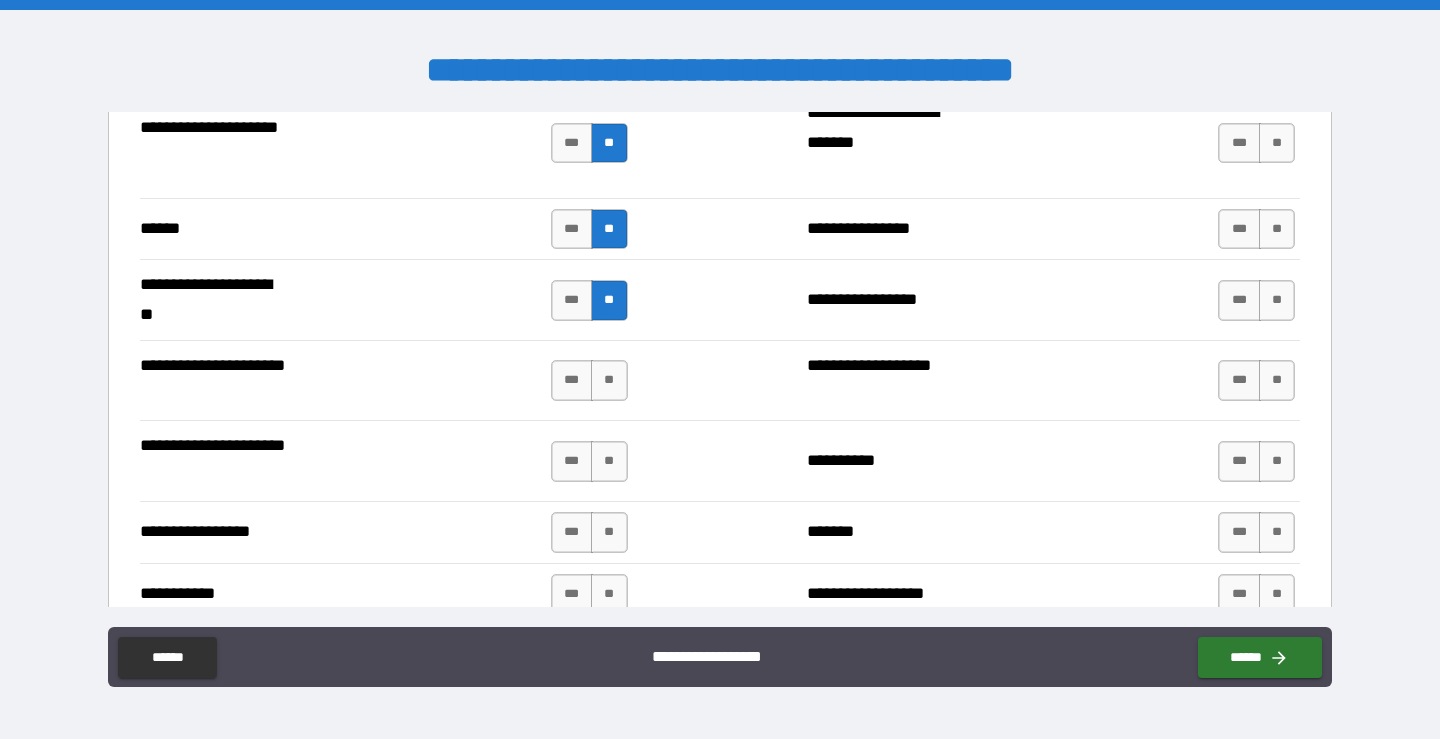 scroll, scrollTop: 2768, scrollLeft: 0, axis: vertical 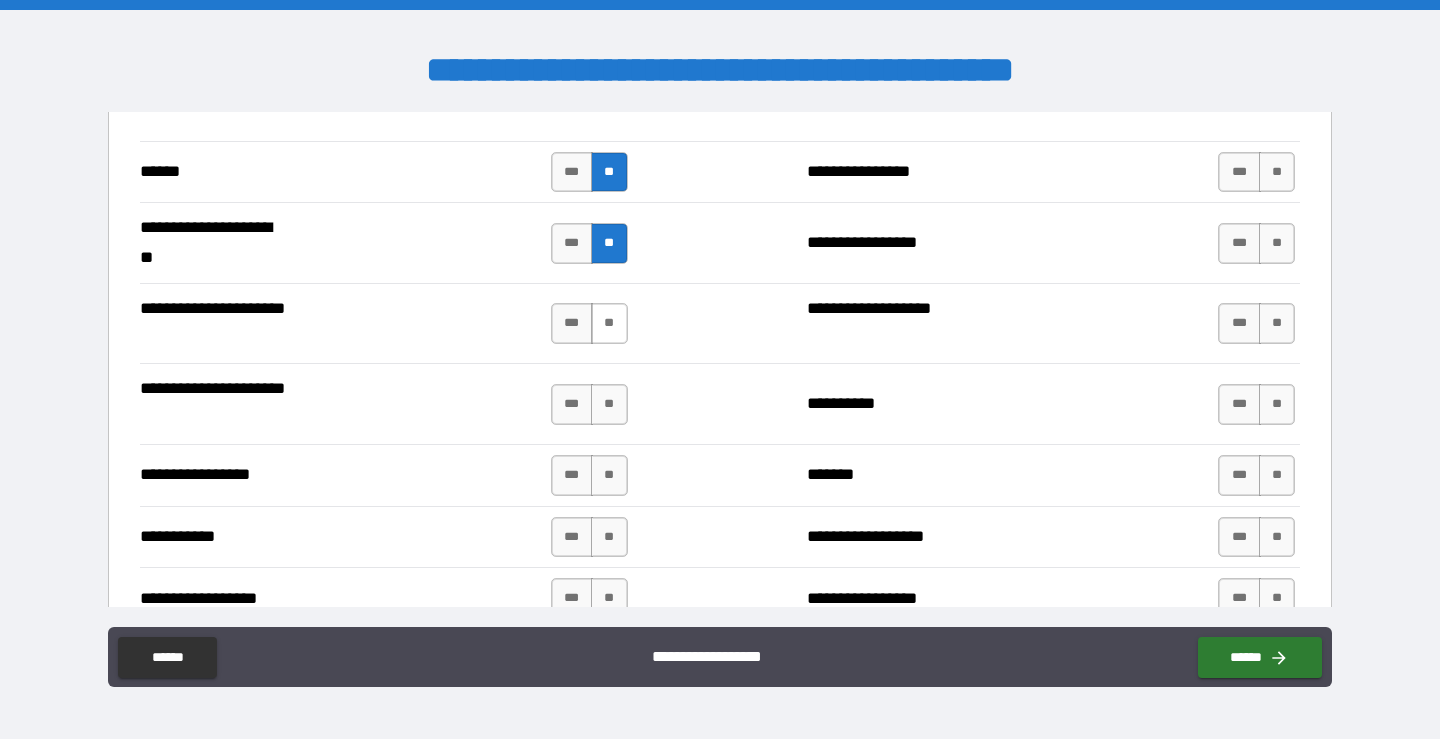 click on "**" at bounding box center (609, 323) 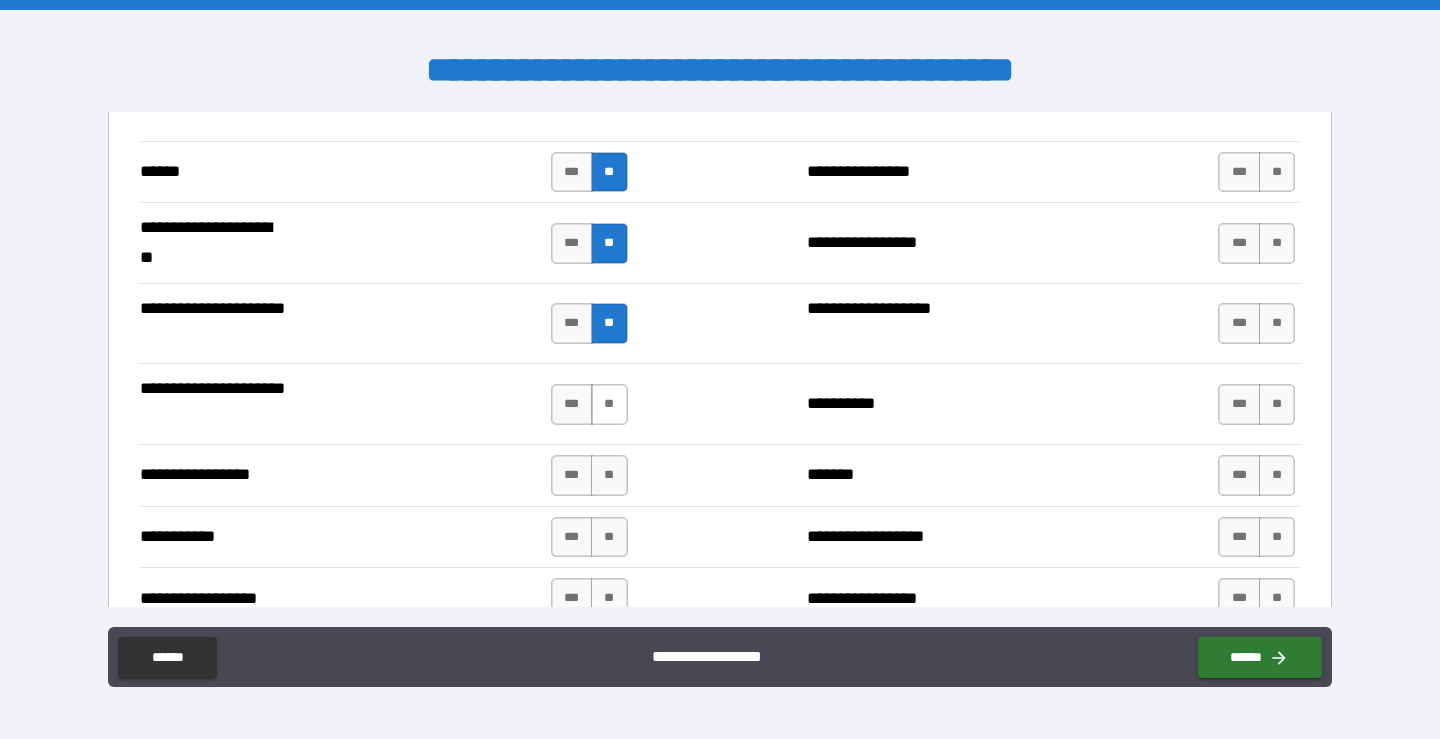 click on "**" at bounding box center (609, 404) 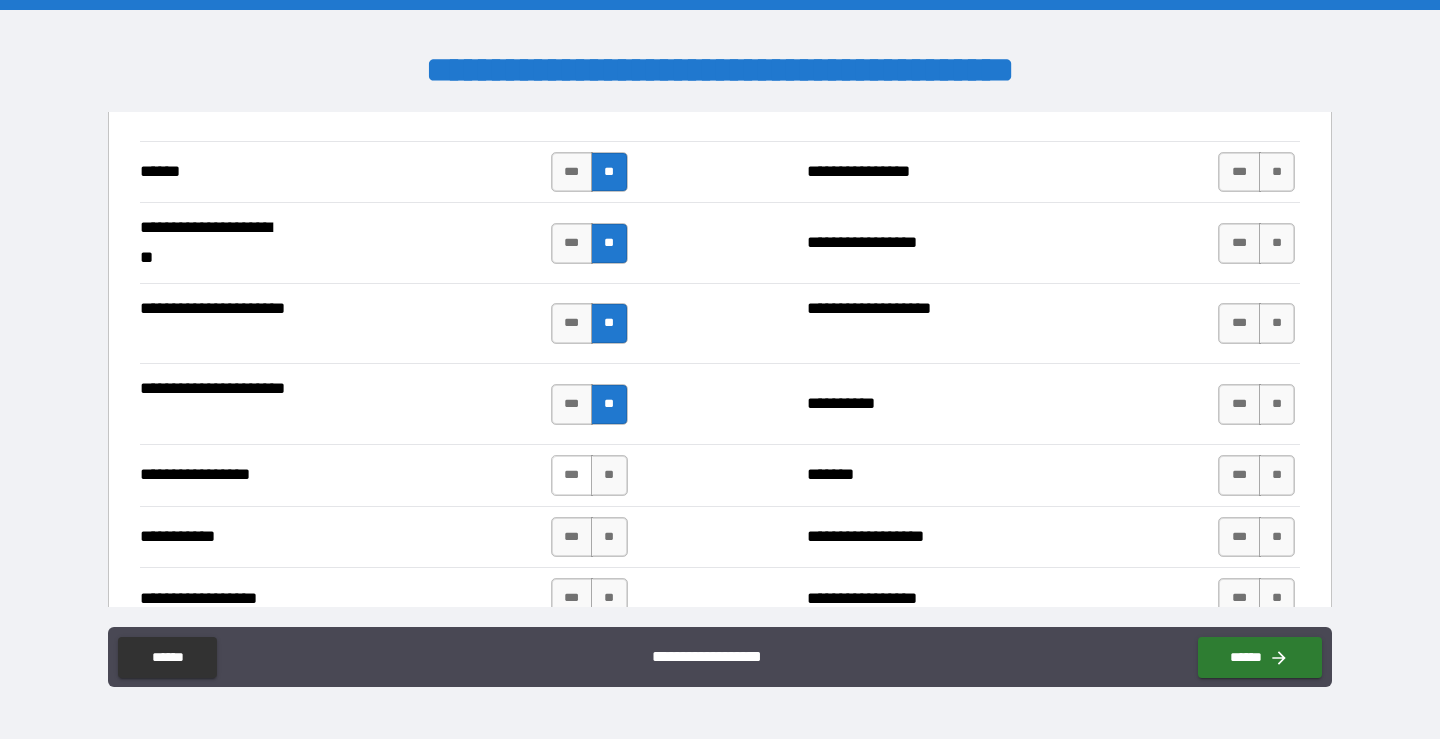 click on "***" at bounding box center [572, 475] 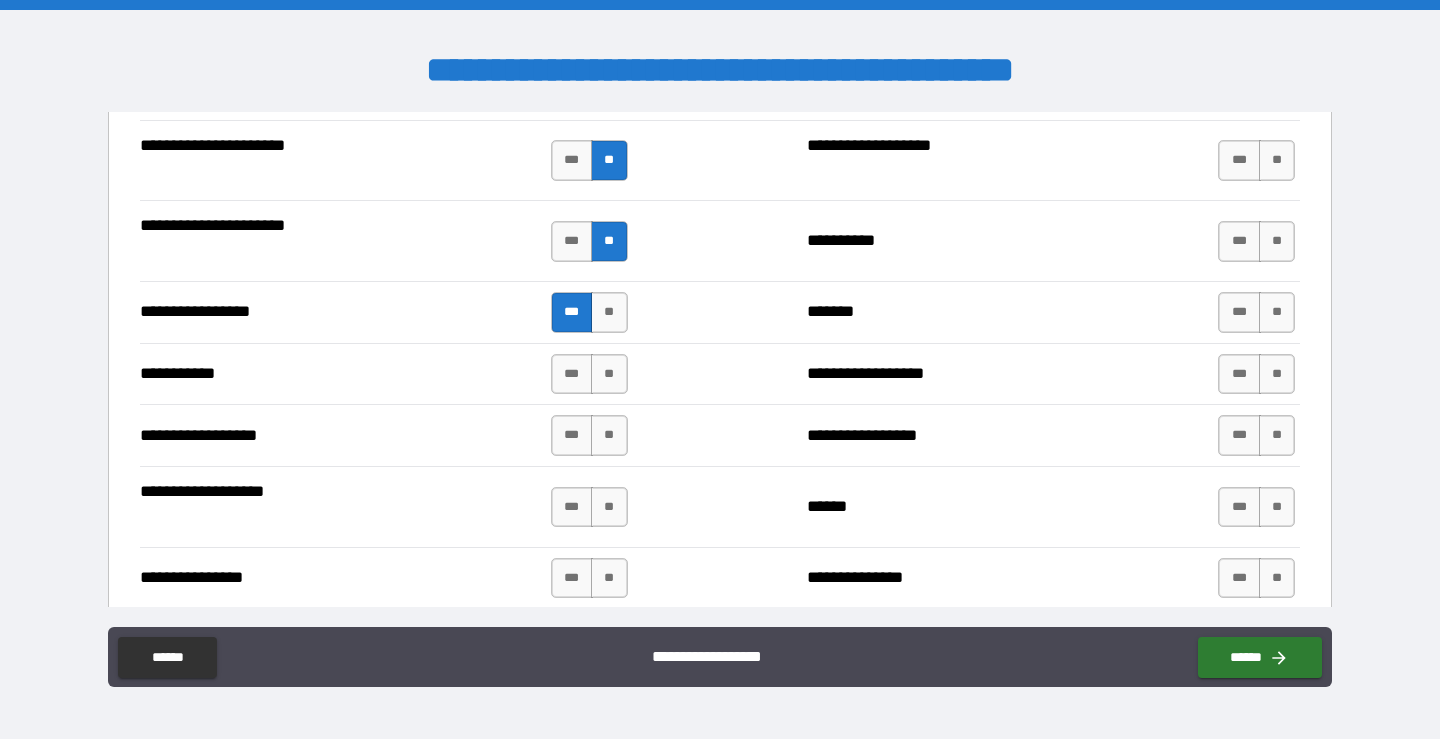 scroll, scrollTop: 2966, scrollLeft: 0, axis: vertical 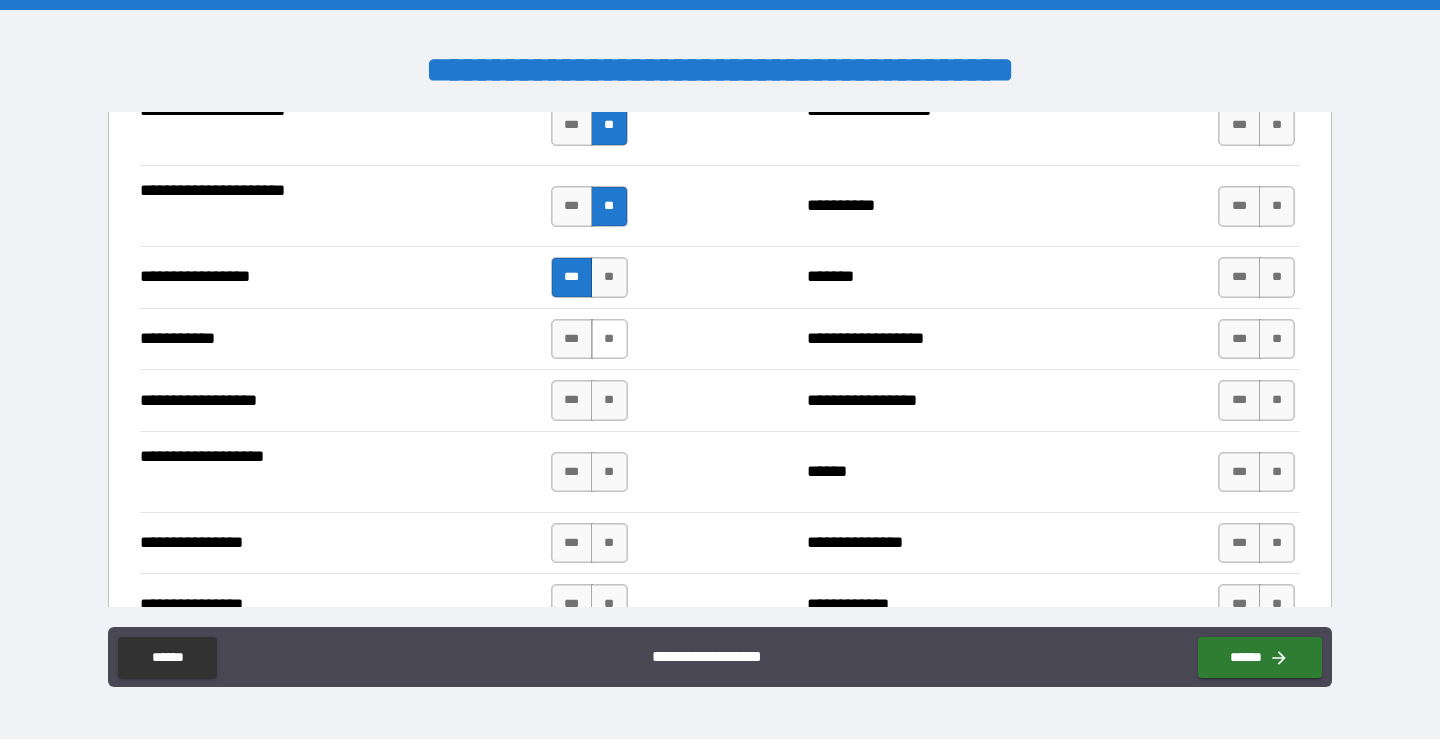click on "**" at bounding box center [609, 339] 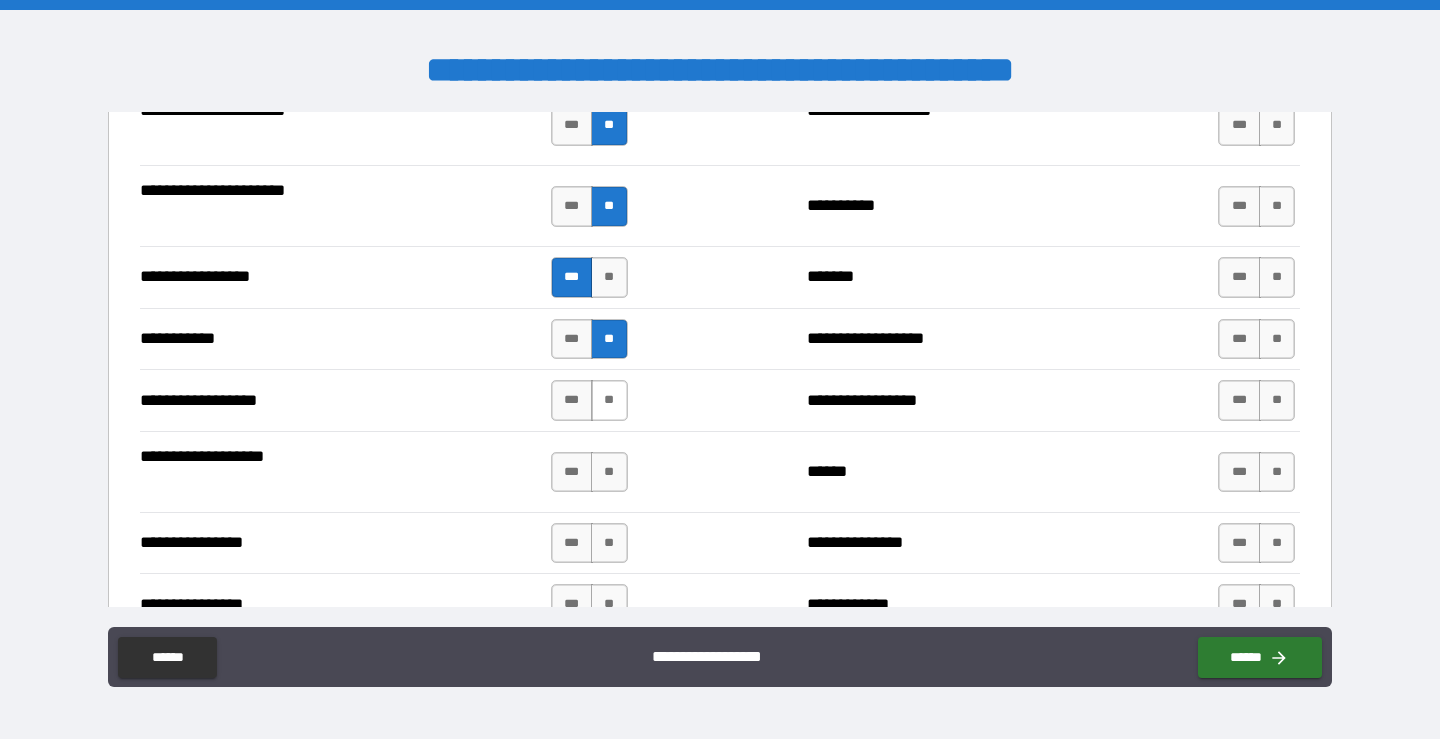 click on "**" at bounding box center [609, 400] 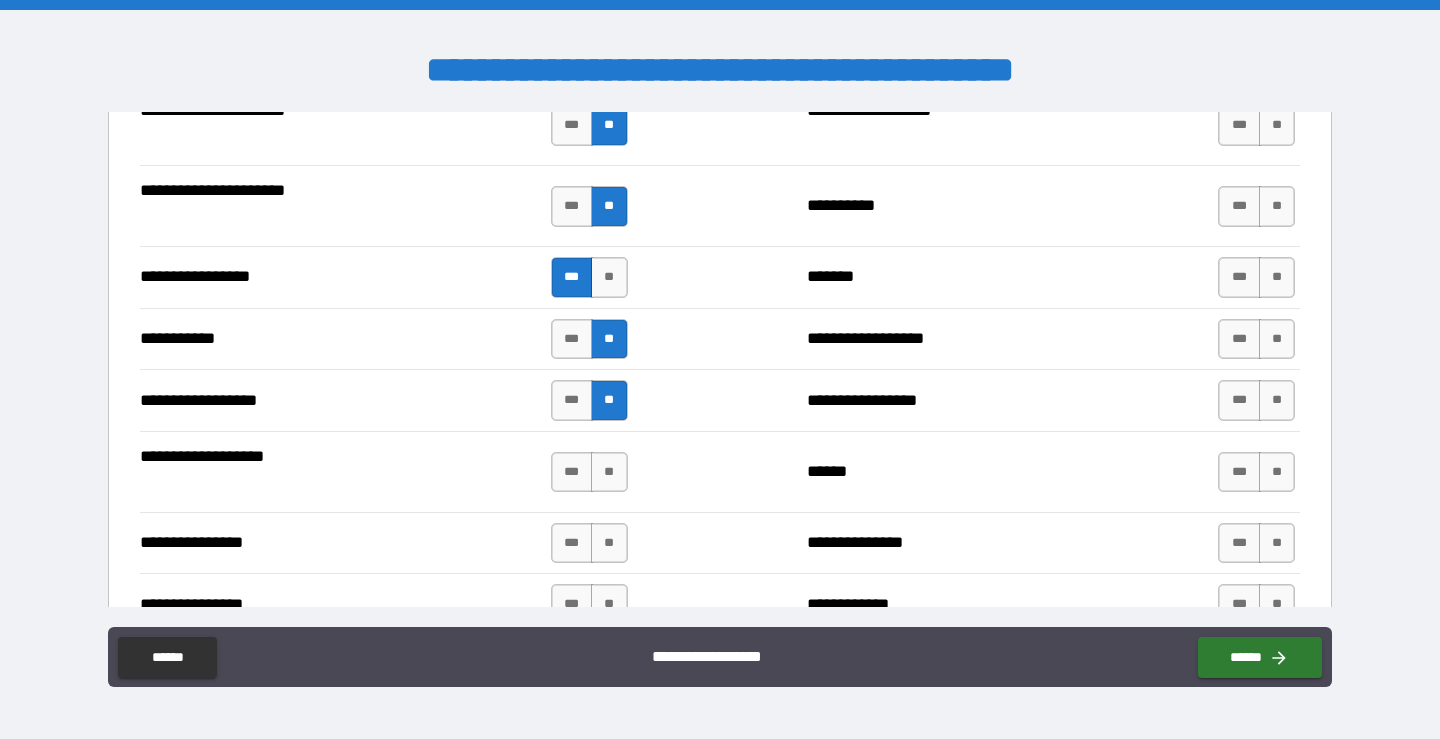 click on "*** **" at bounding box center [592, 472] 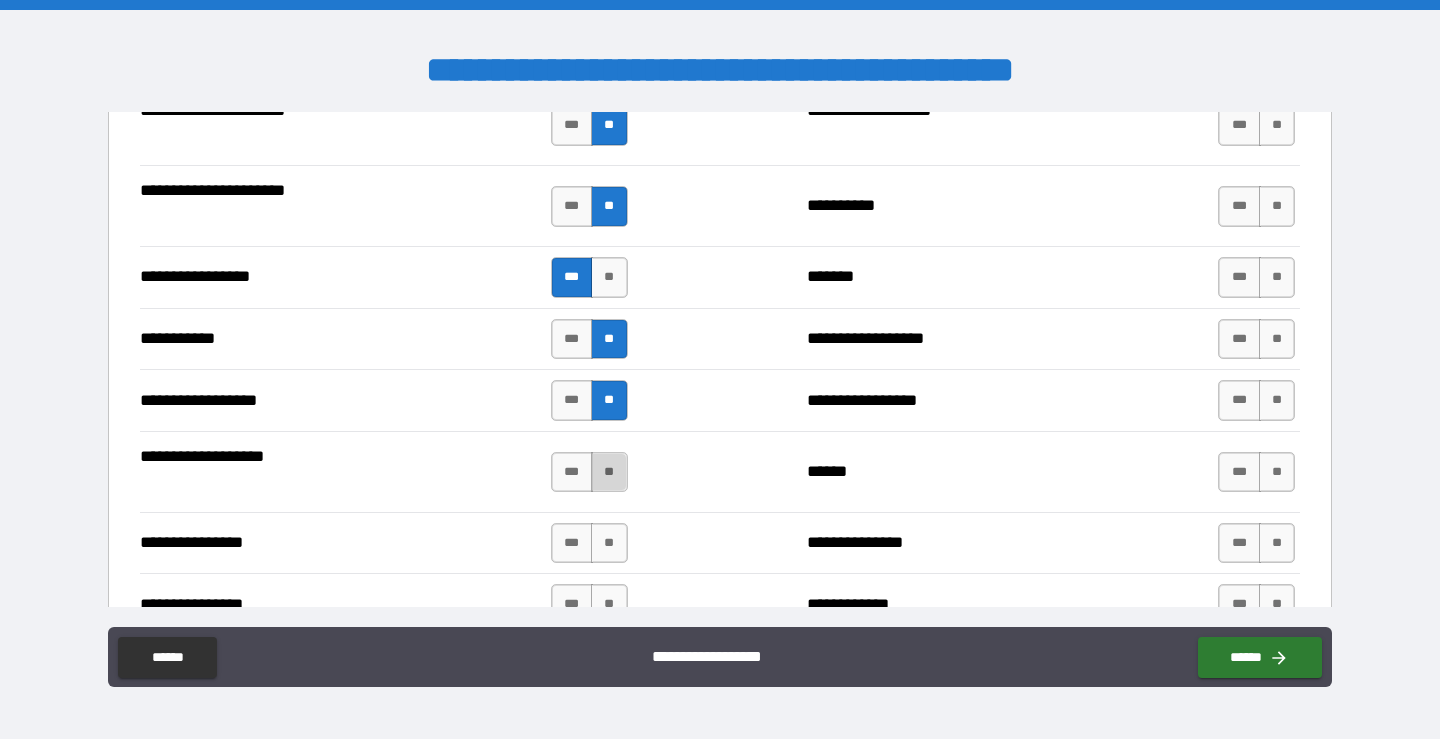 click on "**" at bounding box center (609, 472) 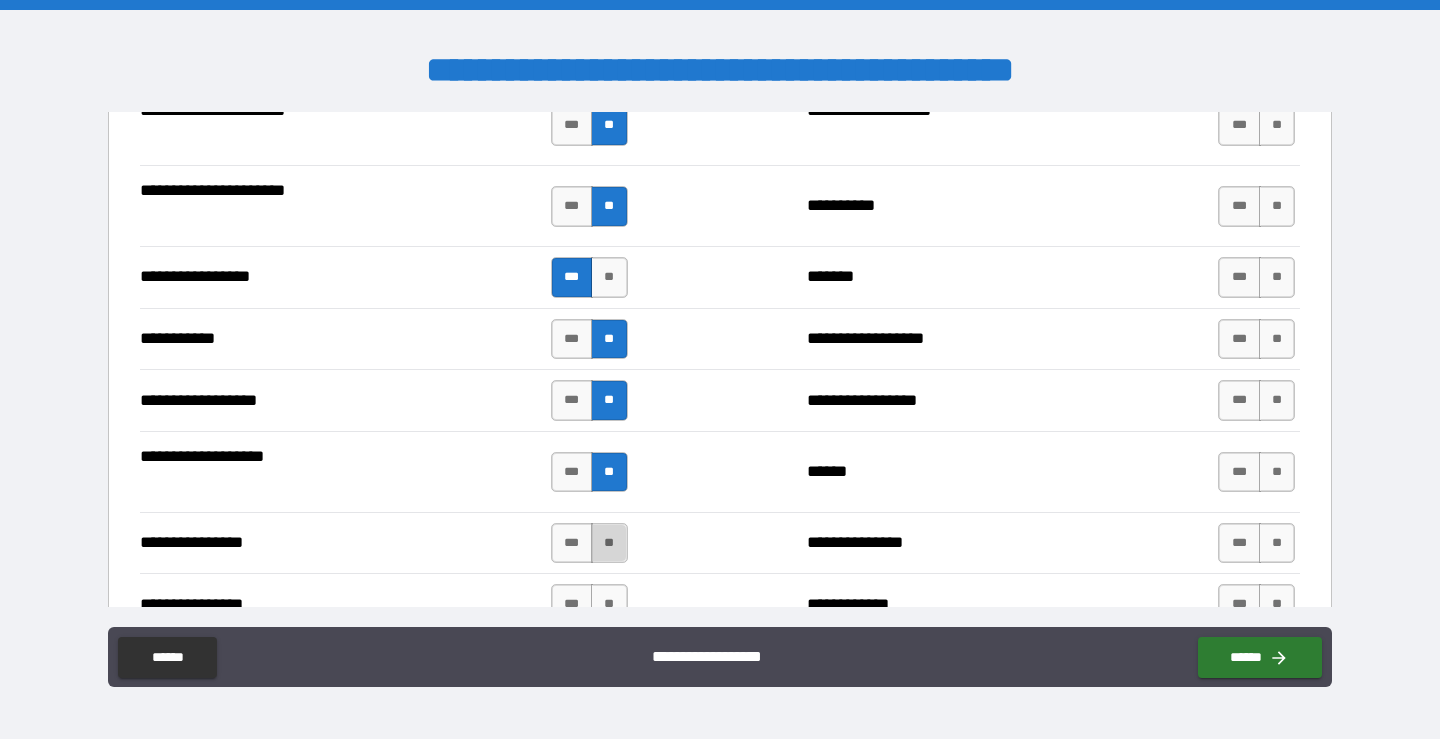 click on "**" at bounding box center [609, 543] 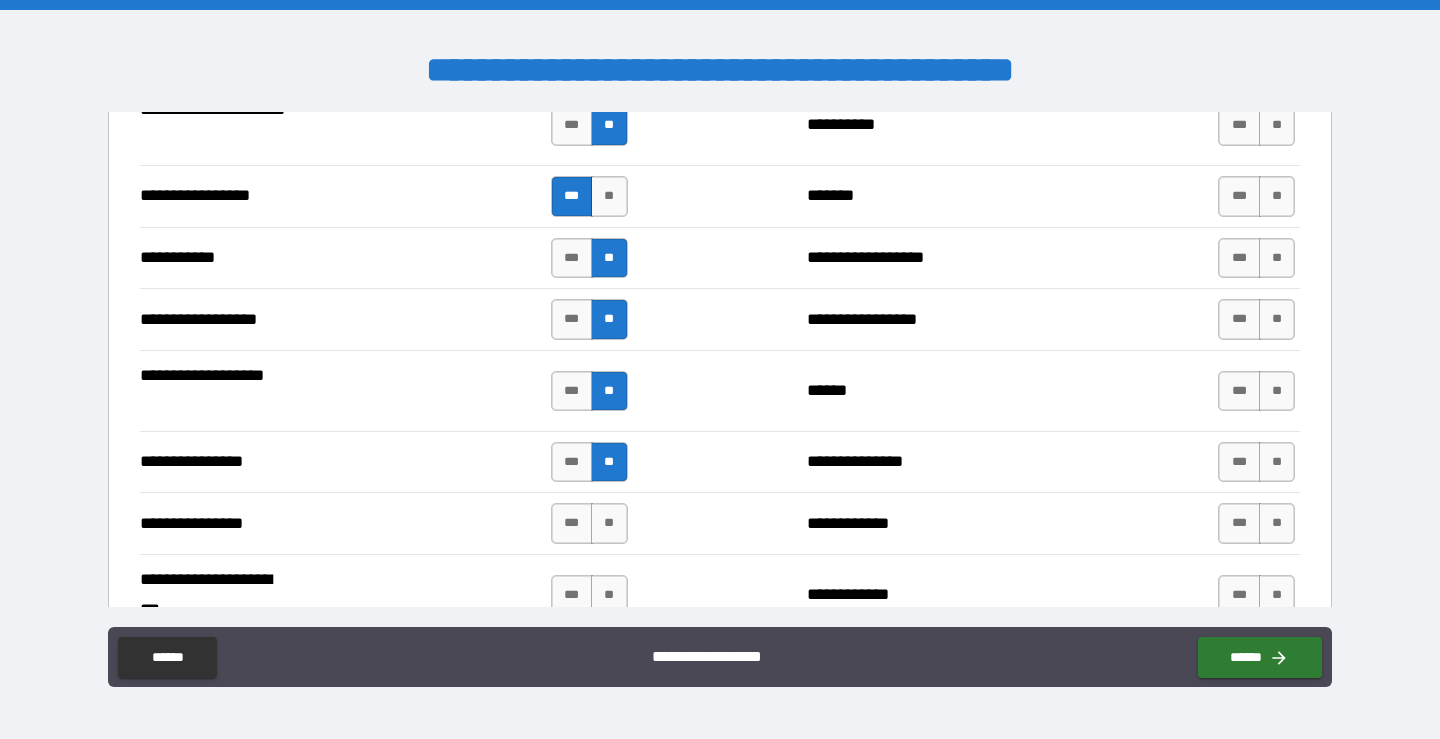 scroll, scrollTop: 3070, scrollLeft: 0, axis: vertical 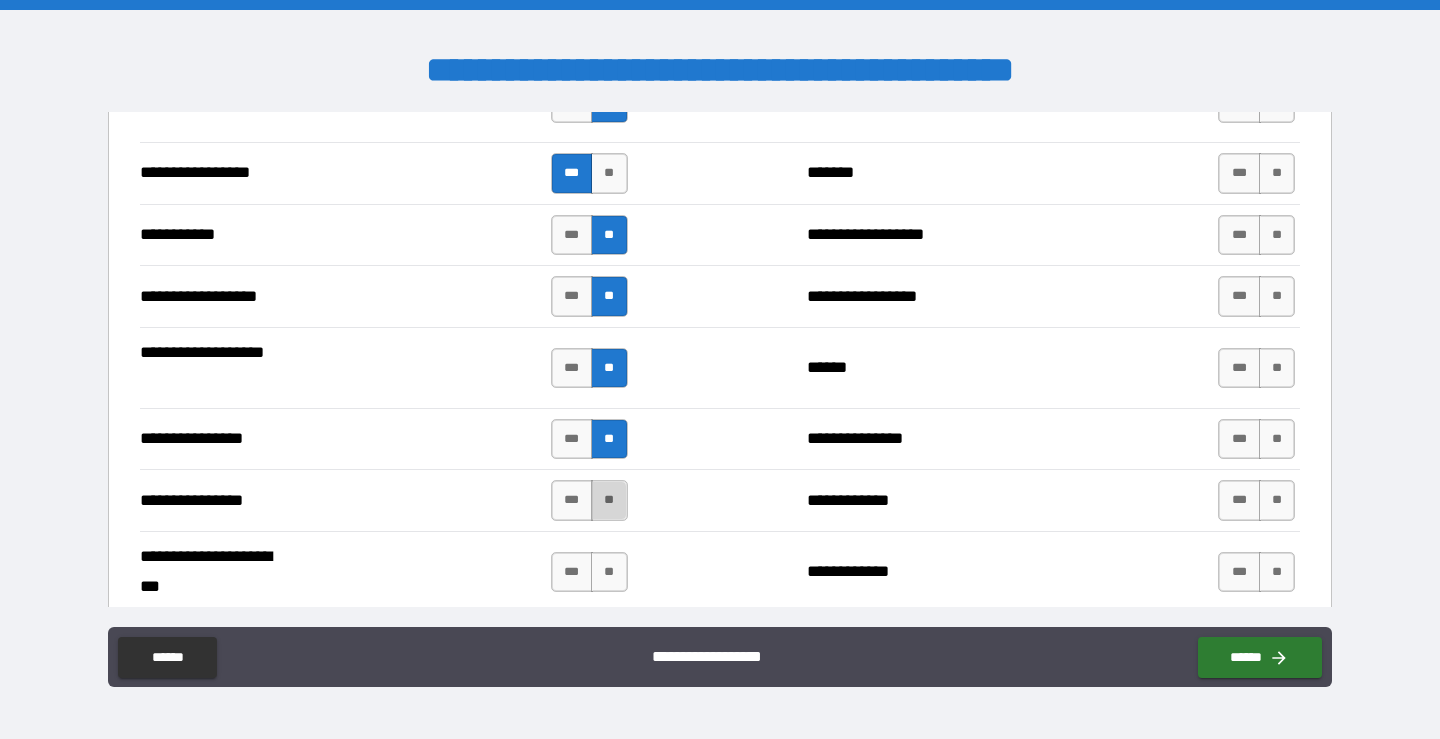 click on "**" at bounding box center (609, 500) 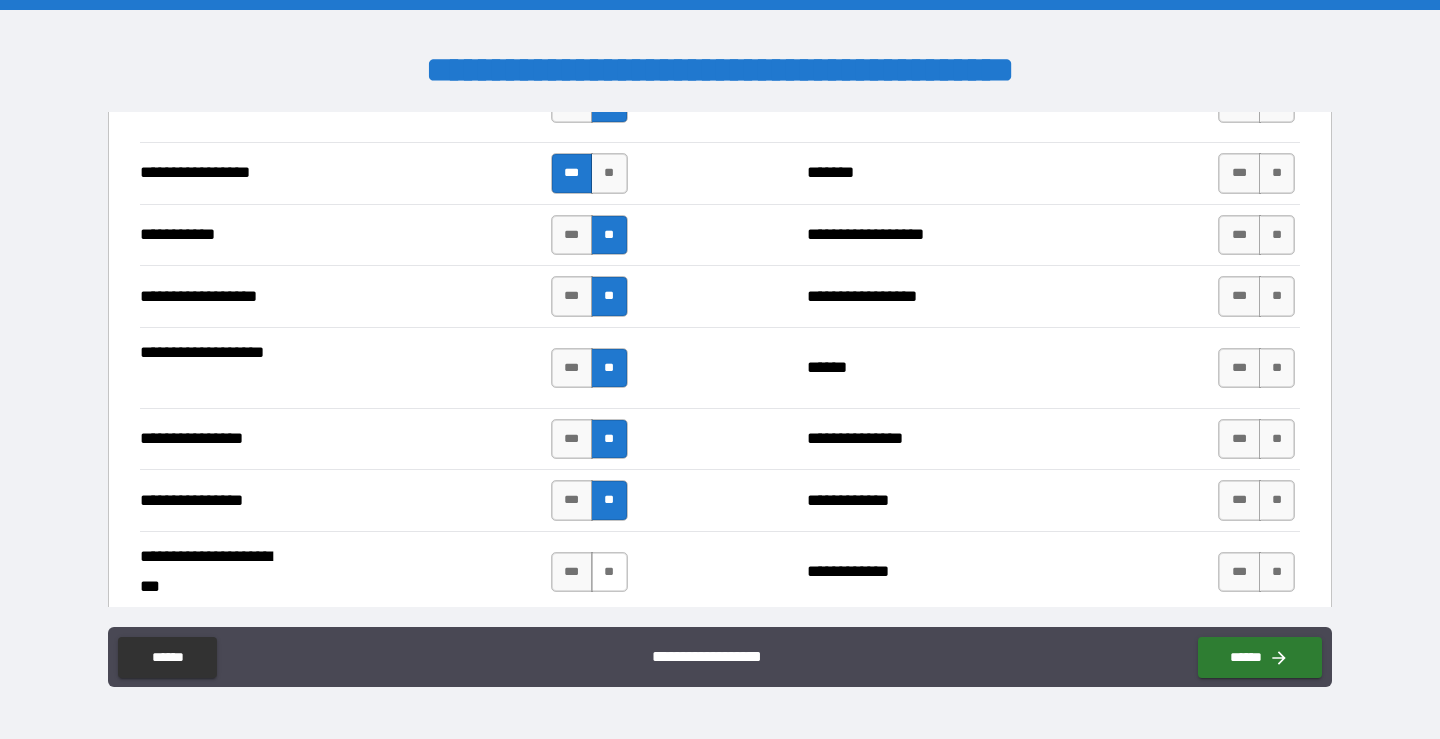 click on "**" at bounding box center (609, 572) 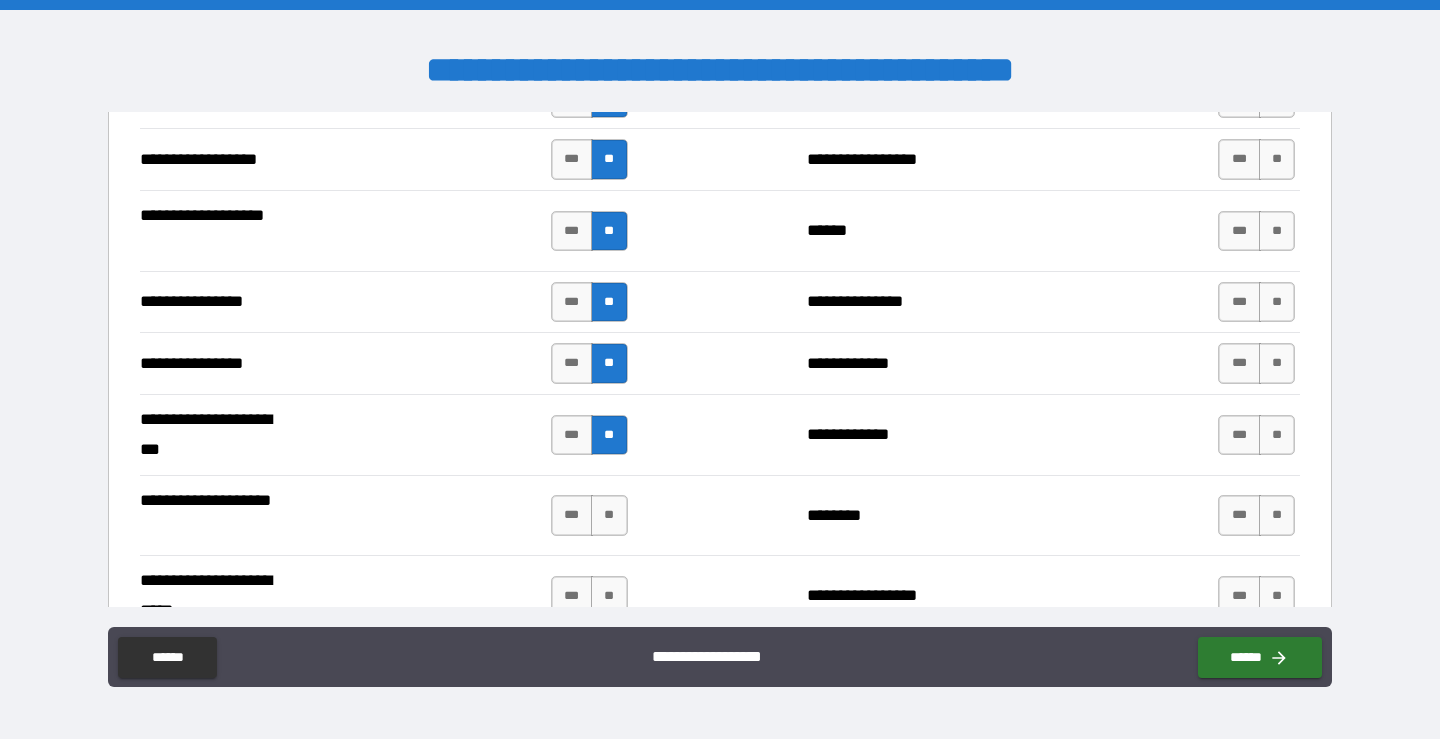 scroll, scrollTop: 3212, scrollLeft: 0, axis: vertical 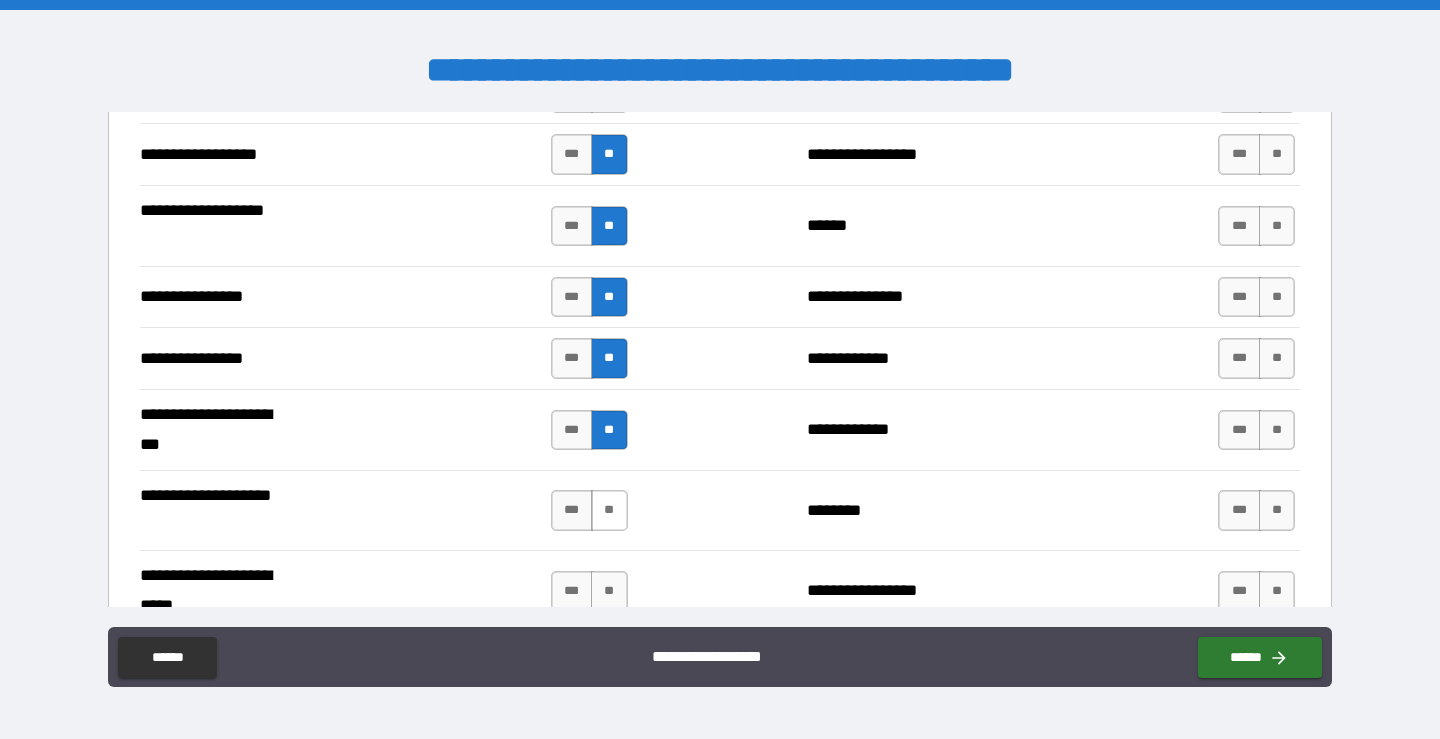 click on "**" at bounding box center [609, 510] 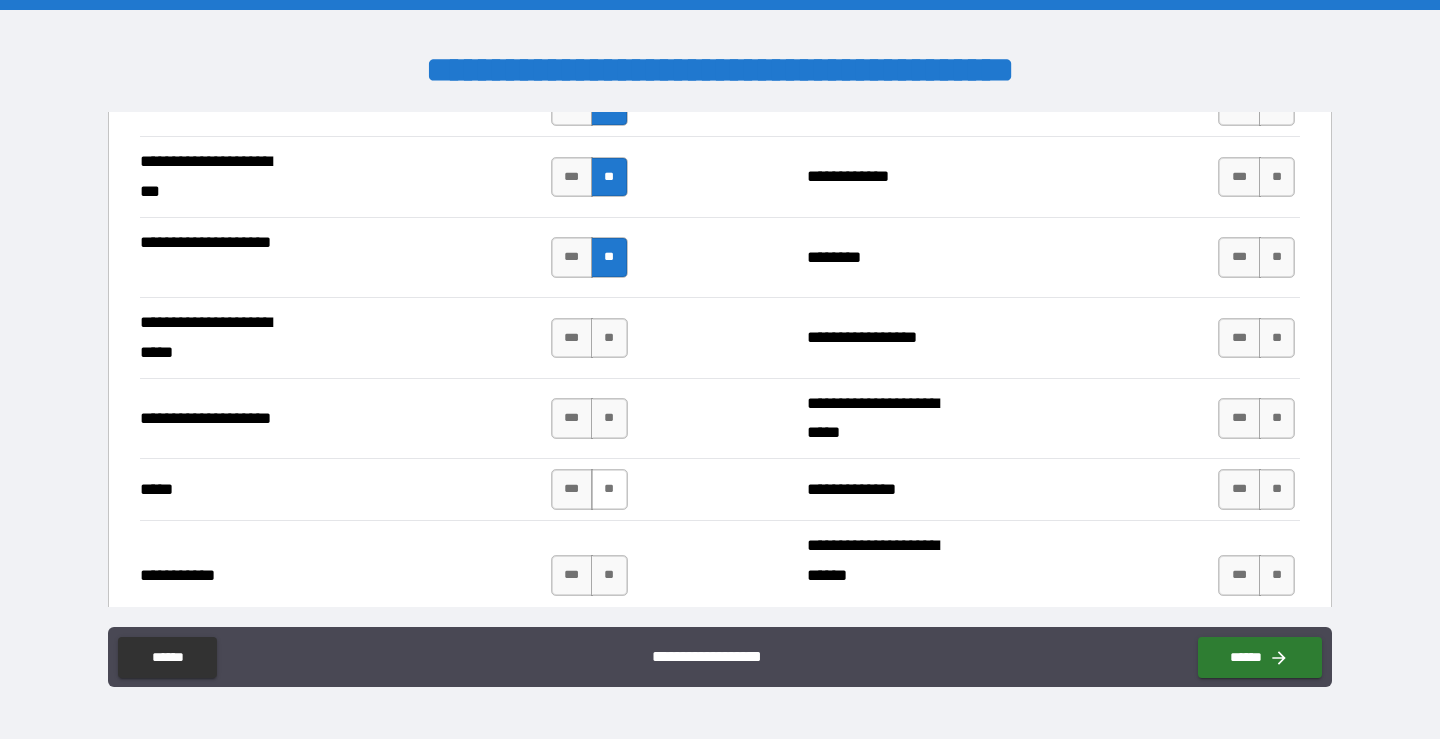 scroll, scrollTop: 3479, scrollLeft: 0, axis: vertical 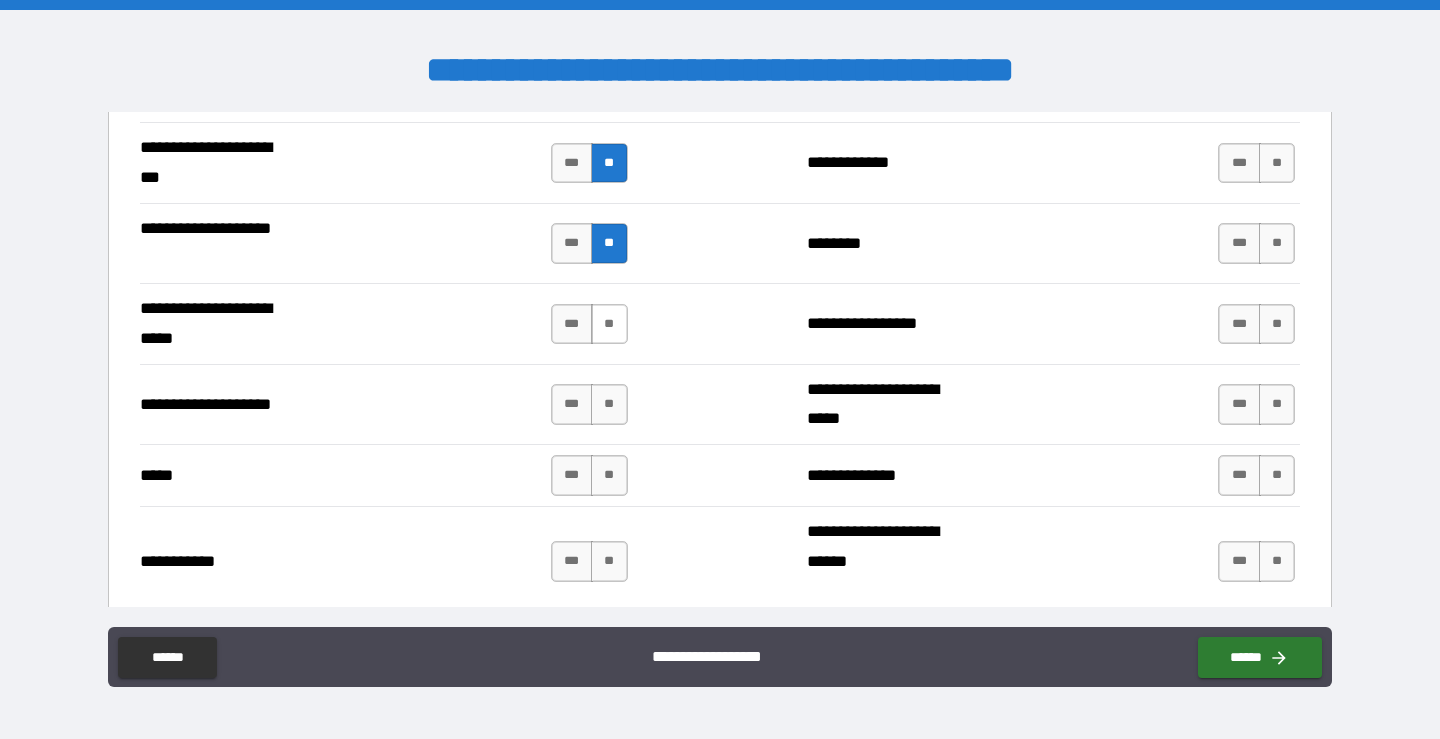 click on "**" at bounding box center (609, 324) 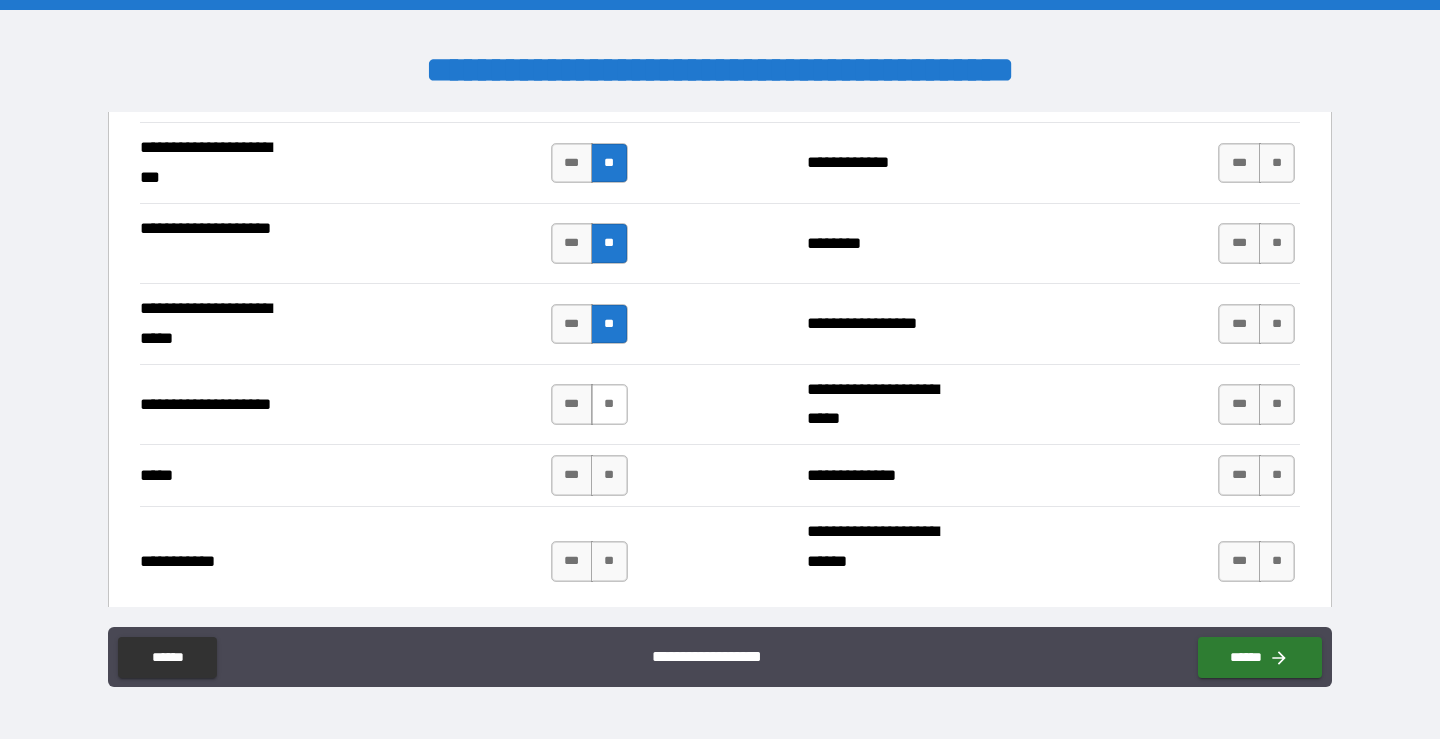 click on "**" at bounding box center [609, 404] 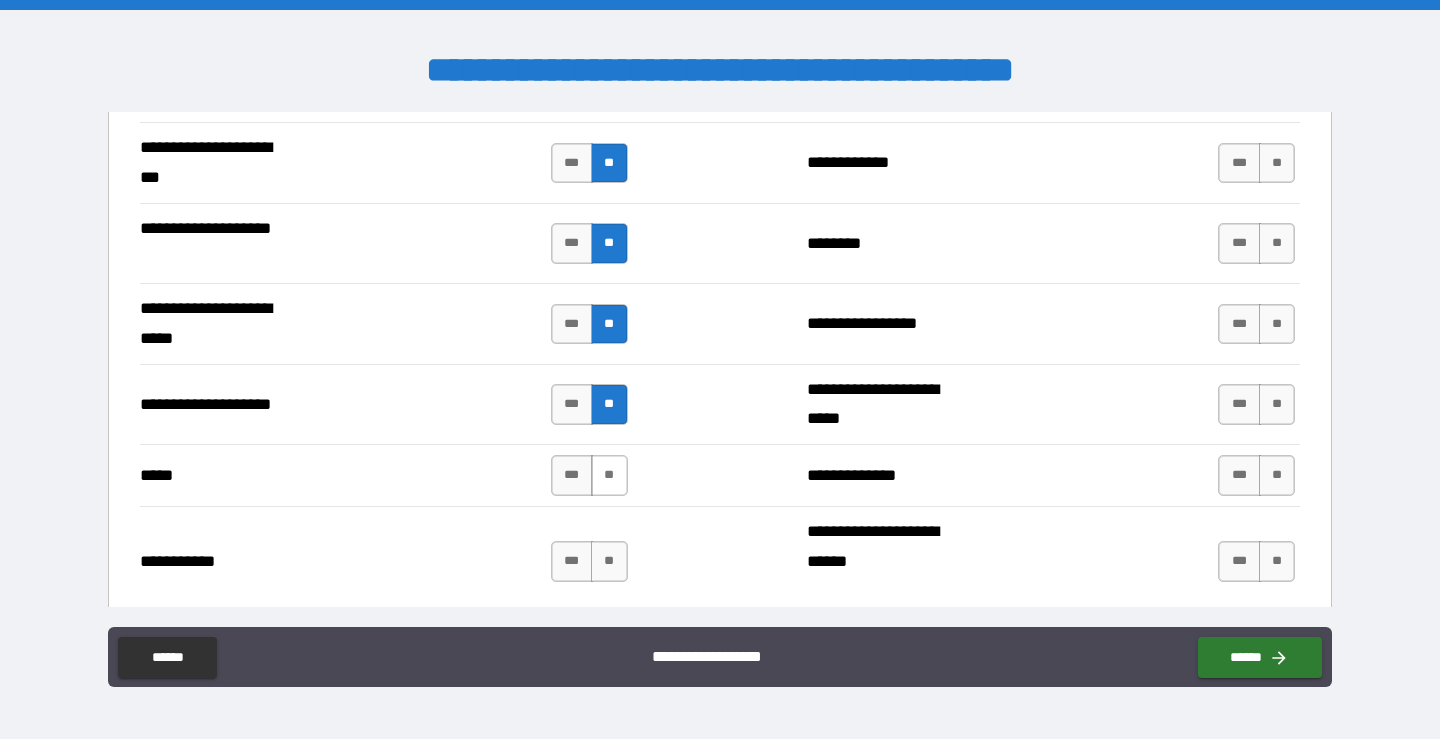 click on "**" at bounding box center [609, 475] 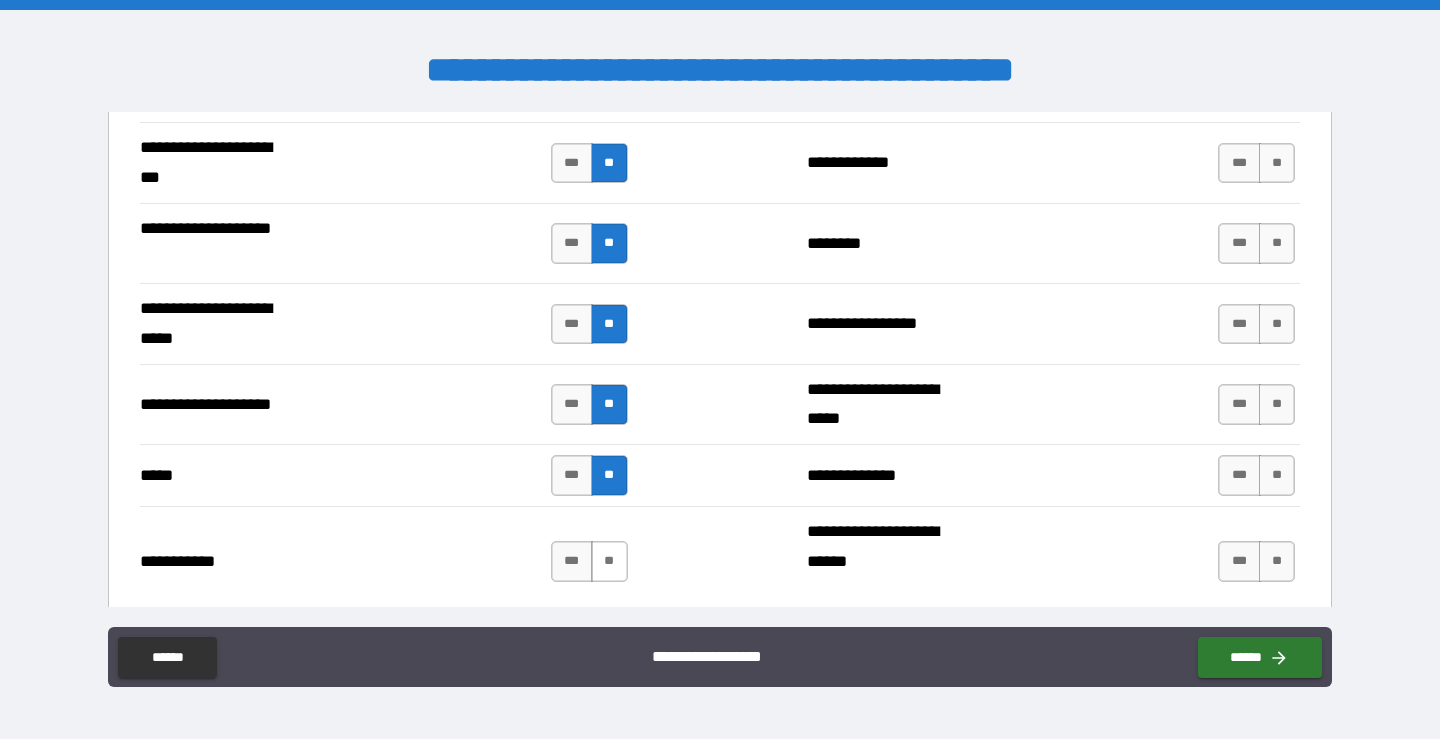 click on "**" at bounding box center [609, 561] 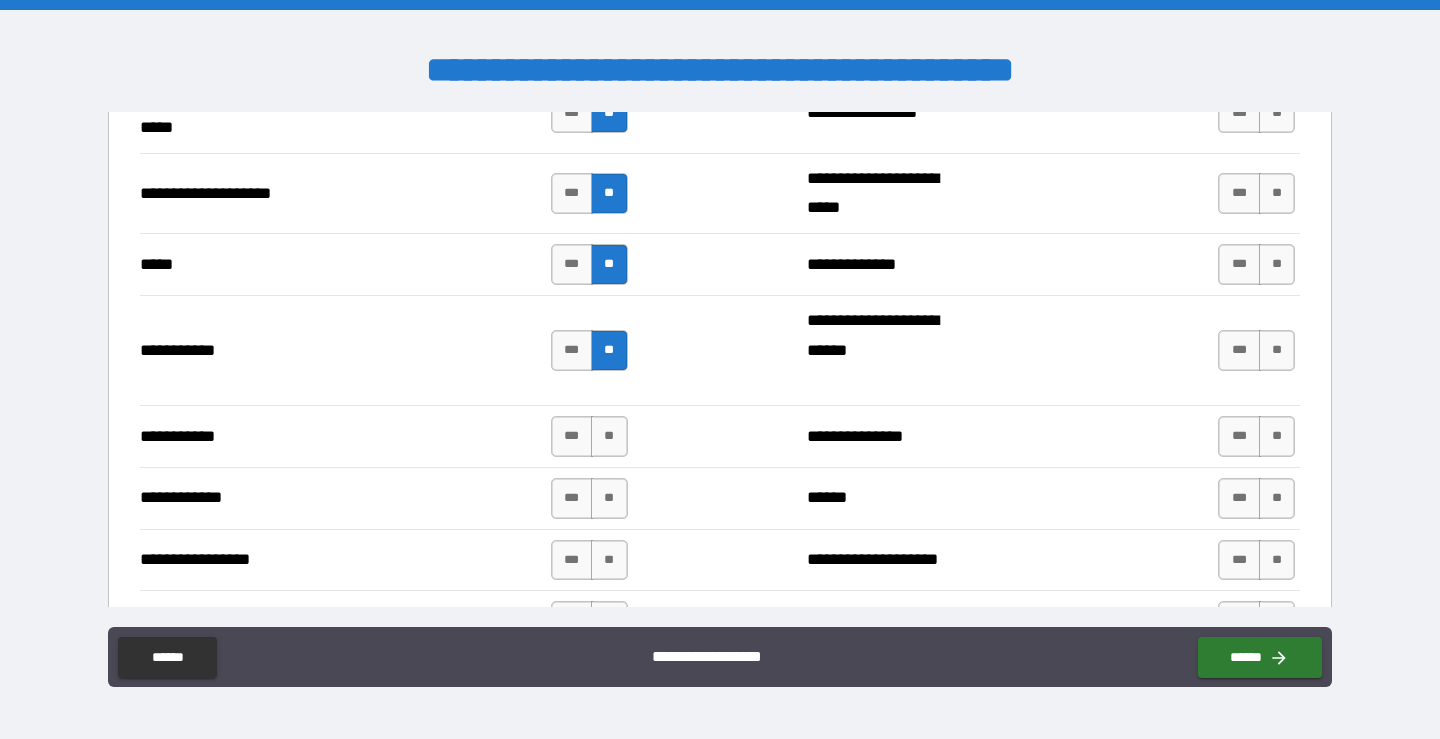 scroll, scrollTop: 3714, scrollLeft: 0, axis: vertical 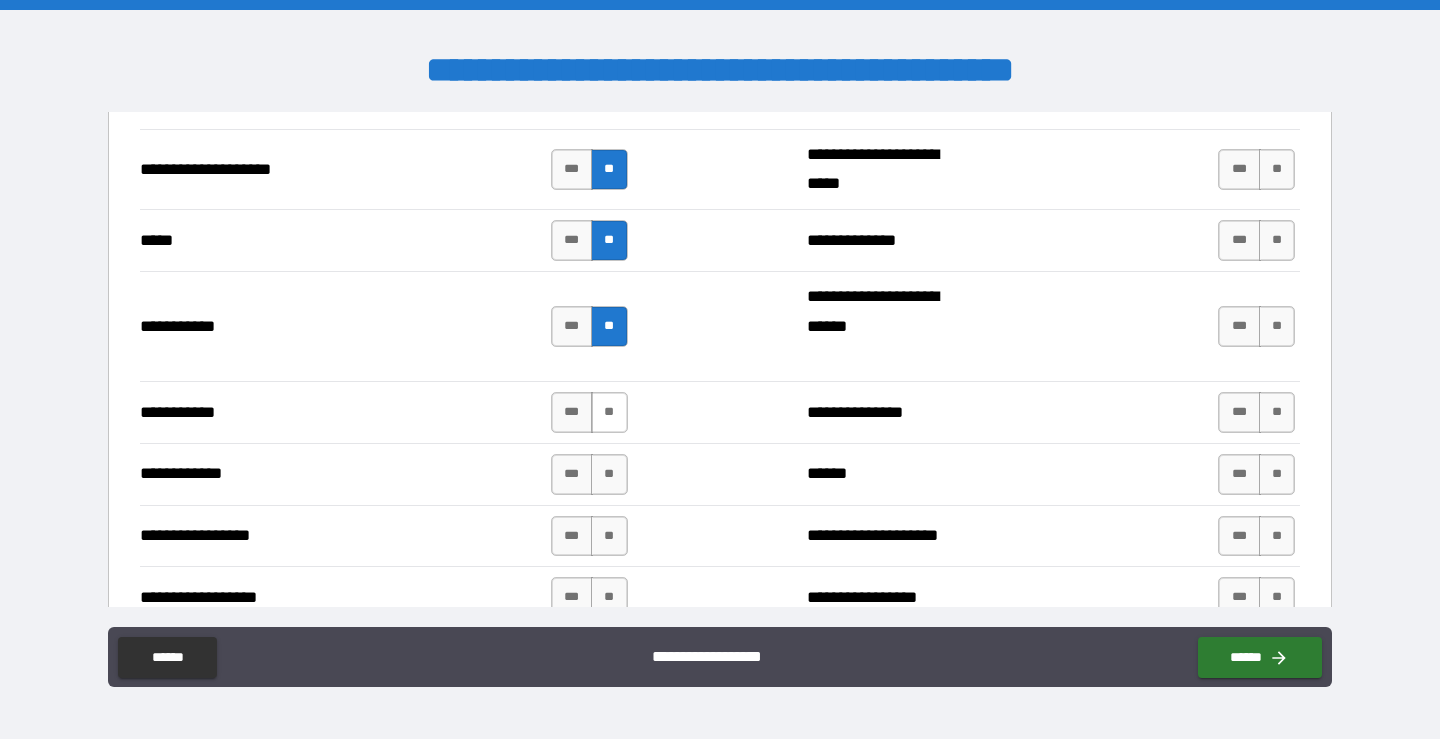 click on "**" at bounding box center [609, 412] 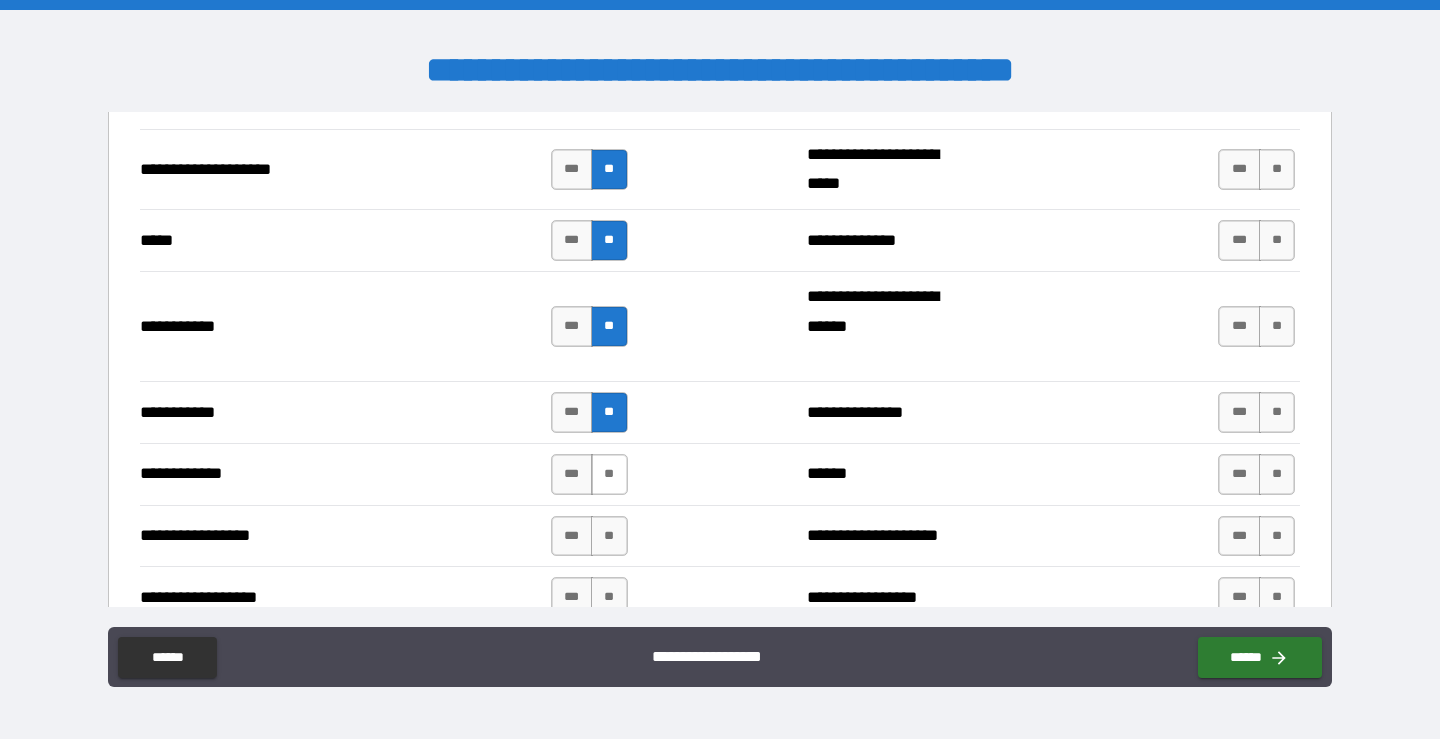 click on "**" at bounding box center [609, 474] 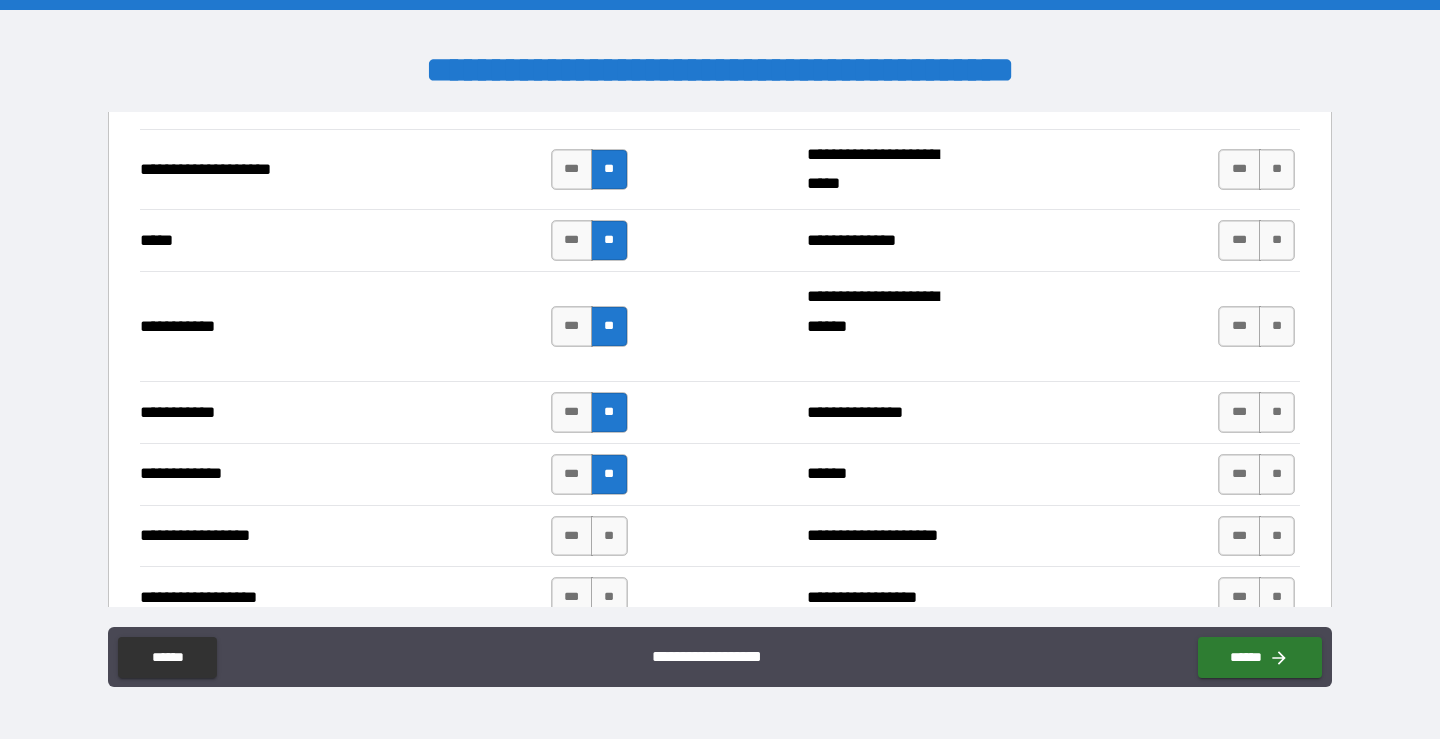 scroll, scrollTop: 3797, scrollLeft: 0, axis: vertical 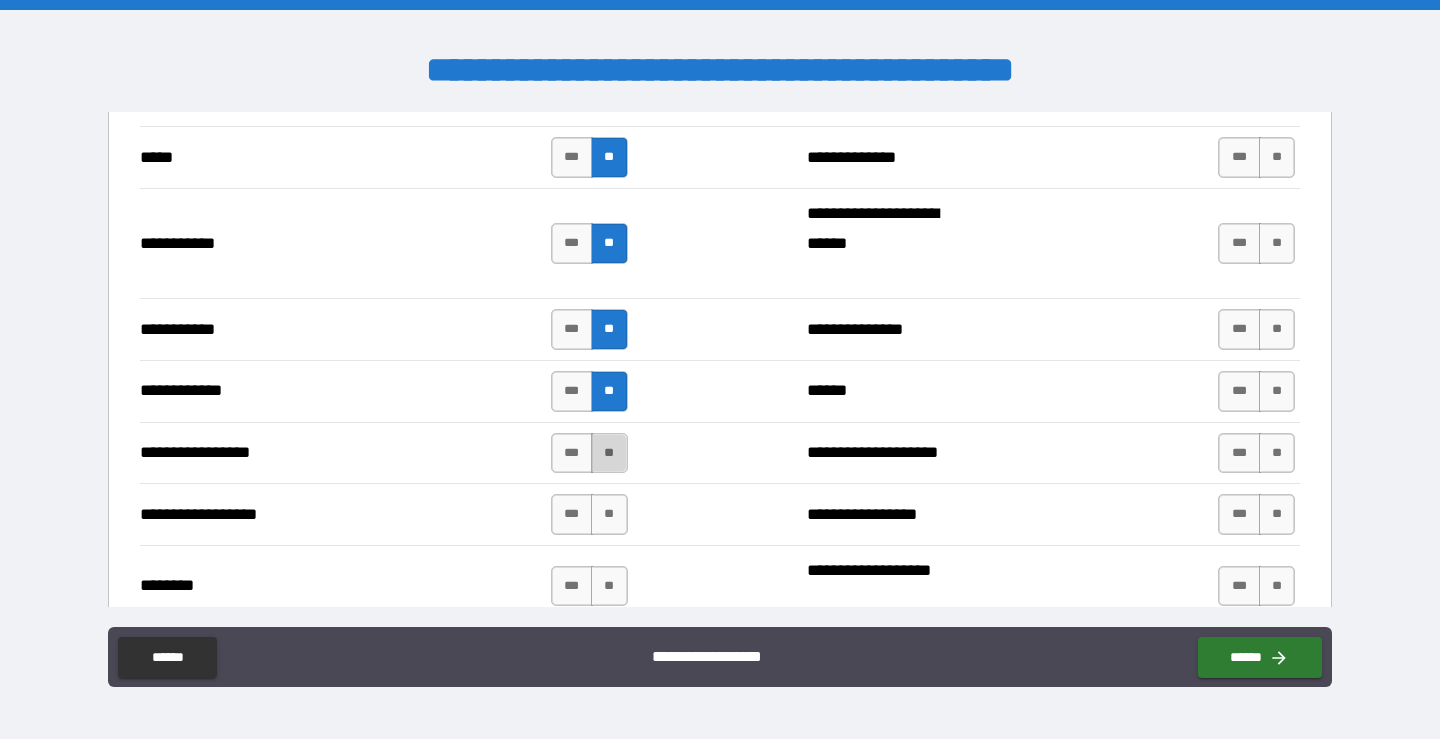 click on "**" at bounding box center [609, 453] 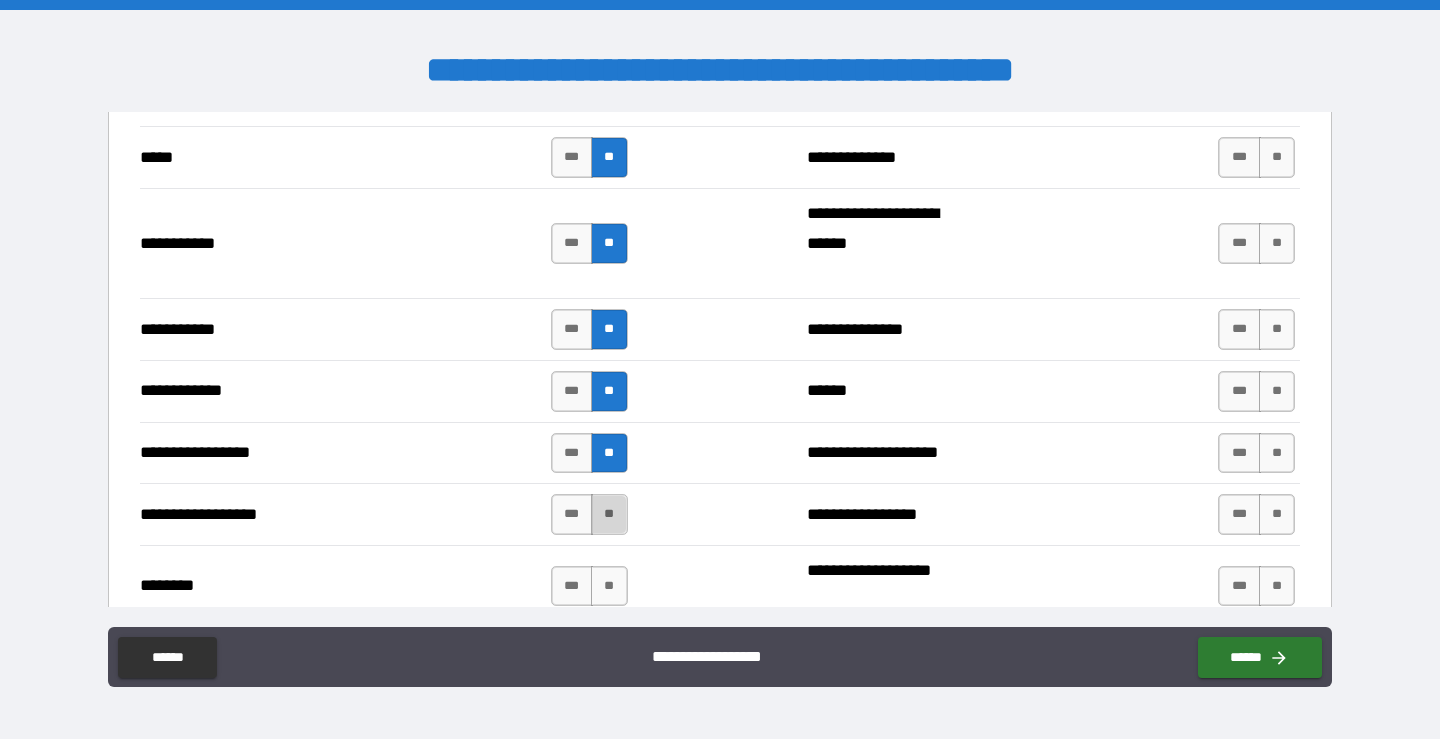 click on "**" at bounding box center [609, 514] 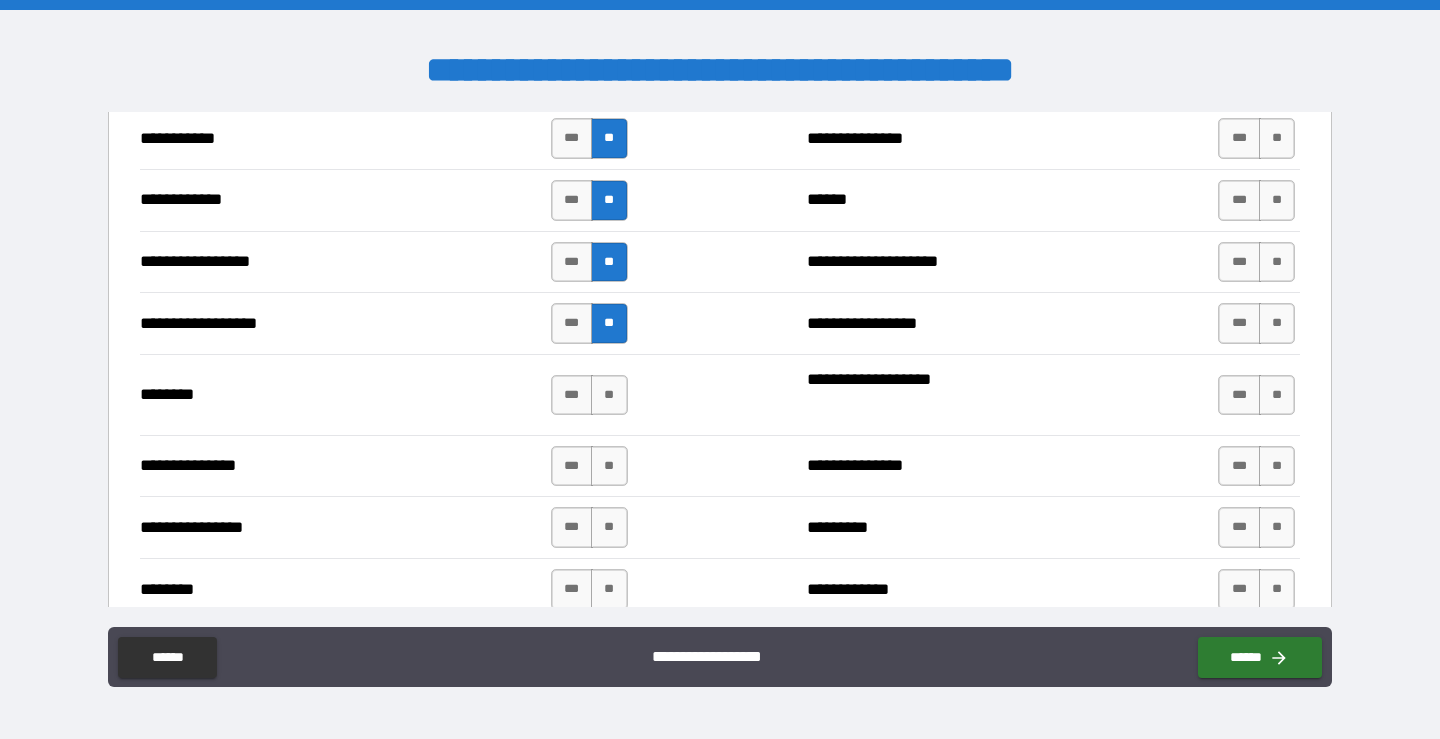 scroll, scrollTop: 4015, scrollLeft: 0, axis: vertical 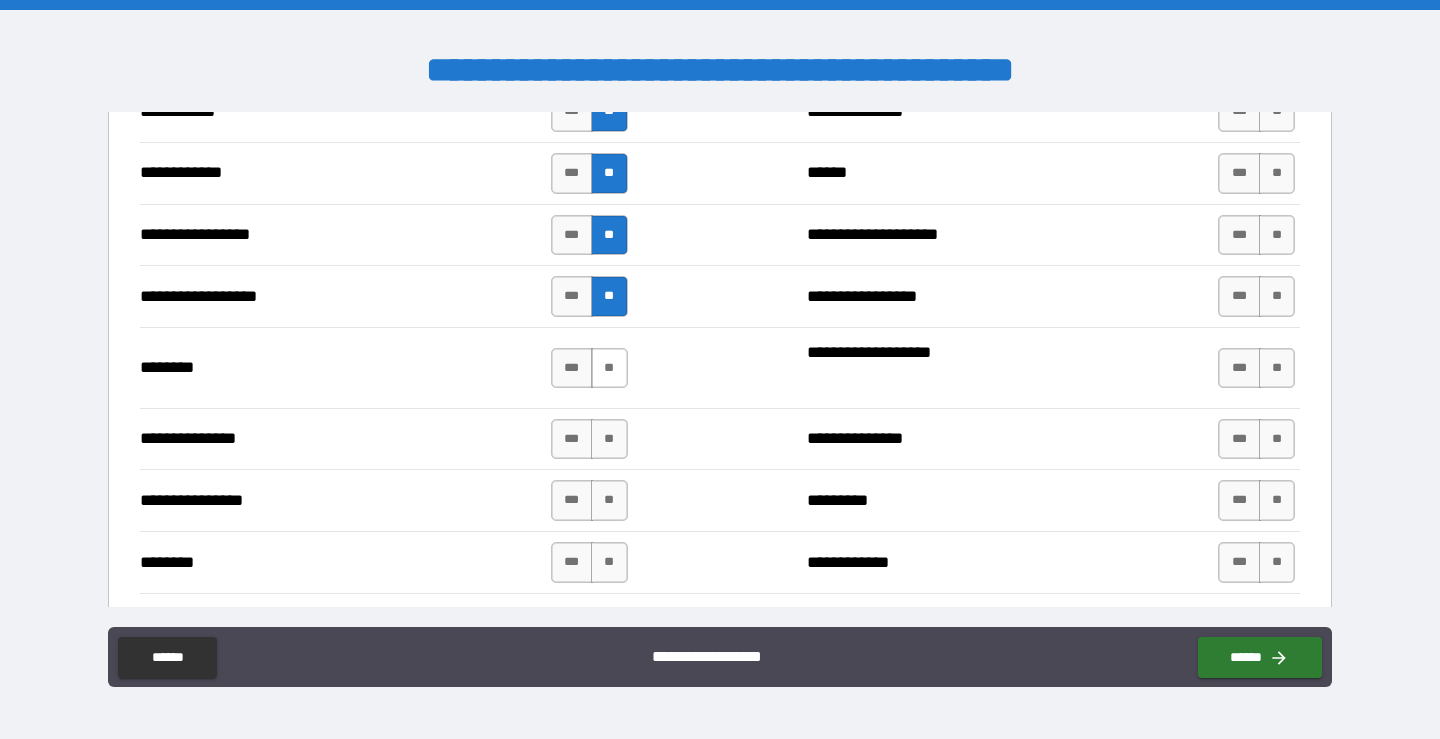 click on "**" at bounding box center (609, 368) 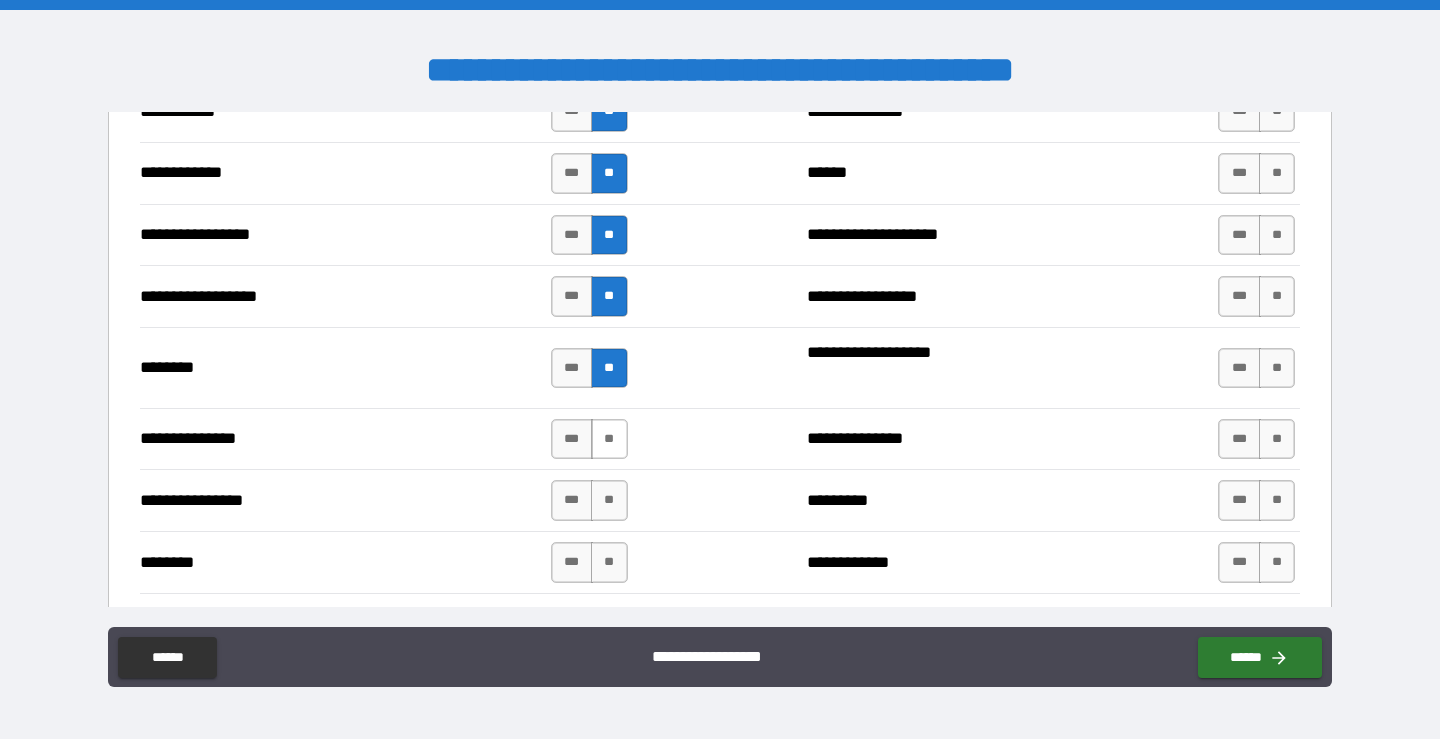 click on "**" at bounding box center [609, 439] 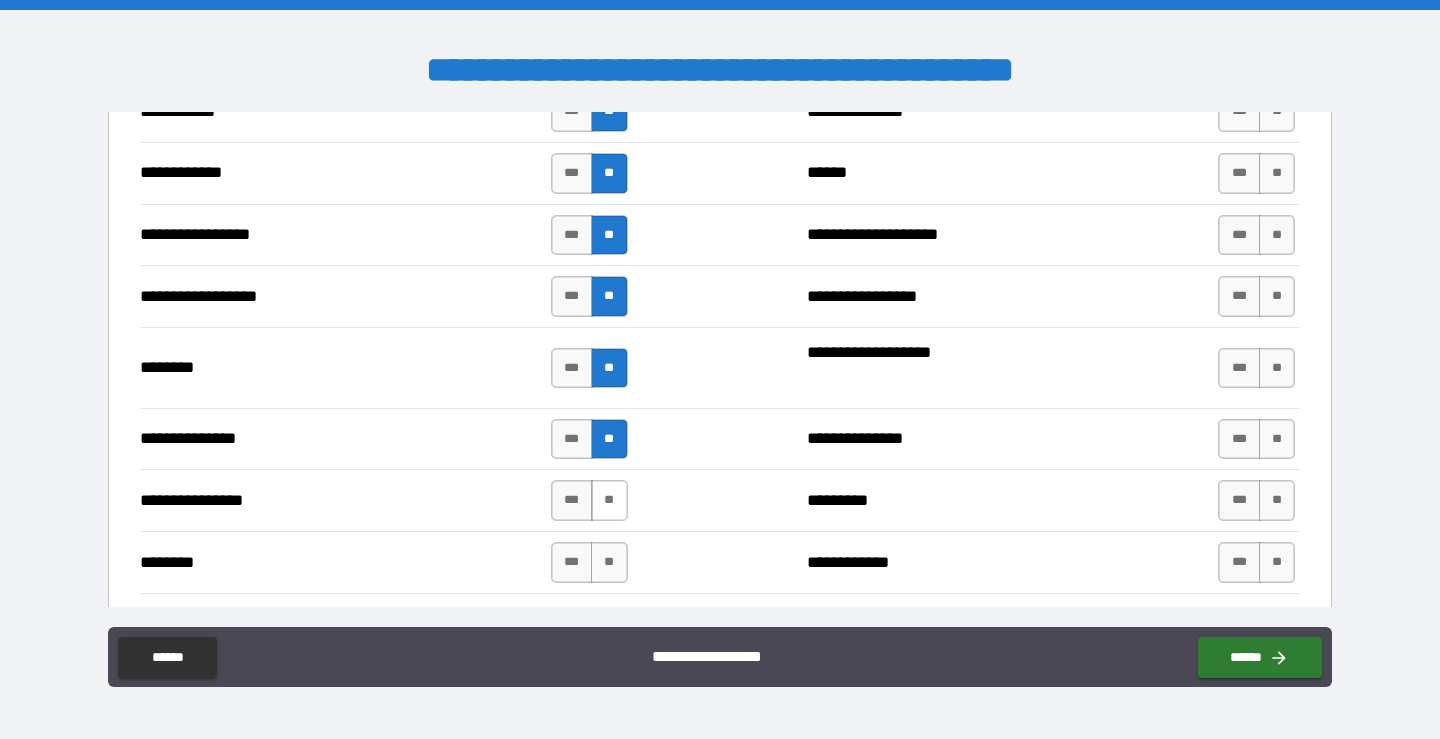 click on "**" at bounding box center (609, 500) 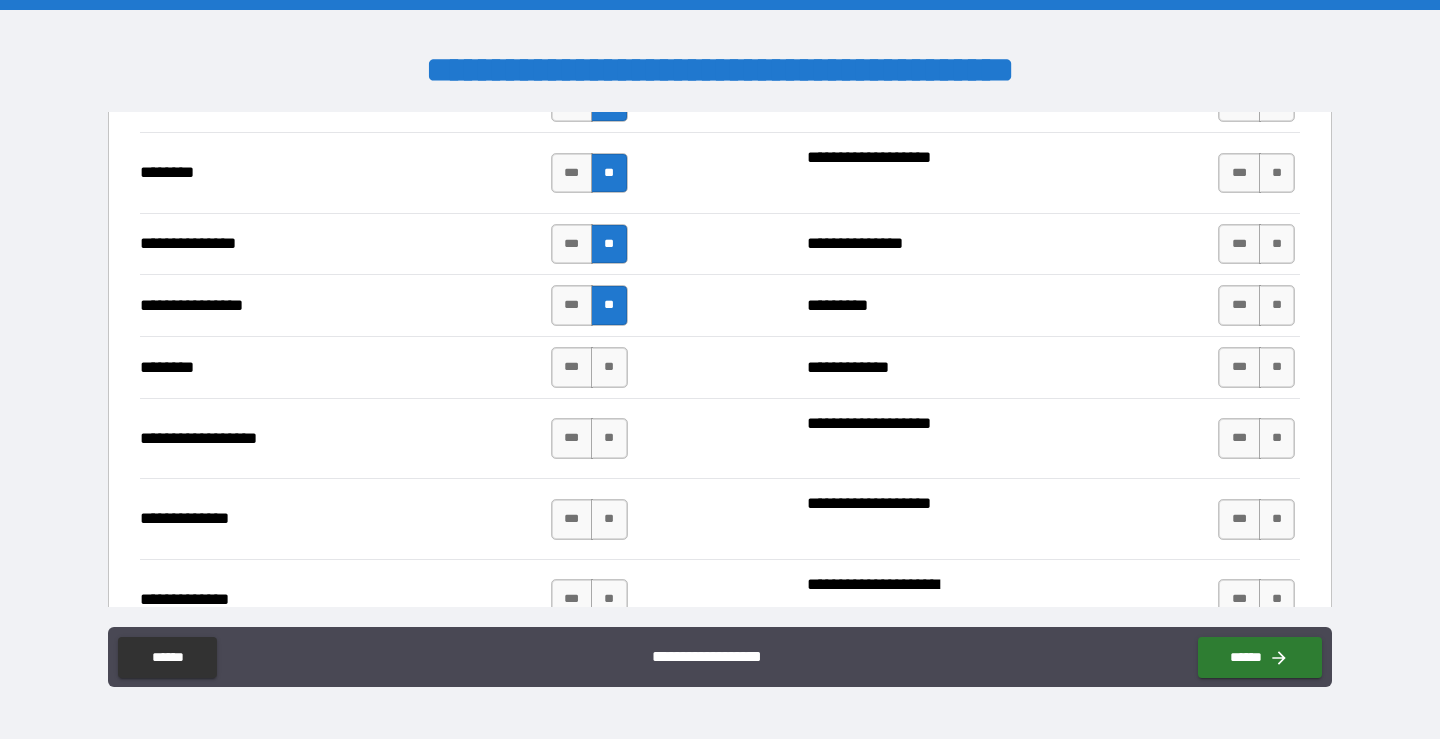 scroll, scrollTop: 4246, scrollLeft: 0, axis: vertical 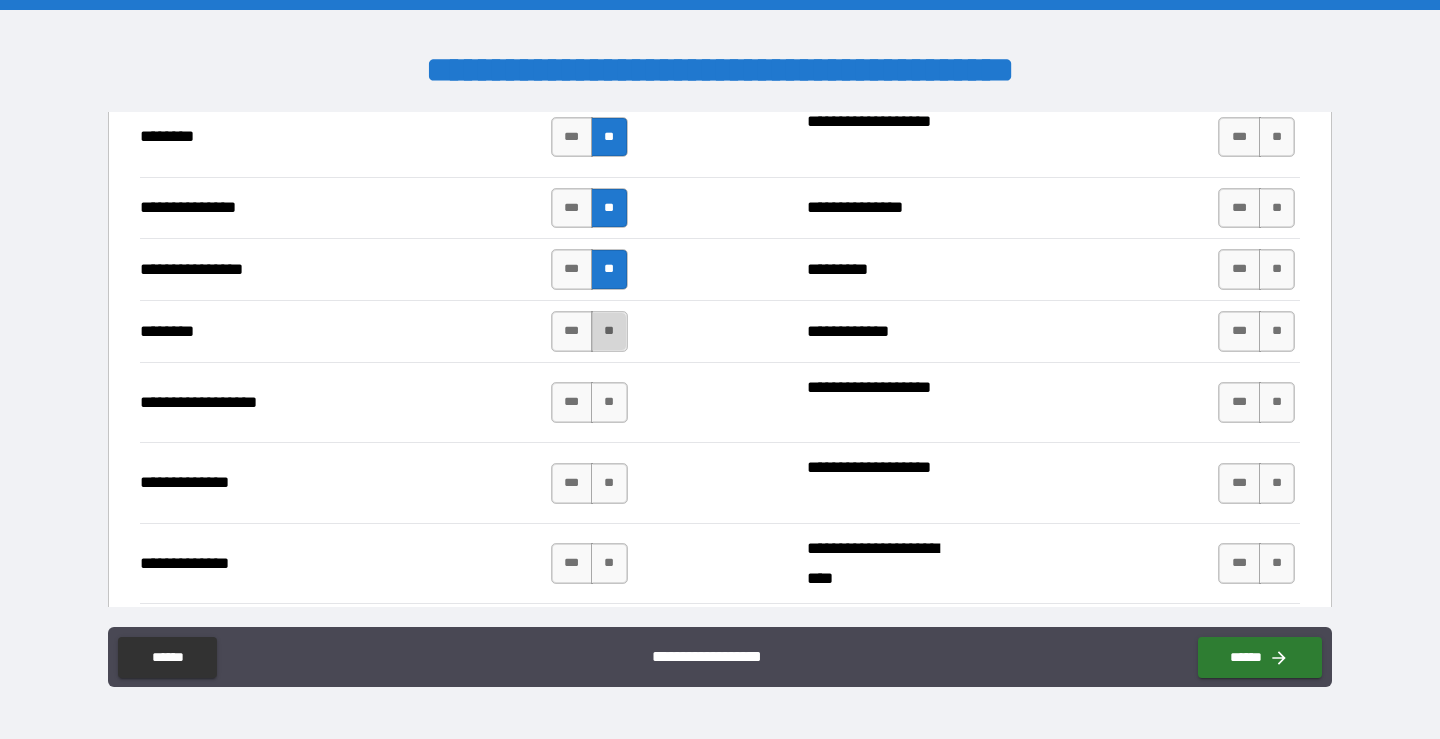 click on "**" at bounding box center [609, 331] 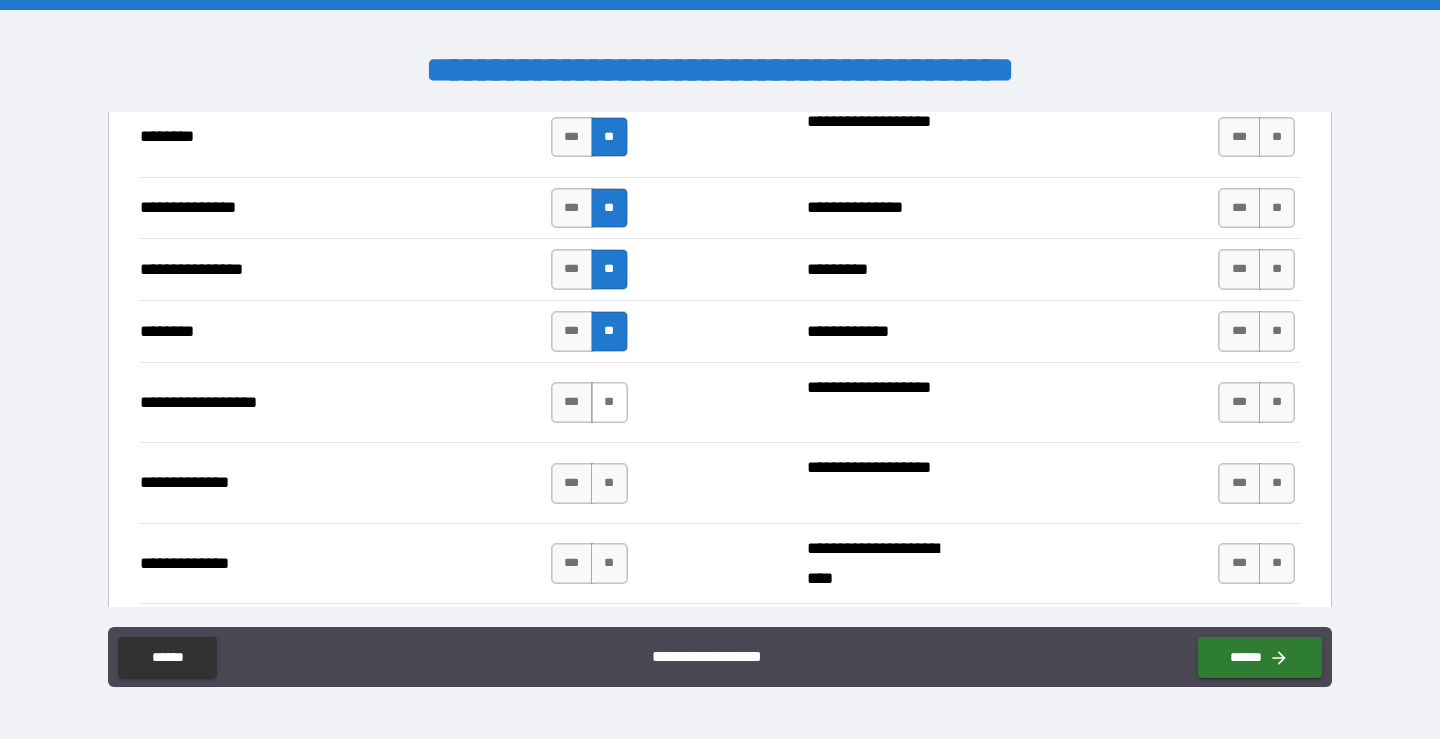 click on "**" at bounding box center [609, 402] 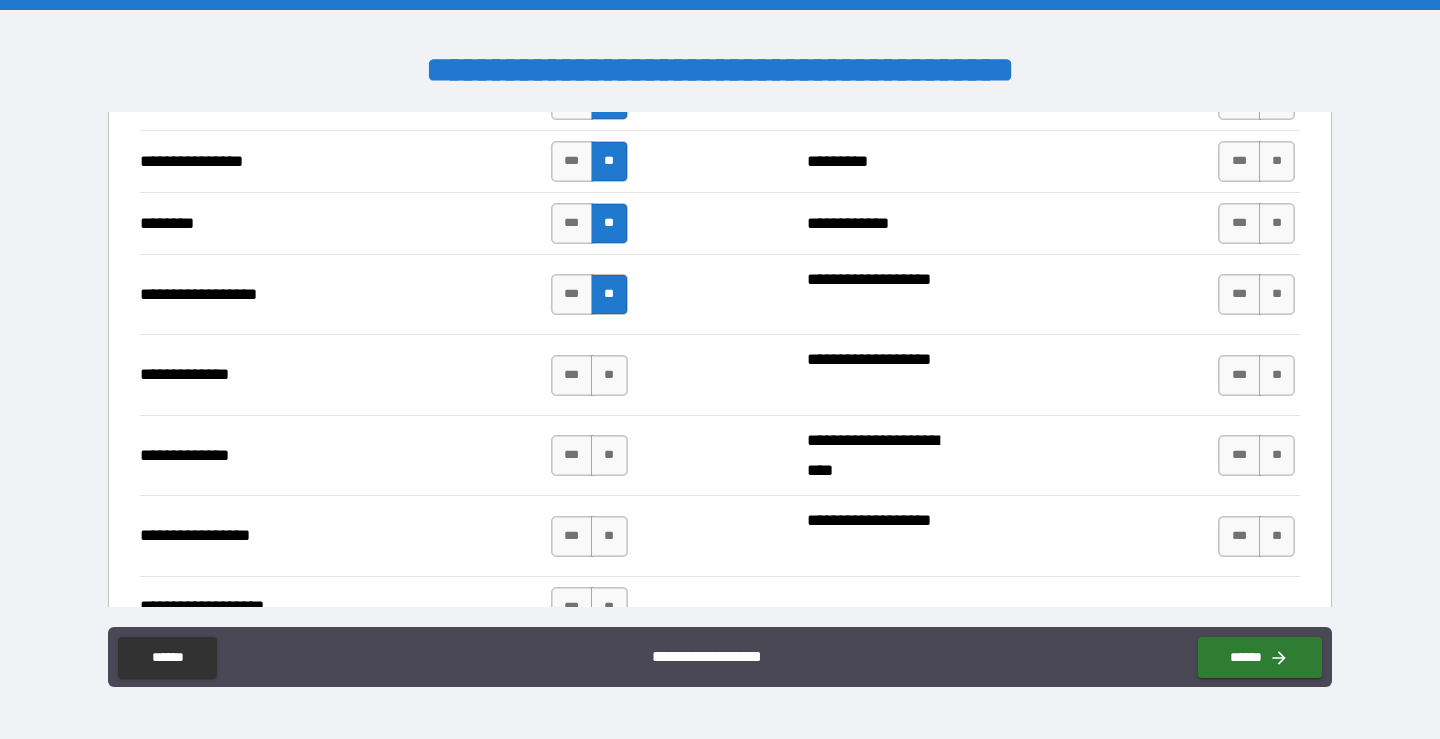 scroll, scrollTop: 4378, scrollLeft: 0, axis: vertical 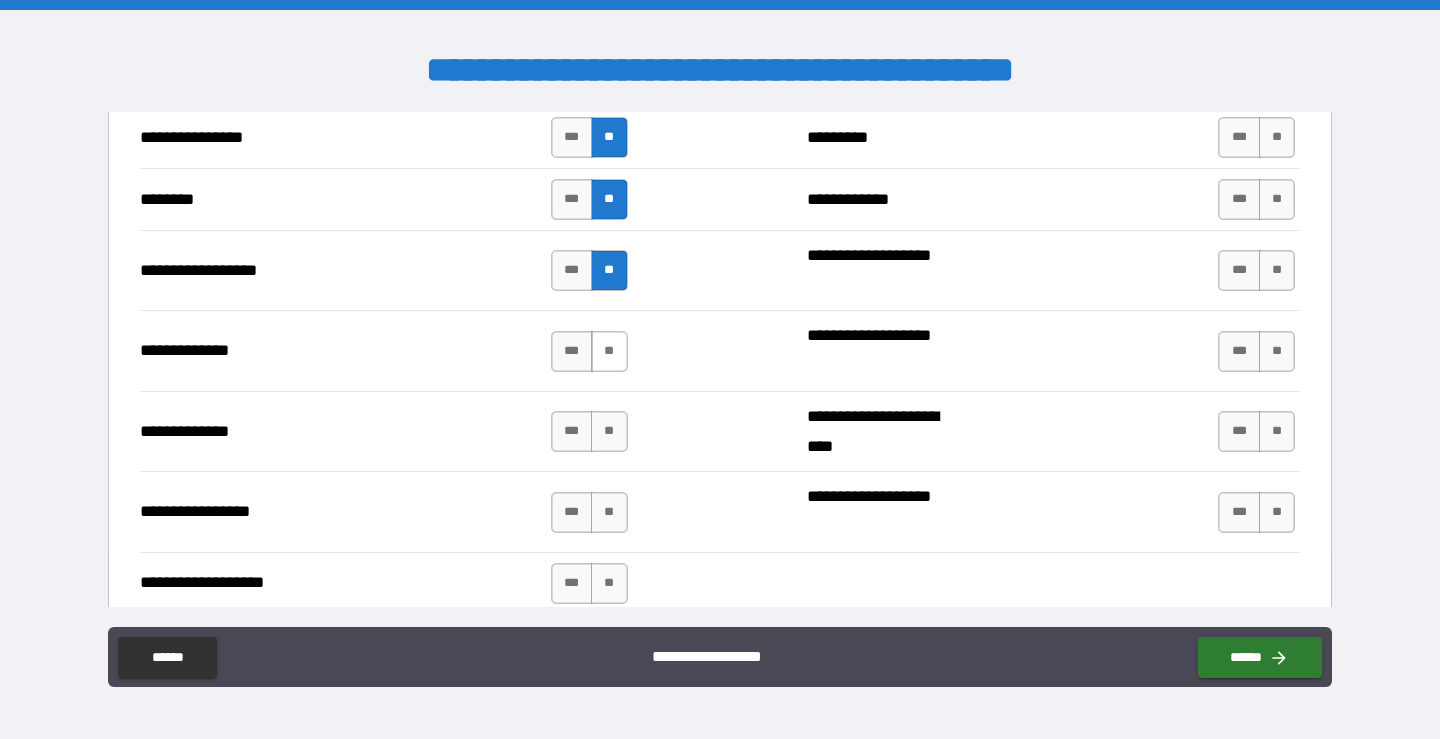 click on "**" at bounding box center (609, 351) 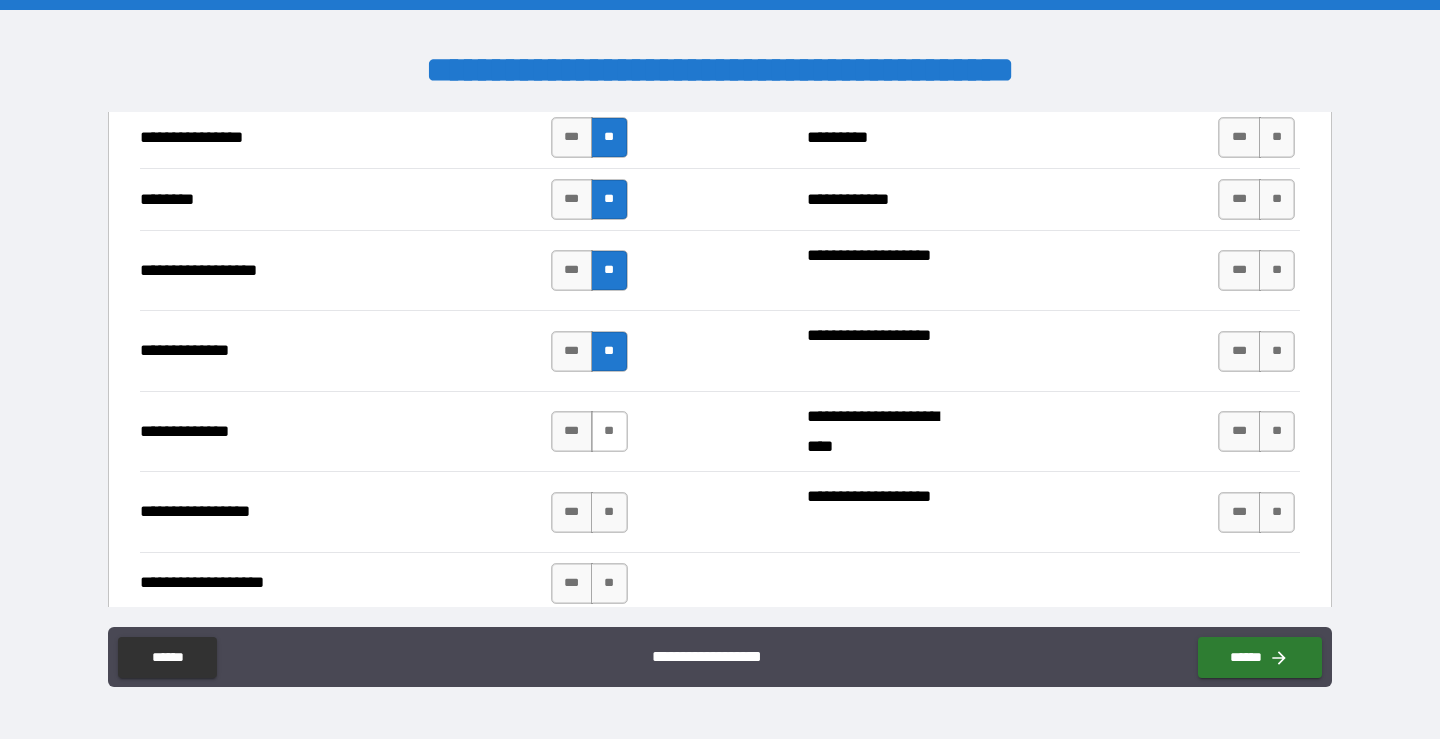 click on "**" at bounding box center [609, 431] 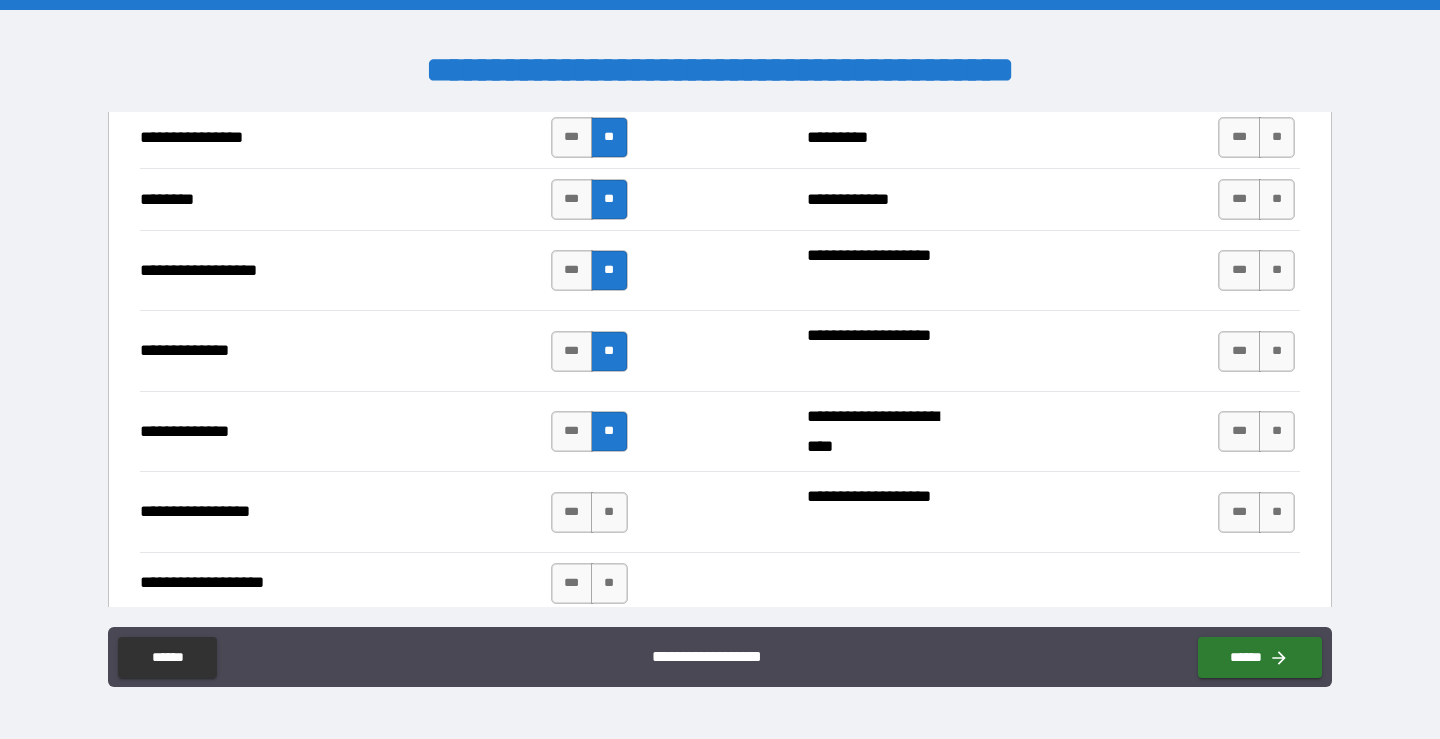 scroll, scrollTop: 4513, scrollLeft: 0, axis: vertical 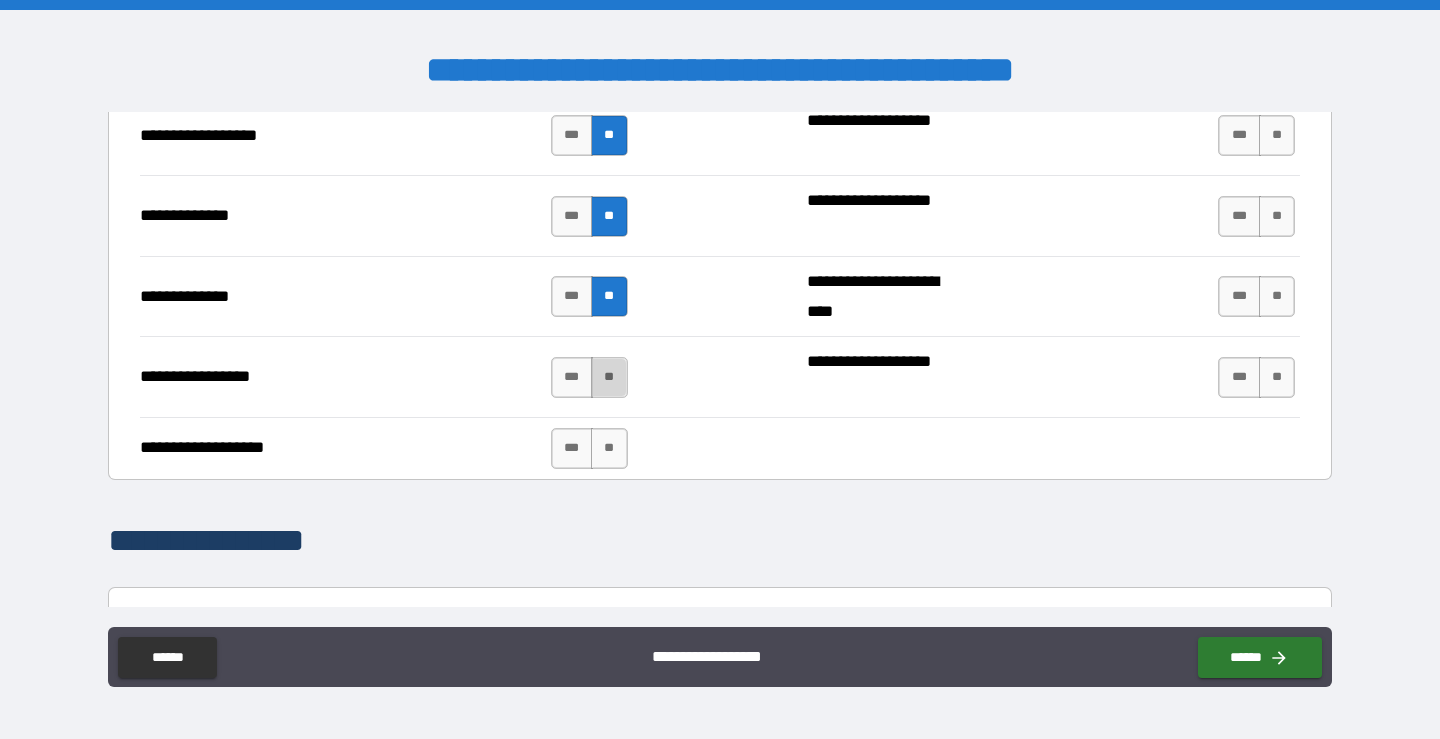 click on "**" at bounding box center (609, 377) 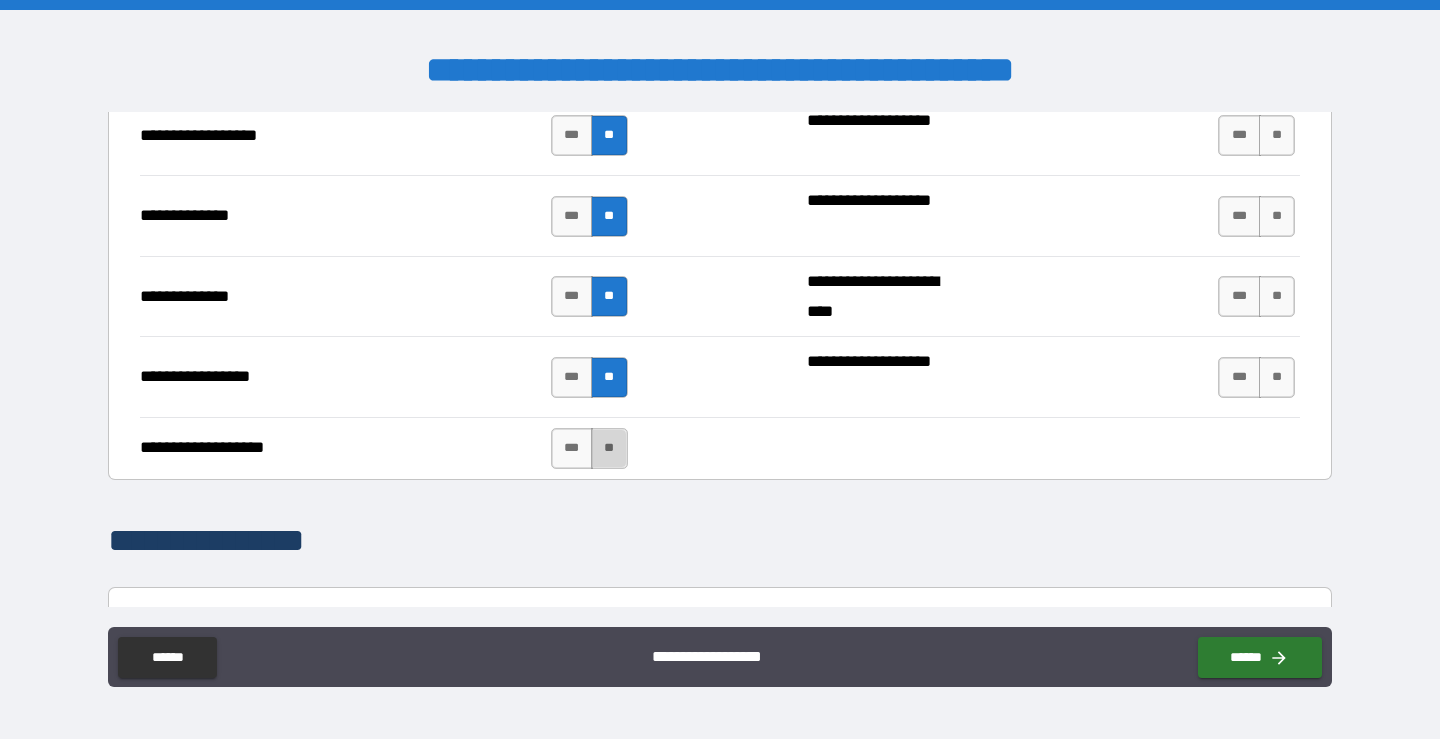 click on "**" at bounding box center (609, 448) 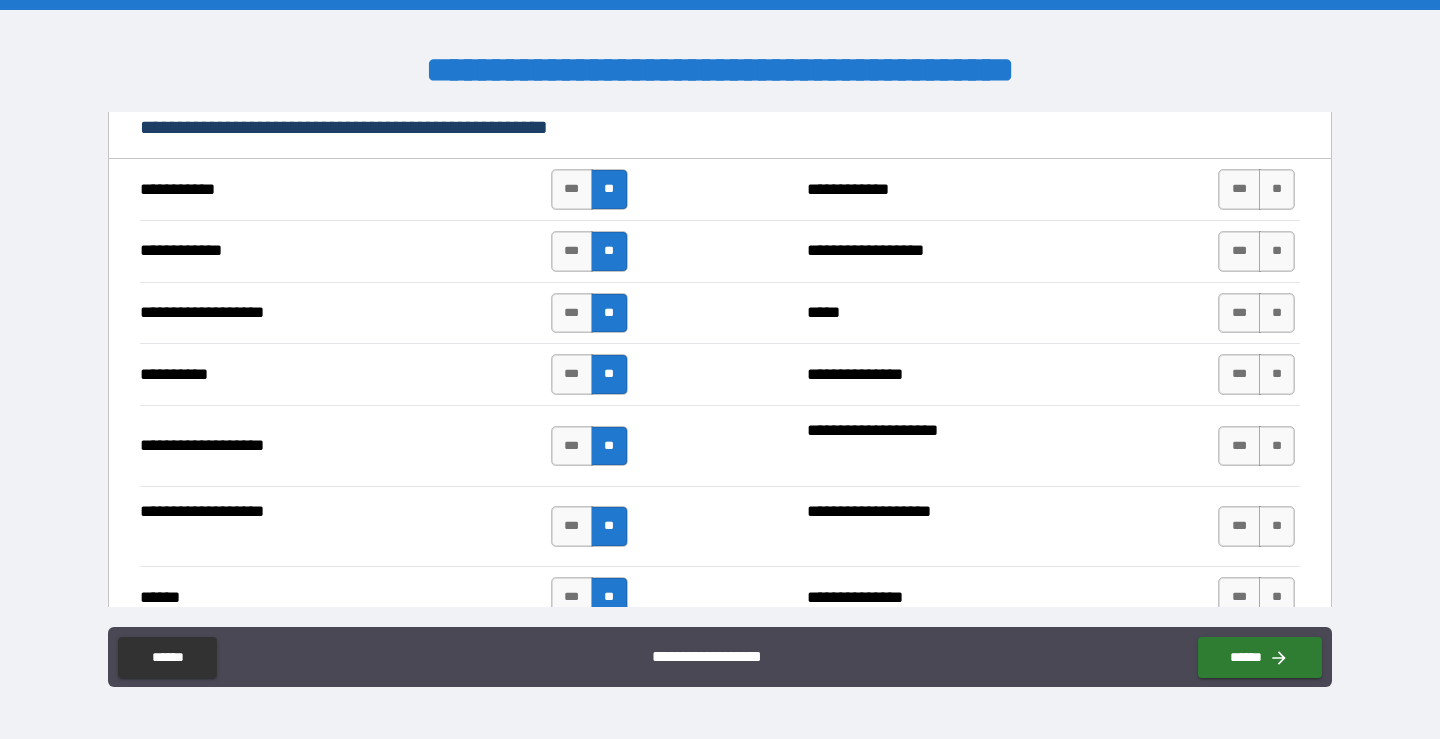 scroll, scrollTop: 1882, scrollLeft: 0, axis: vertical 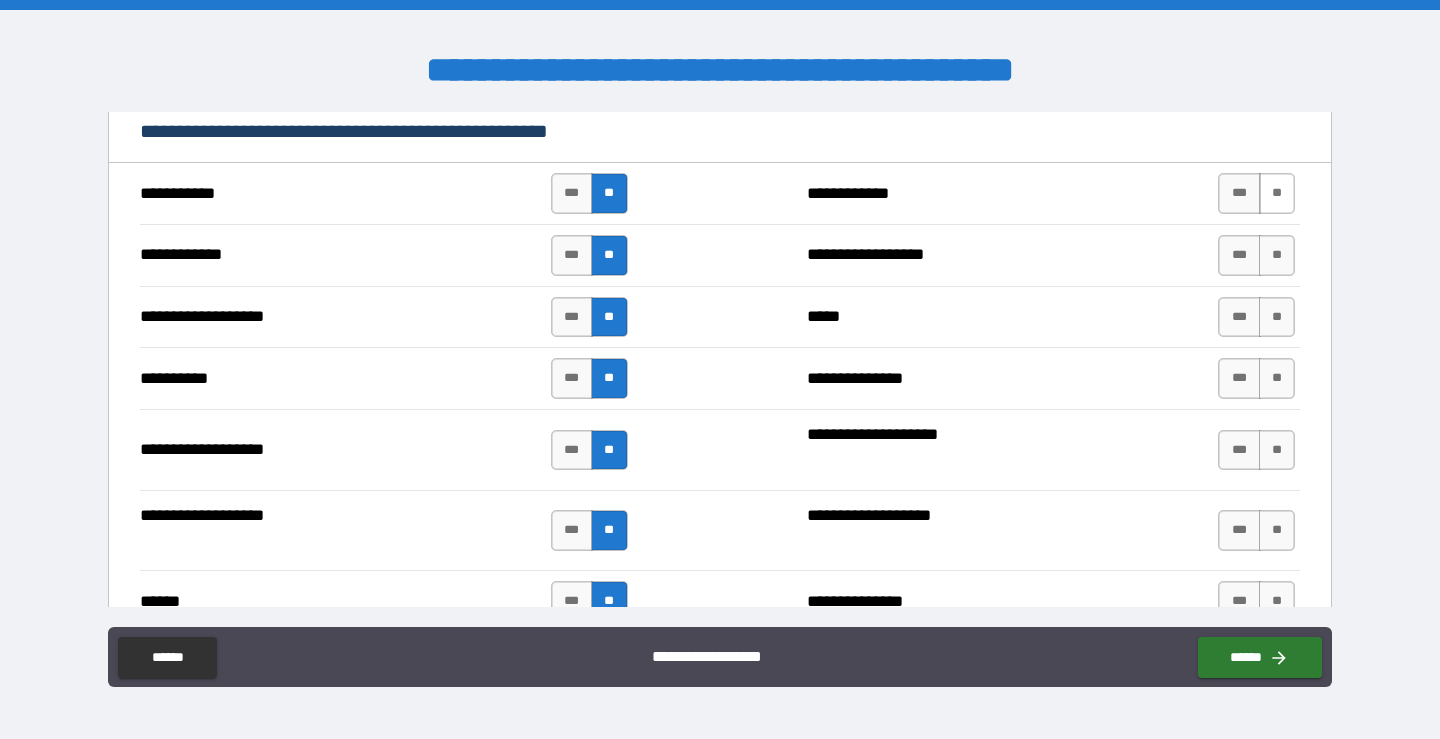 click on "**" at bounding box center [1277, 193] 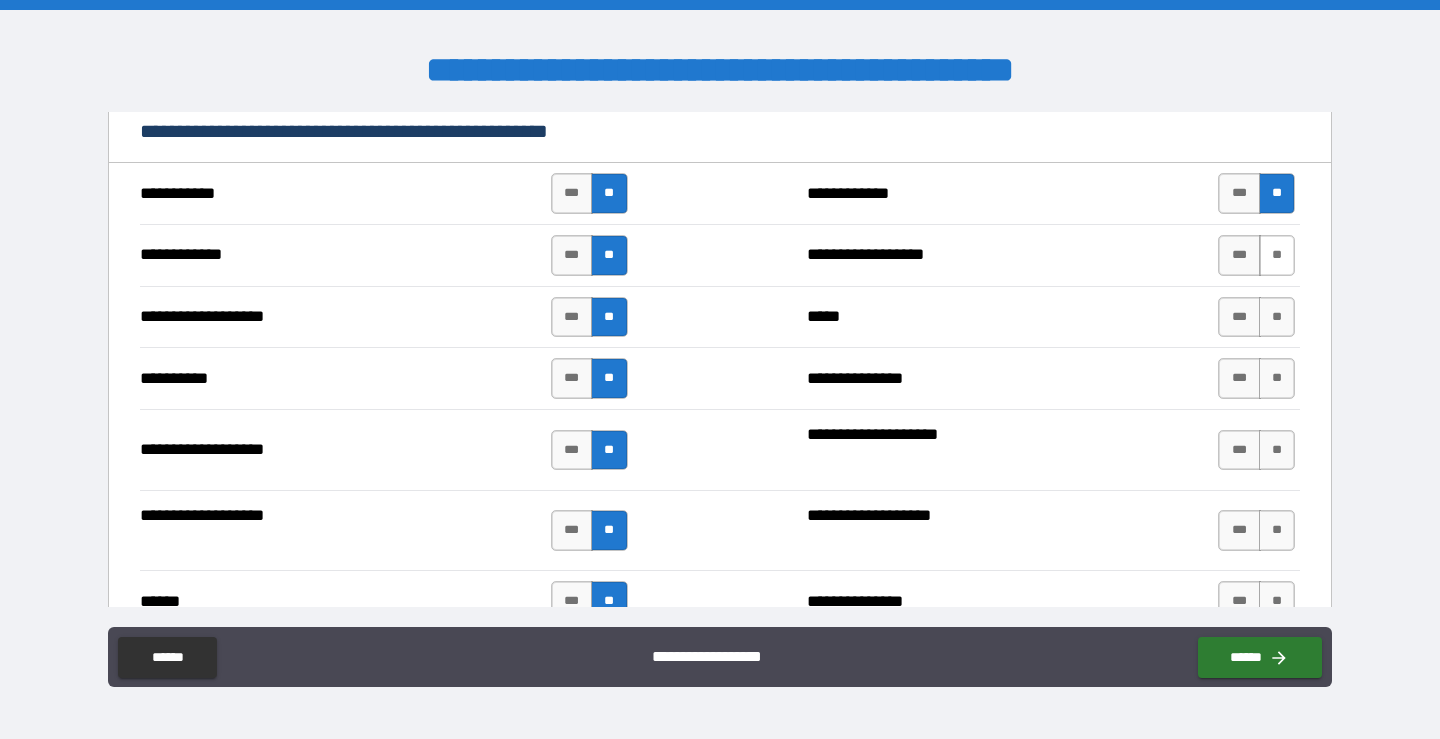 click on "**" at bounding box center (1277, 255) 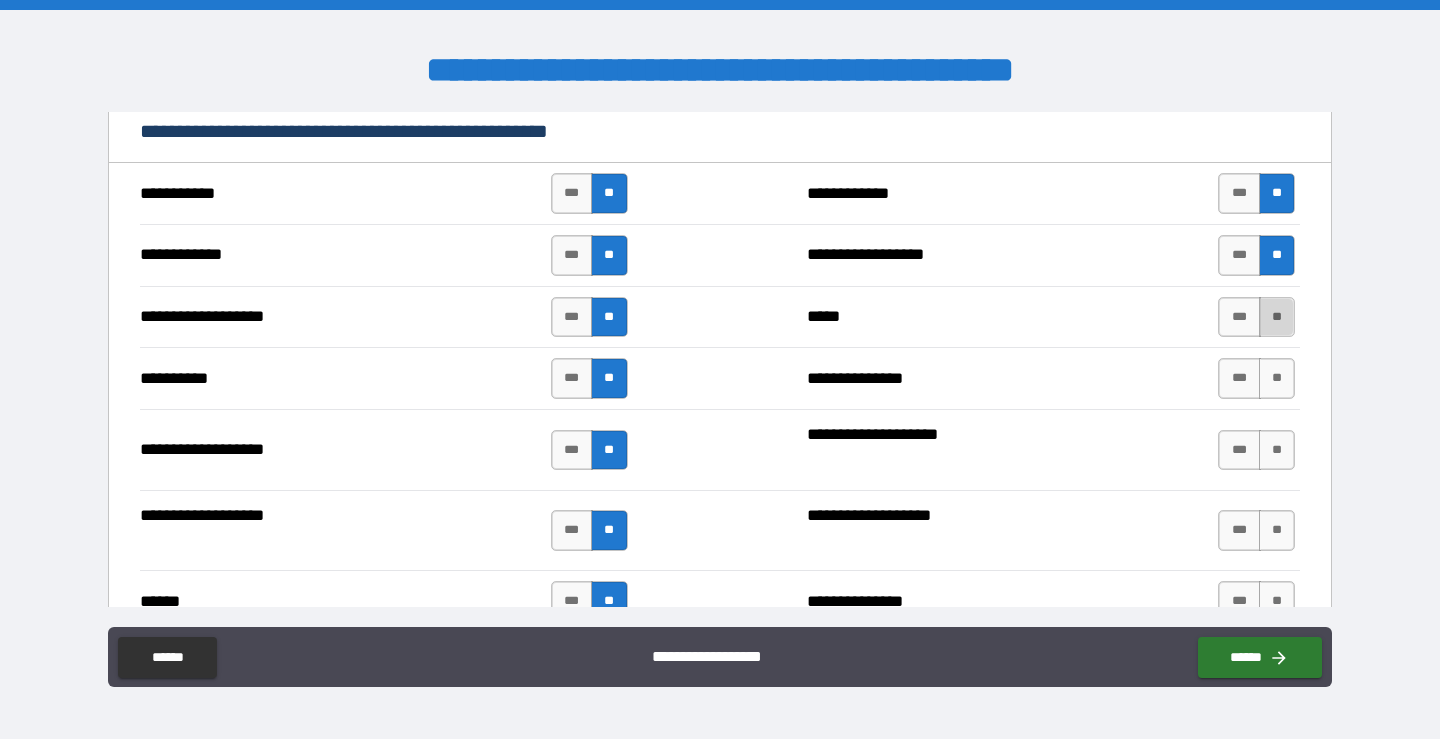 click on "**" at bounding box center [1277, 317] 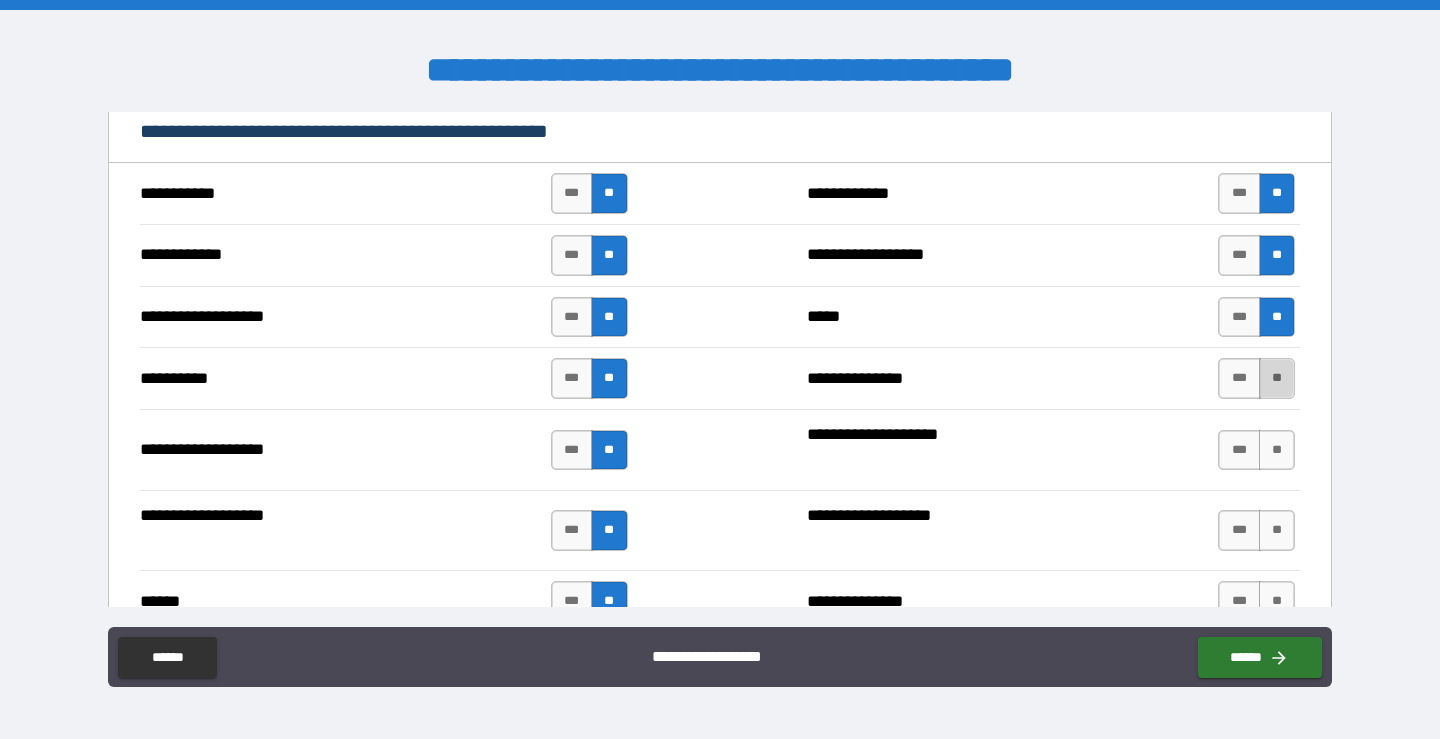 click on "**" at bounding box center (1277, 378) 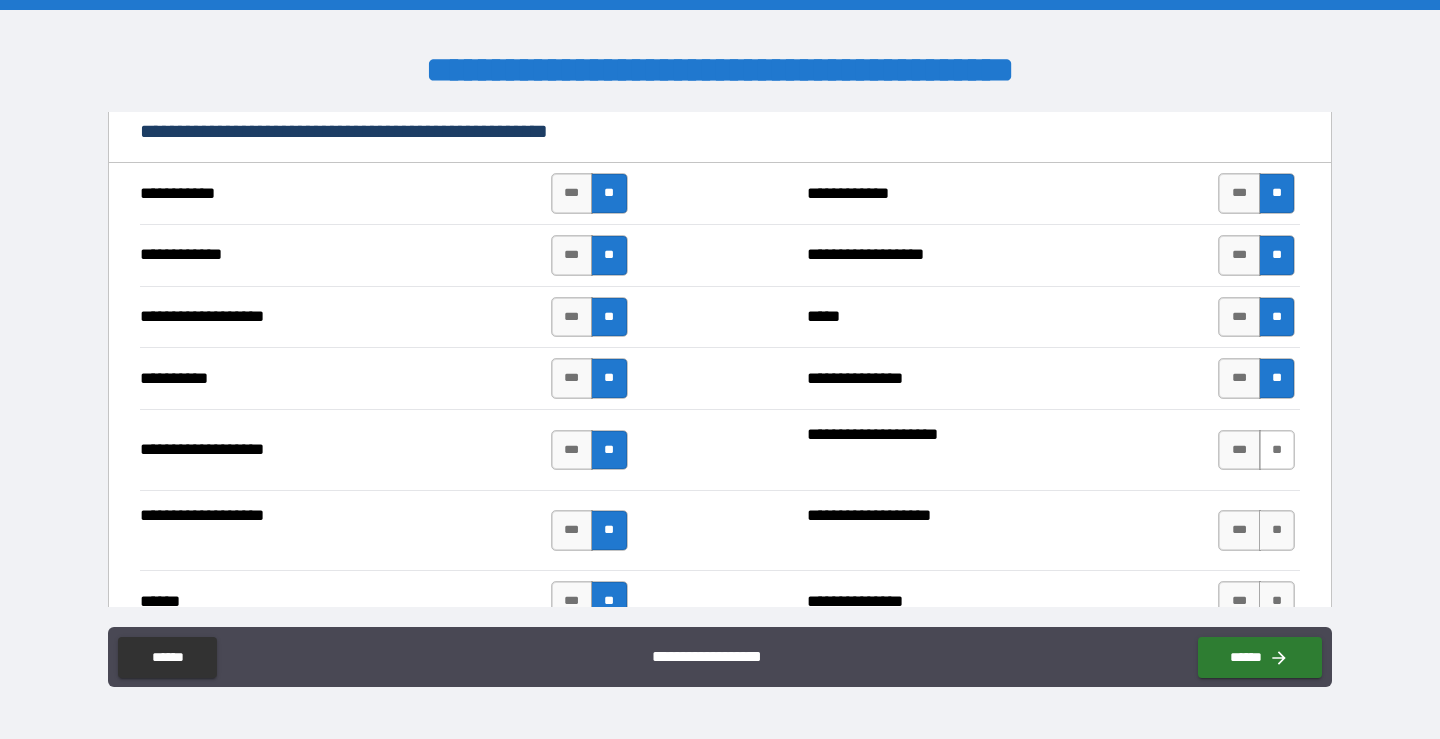 click on "**" at bounding box center [1277, 450] 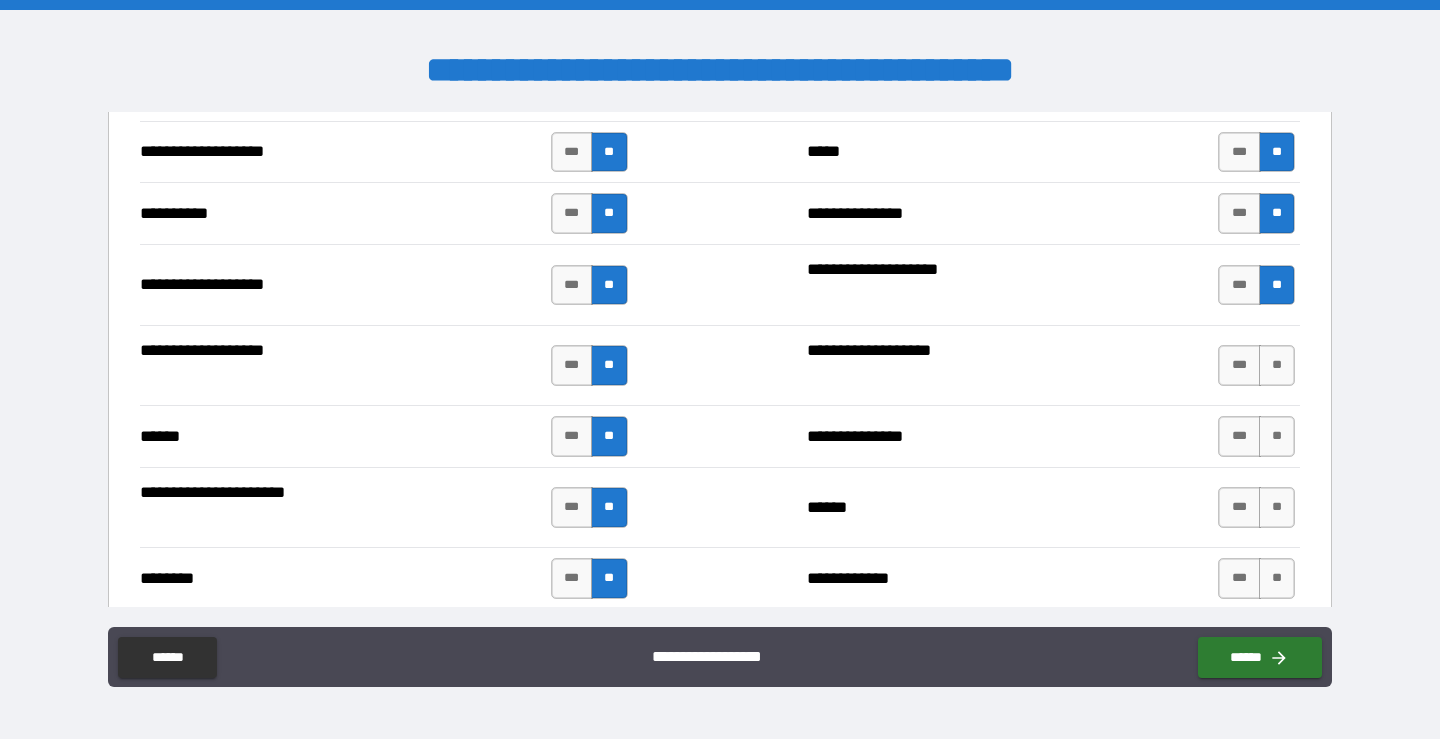 scroll, scrollTop: 2075, scrollLeft: 0, axis: vertical 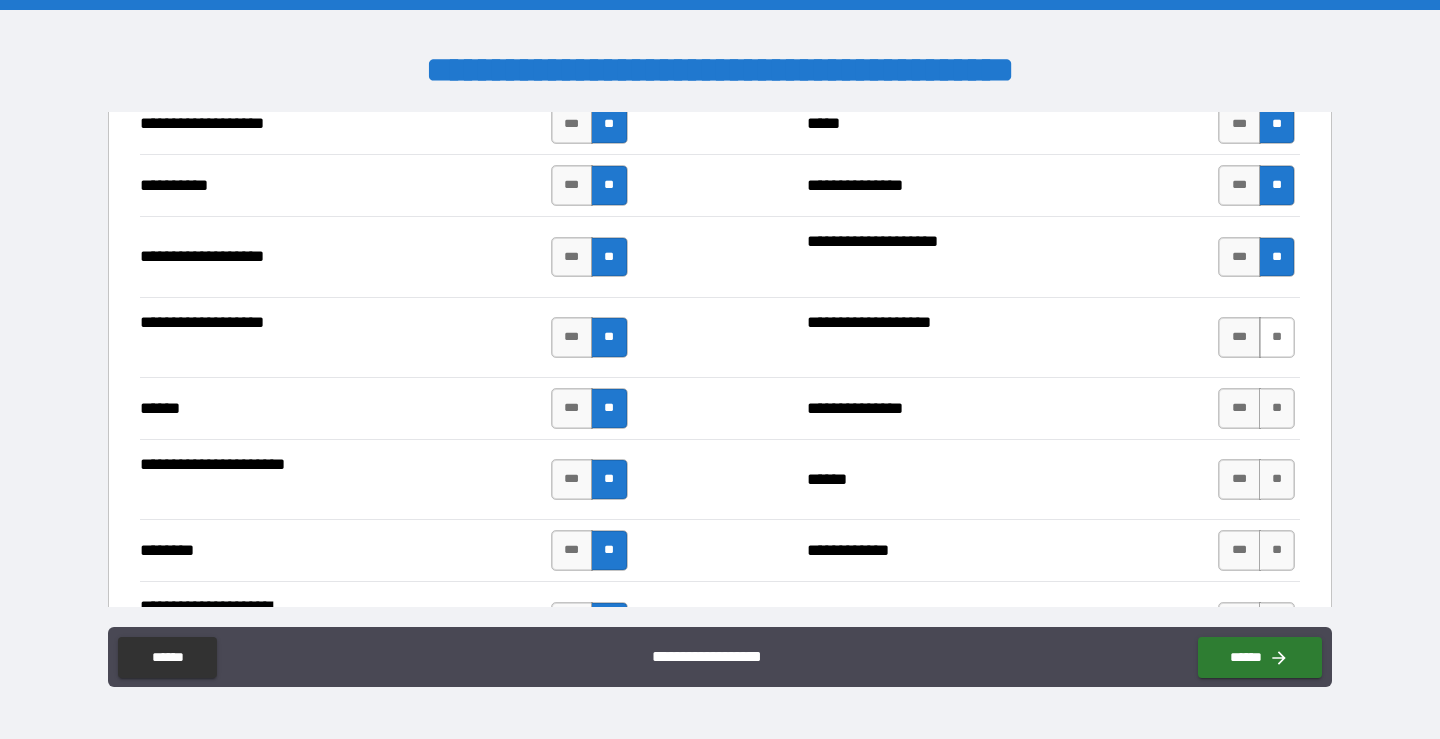 click on "**" at bounding box center [1277, 337] 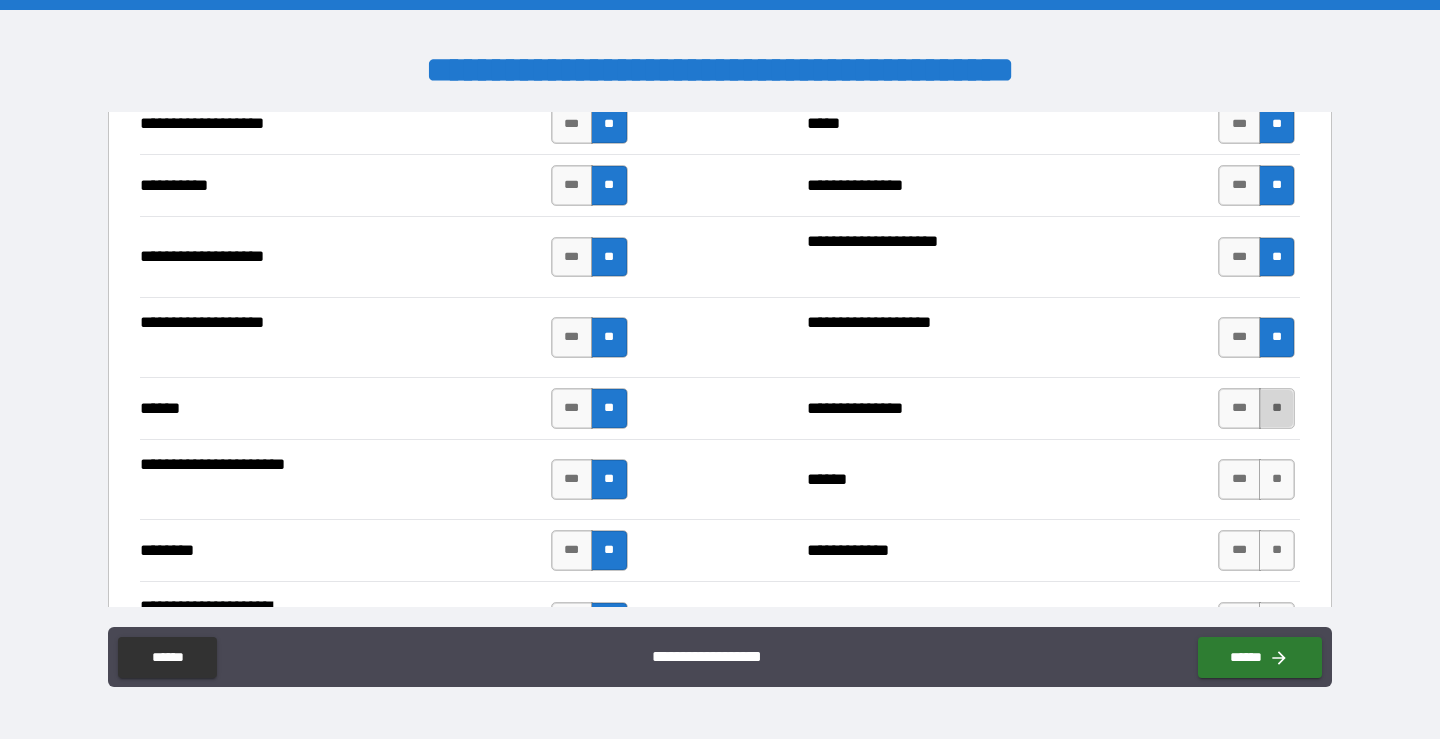 click on "**" at bounding box center [1277, 408] 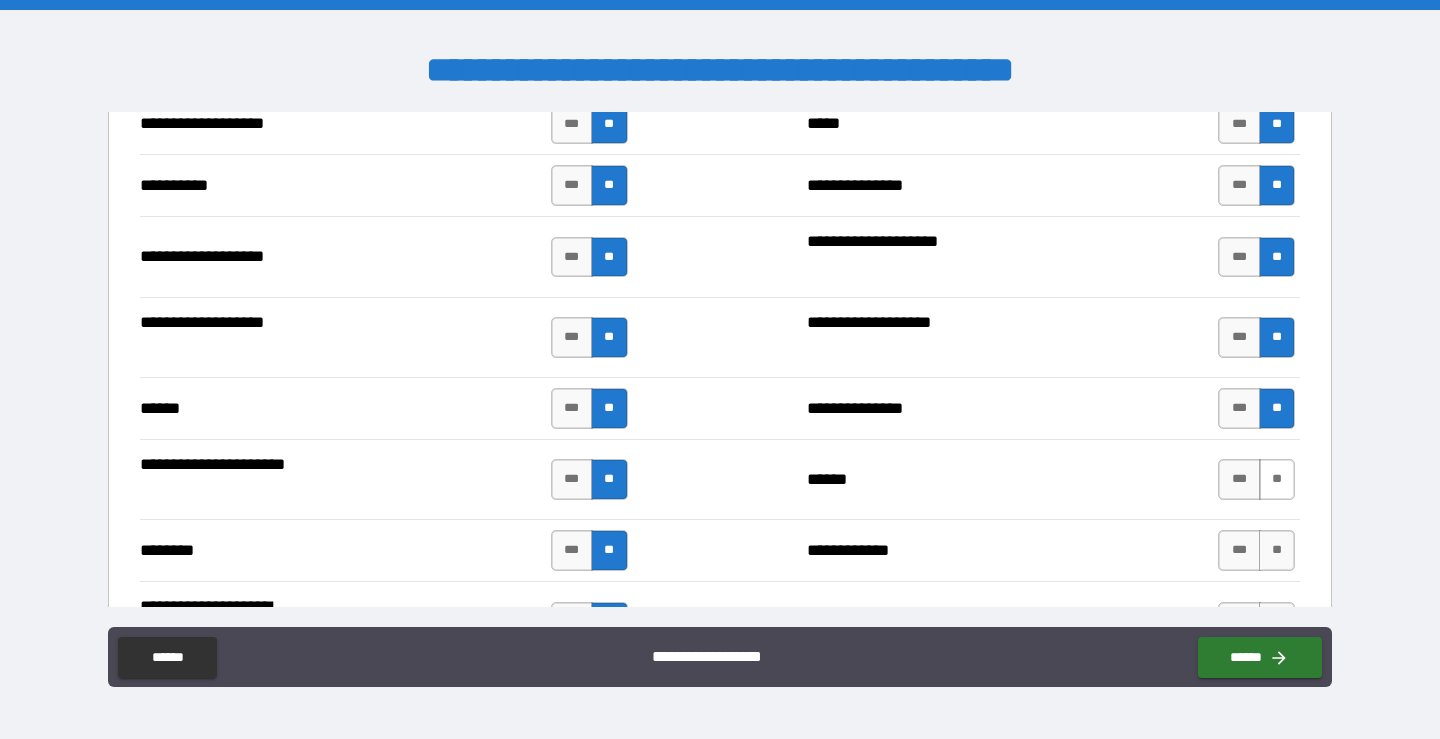 click on "**" at bounding box center [1277, 479] 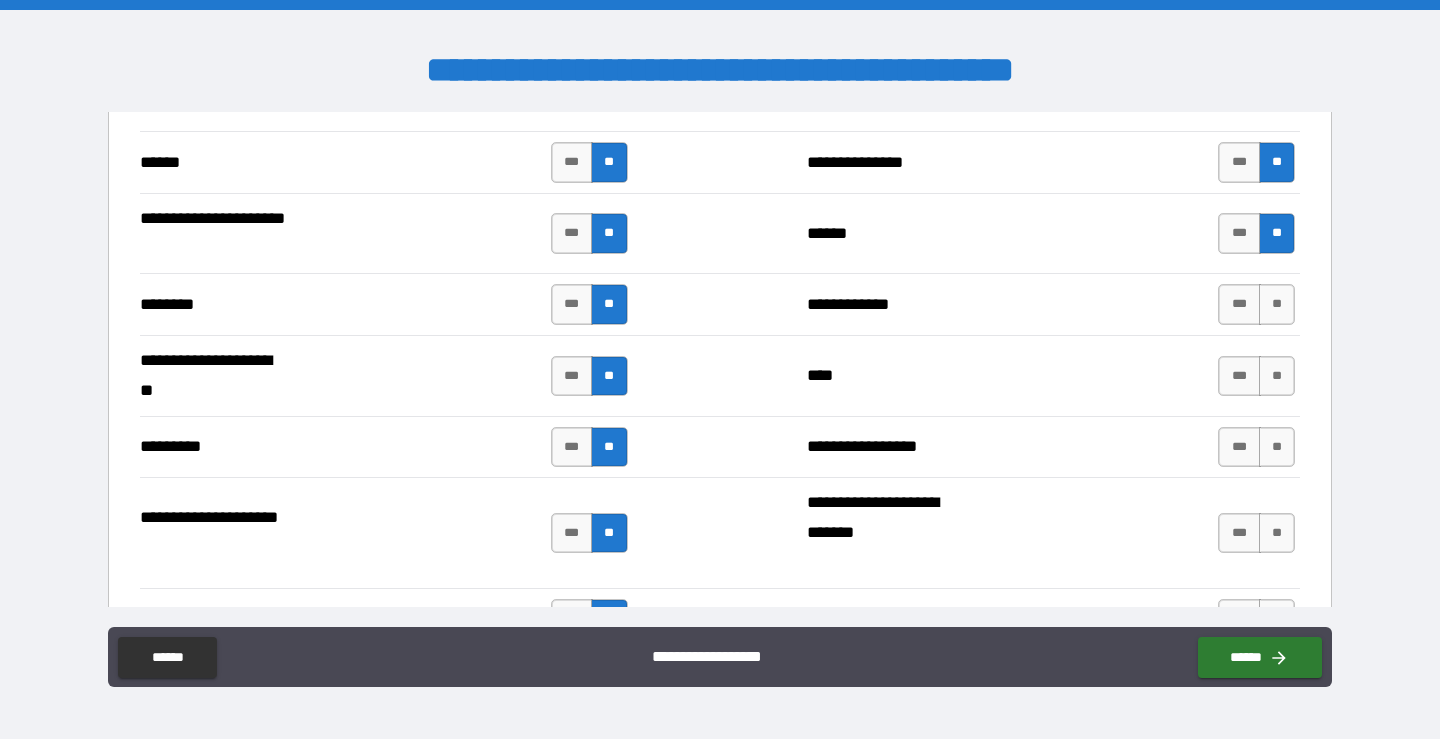 scroll, scrollTop: 2361, scrollLeft: 0, axis: vertical 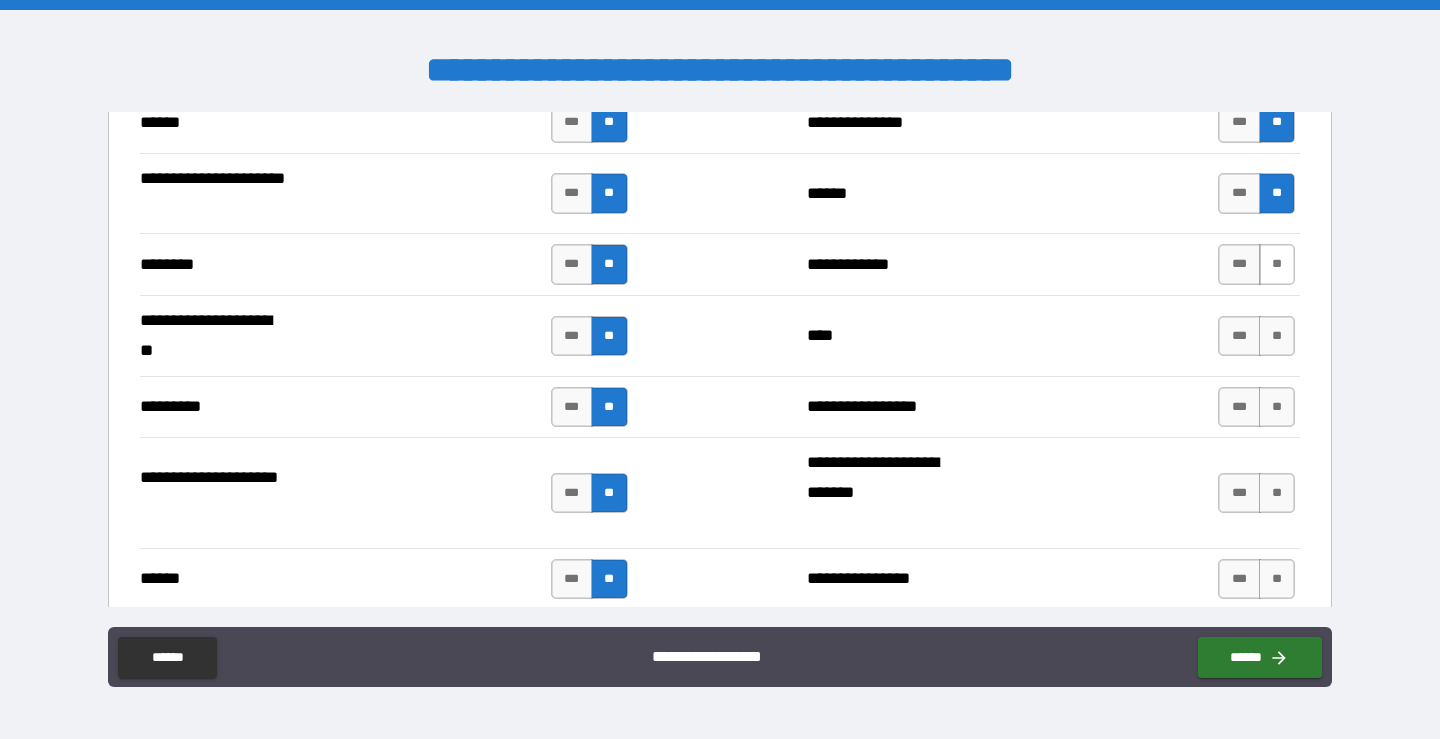 click on "**" at bounding box center [1277, 264] 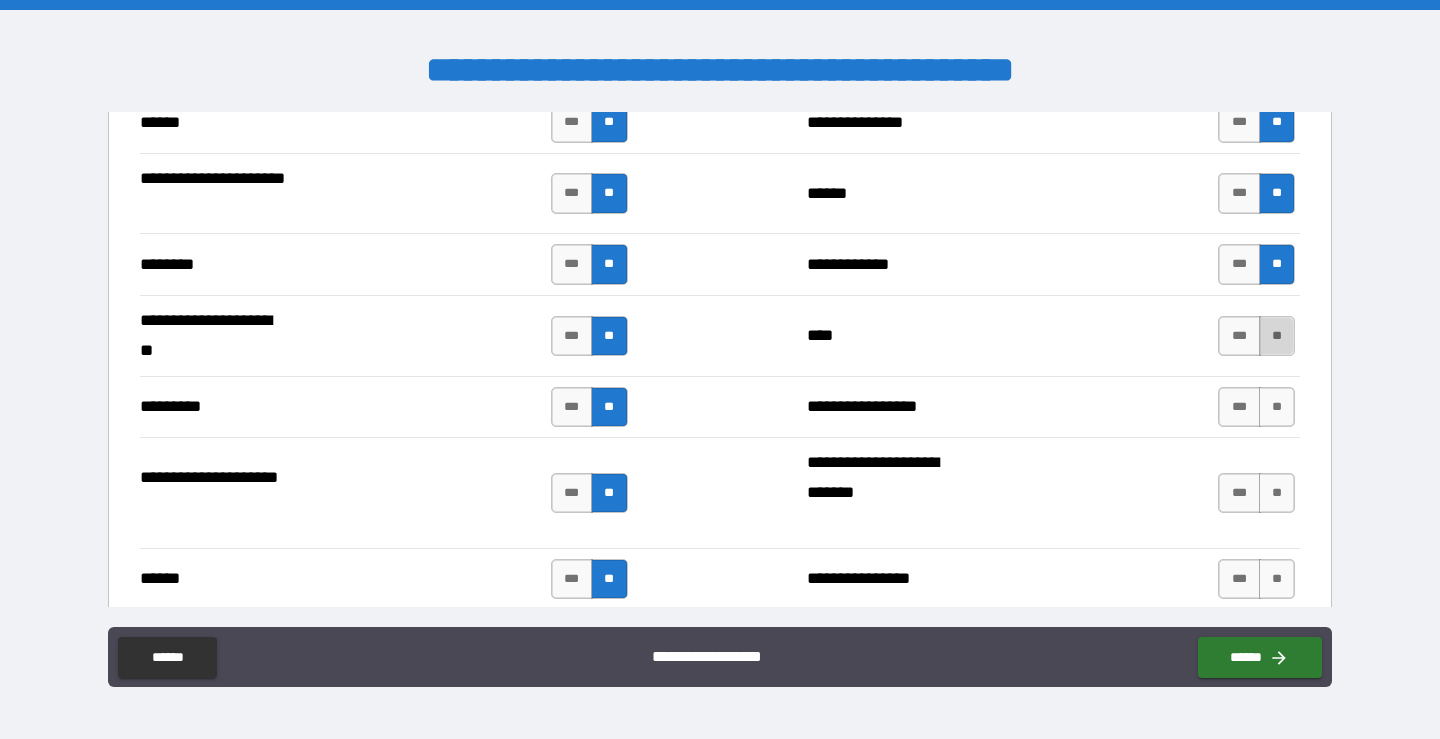 click on "**" at bounding box center (1277, 336) 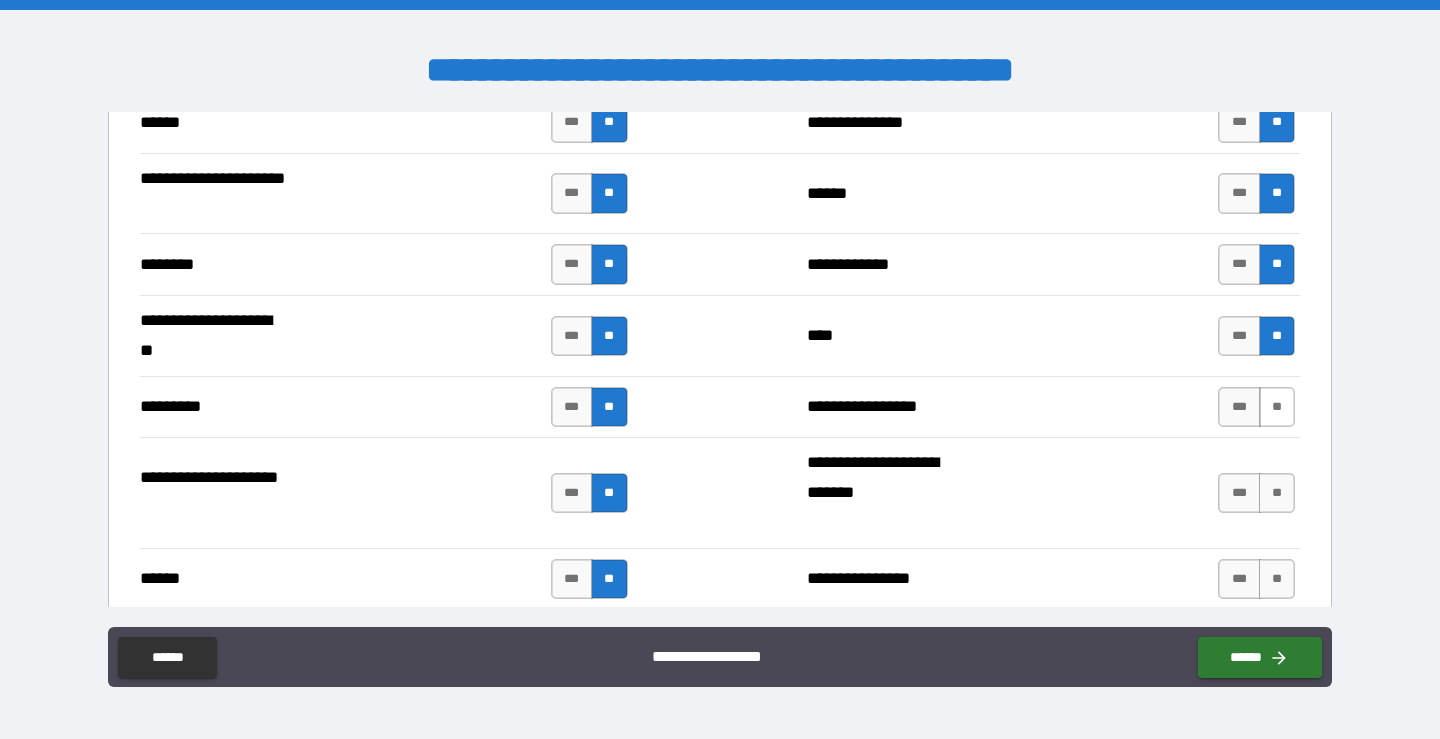 click on "**" at bounding box center (1277, 407) 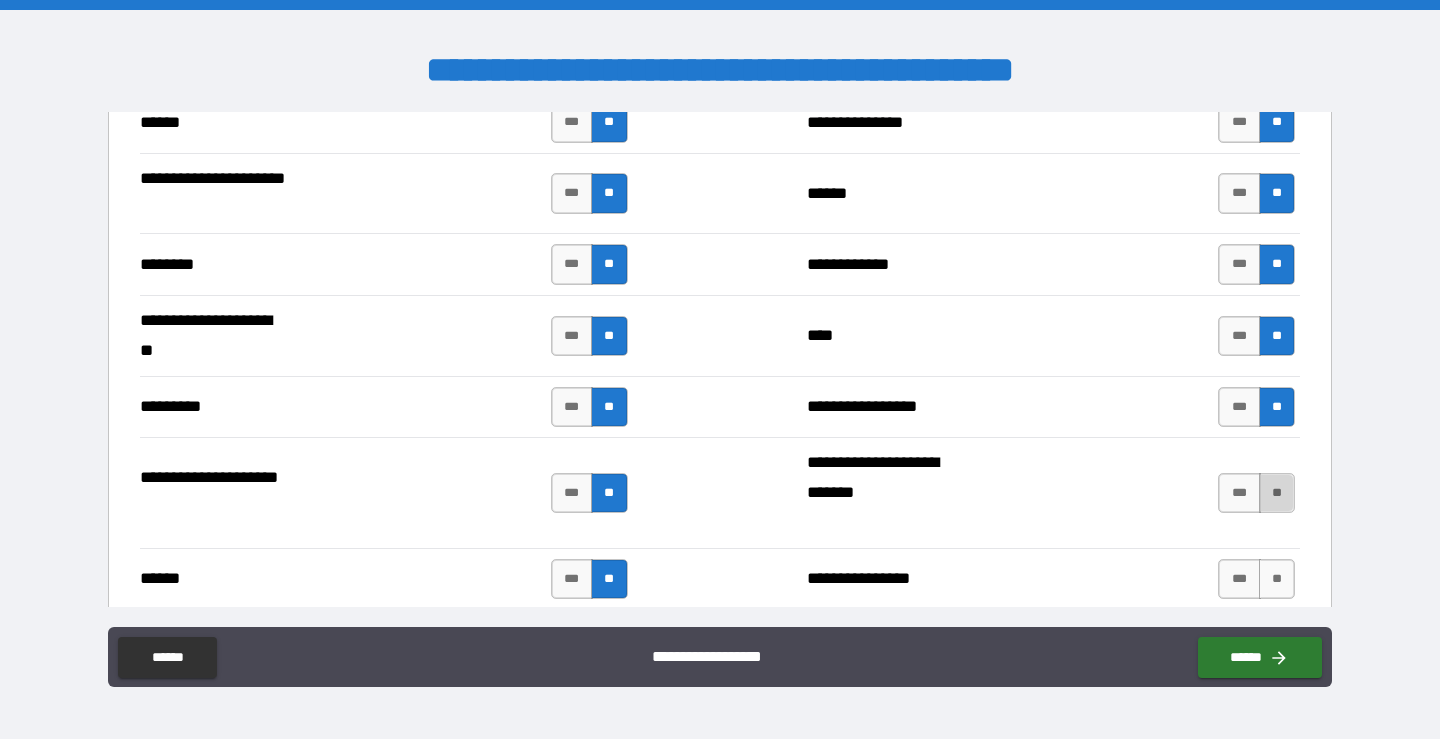 click on "**" at bounding box center (1277, 493) 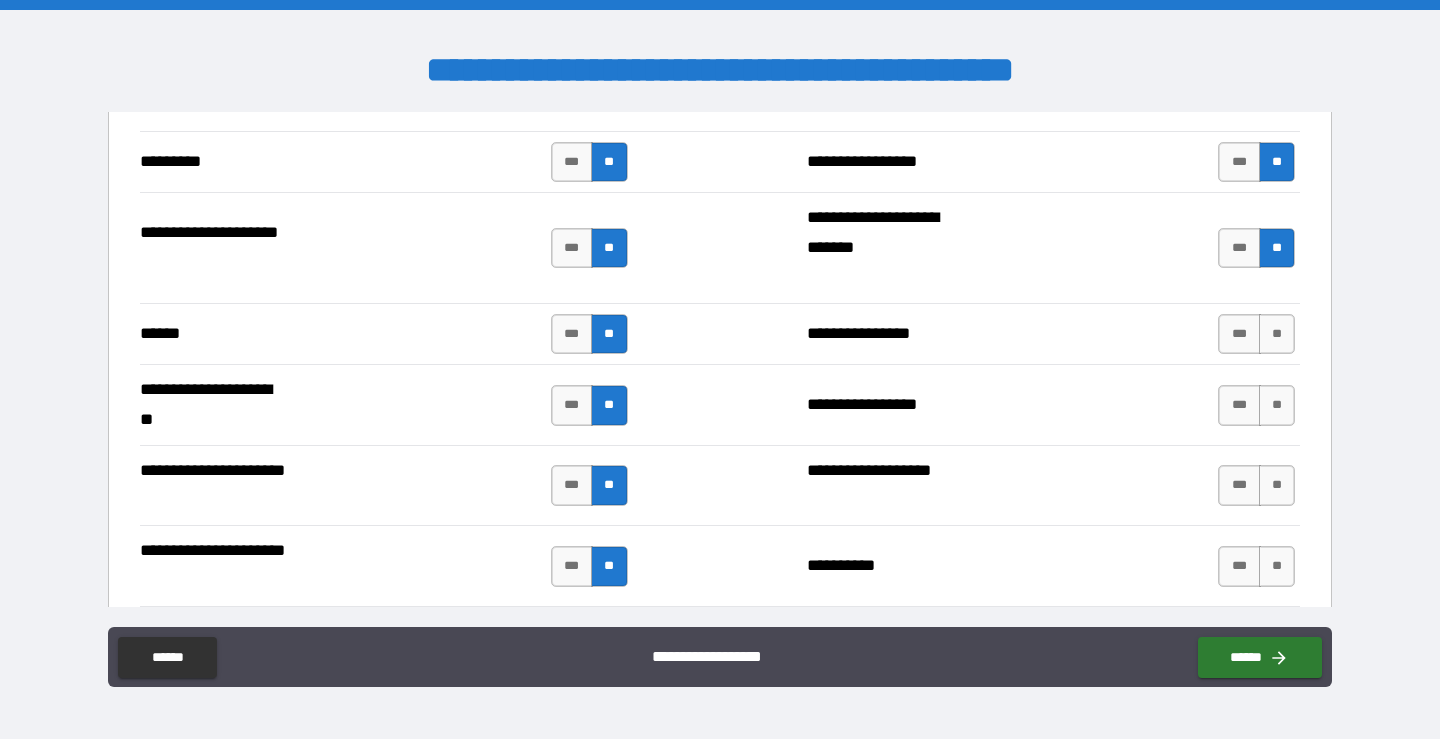 scroll, scrollTop: 2638, scrollLeft: 0, axis: vertical 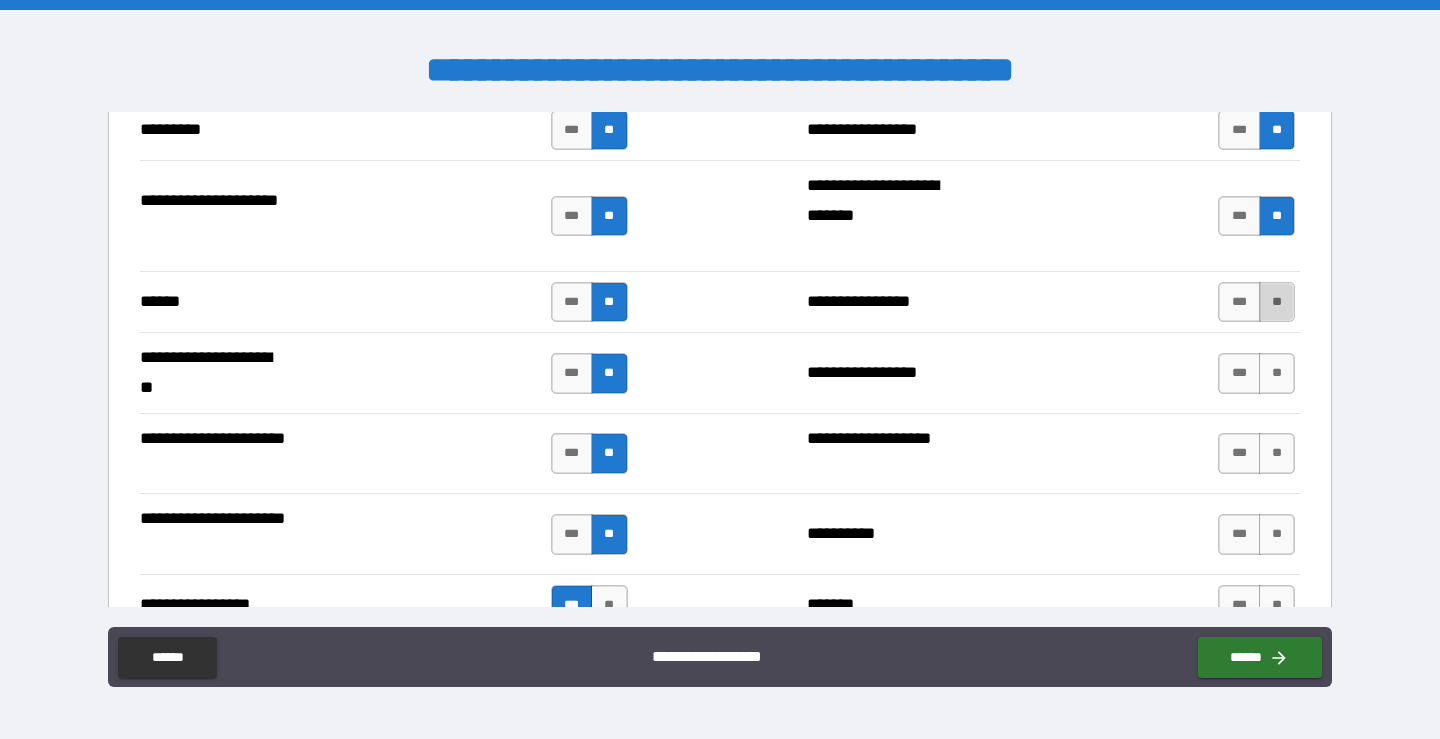 click on "**" at bounding box center (1277, 302) 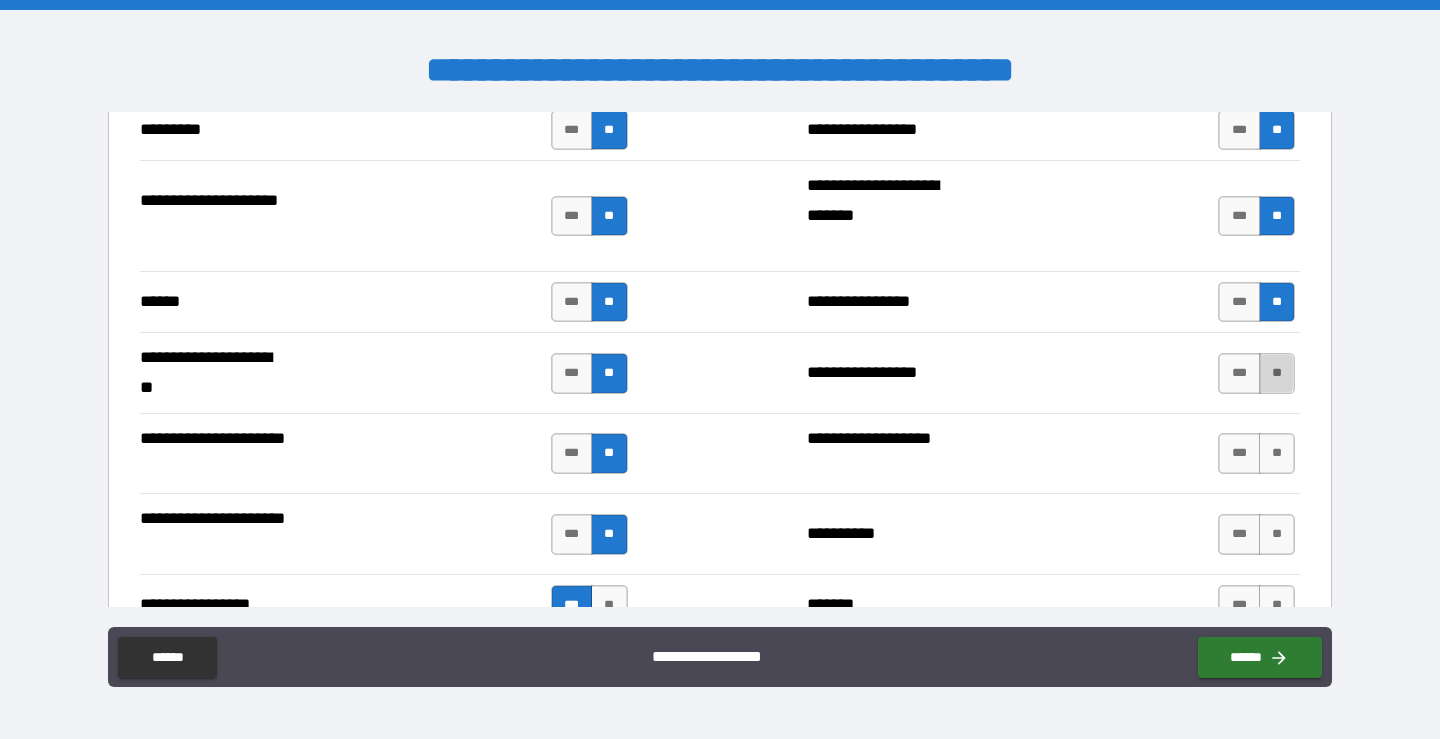 click on "**" at bounding box center (1277, 373) 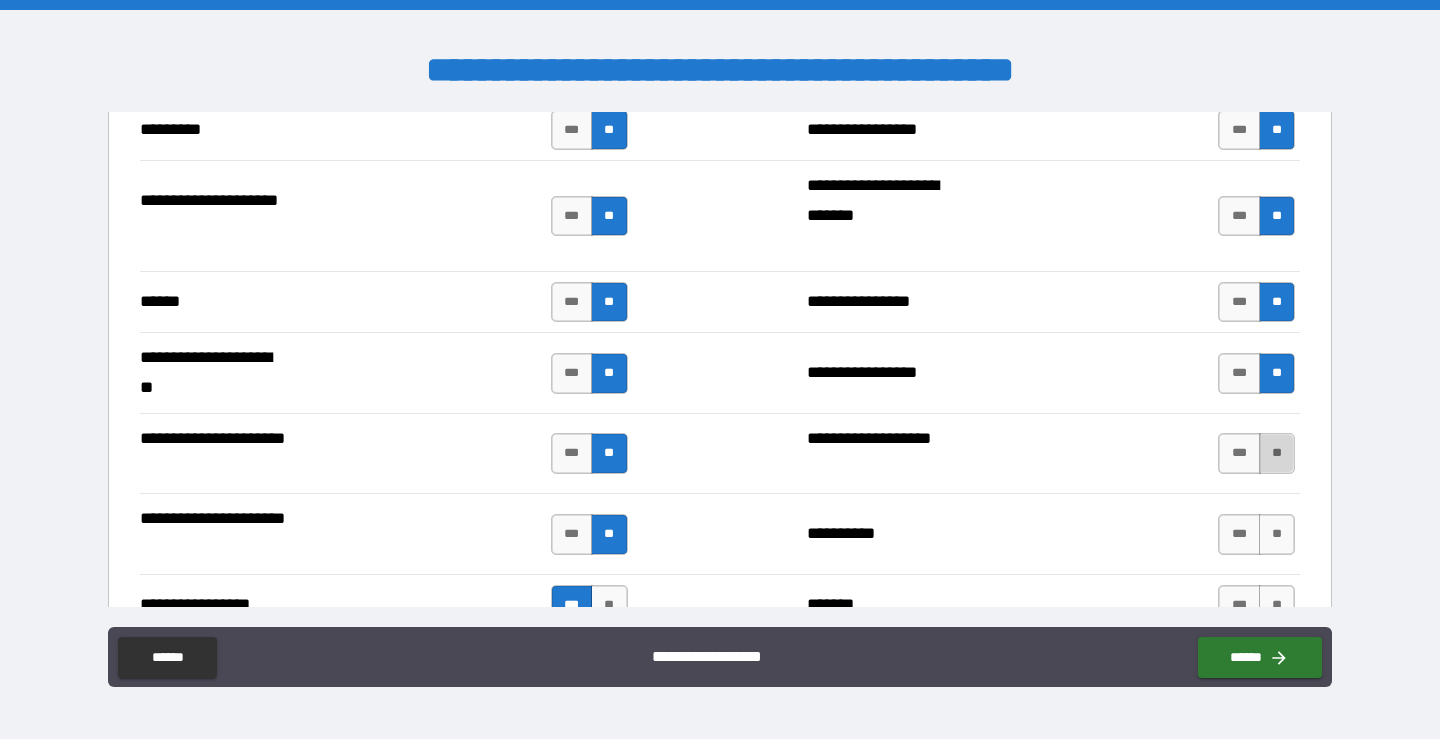 click on "**" at bounding box center [1277, 453] 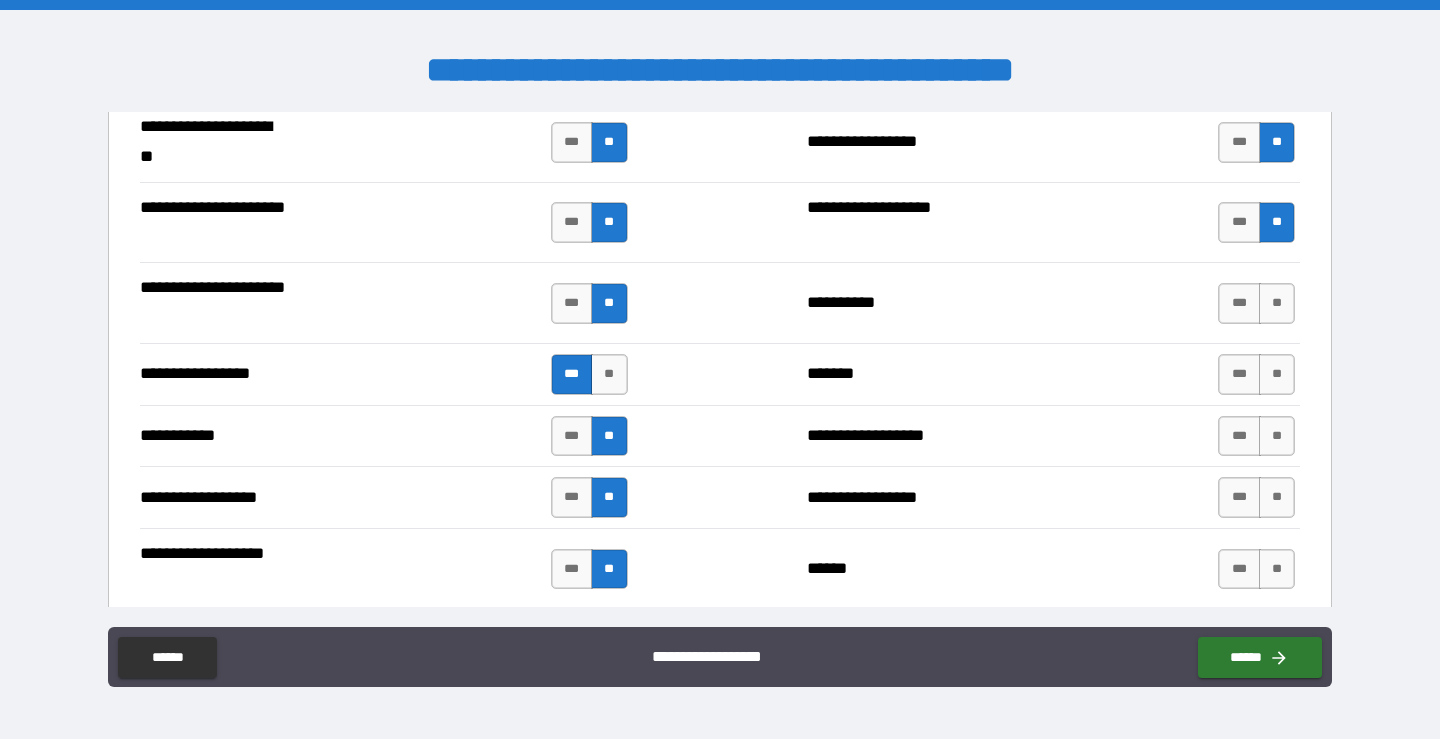 scroll, scrollTop: 2898, scrollLeft: 0, axis: vertical 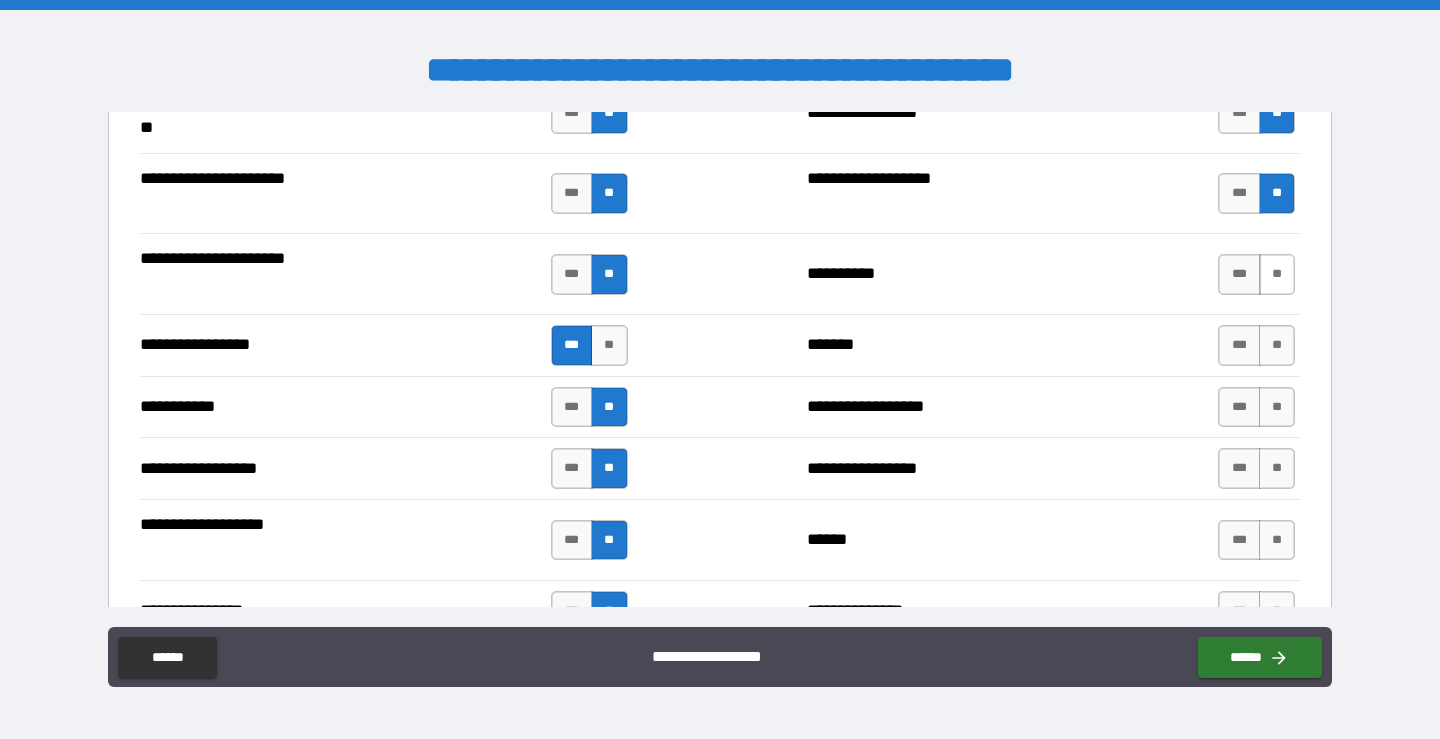 click on "**" at bounding box center [1277, 274] 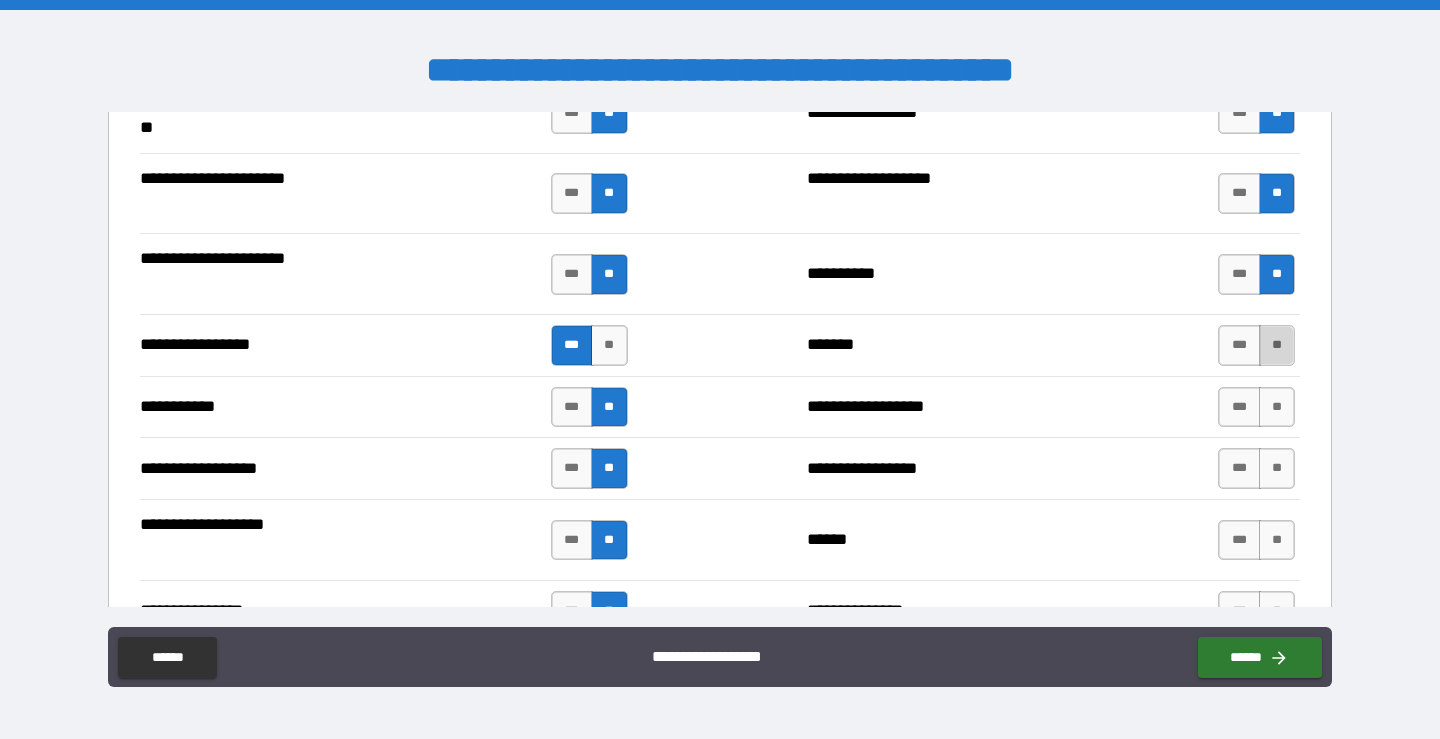 click on "**" at bounding box center [1277, 345] 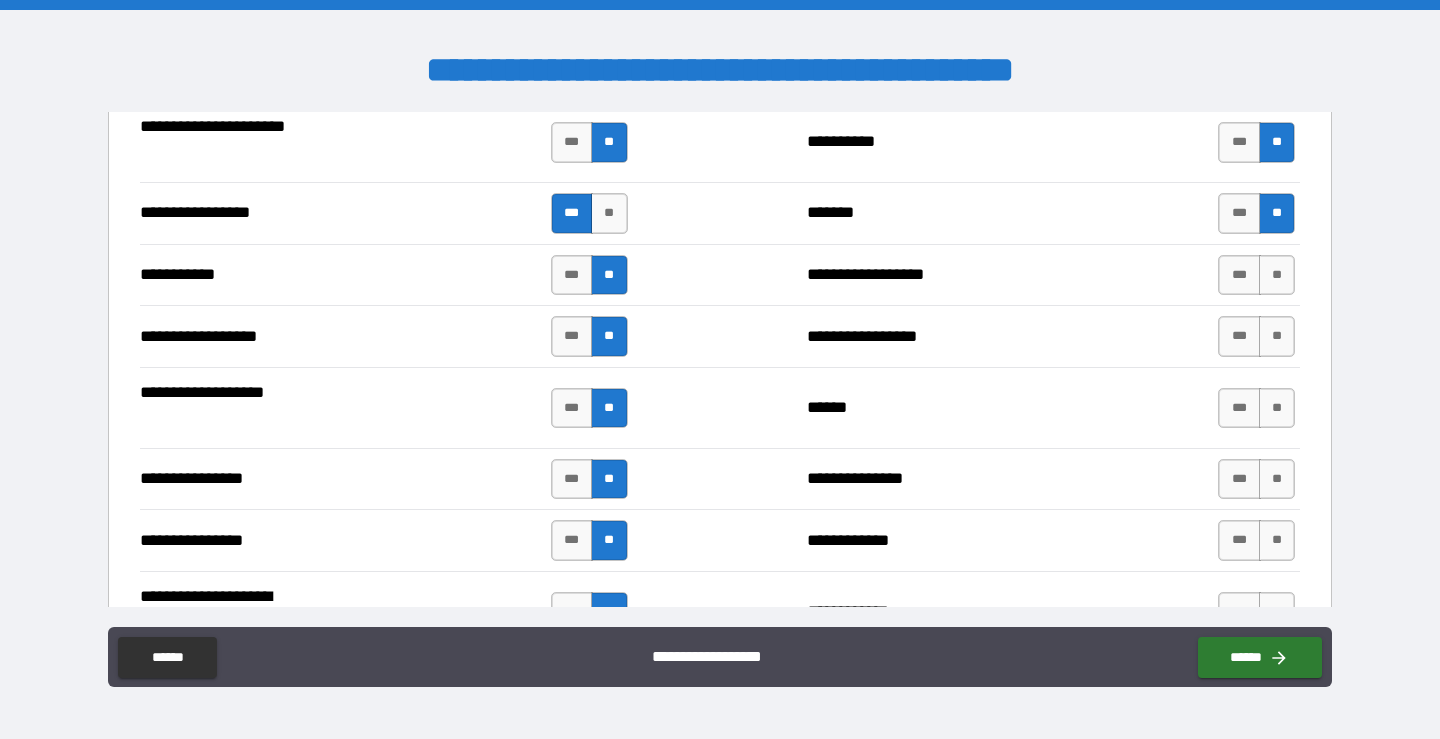 scroll, scrollTop: 3050, scrollLeft: 0, axis: vertical 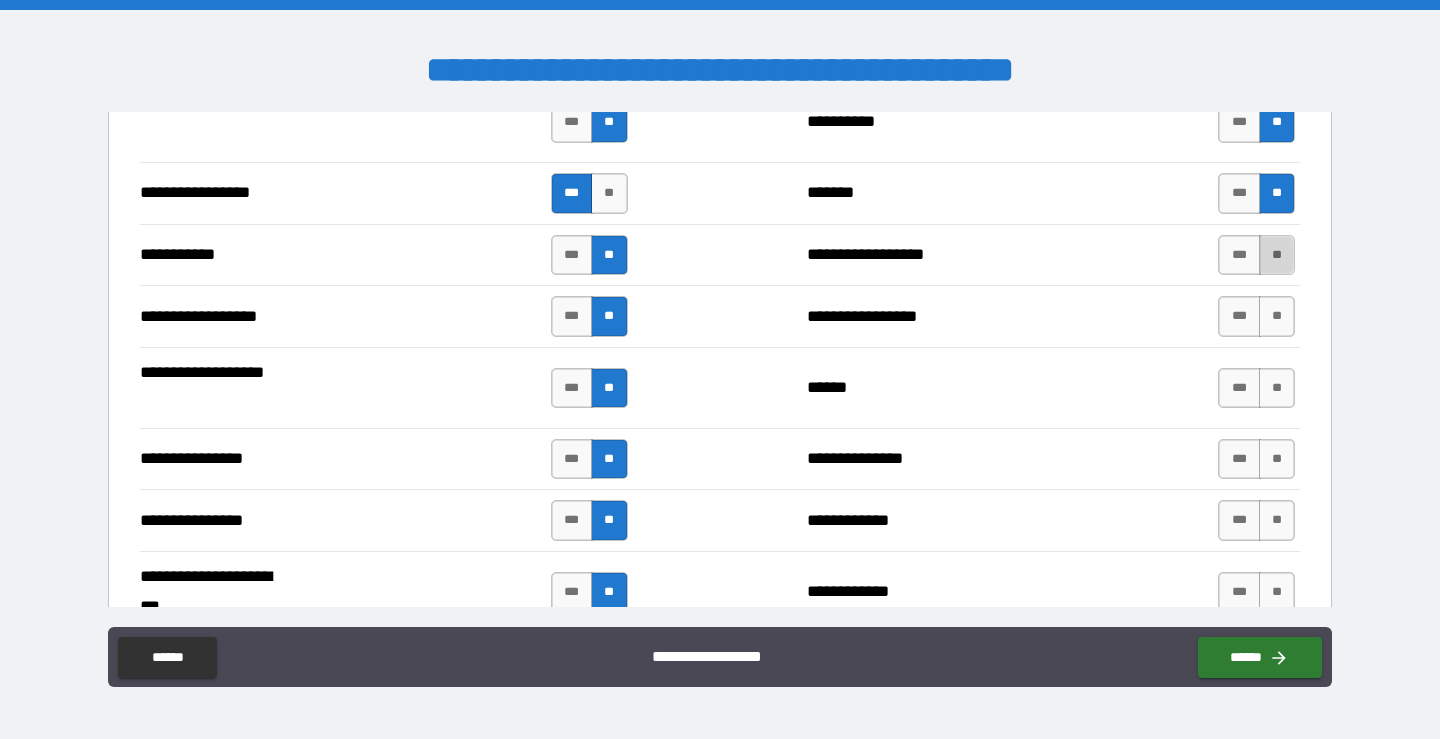 click on "**" at bounding box center (1277, 255) 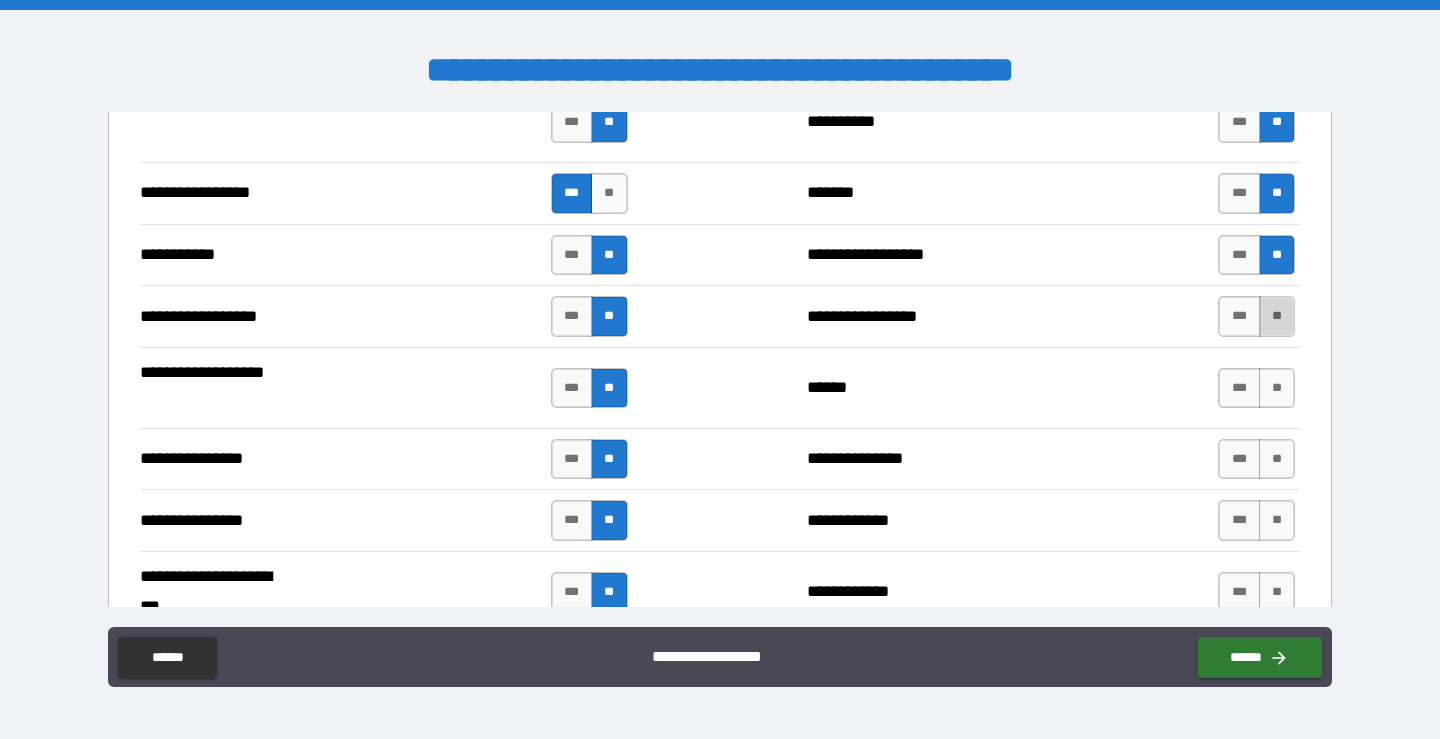 click on "**" at bounding box center [1277, 316] 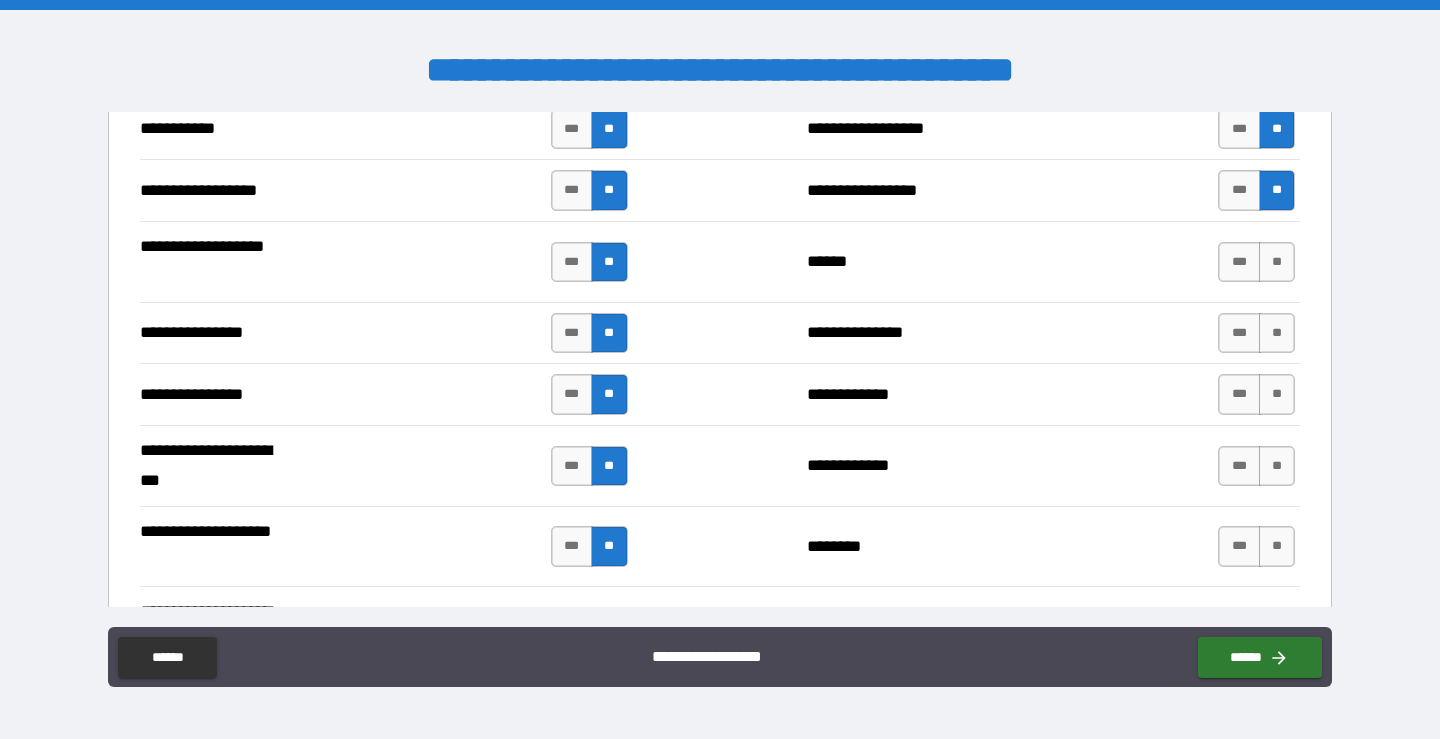scroll, scrollTop: 3201, scrollLeft: 0, axis: vertical 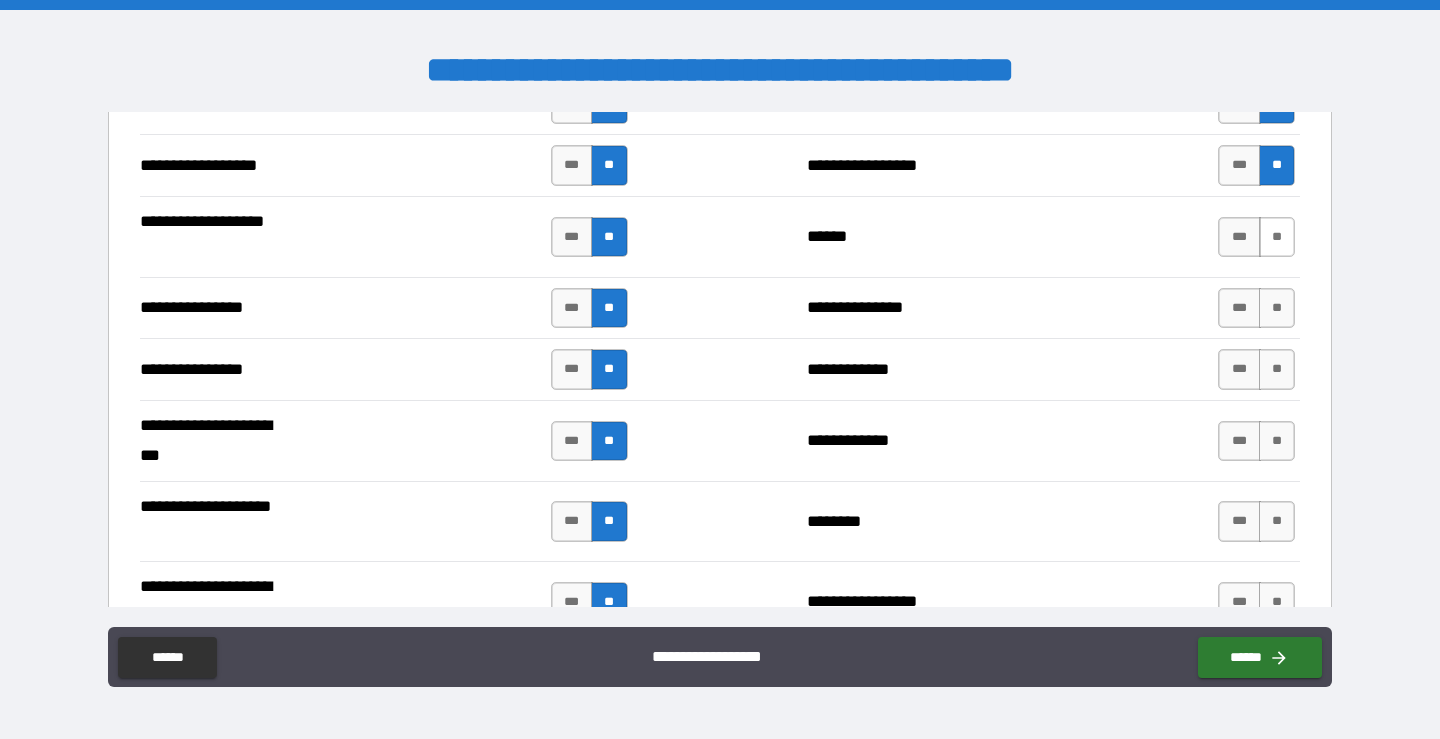 click on "**" at bounding box center (1277, 237) 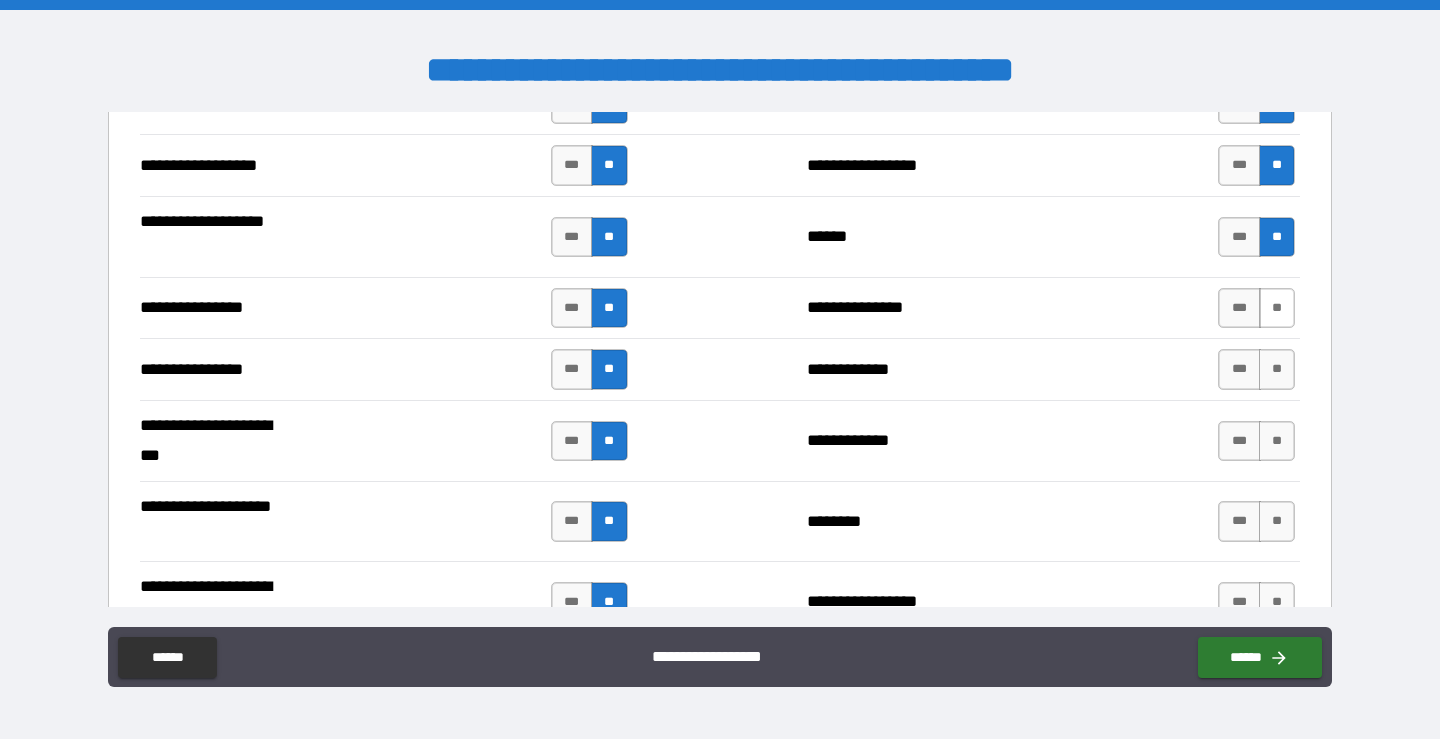 click on "**" at bounding box center (1277, 308) 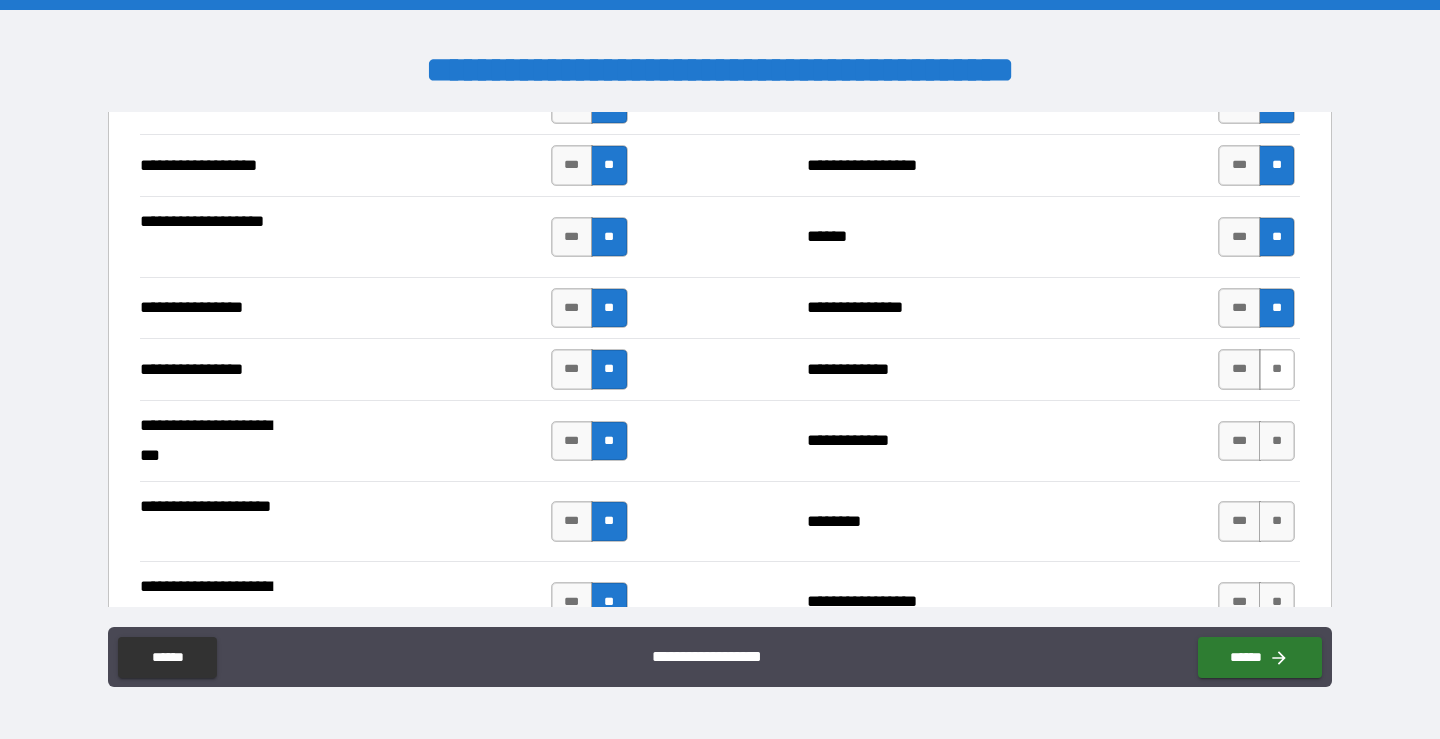 click on "**" at bounding box center [1277, 369] 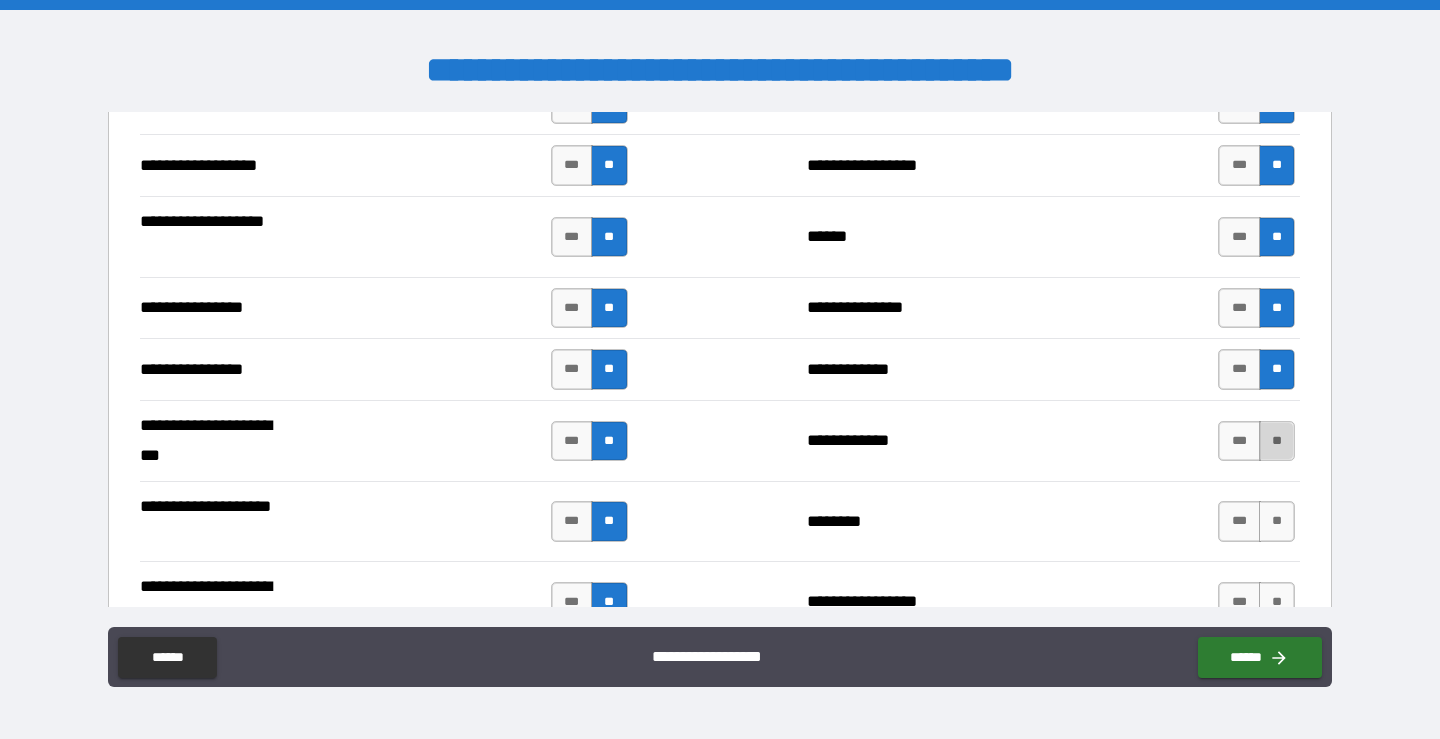 click on "**" at bounding box center (1277, 441) 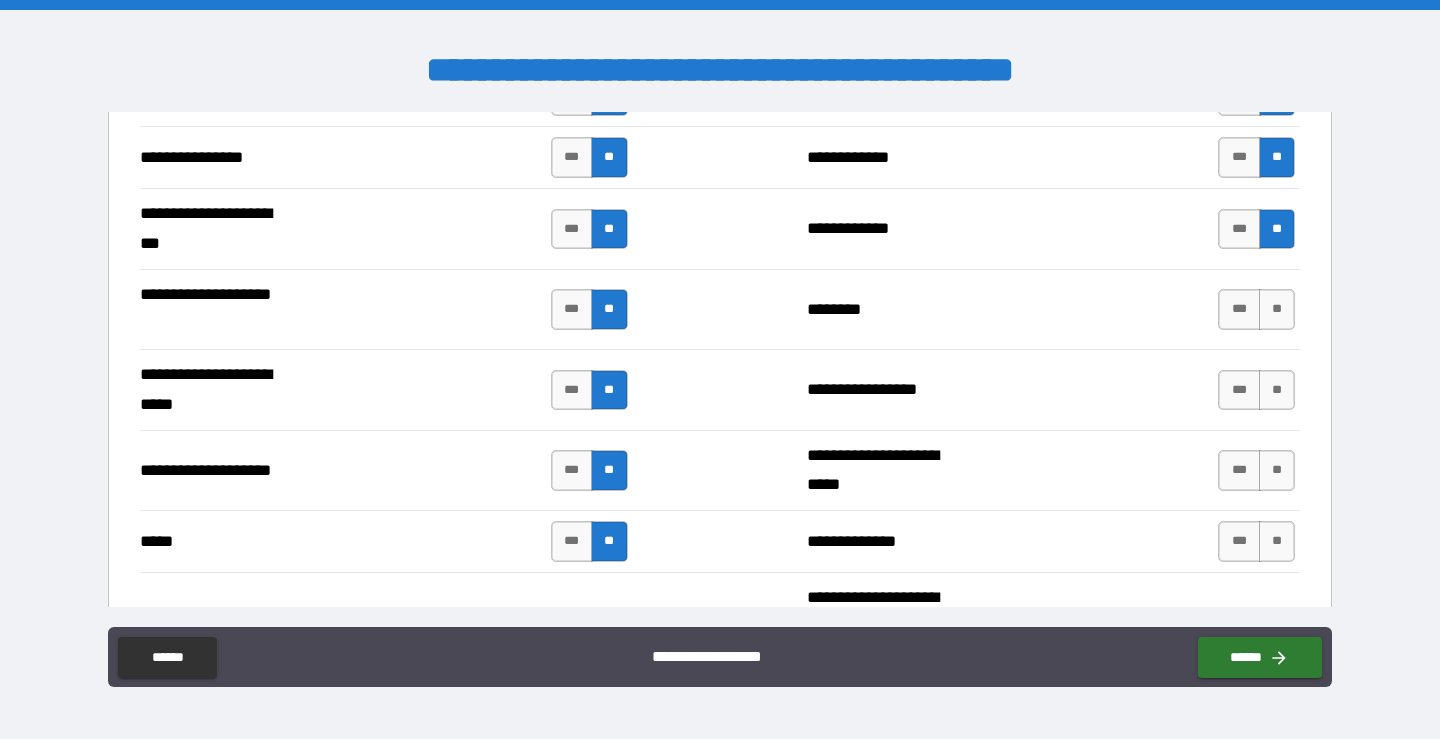 scroll, scrollTop: 3434, scrollLeft: 0, axis: vertical 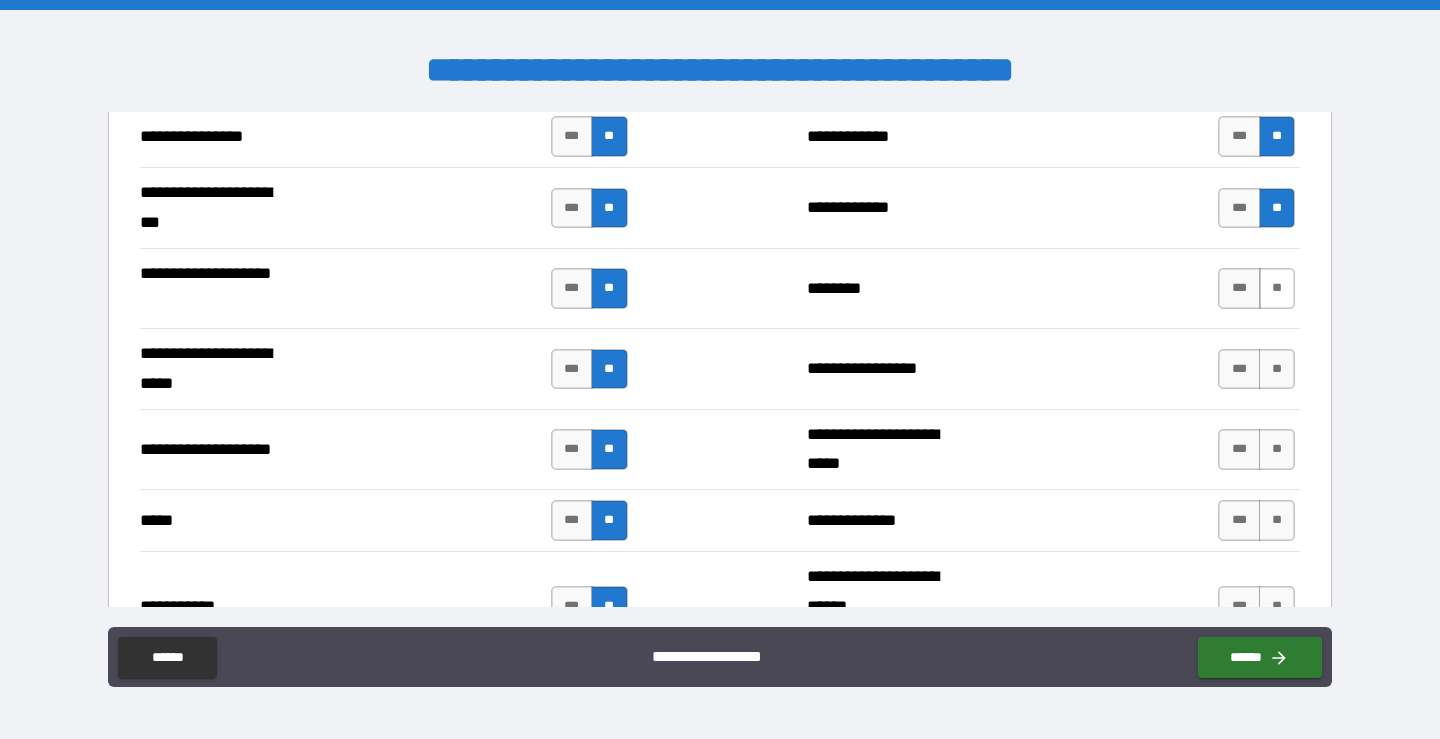 click on "**" at bounding box center [1277, 288] 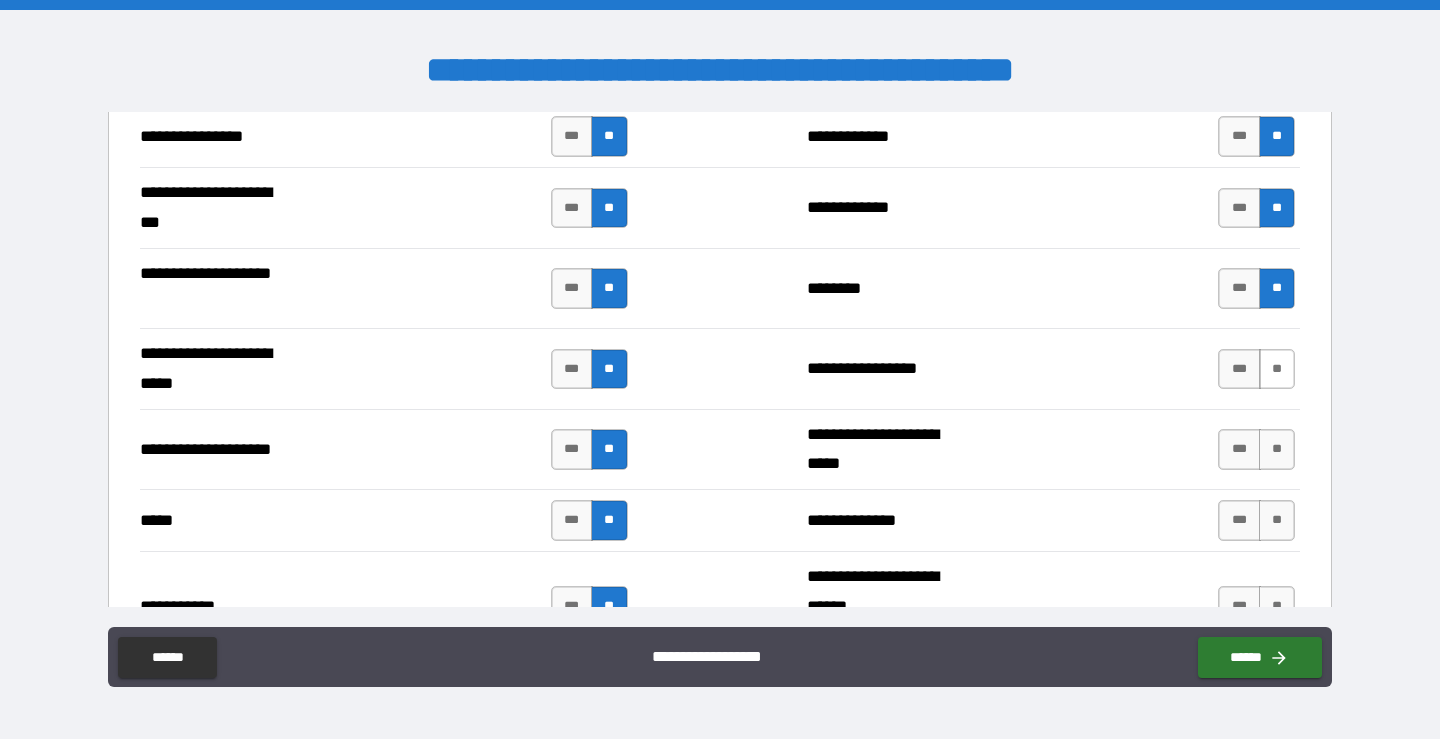 click on "**" at bounding box center [1277, 369] 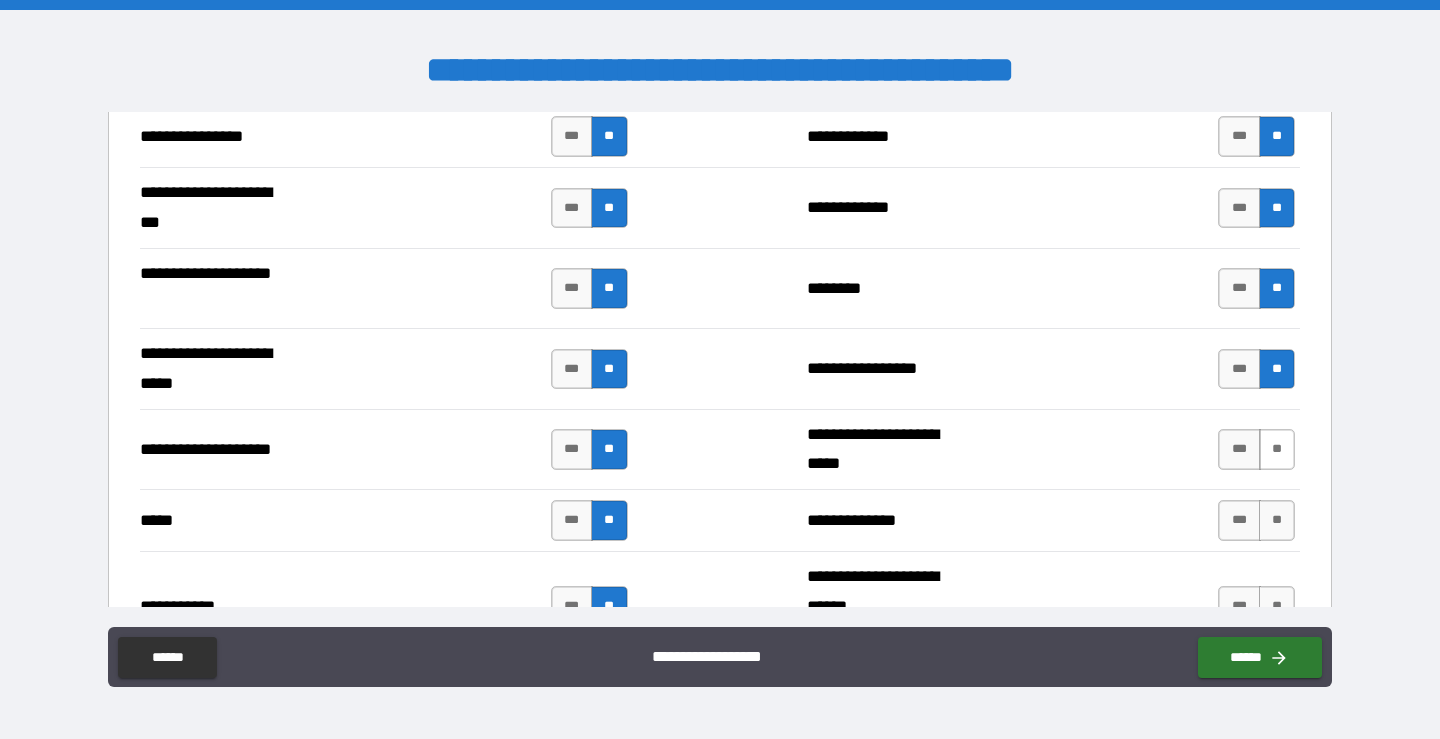 click on "**" at bounding box center (1277, 449) 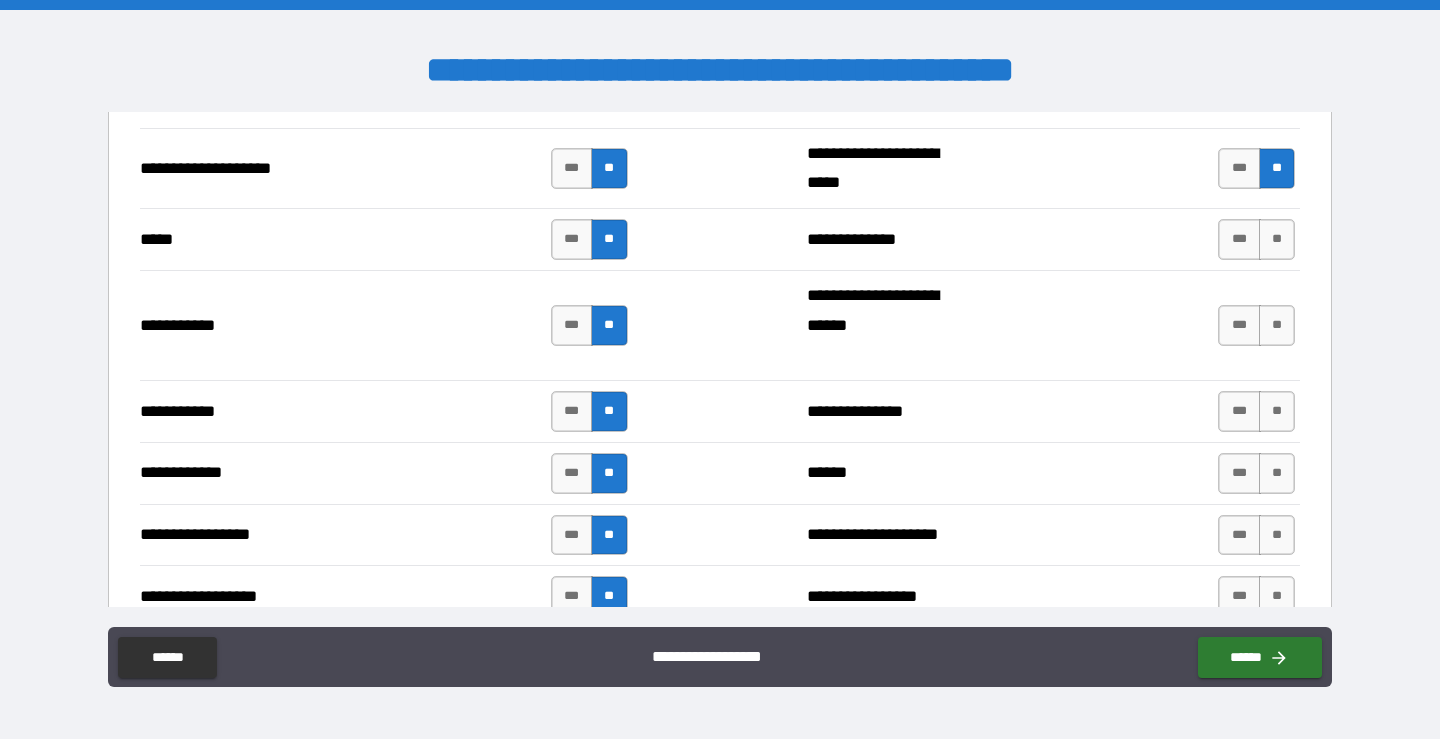scroll, scrollTop: 3757, scrollLeft: 0, axis: vertical 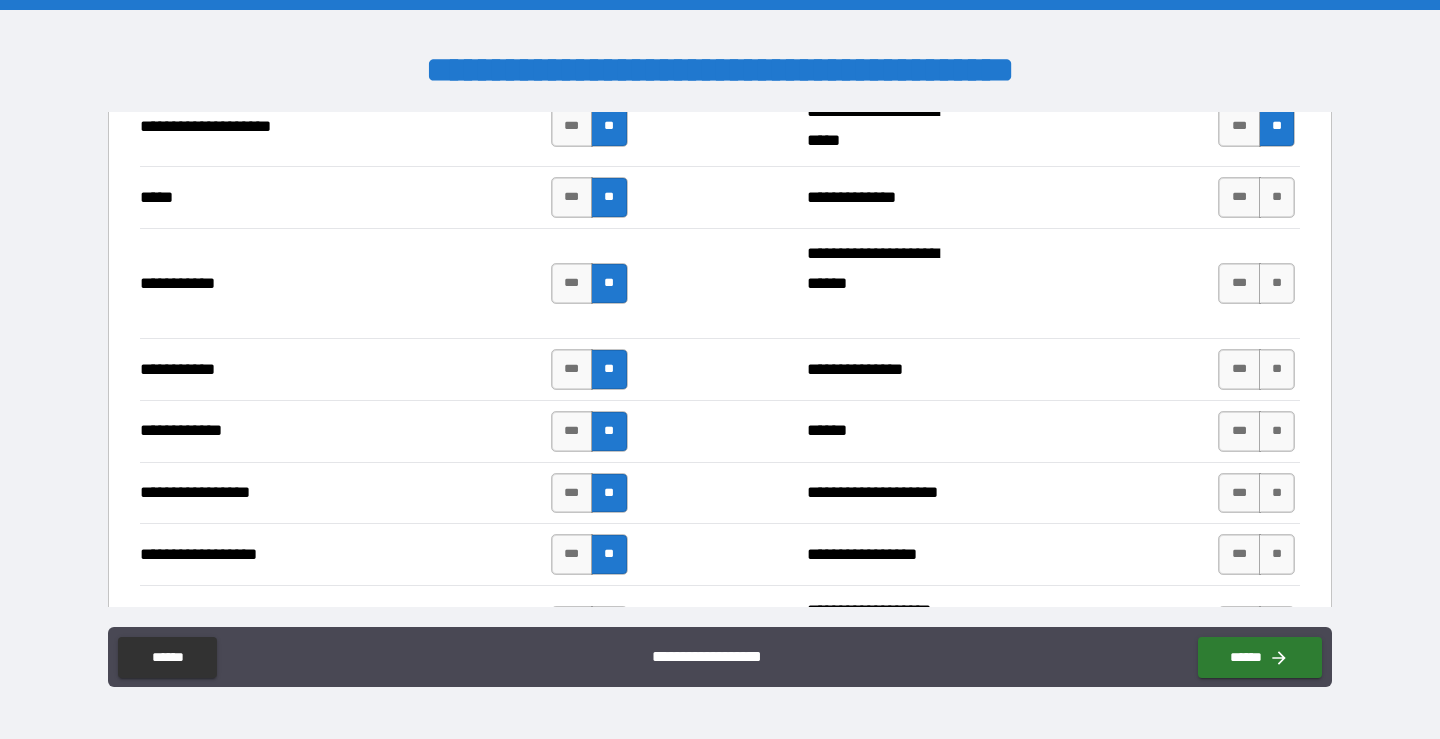 click on "*** **" at bounding box center [1256, 197] 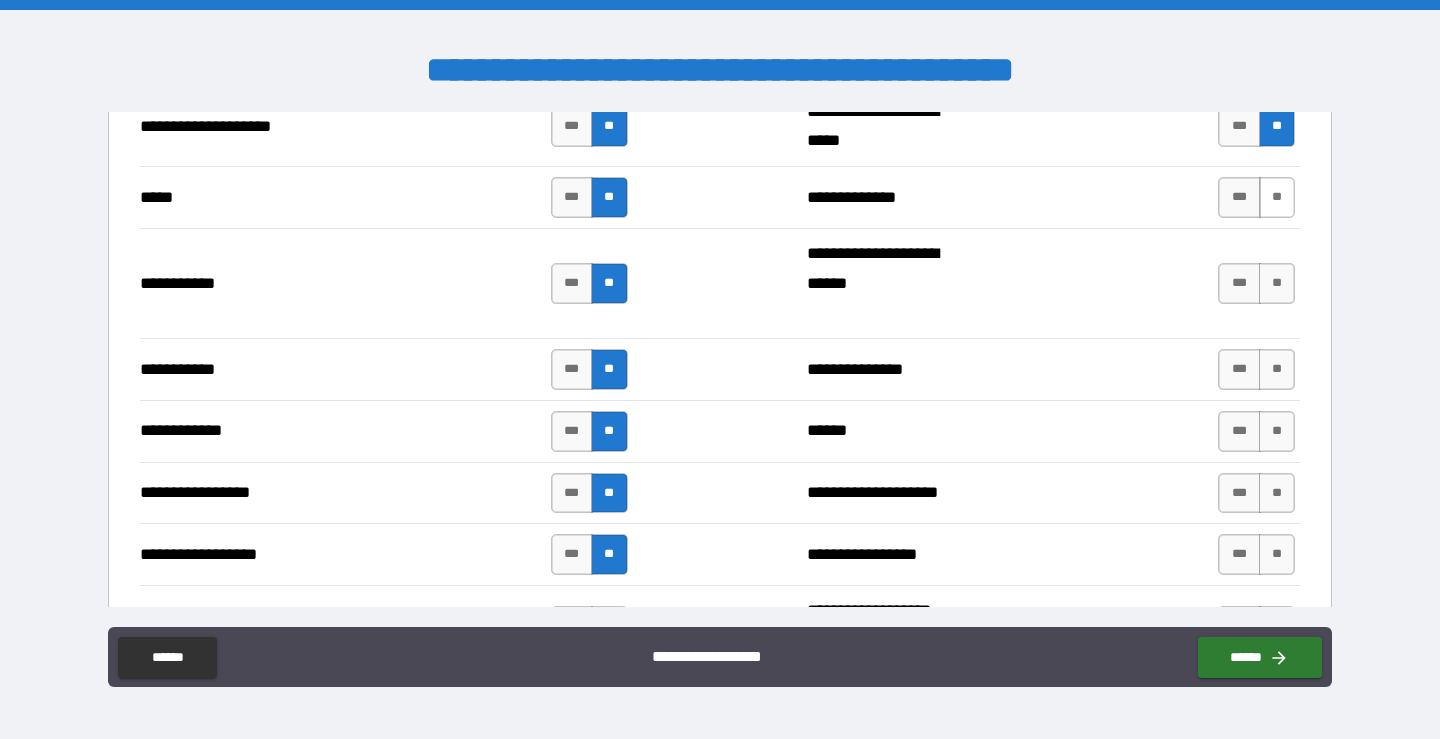 click on "**" at bounding box center (1277, 197) 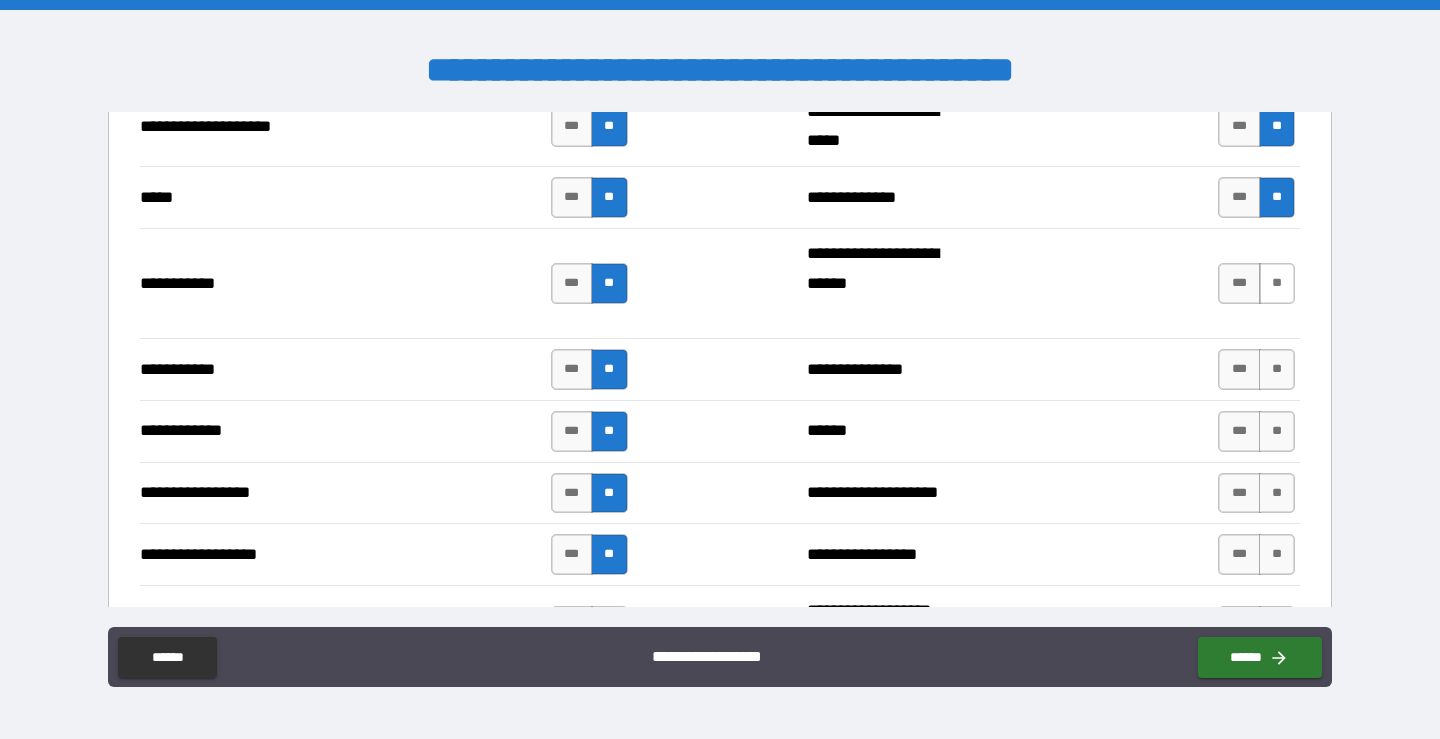 click on "**" at bounding box center (1277, 283) 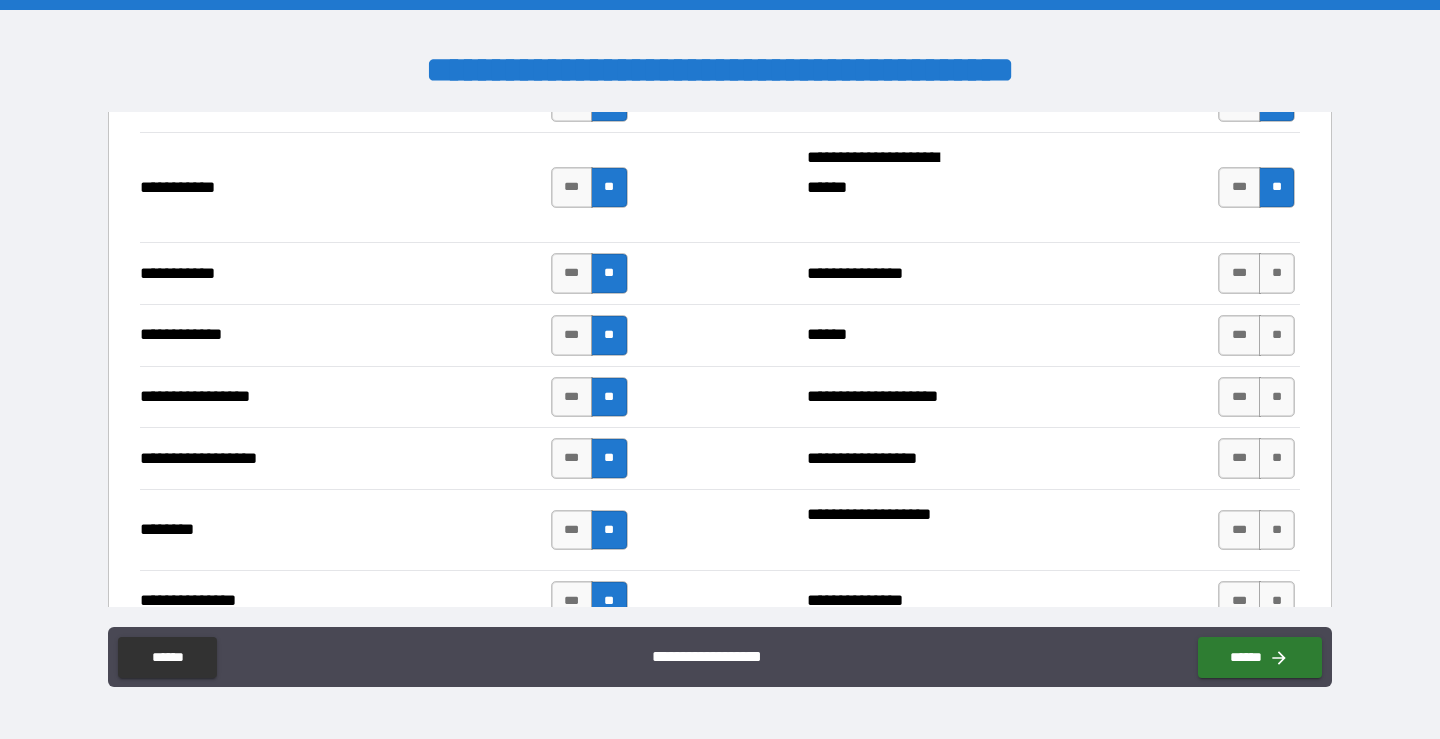 scroll, scrollTop: 3896, scrollLeft: 0, axis: vertical 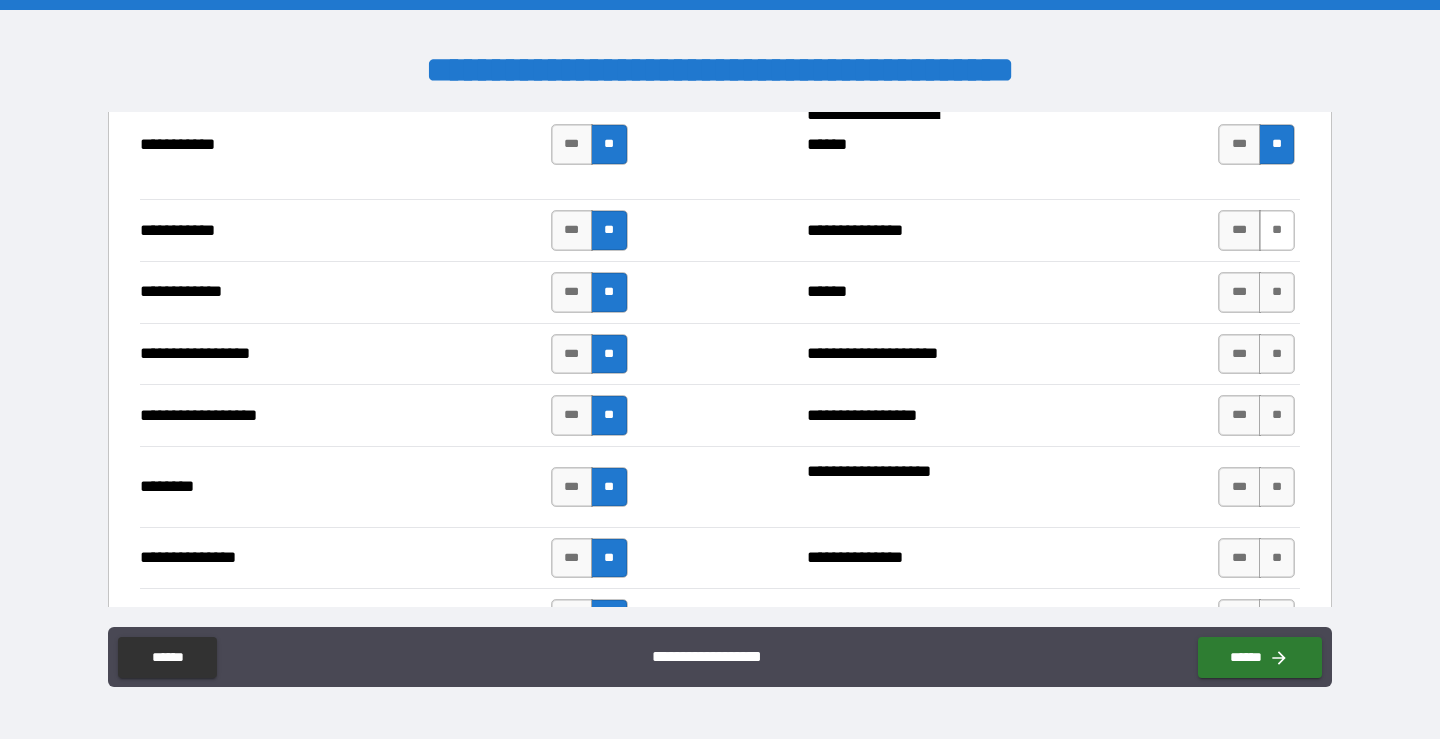 click on "**" at bounding box center (1277, 230) 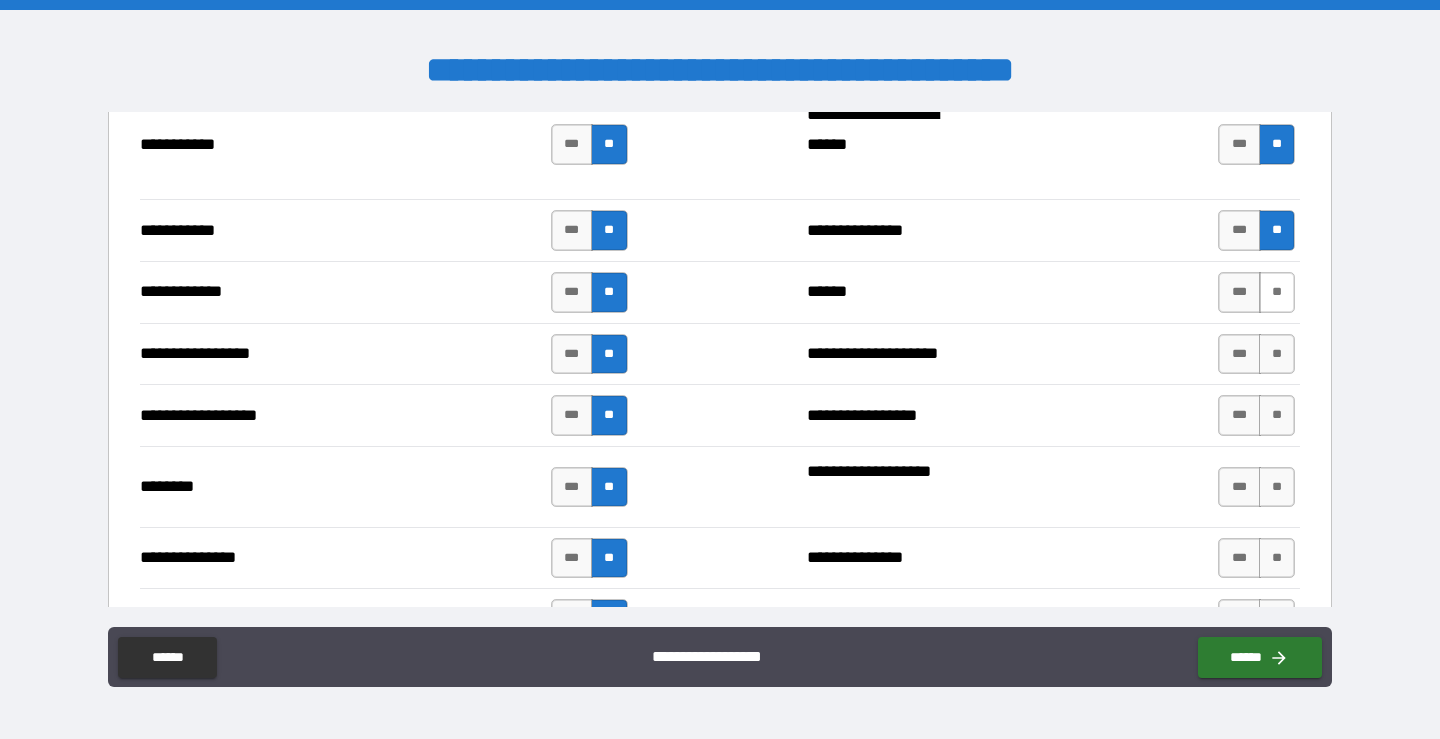 click on "**" at bounding box center (1277, 292) 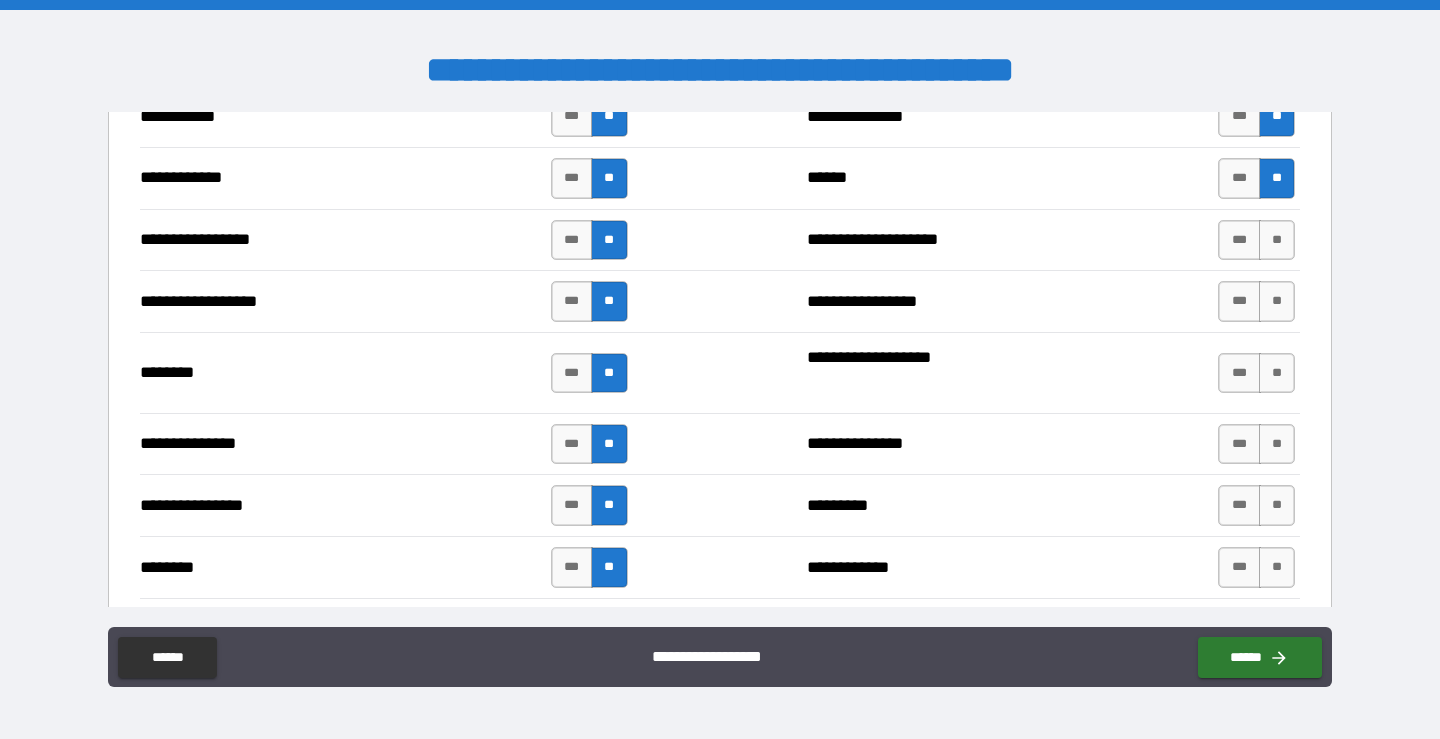 scroll, scrollTop: 4034, scrollLeft: 0, axis: vertical 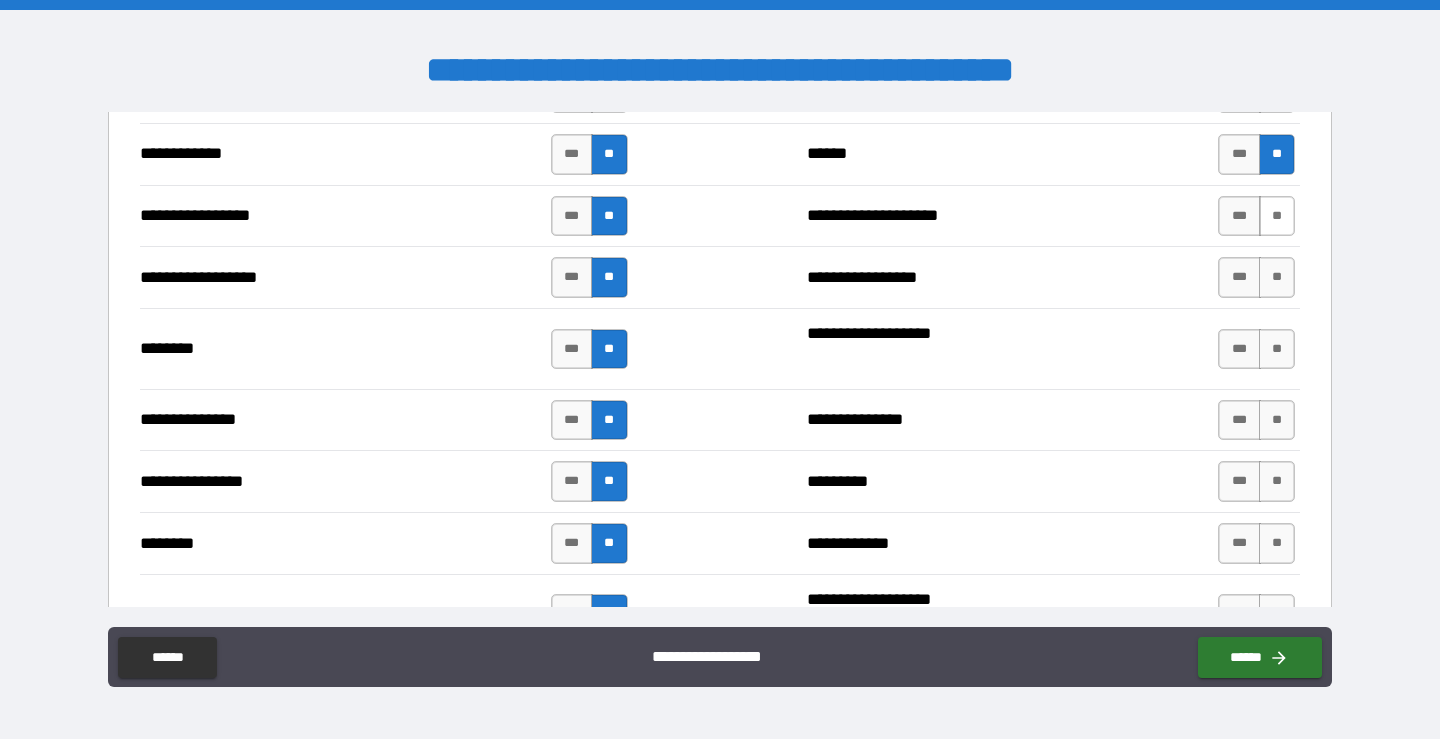 click on "**" at bounding box center (1277, 216) 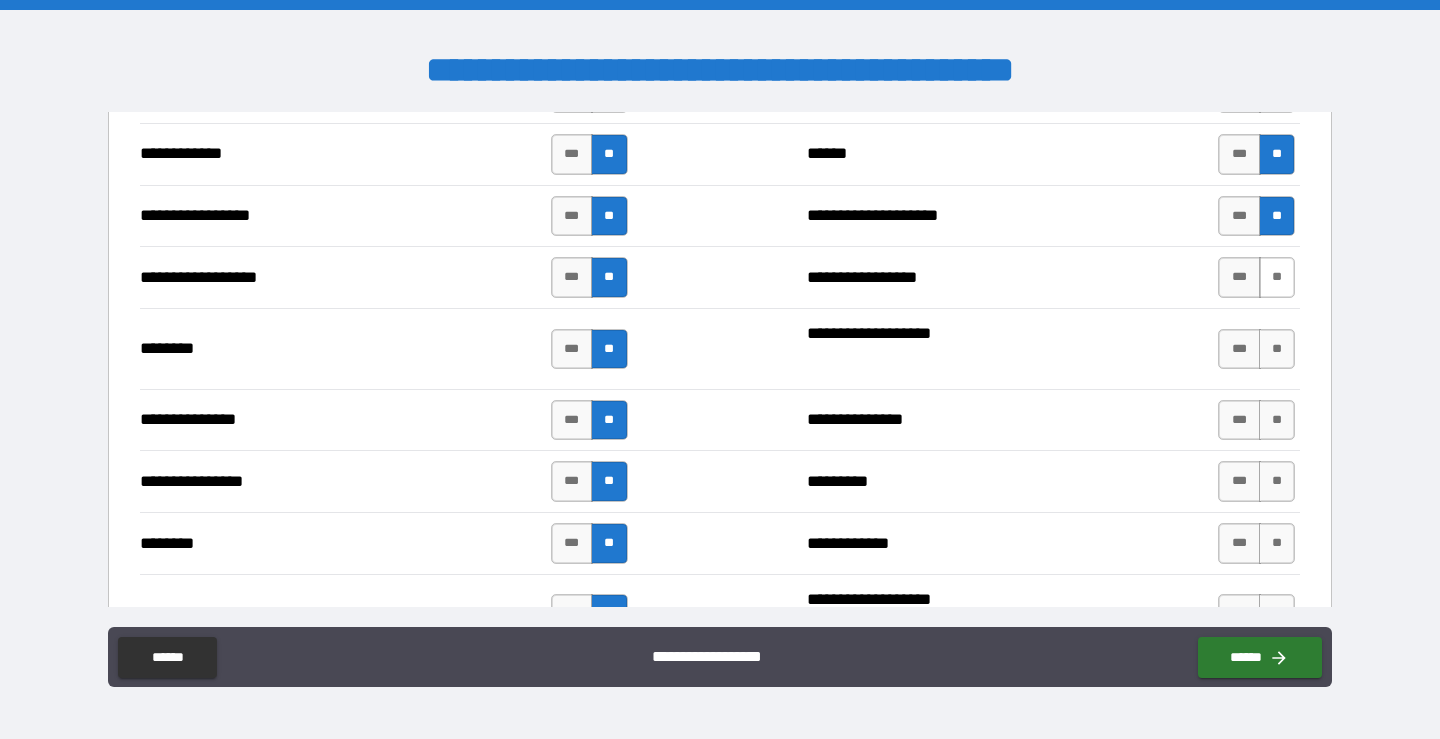 click on "**" at bounding box center [1277, 277] 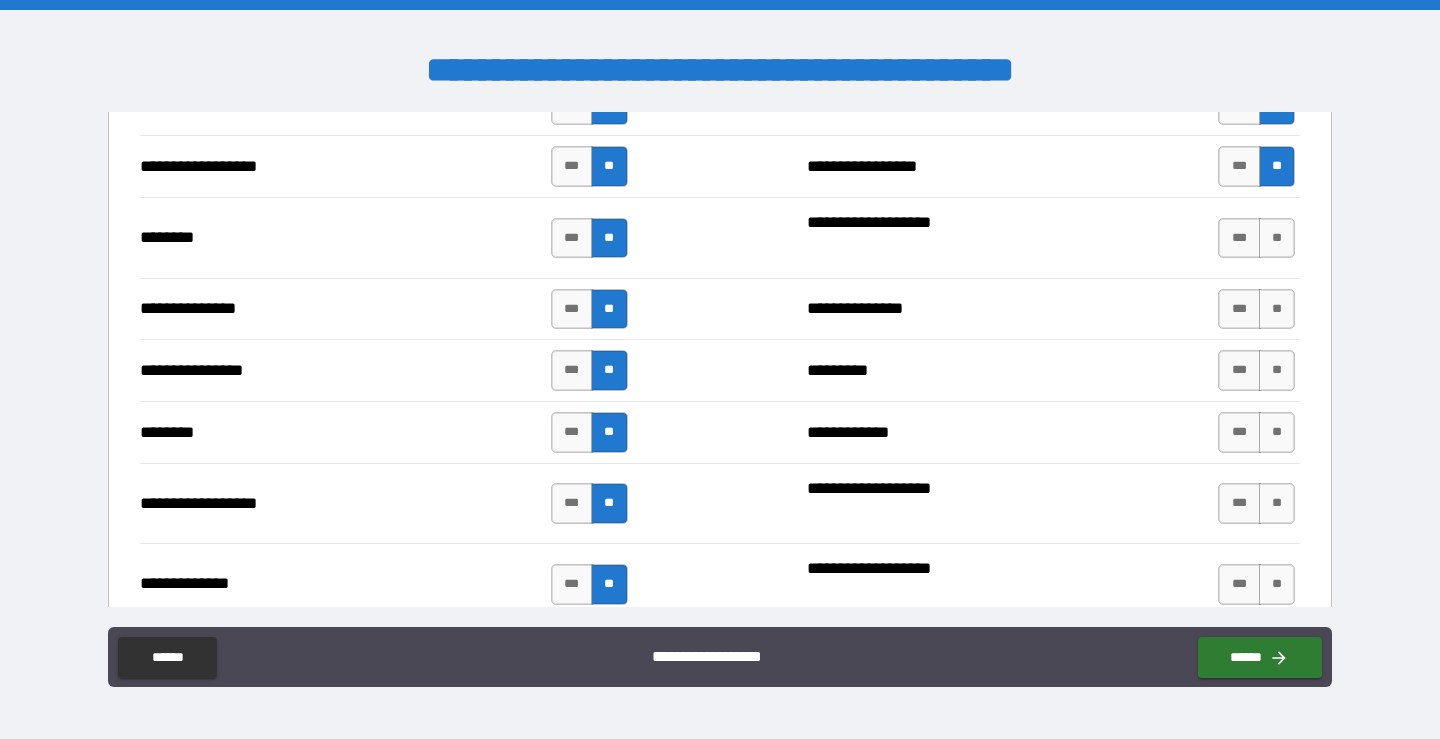 scroll, scrollTop: 4181, scrollLeft: 0, axis: vertical 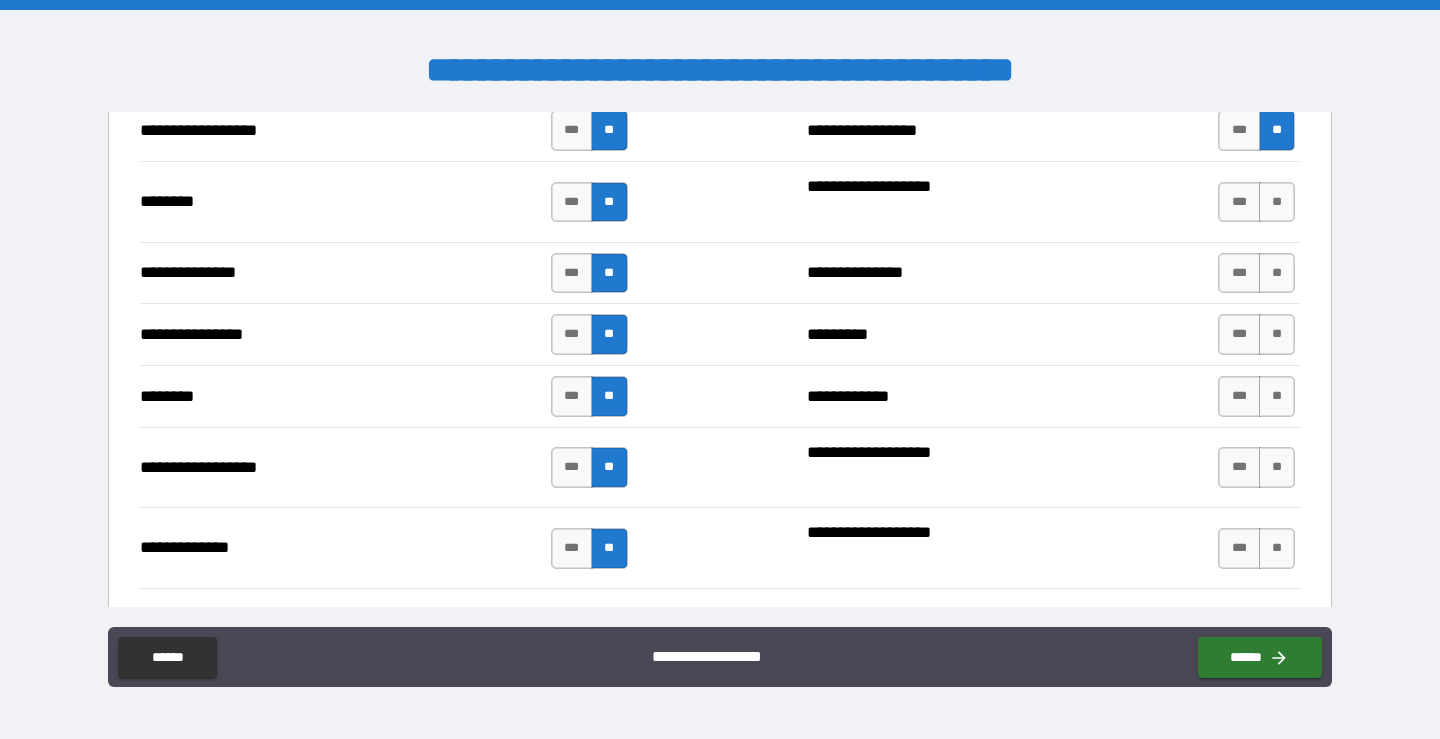click on "*** **" at bounding box center [1259, 202] 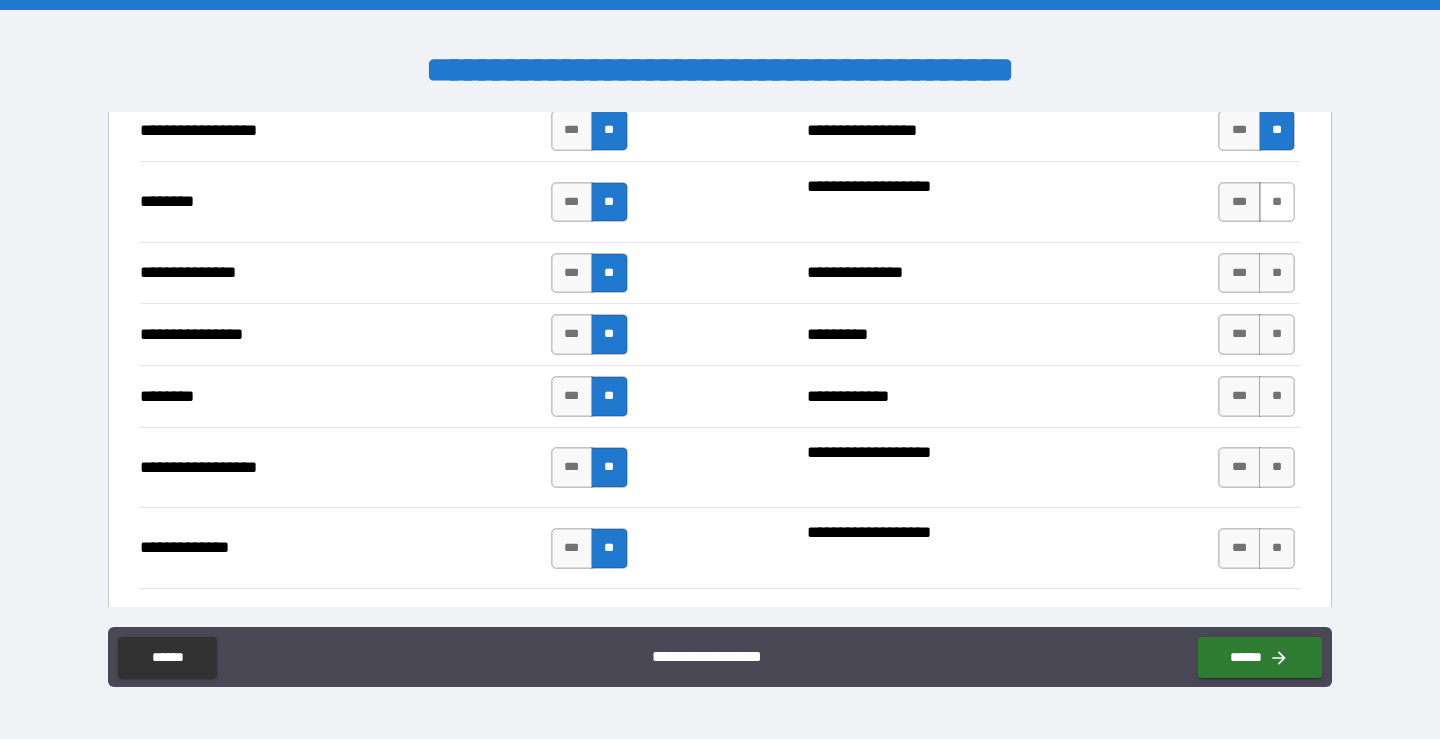 click on "**" at bounding box center [1277, 202] 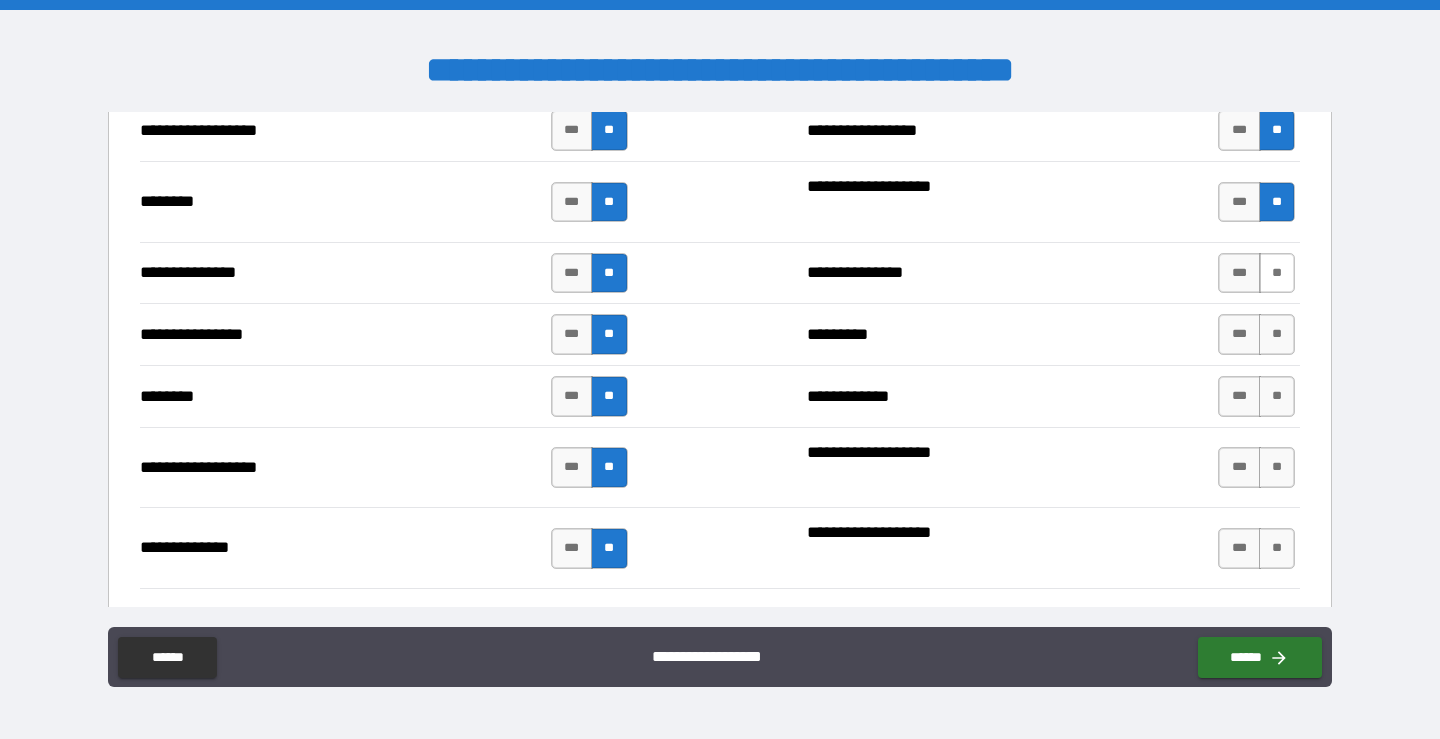 click on "**" at bounding box center [1277, 273] 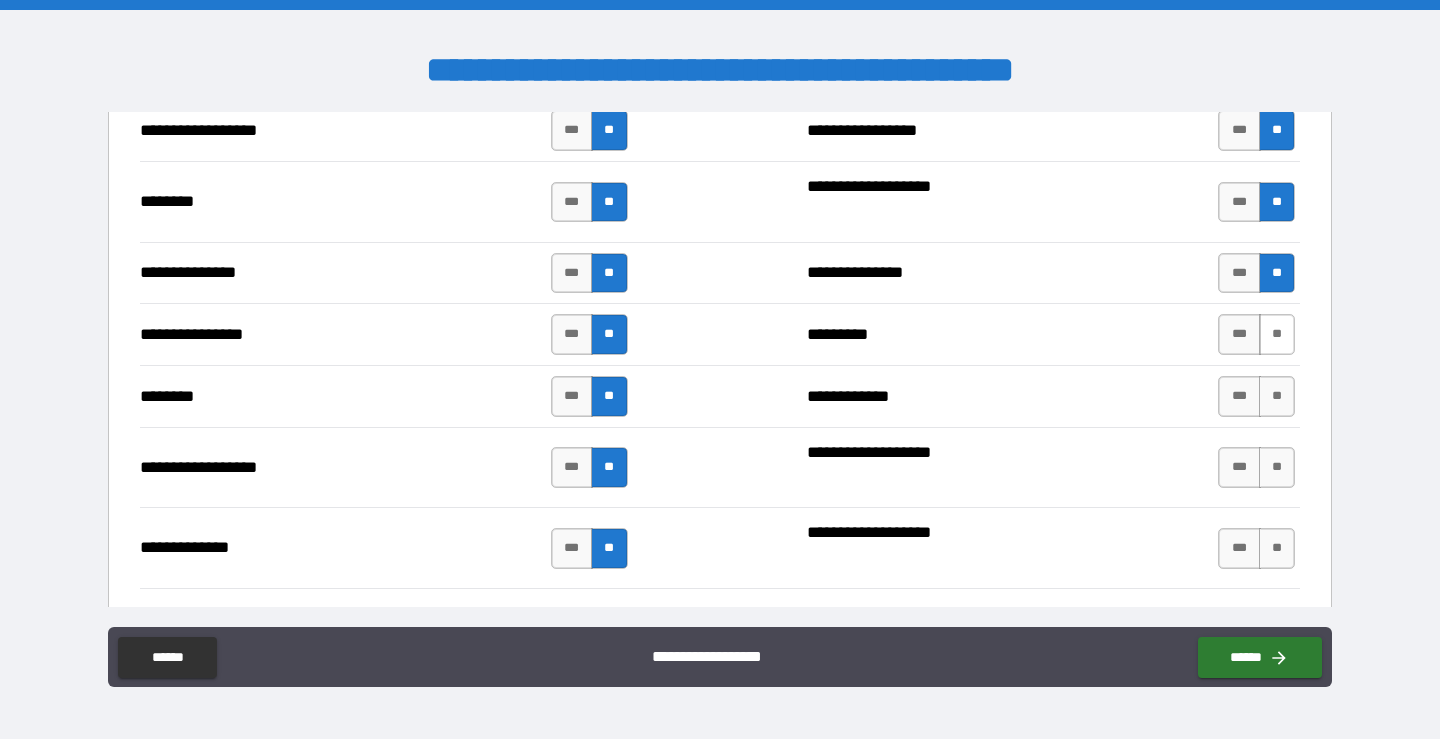 click on "**" at bounding box center [1277, 334] 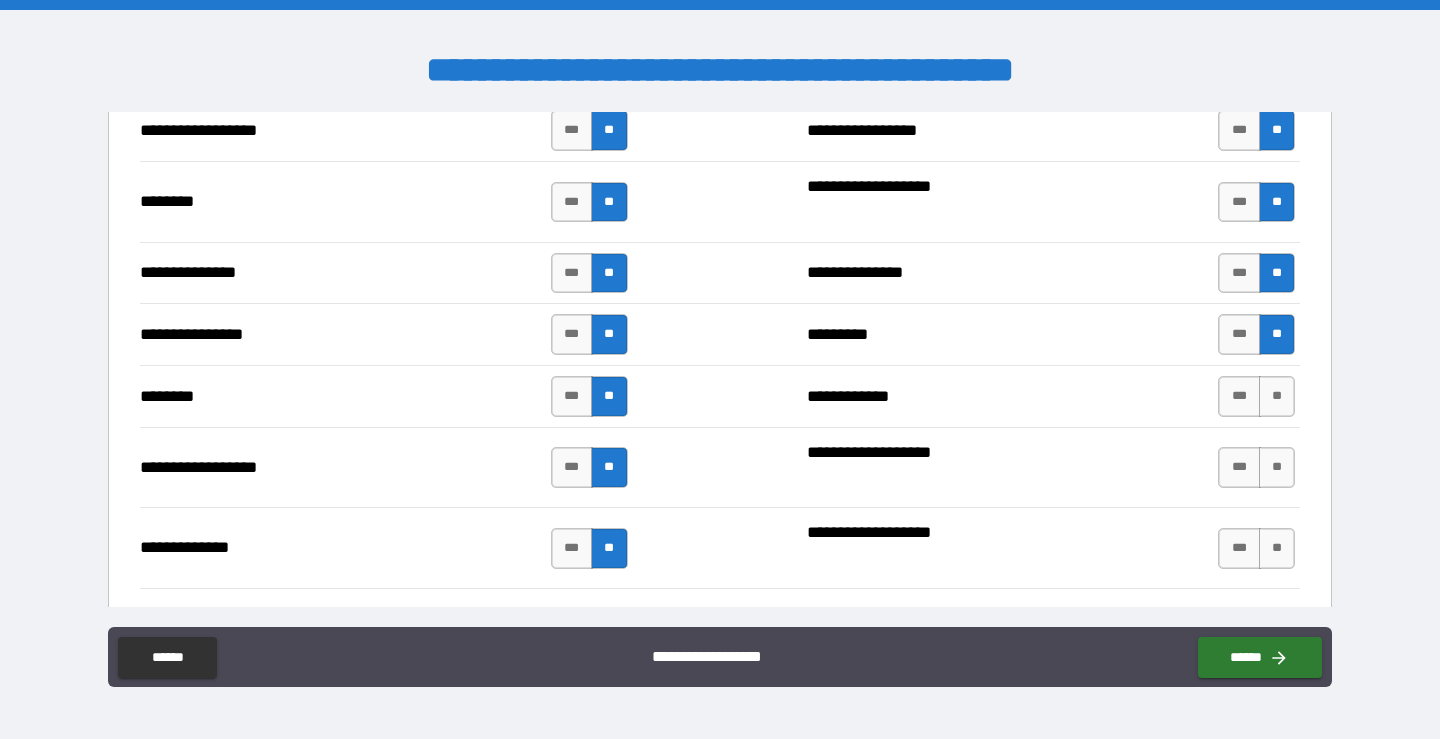 scroll, scrollTop: 4291, scrollLeft: 0, axis: vertical 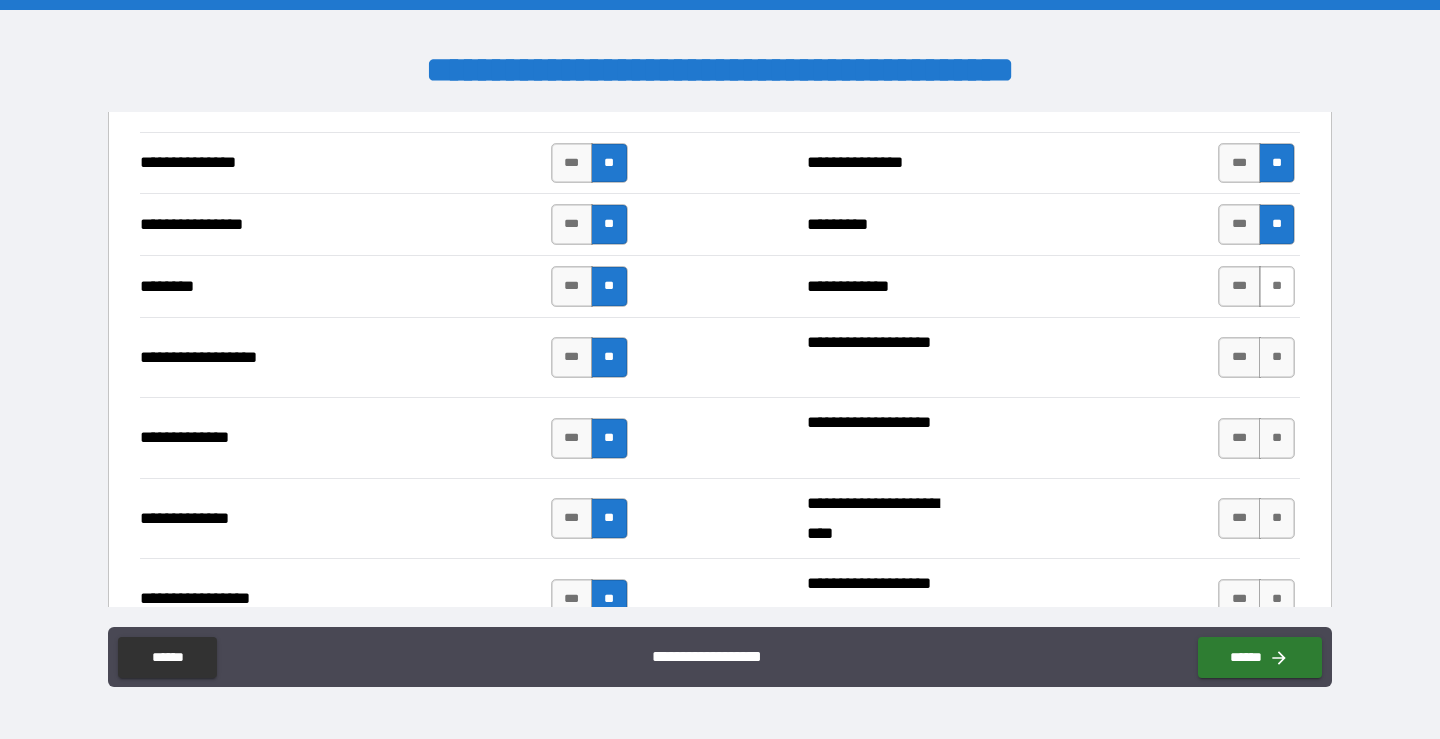 click on "**" at bounding box center [1277, 286] 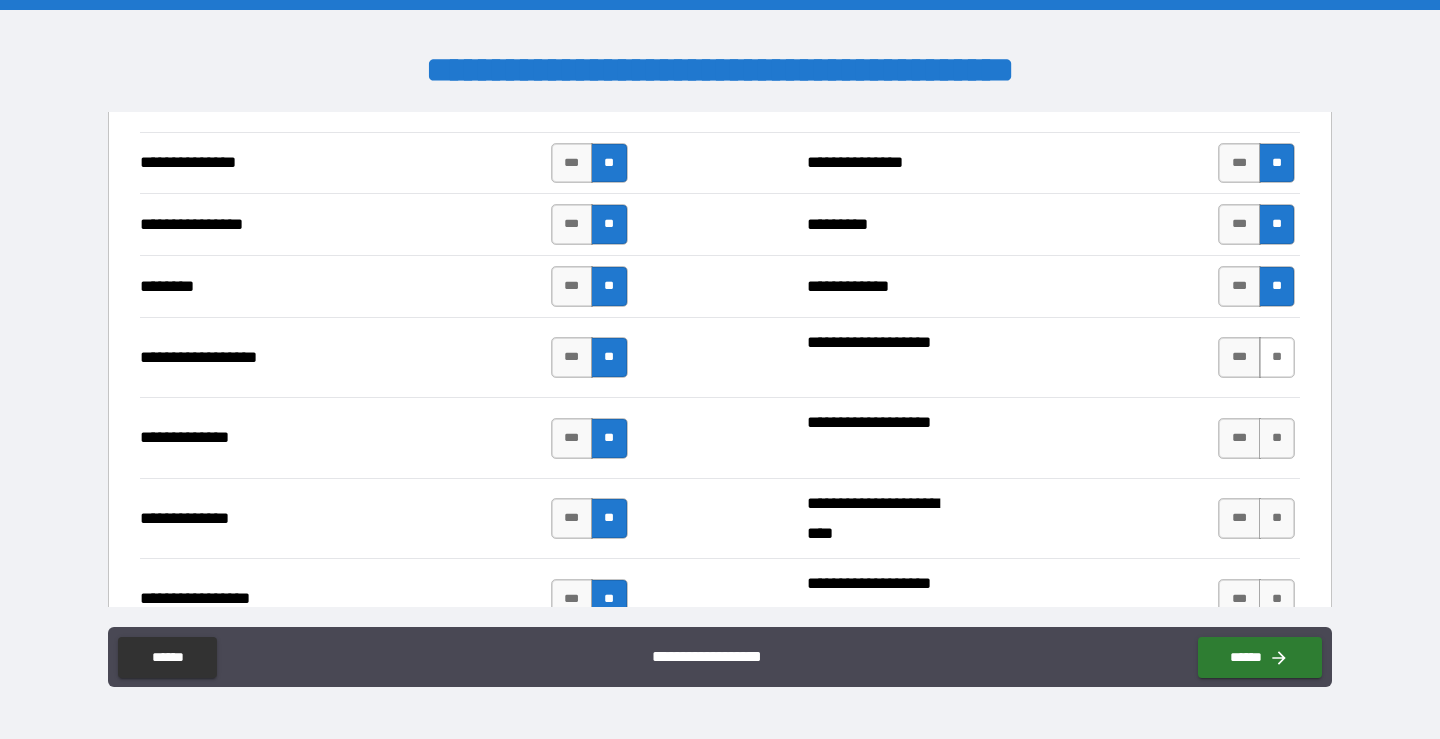 click on "**" at bounding box center (1277, 357) 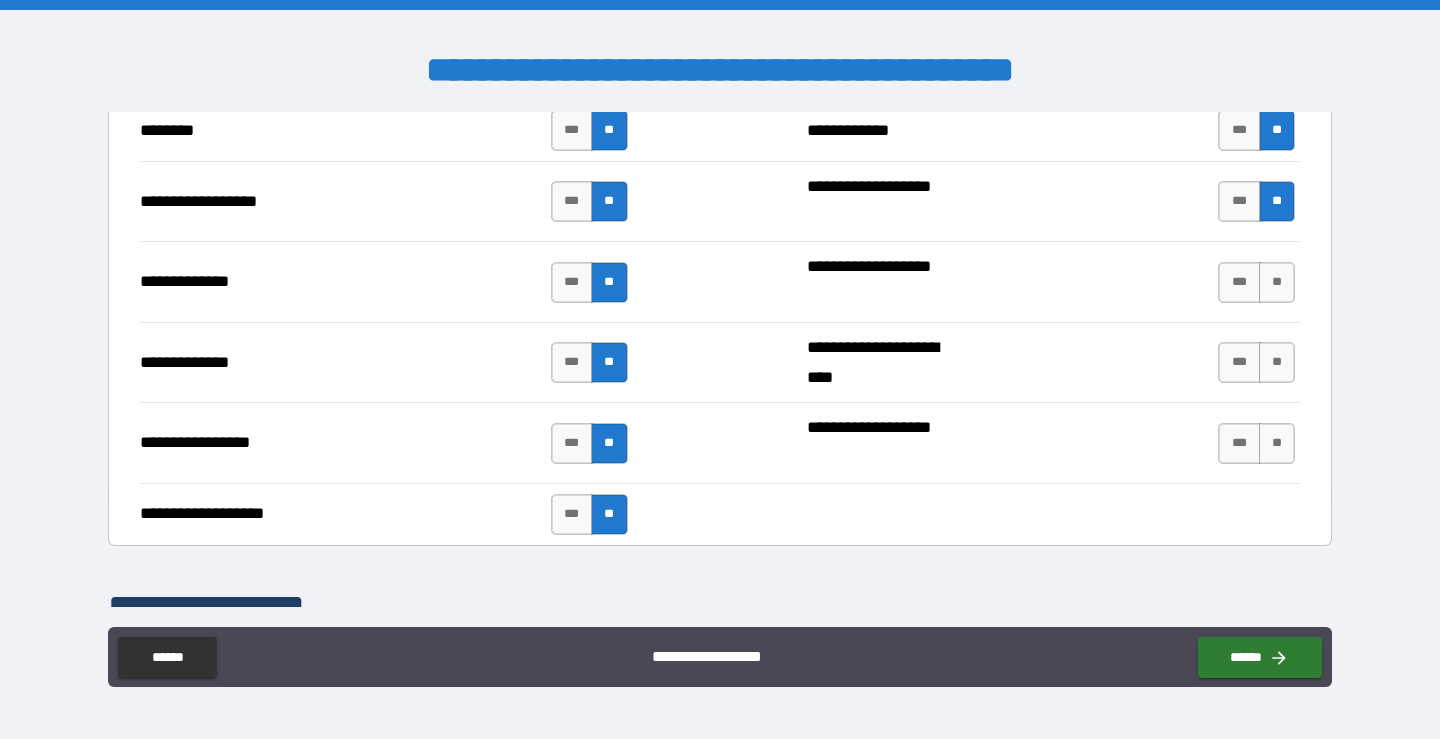 scroll, scrollTop: 4476, scrollLeft: 0, axis: vertical 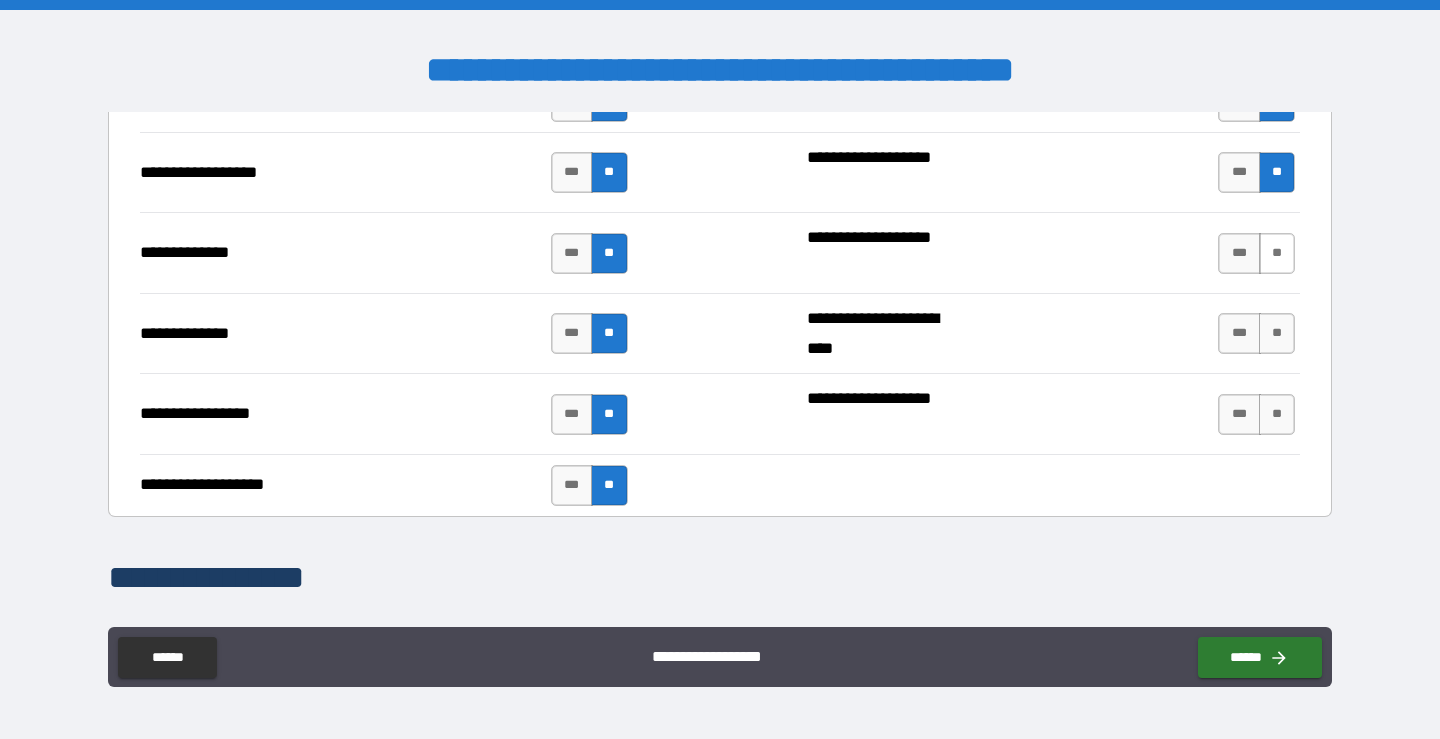 click on "**" at bounding box center [1277, 253] 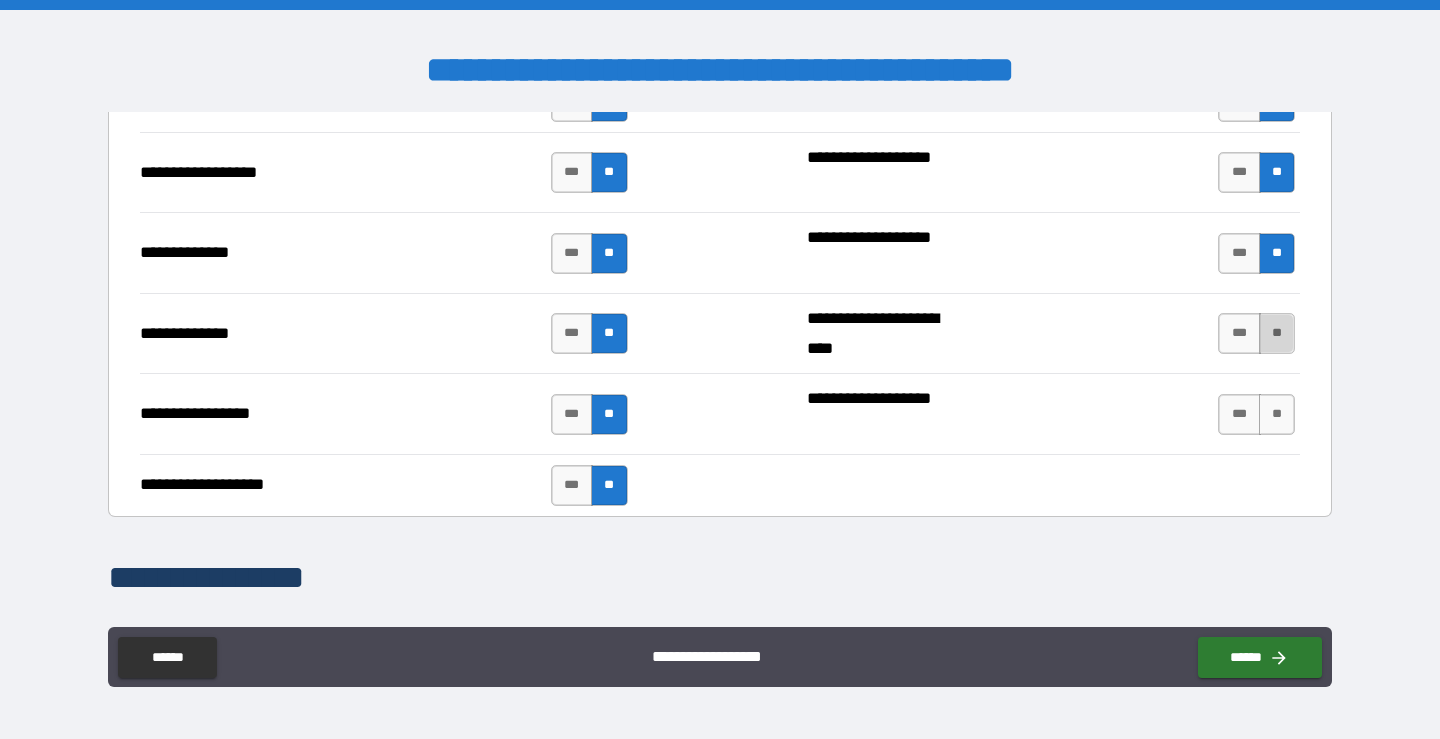 click on "**" at bounding box center (1277, 333) 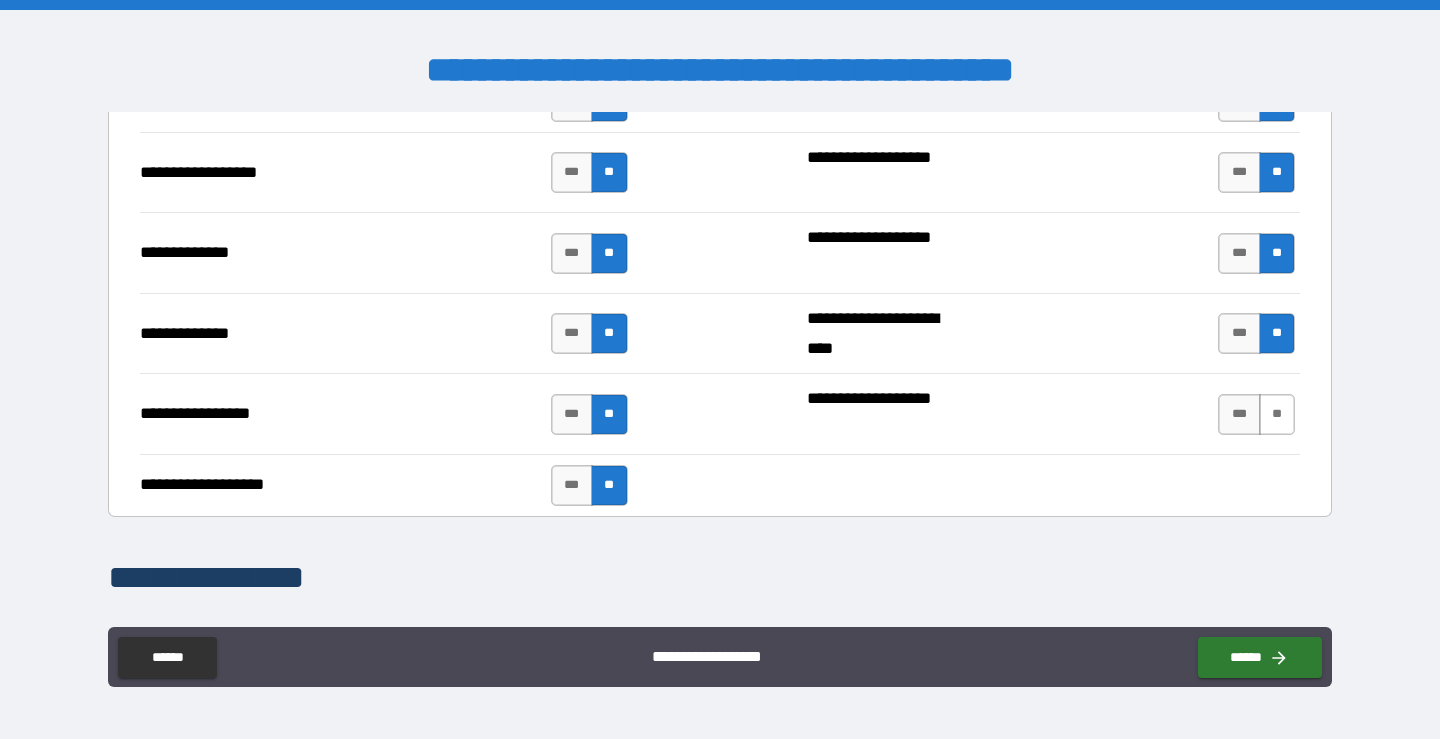click on "**" at bounding box center [1277, 414] 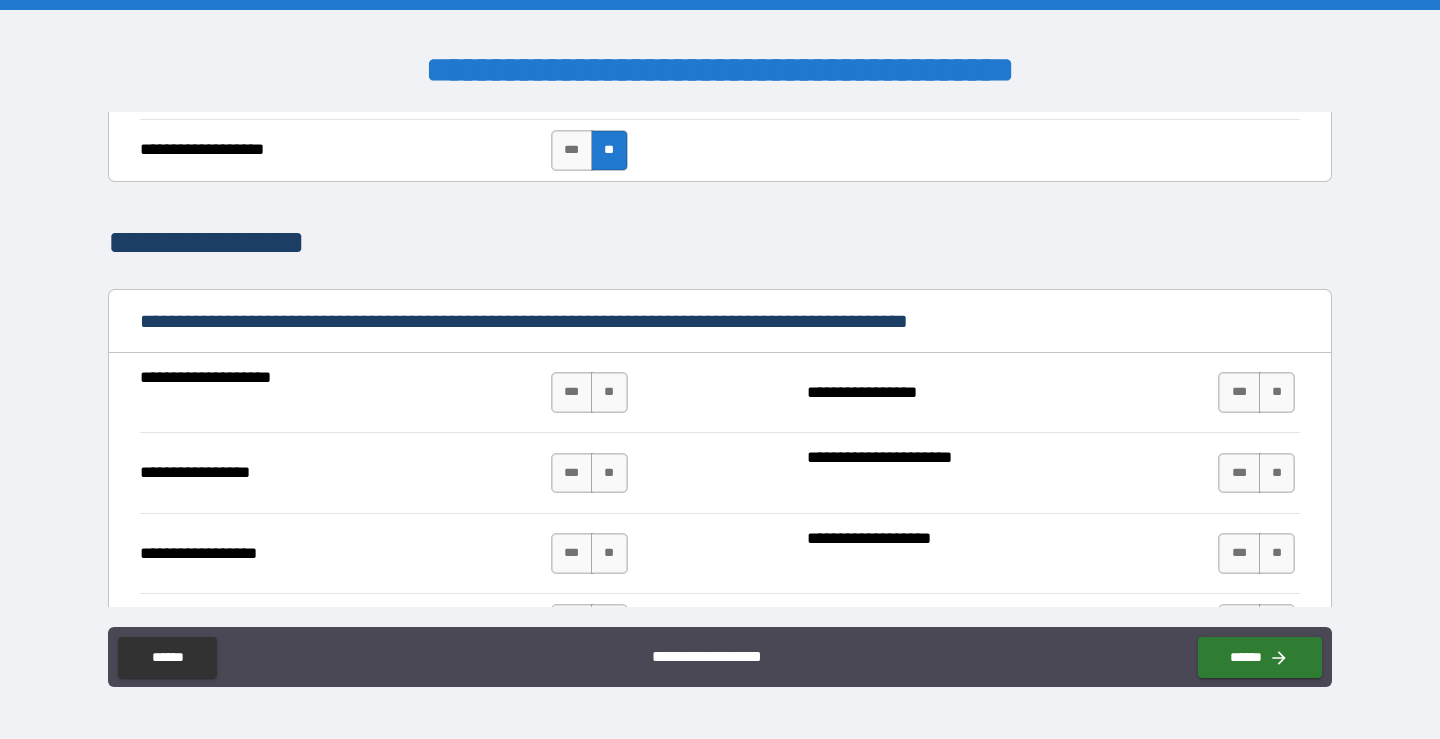 scroll, scrollTop: 4860, scrollLeft: 0, axis: vertical 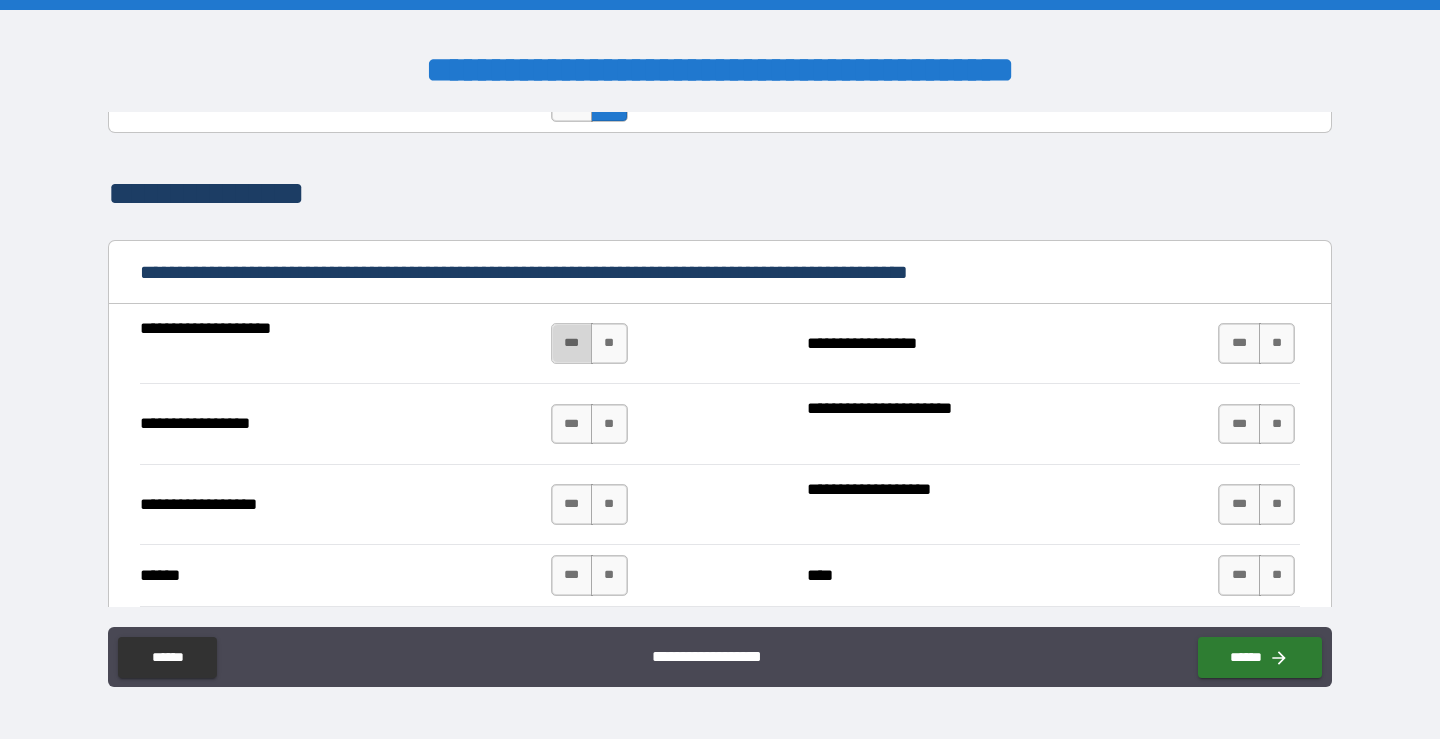 click on "***" at bounding box center [572, 343] 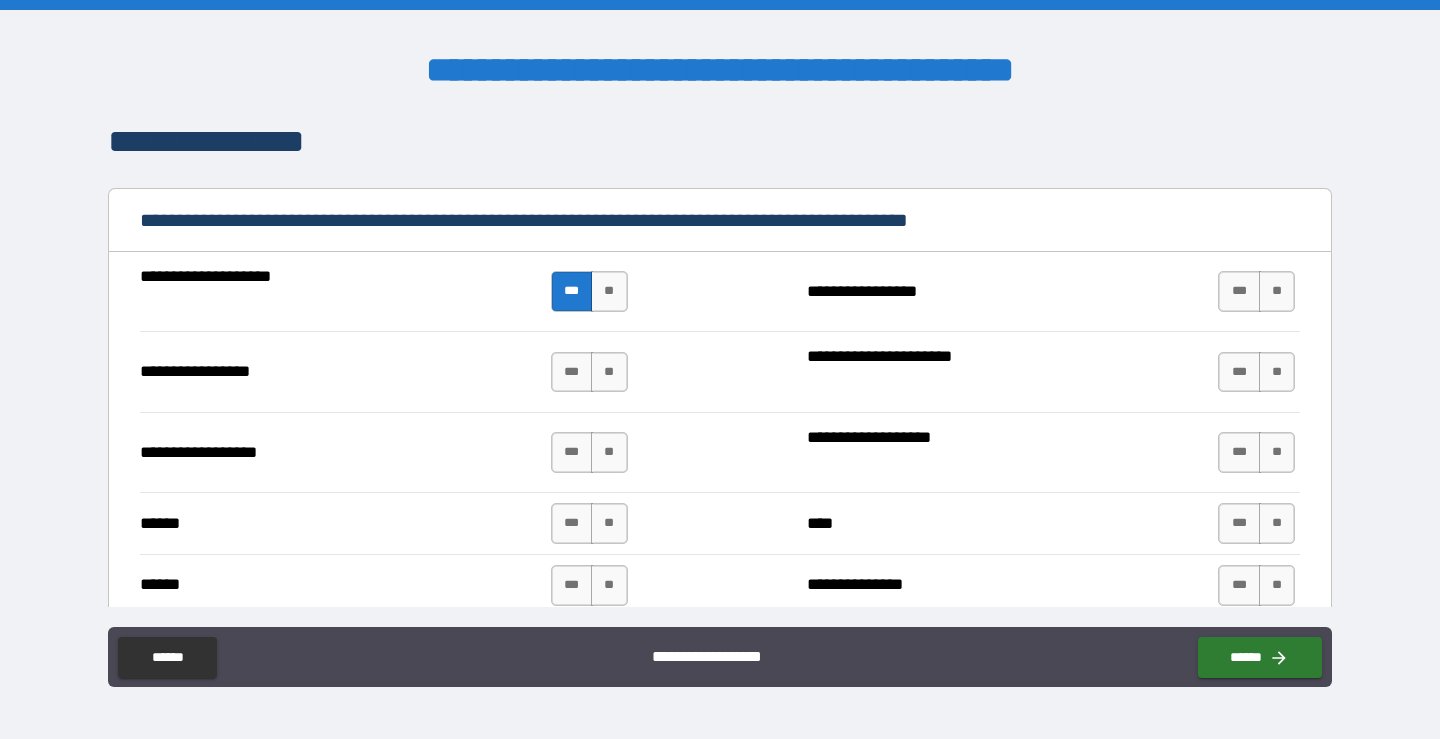 scroll, scrollTop: 4958, scrollLeft: 0, axis: vertical 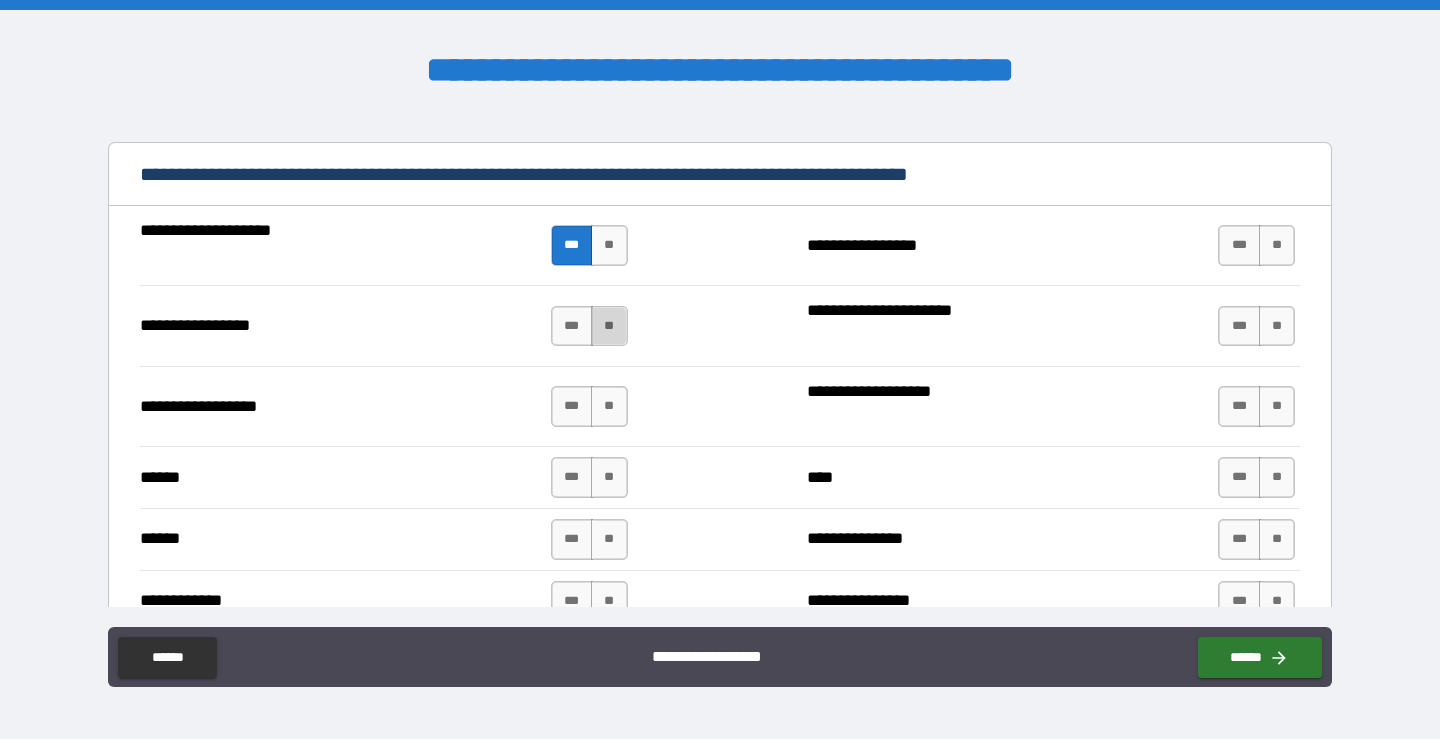 click on "**" at bounding box center (609, 326) 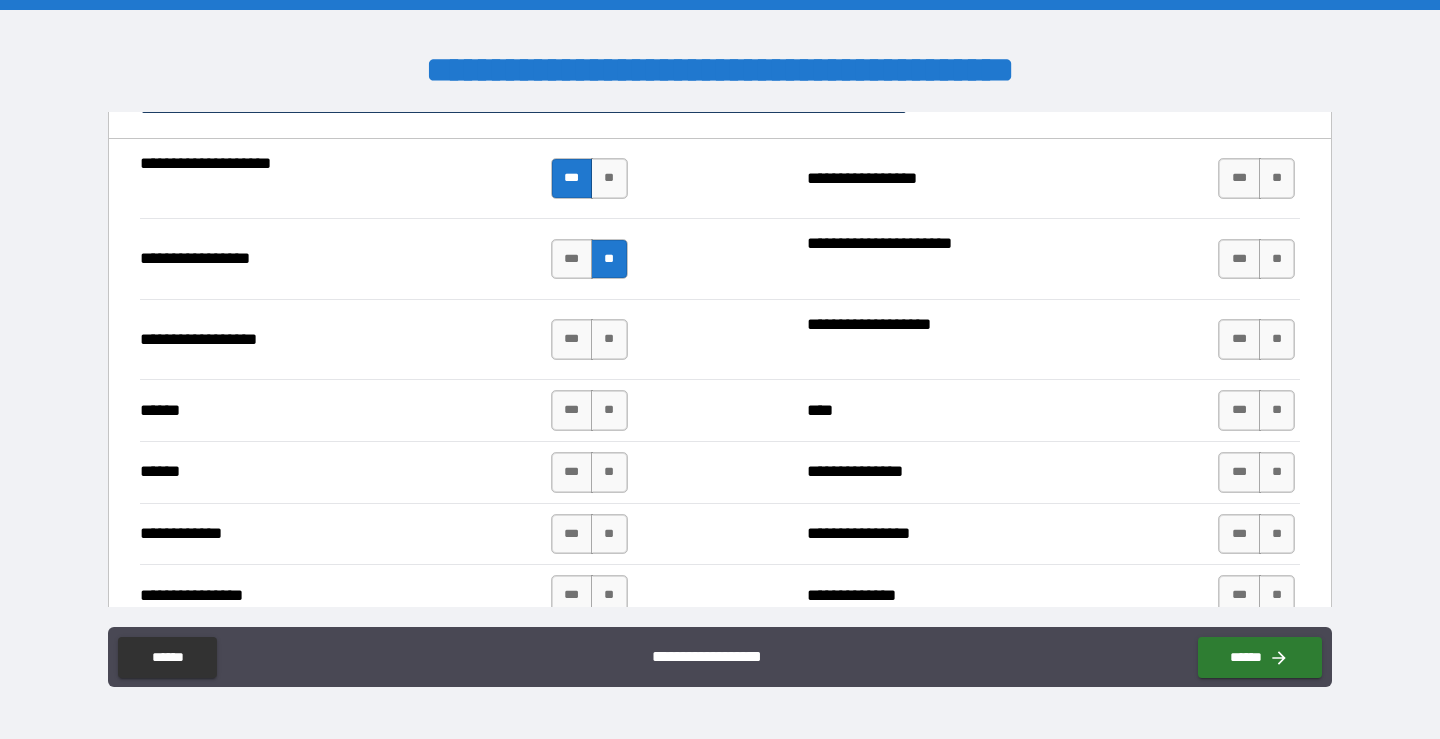 scroll, scrollTop: 5068, scrollLeft: 0, axis: vertical 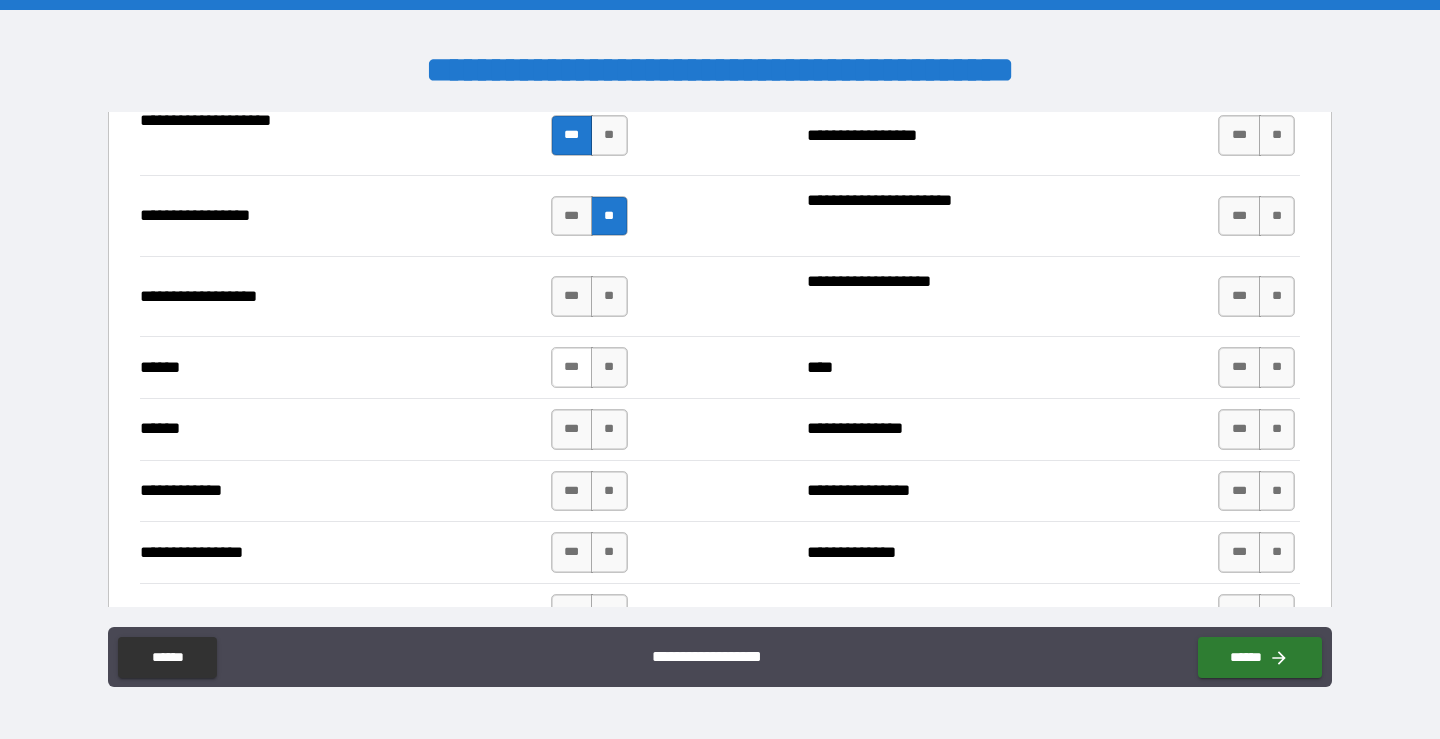 click on "***" at bounding box center [572, 367] 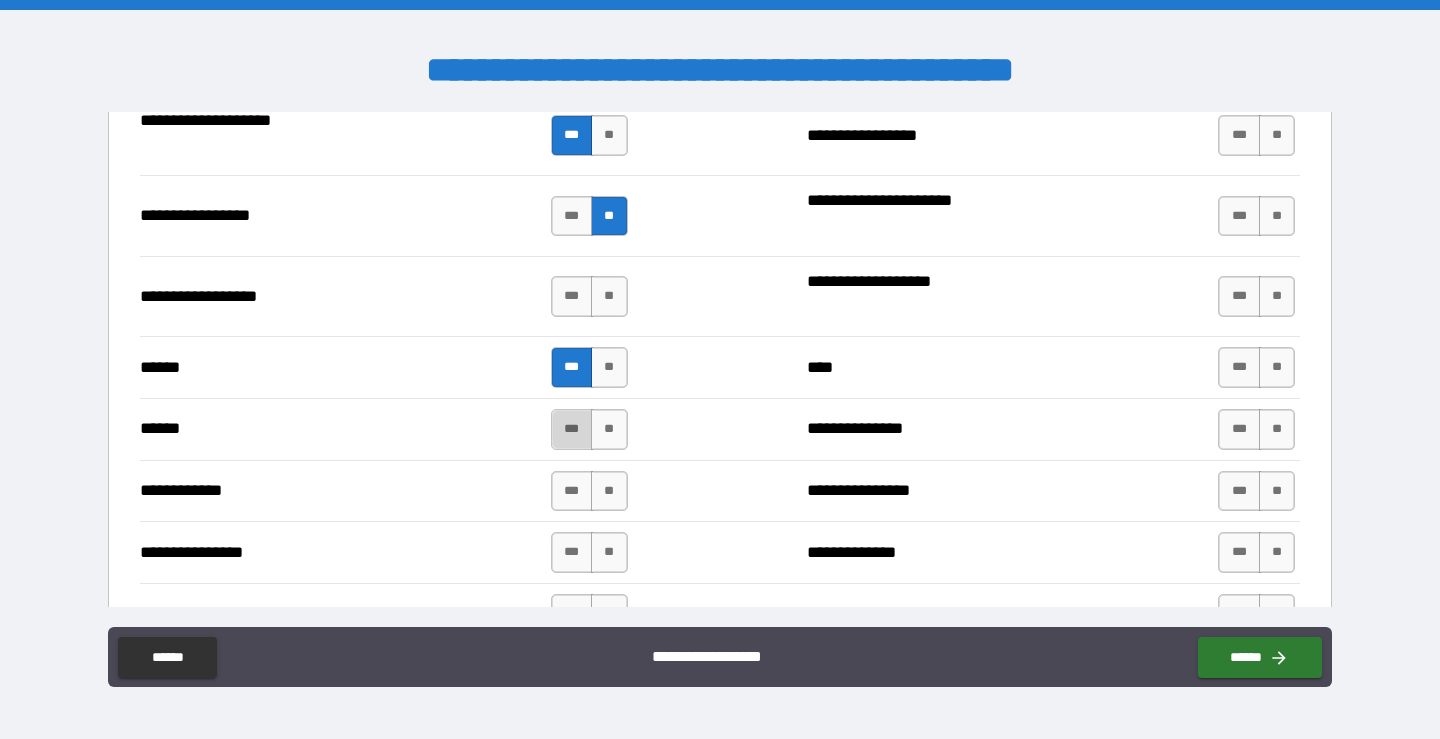 click on "***" at bounding box center (572, 429) 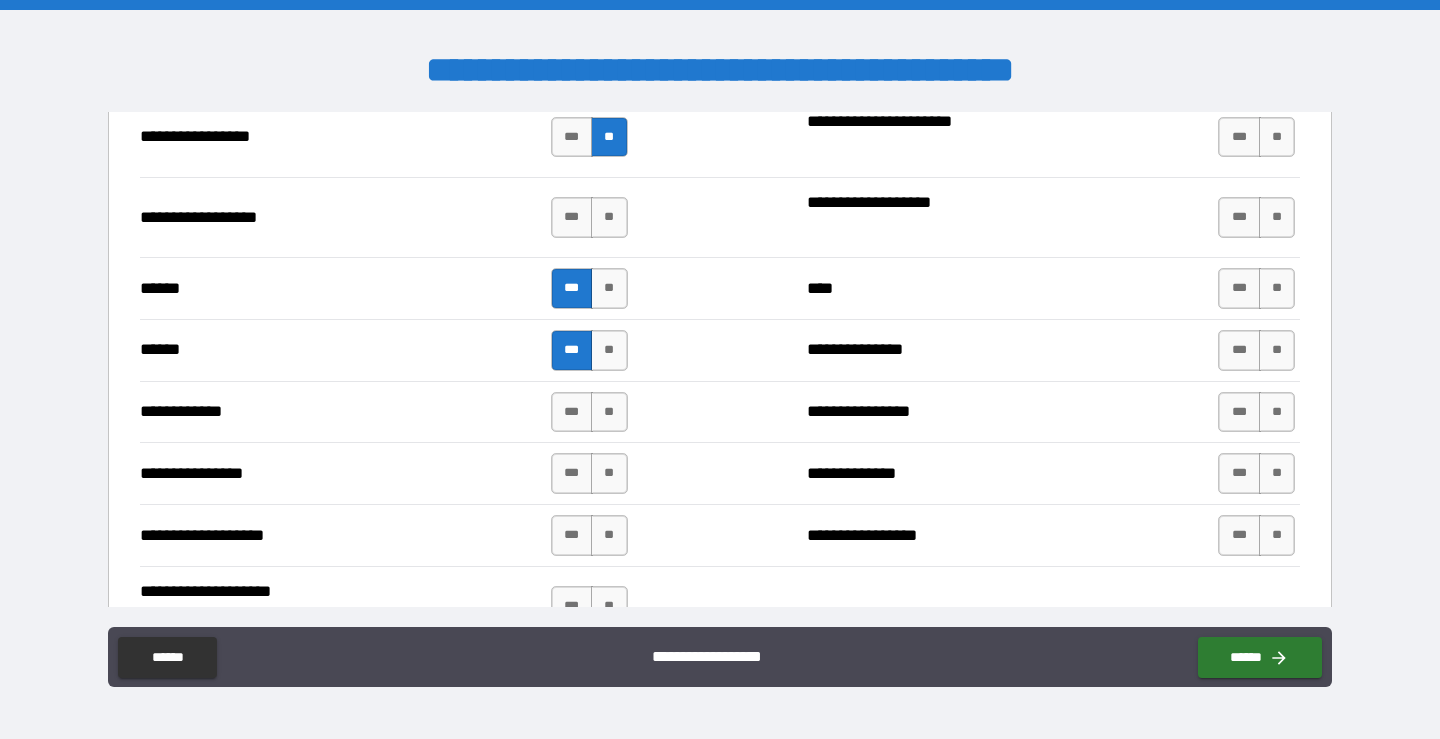scroll, scrollTop: 5187, scrollLeft: 0, axis: vertical 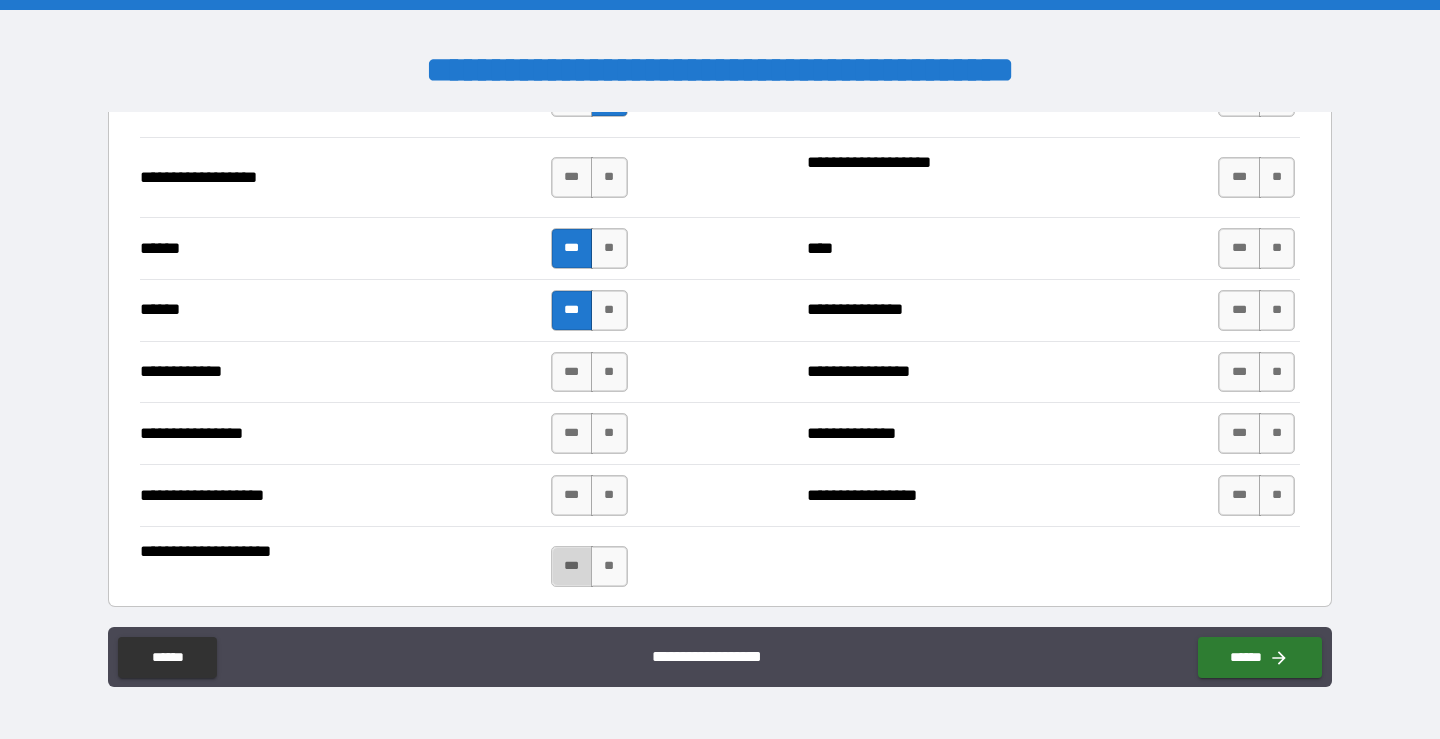 click on "***" at bounding box center (572, 566) 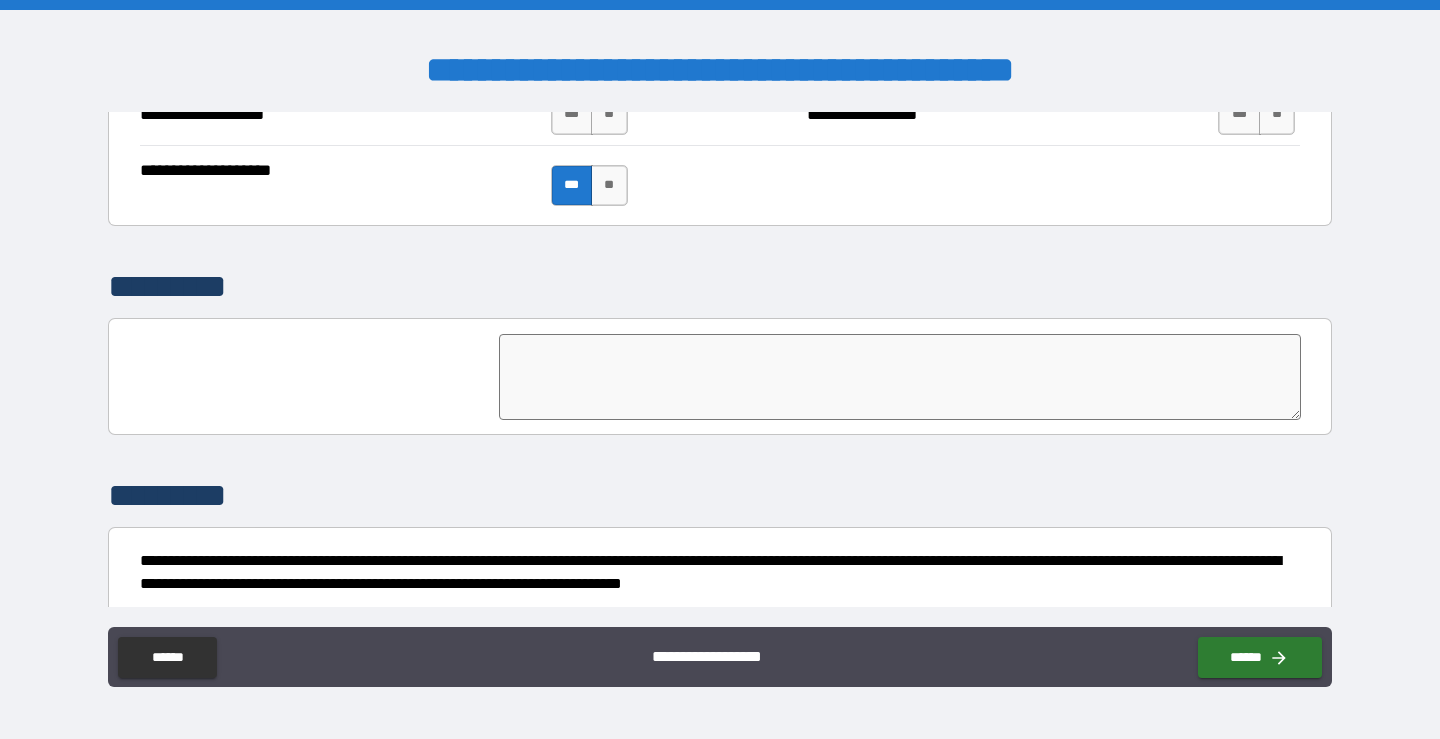 scroll, scrollTop: 5647, scrollLeft: 0, axis: vertical 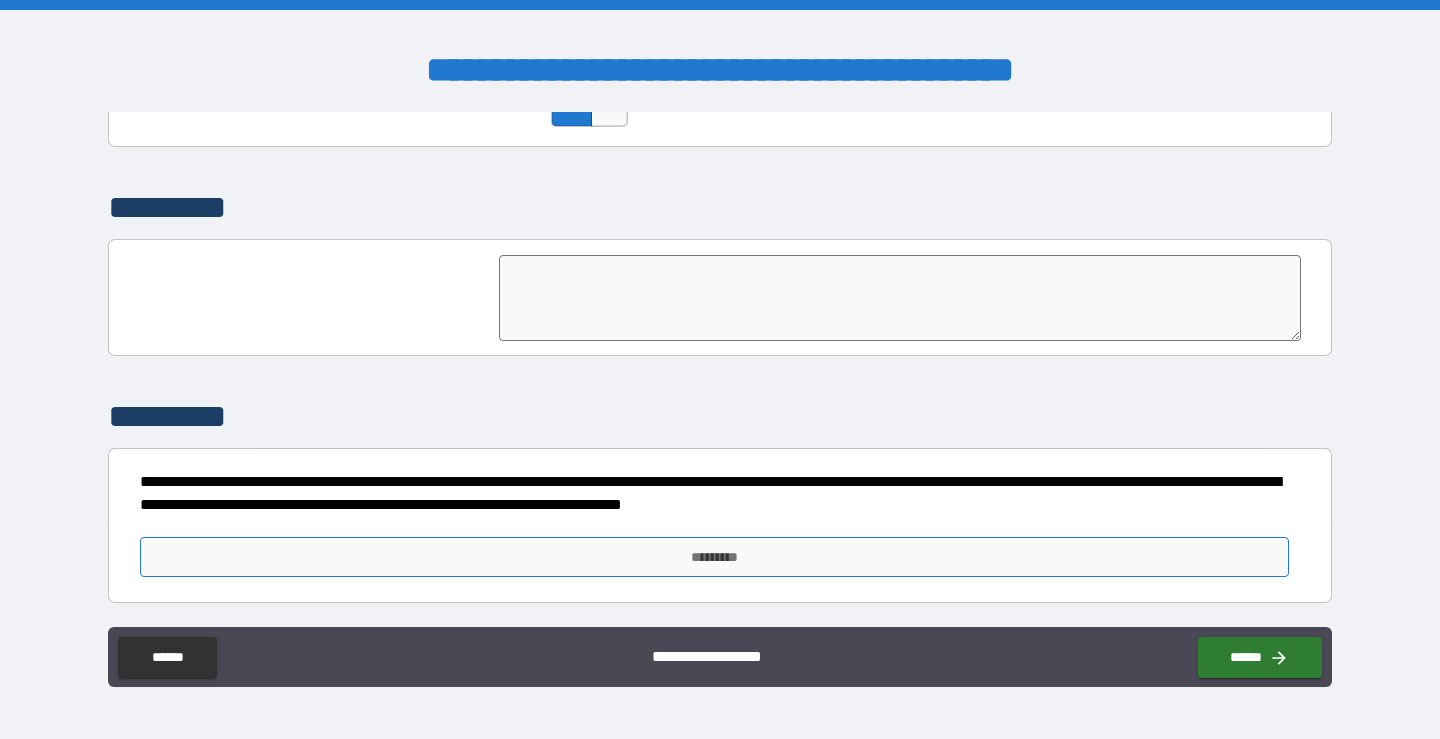 click on "*********" at bounding box center (714, 557) 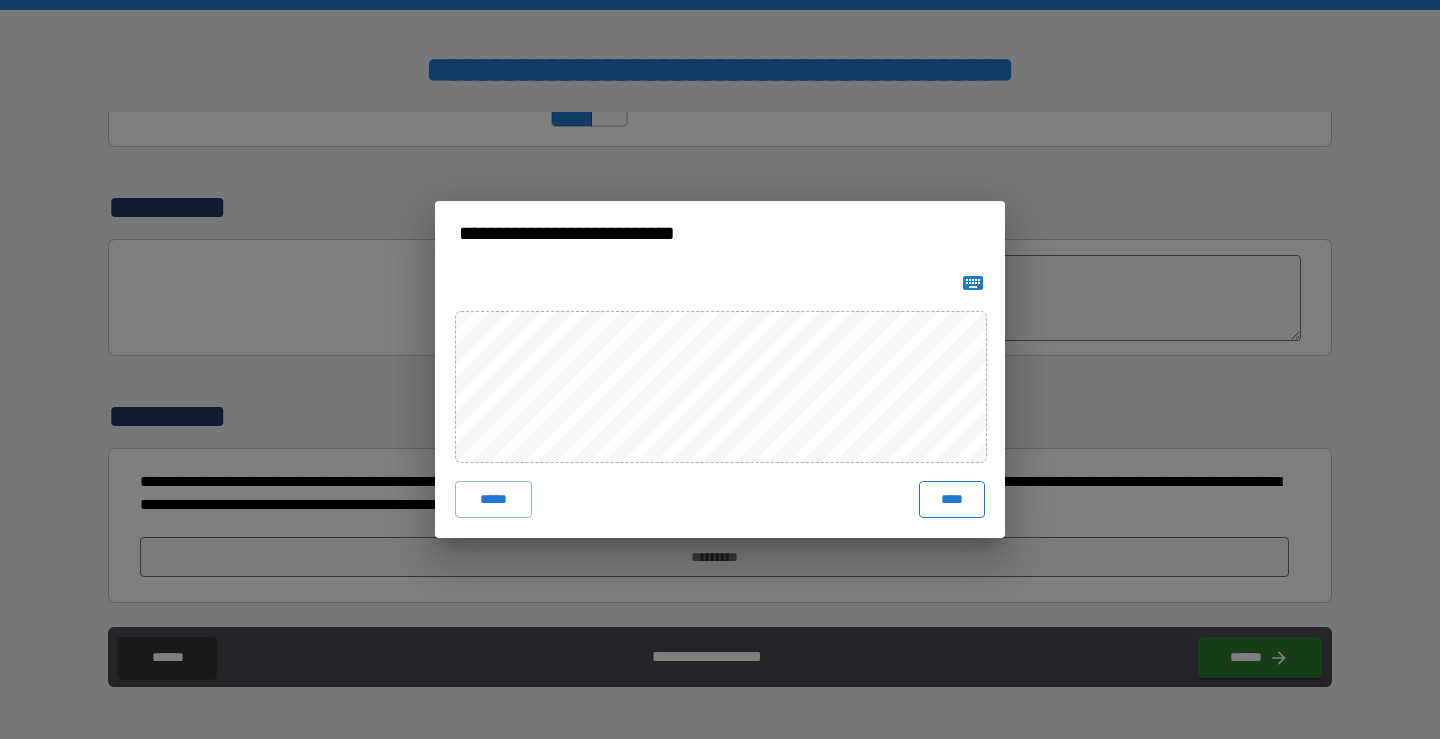 click on "****" at bounding box center [952, 499] 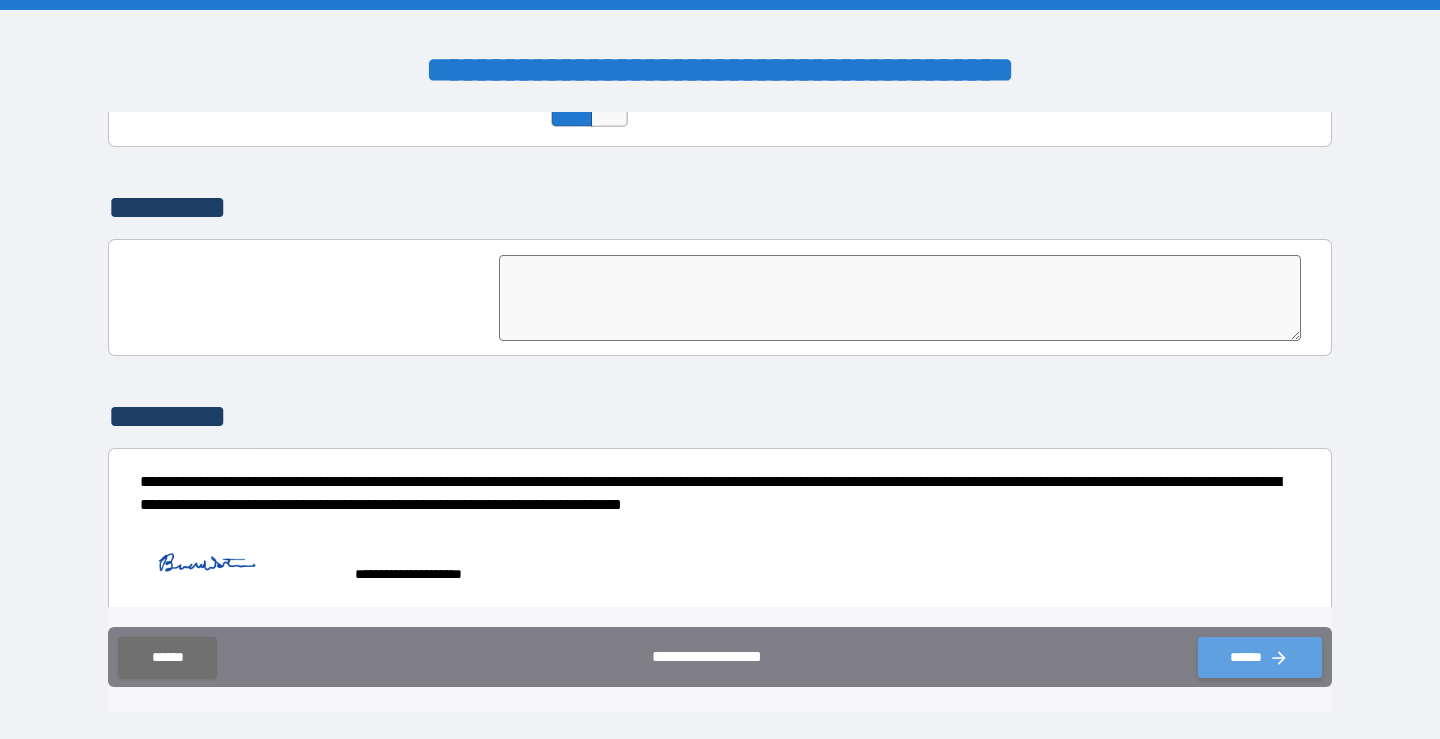 click on "******" at bounding box center (1260, 657) 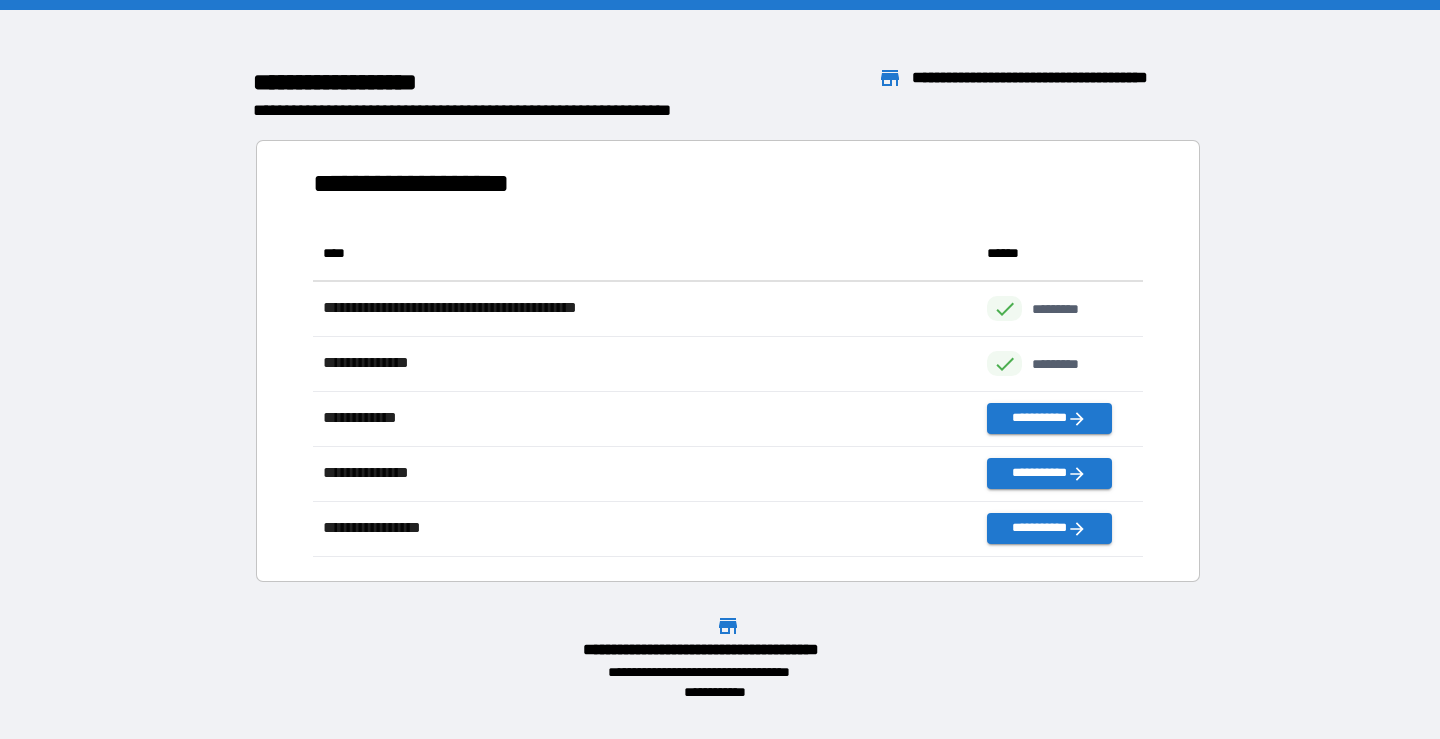 scroll, scrollTop: 1, scrollLeft: 1, axis: both 